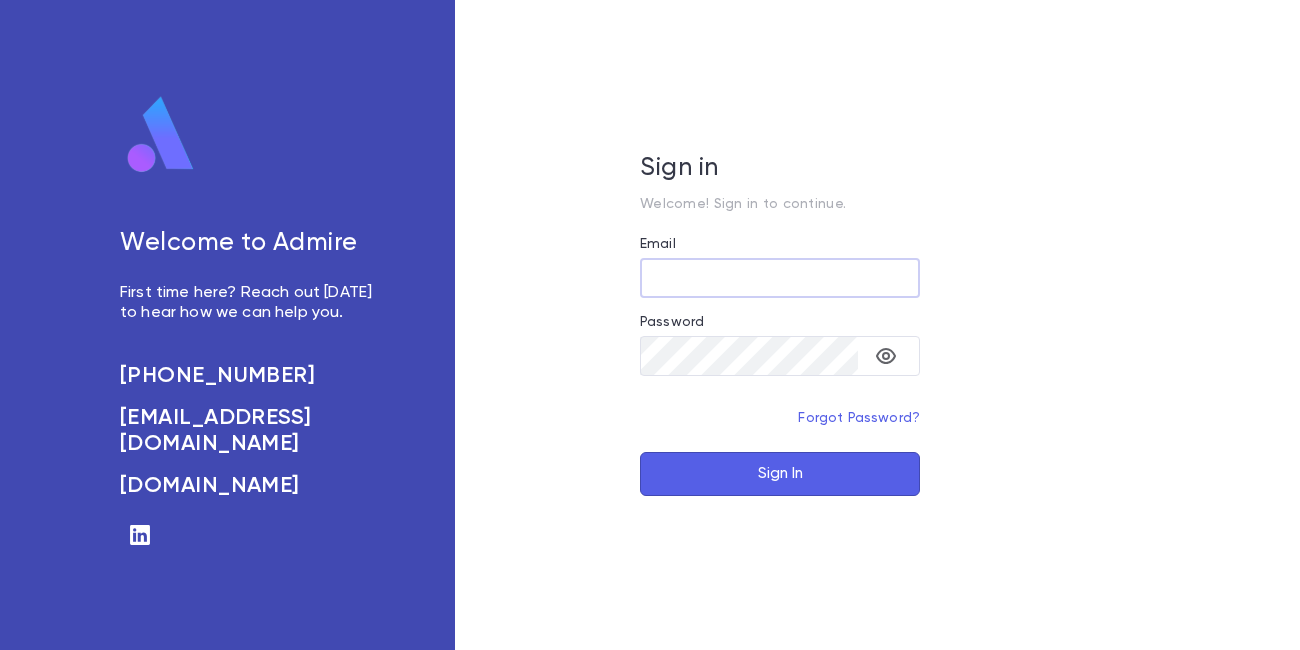 scroll, scrollTop: 0, scrollLeft: 0, axis: both 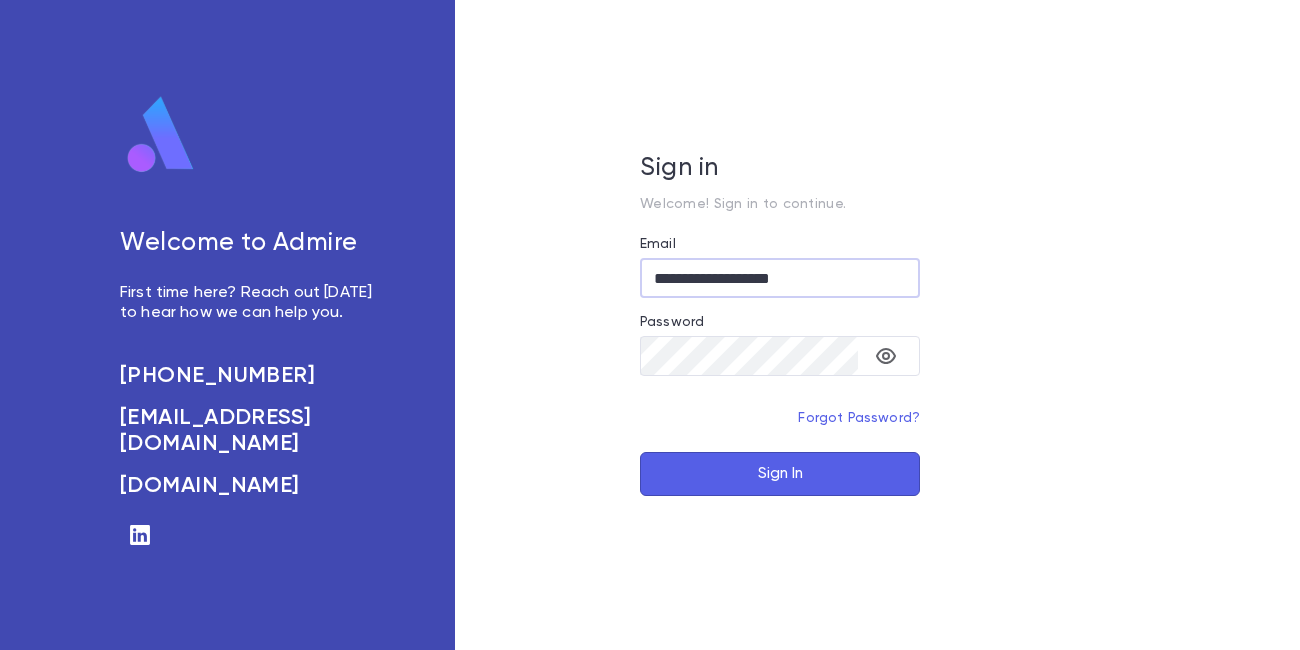 click on "Sign In" at bounding box center [780, 474] 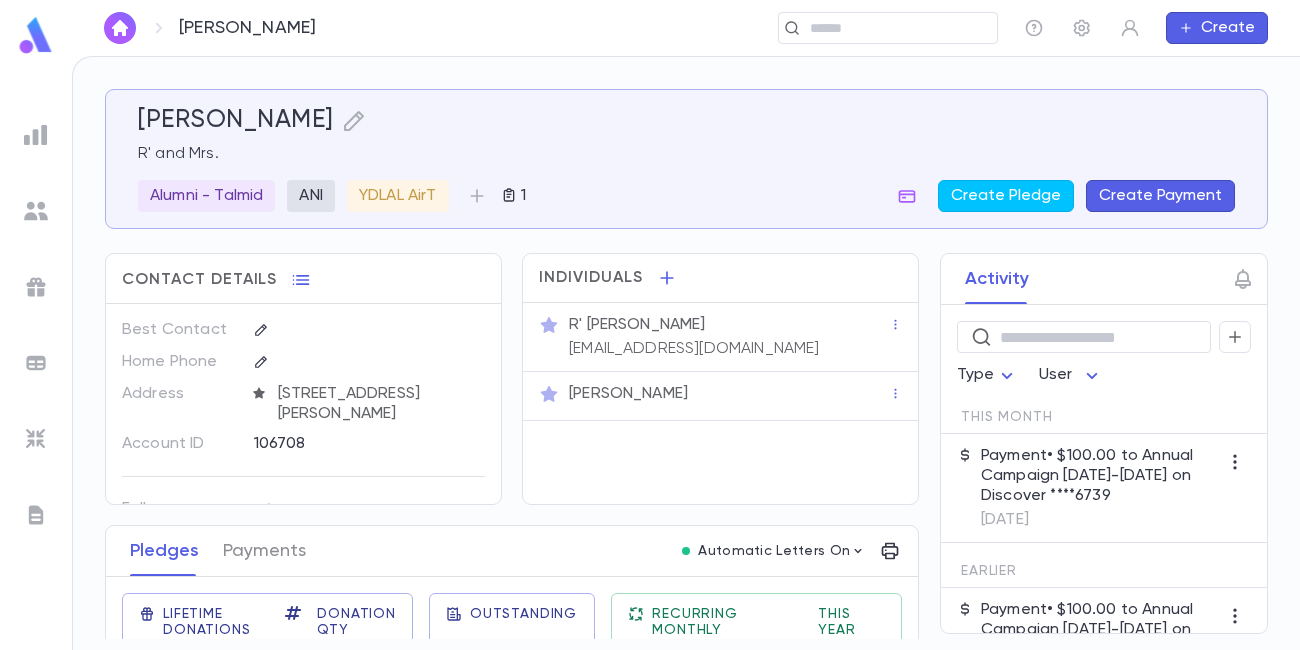 click at bounding box center [36, 35] 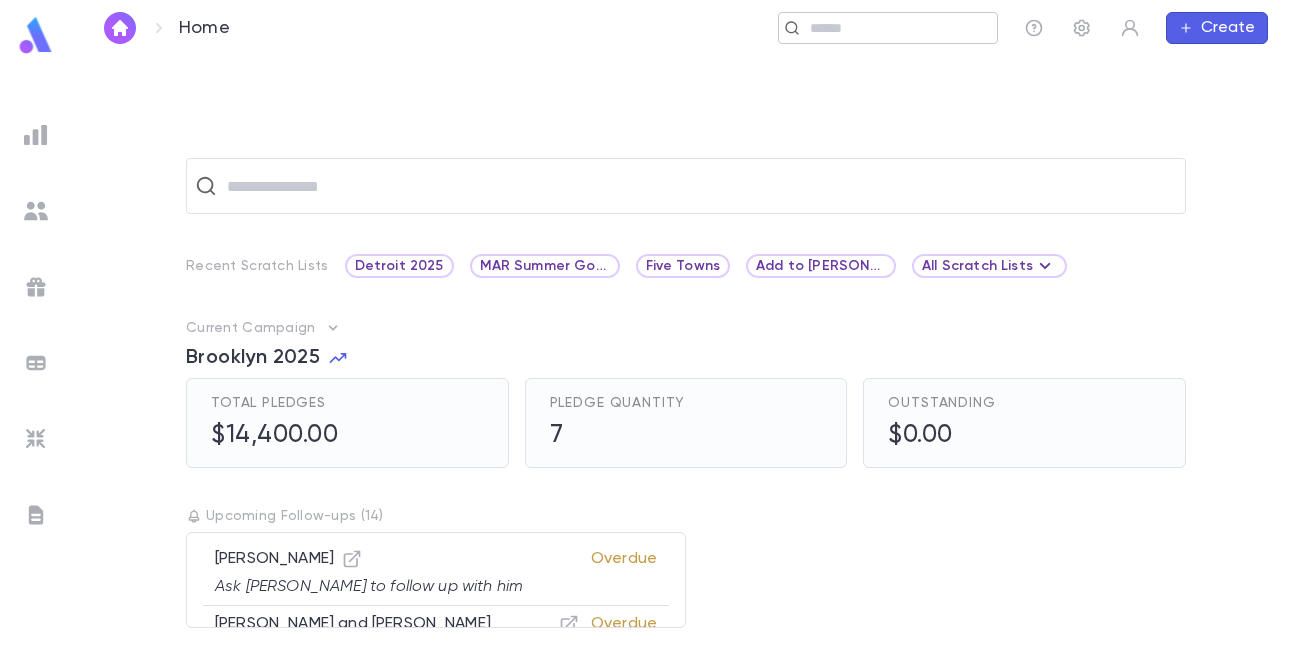 click at bounding box center [896, 28] 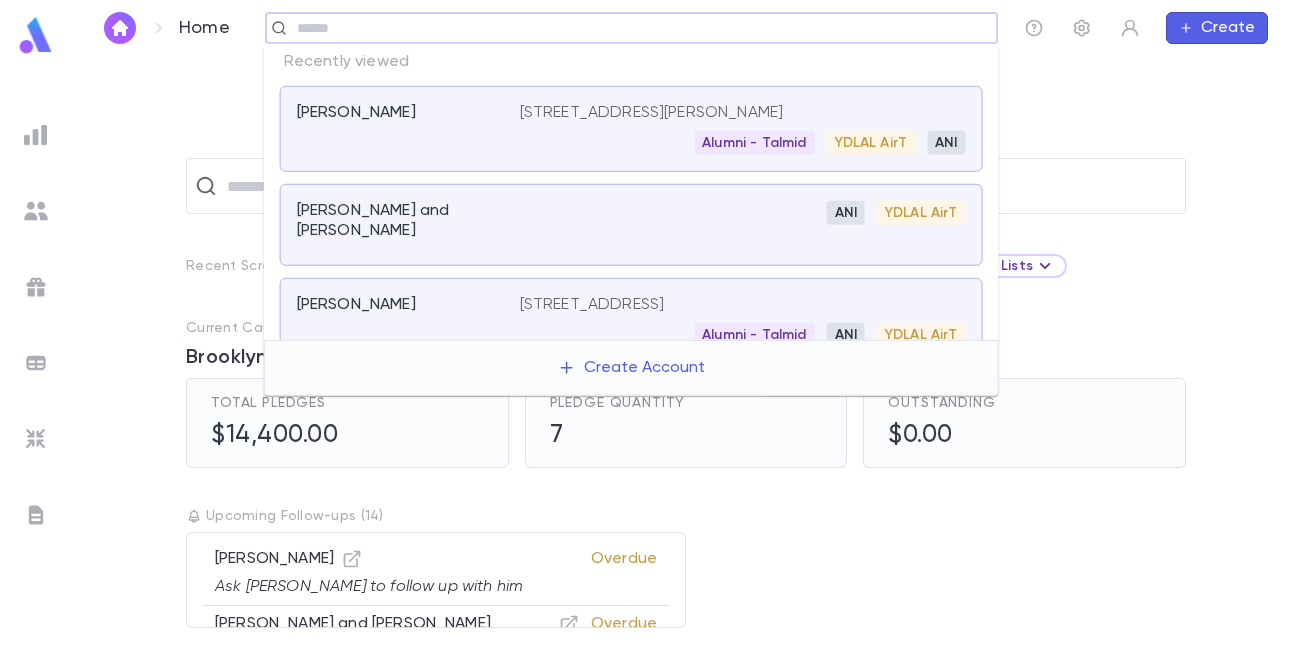 click at bounding box center (36, 135) 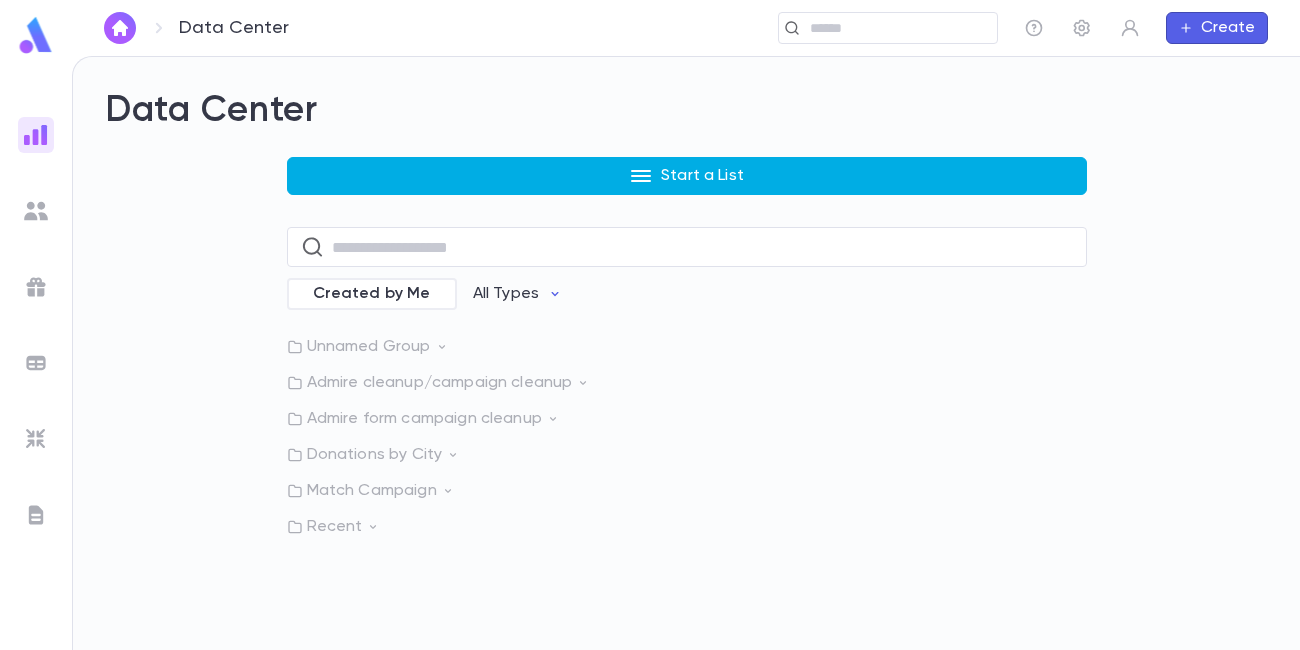 click on "Start a List" at bounding box center (687, 176) 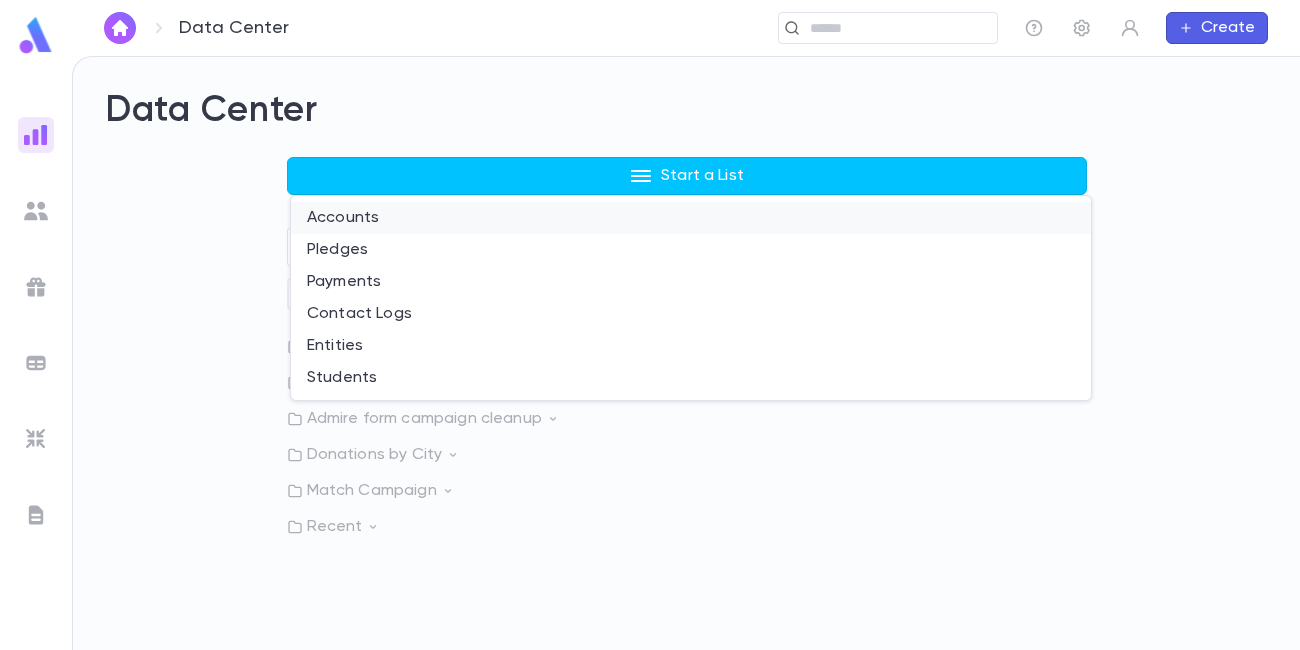 click on "Accounts" at bounding box center (691, 218) 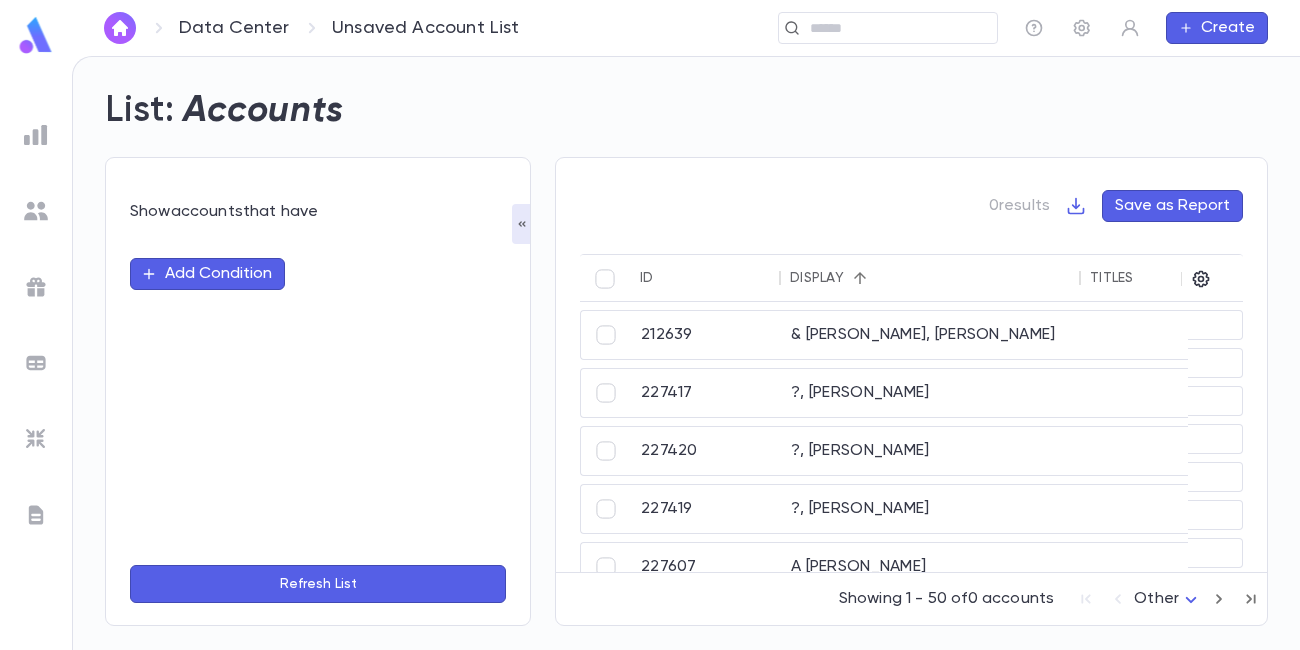 click on "Add Condition" at bounding box center [207, 274] 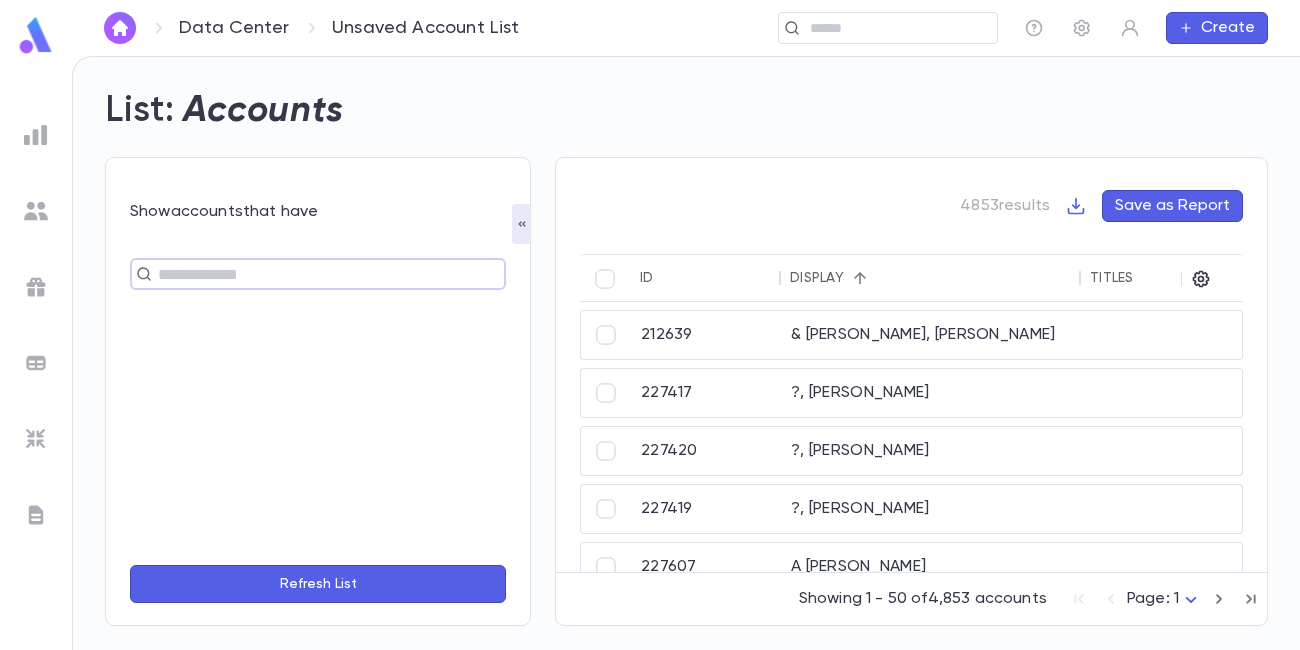 type on "*" 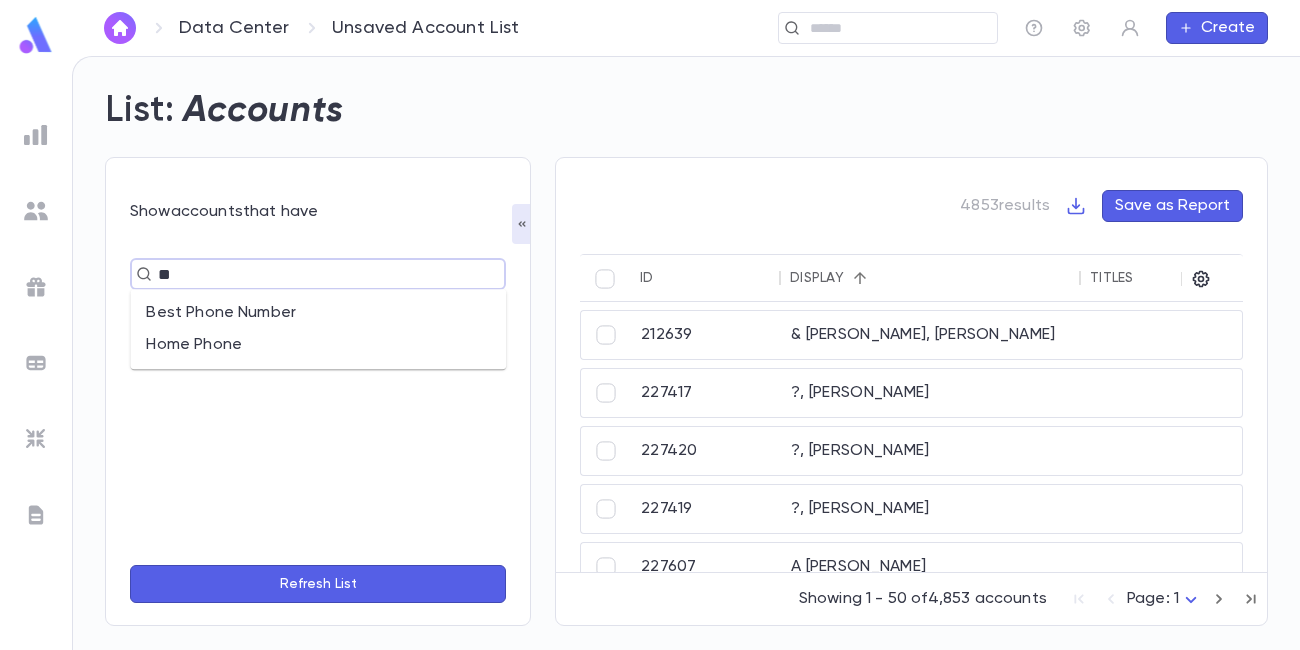 type on "*" 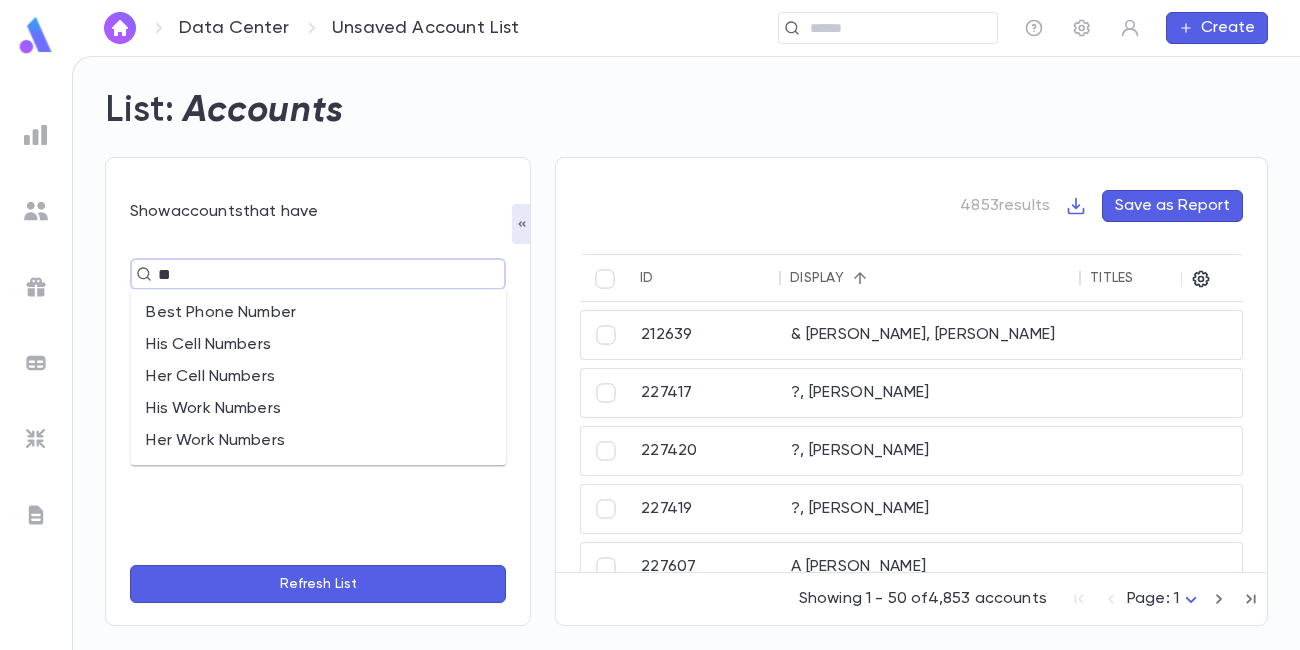 type on "***" 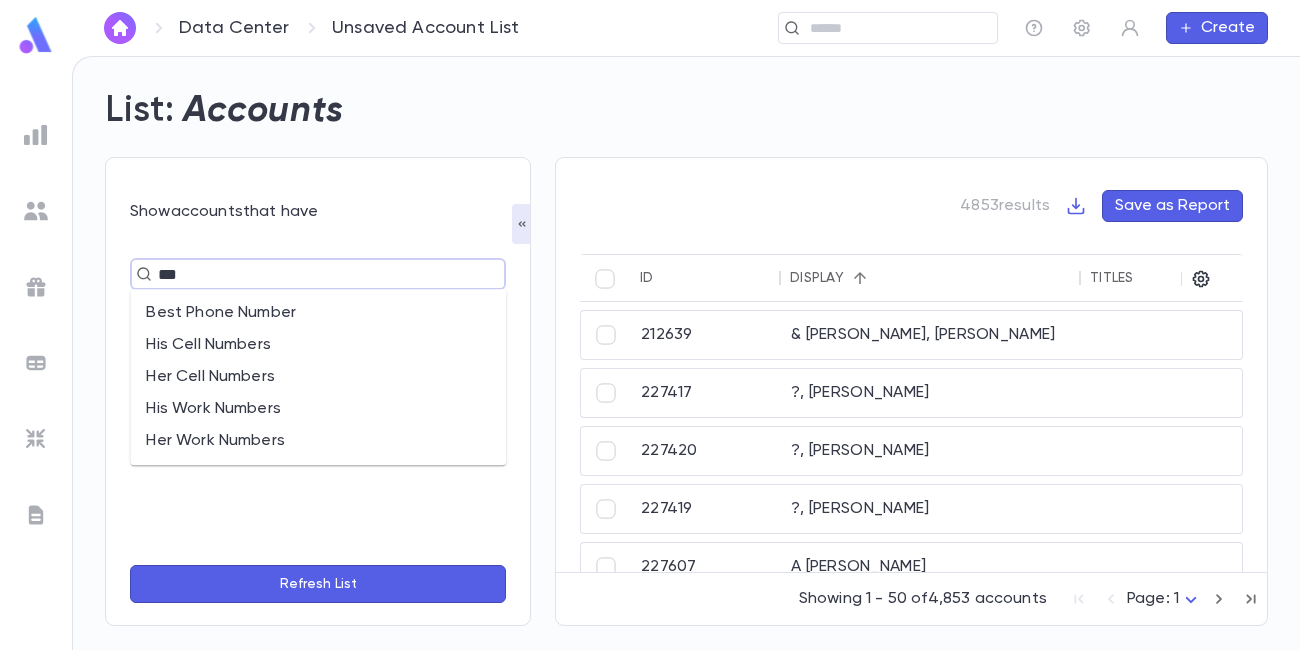 click on "Best Phone Number" at bounding box center (318, 313) 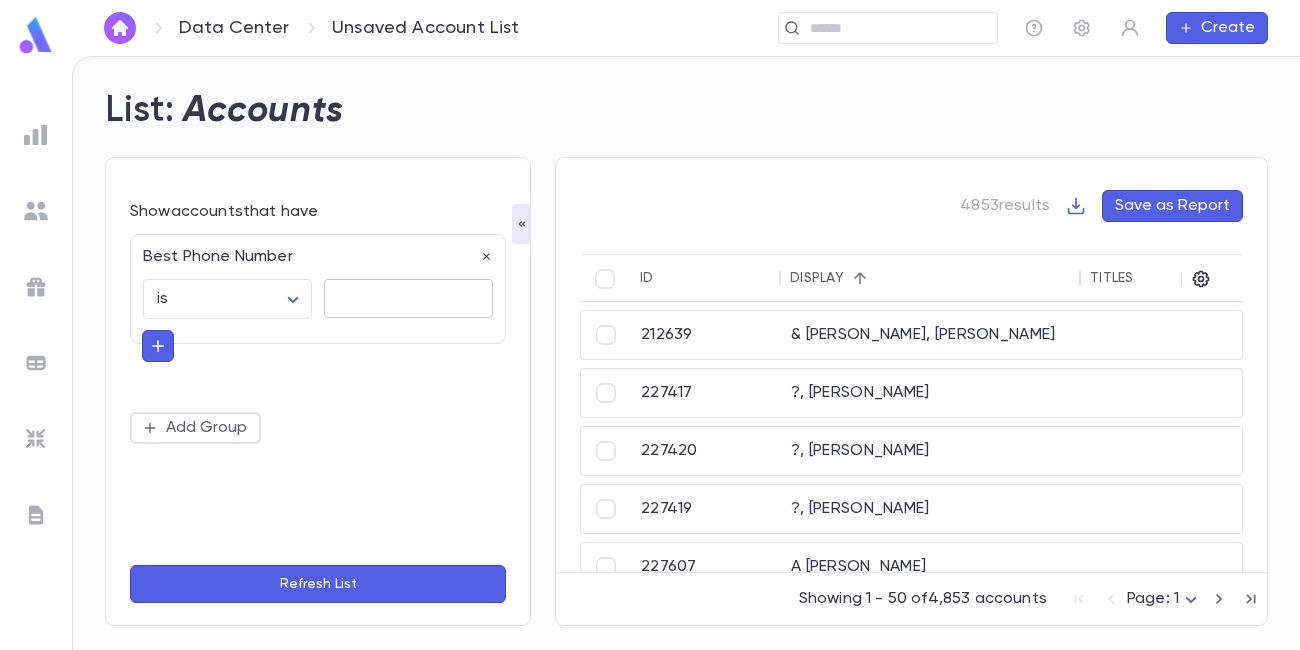 click at bounding box center (408, 298) 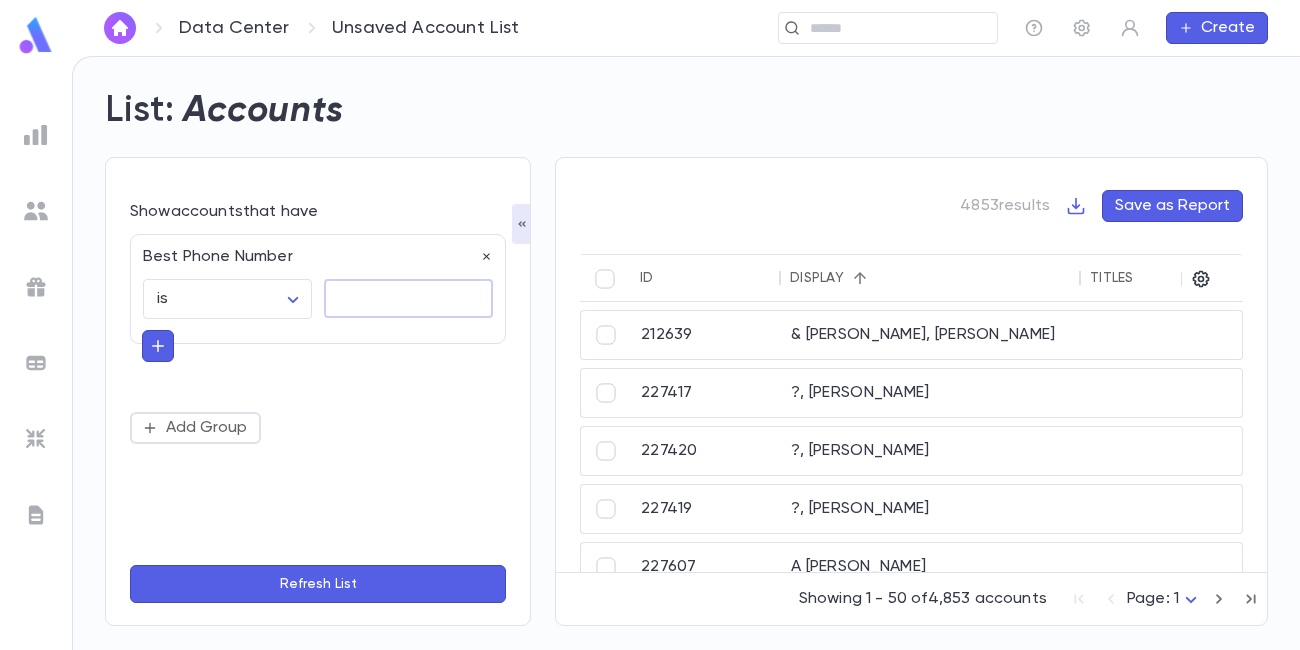 paste on "**********" 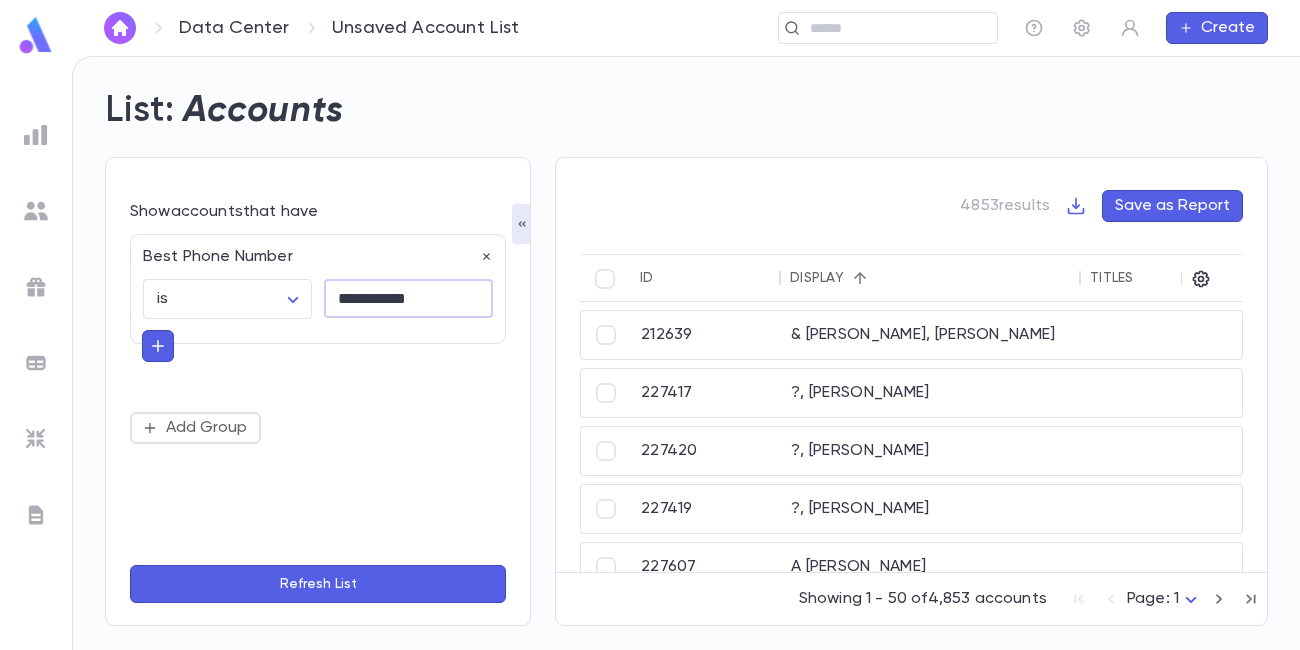 type on "**********" 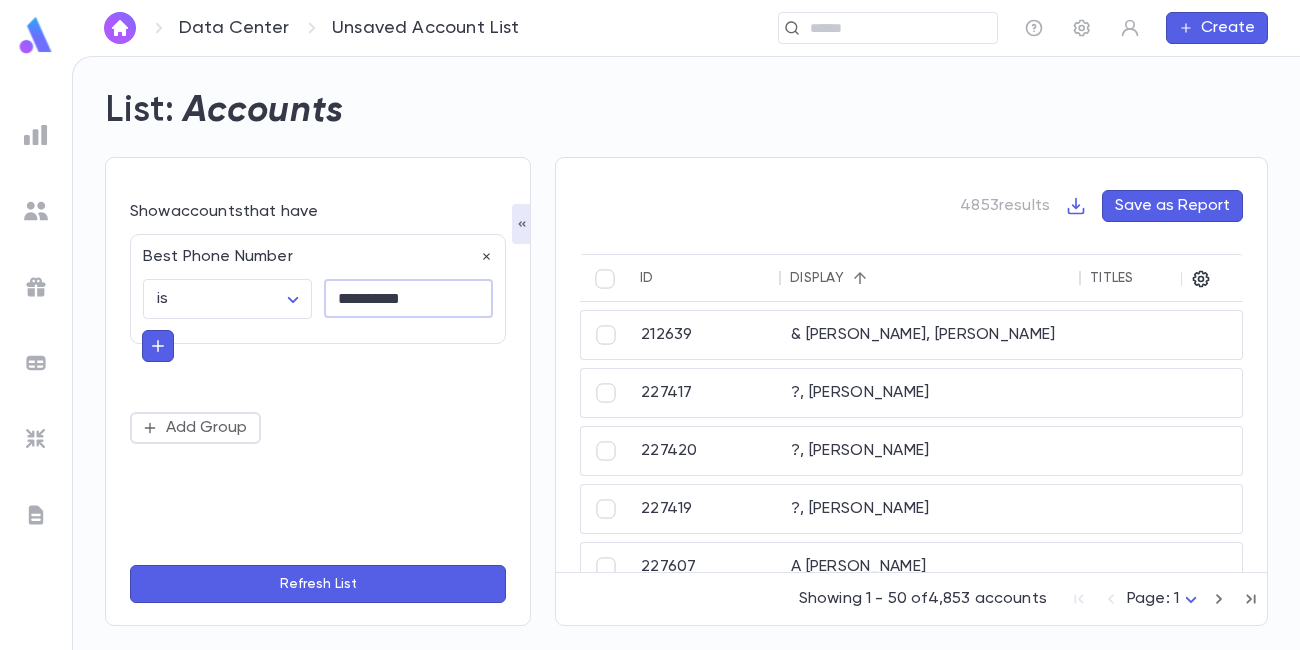 click on "Refresh List" at bounding box center (318, 584) 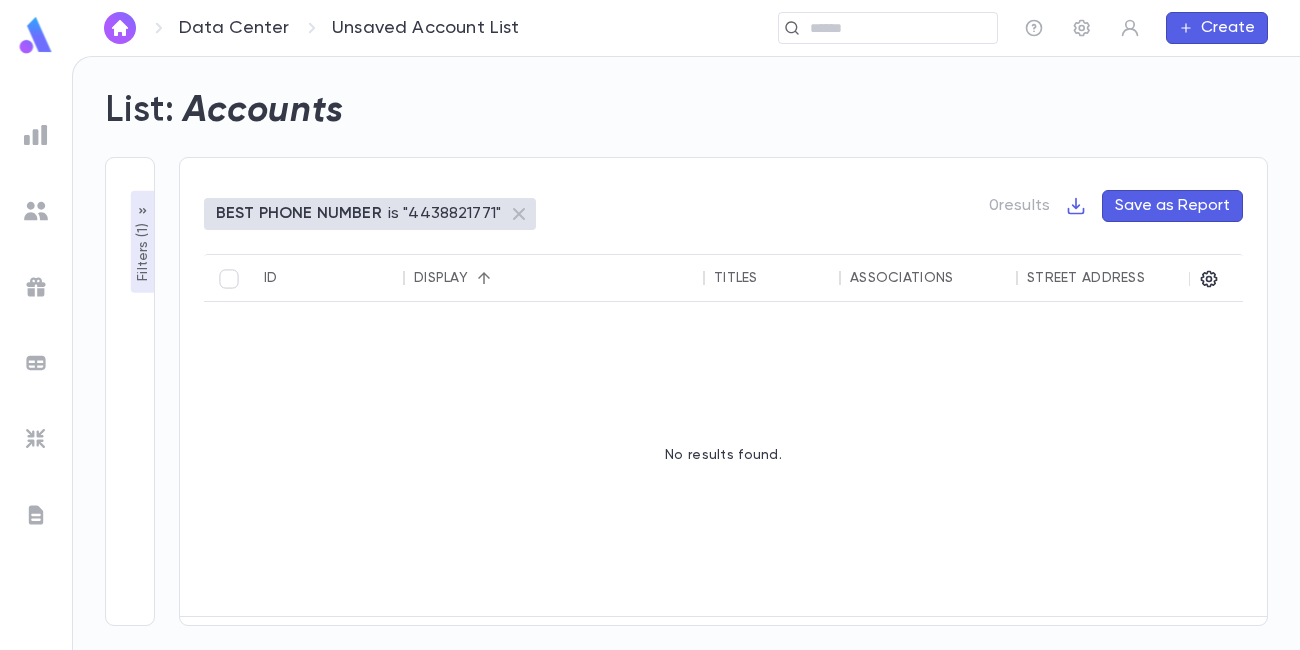 click on "Filters ( 1 )" at bounding box center [143, 250] 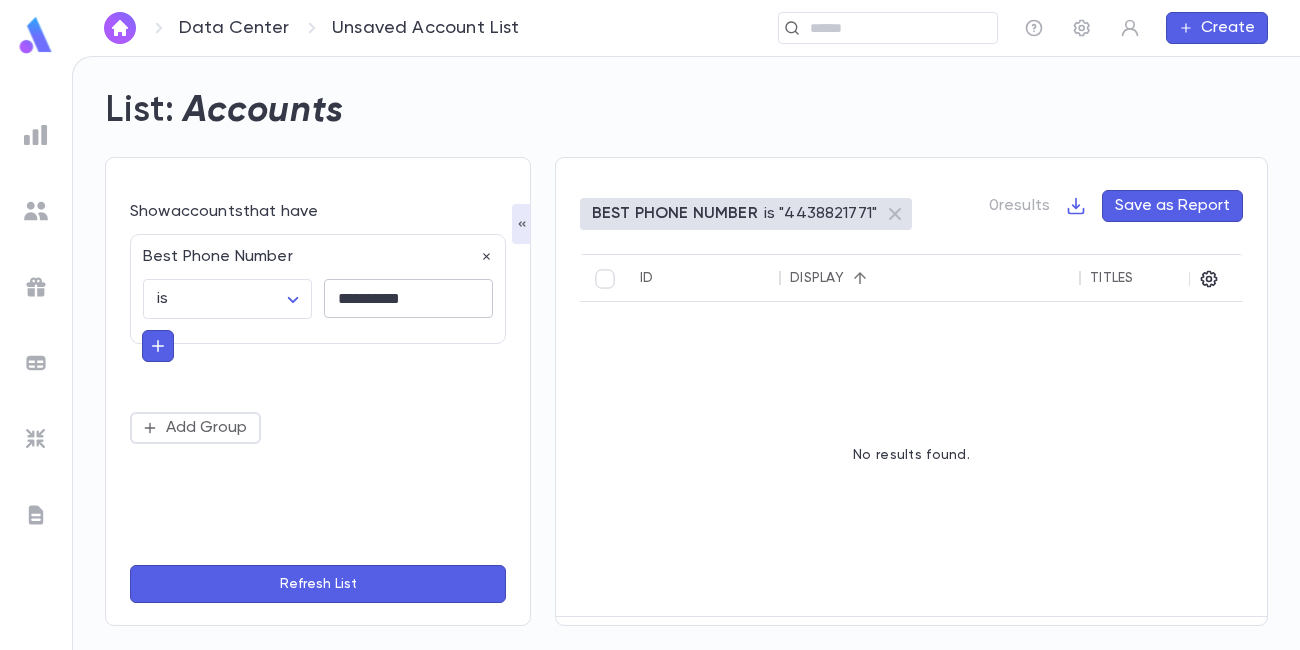 click on "**********" at bounding box center (408, 298) 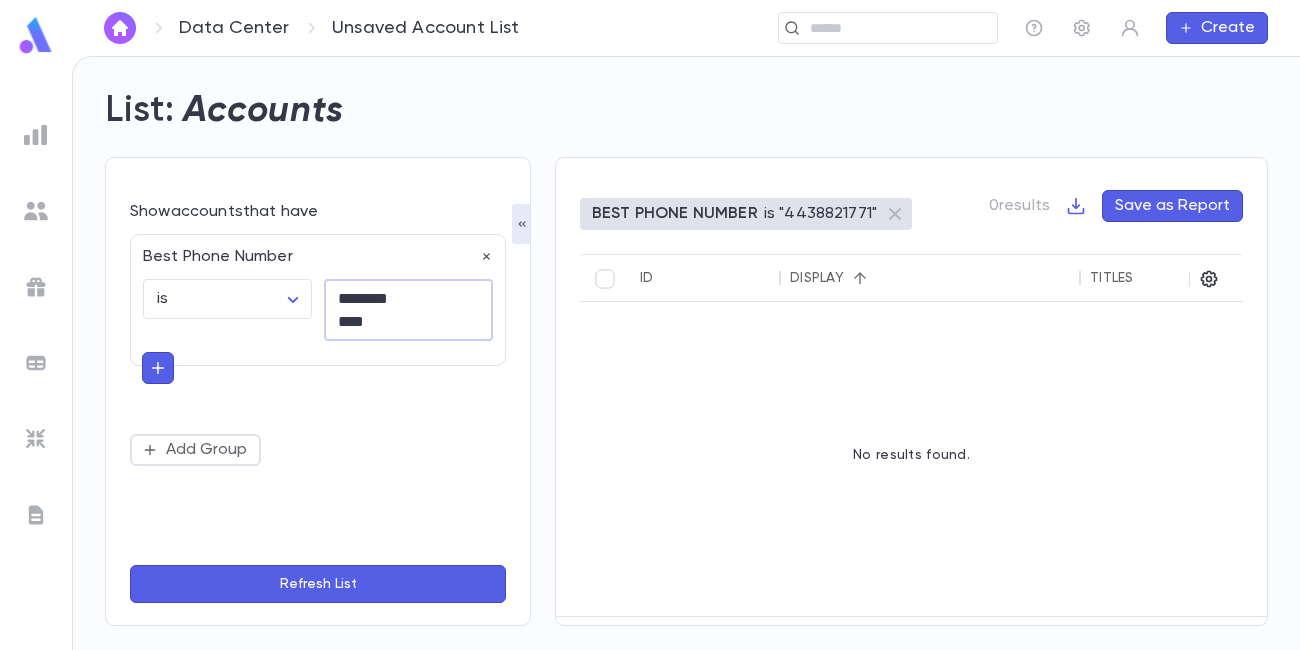 type on "**********" 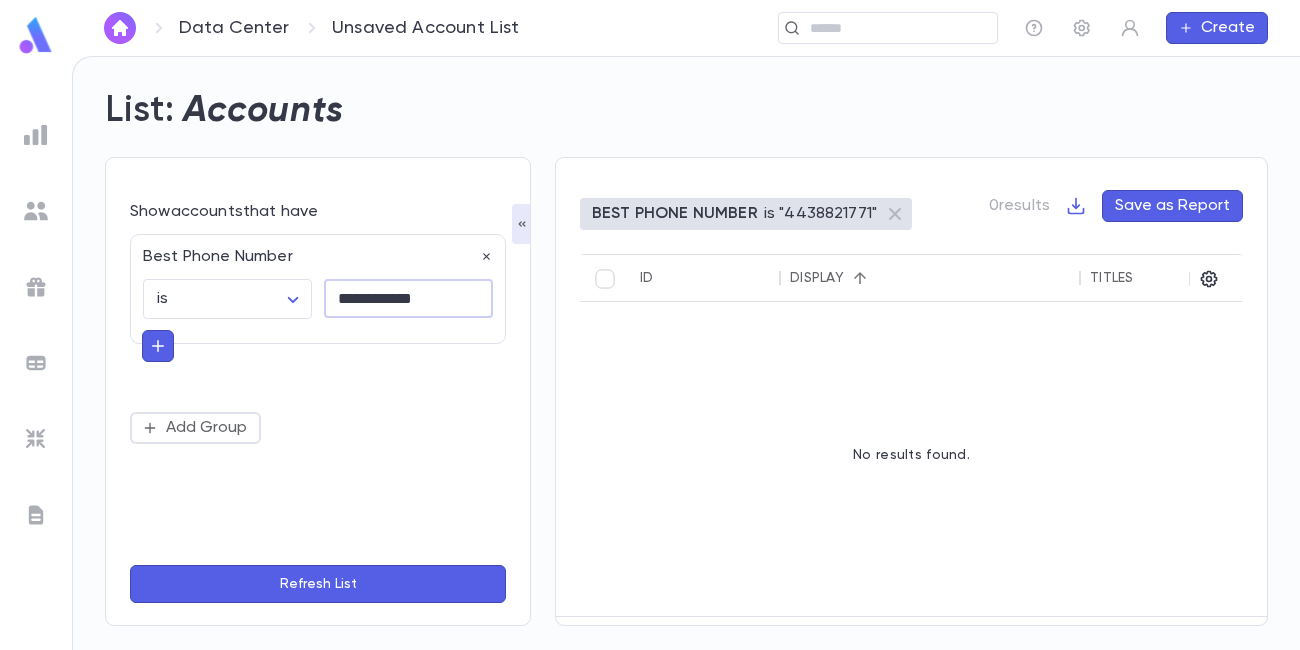 click on "Refresh List" at bounding box center [318, 584] 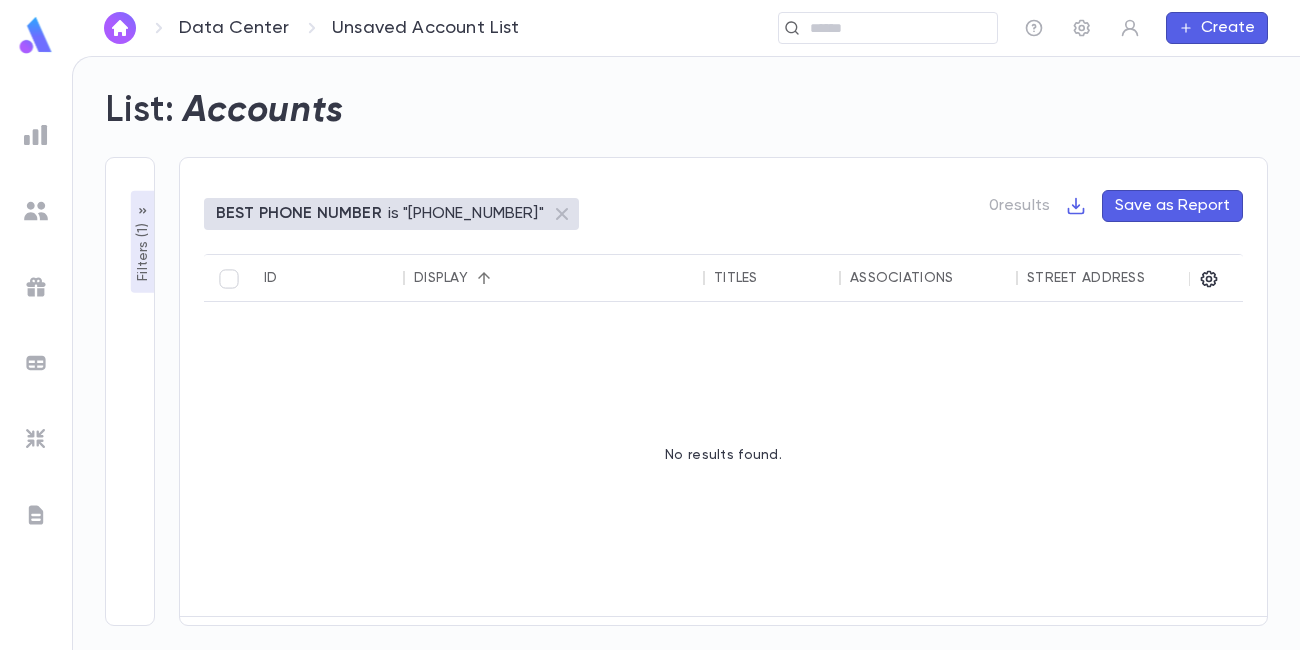 click on "Filters ( 1 )" at bounding box center [143, 250] 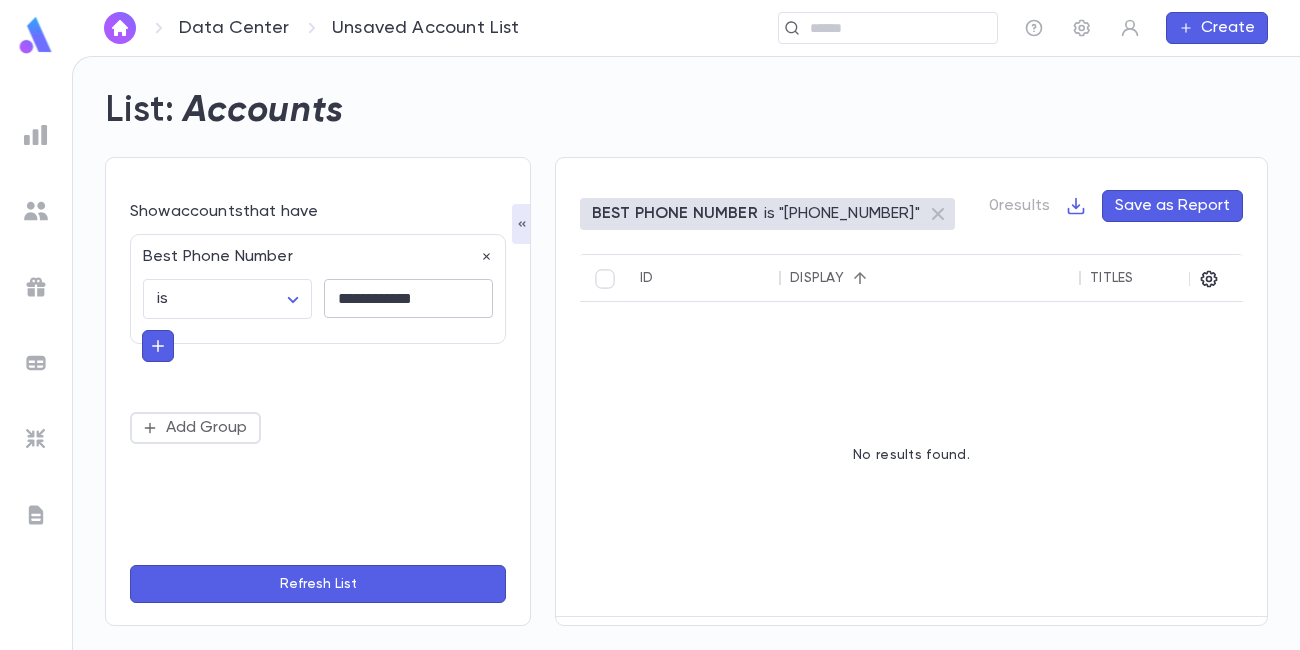 click on "**********" at bounding box center (408, 298) 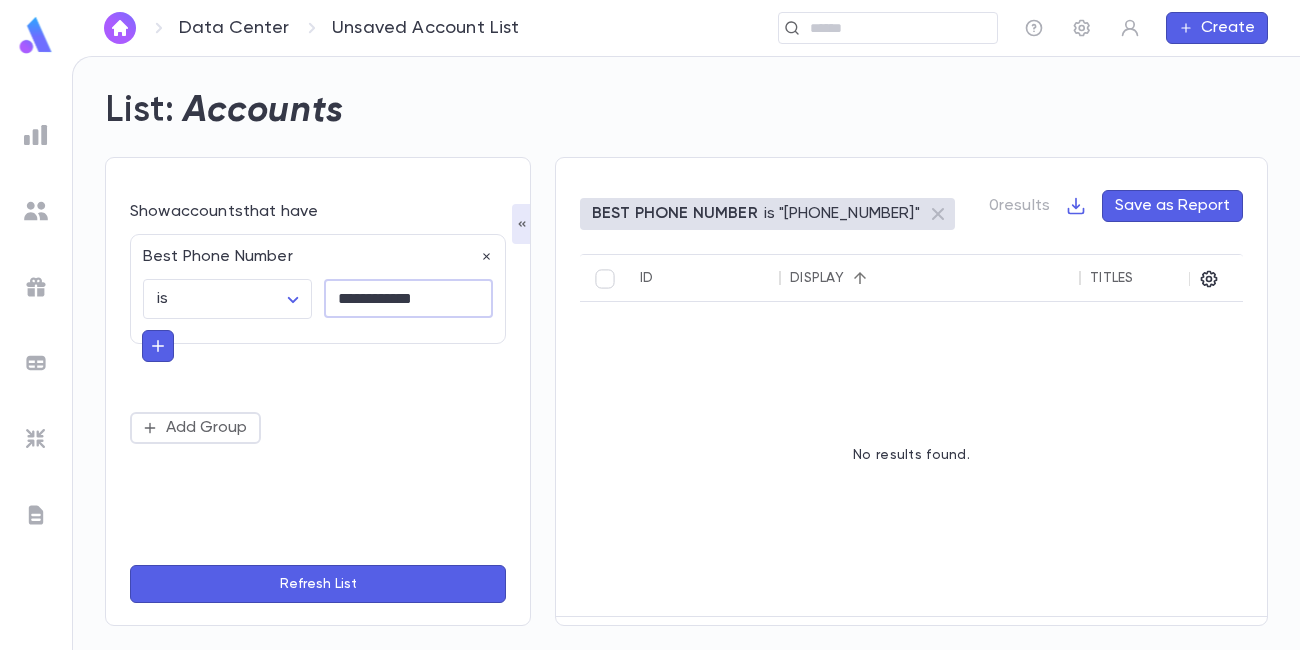 click on "**********" at bounding box center (408, 298) 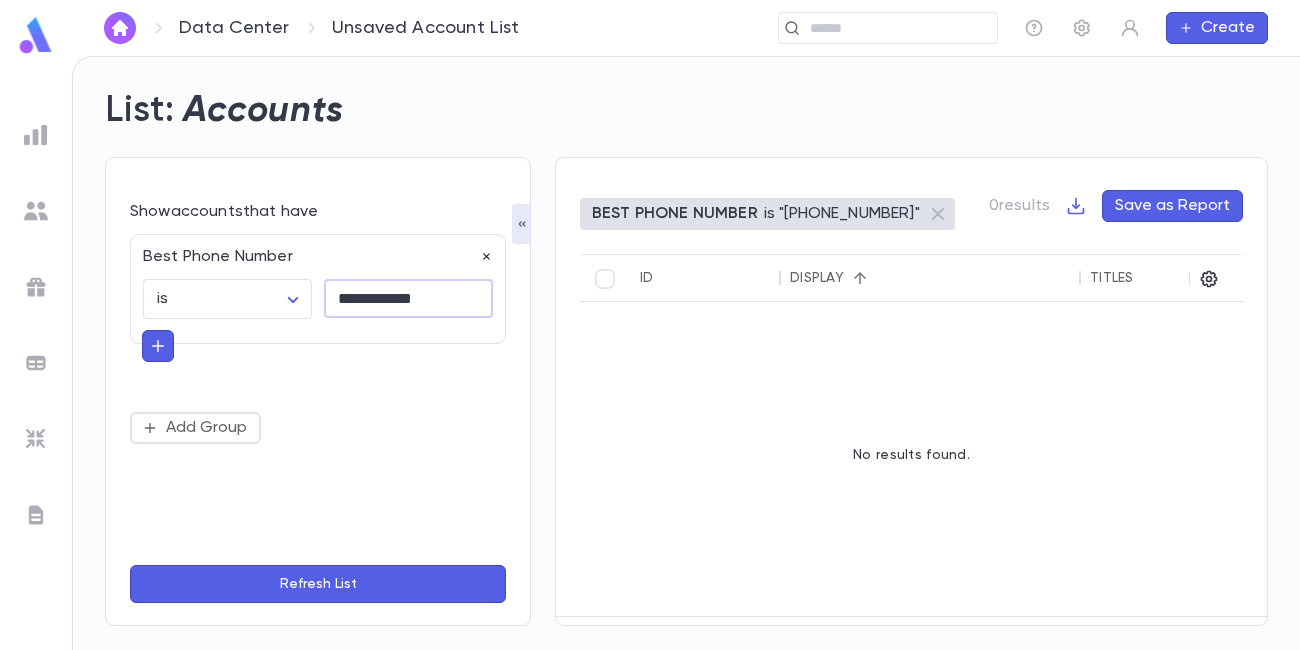 click 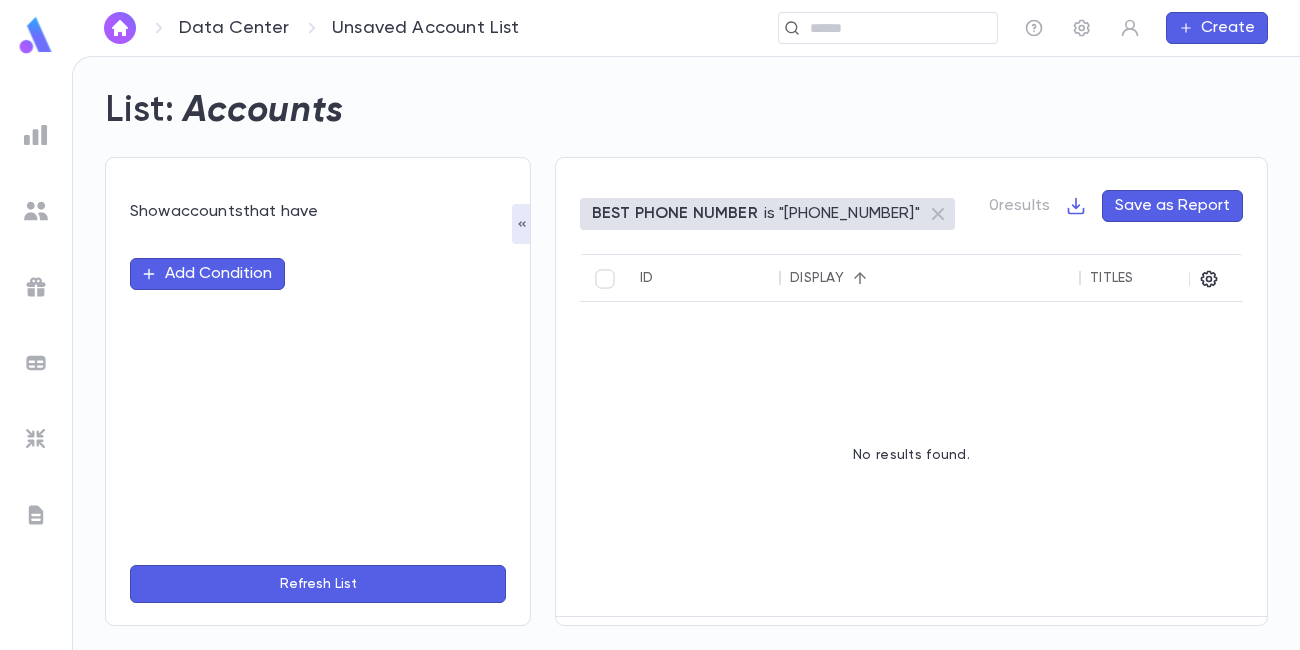 click on "Add Condition" at bounding box center [207, 274] 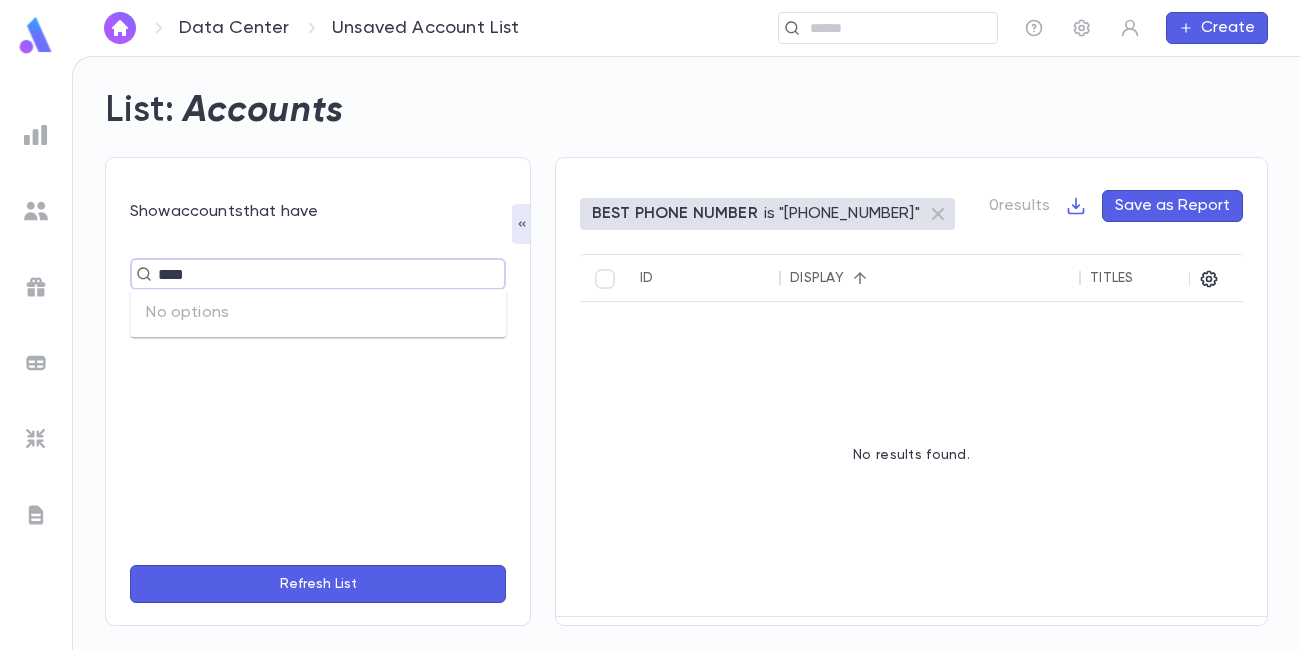 type on "****" 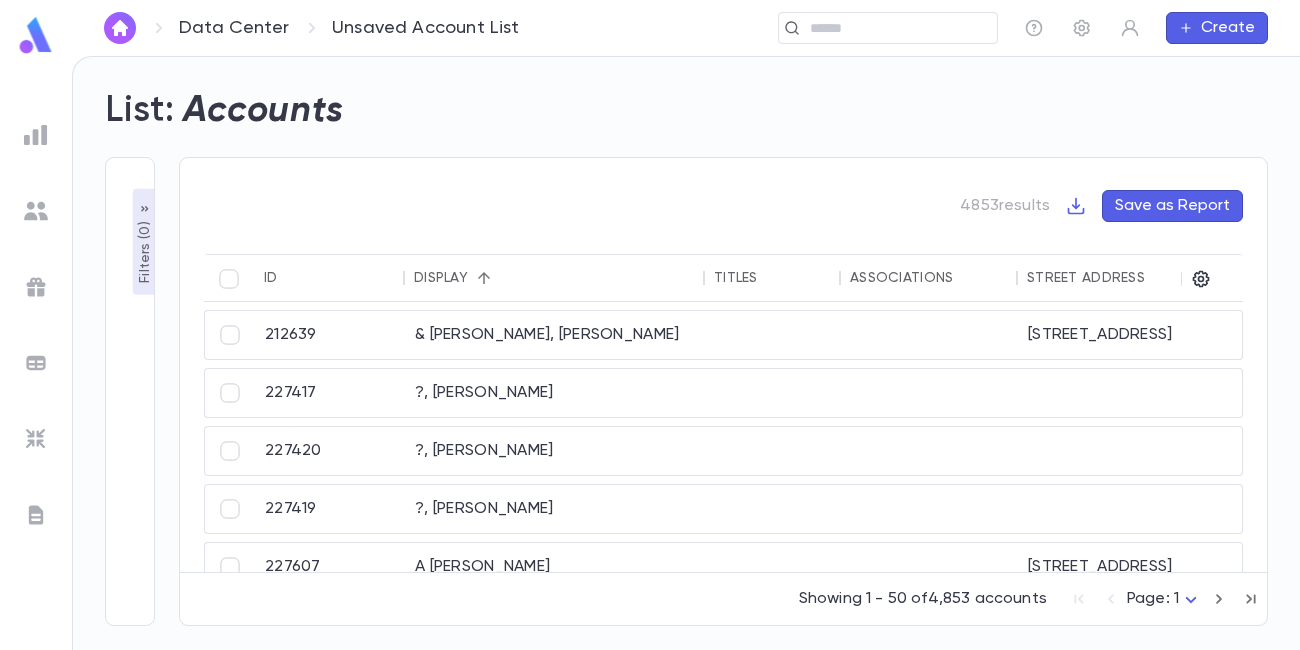 click on "Filters ( 0 )" at bounding box center [145, 250] 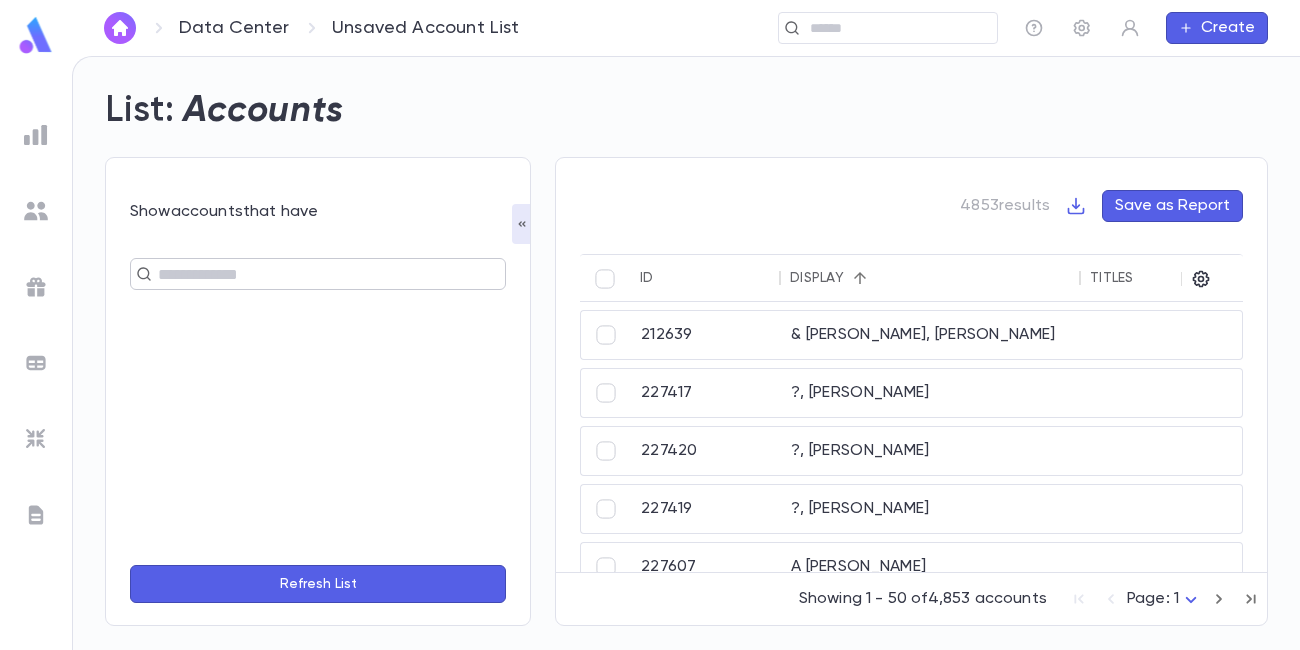click at bounding box center (309, 274) 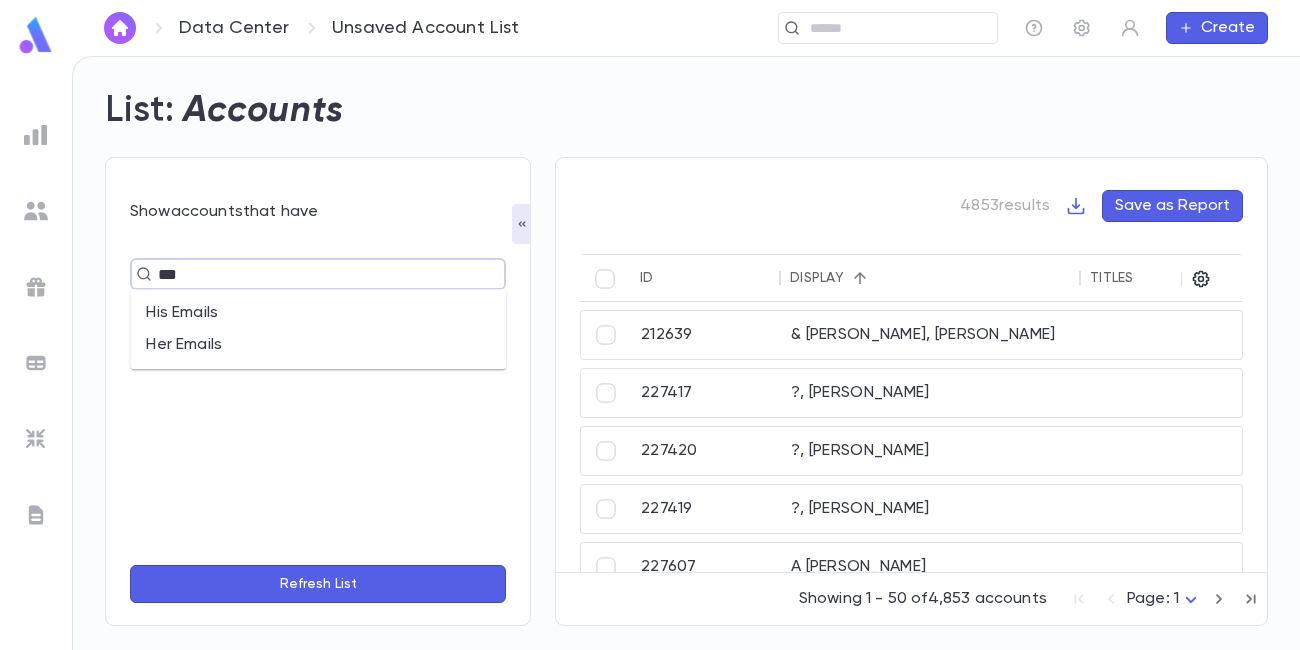 type on "****" 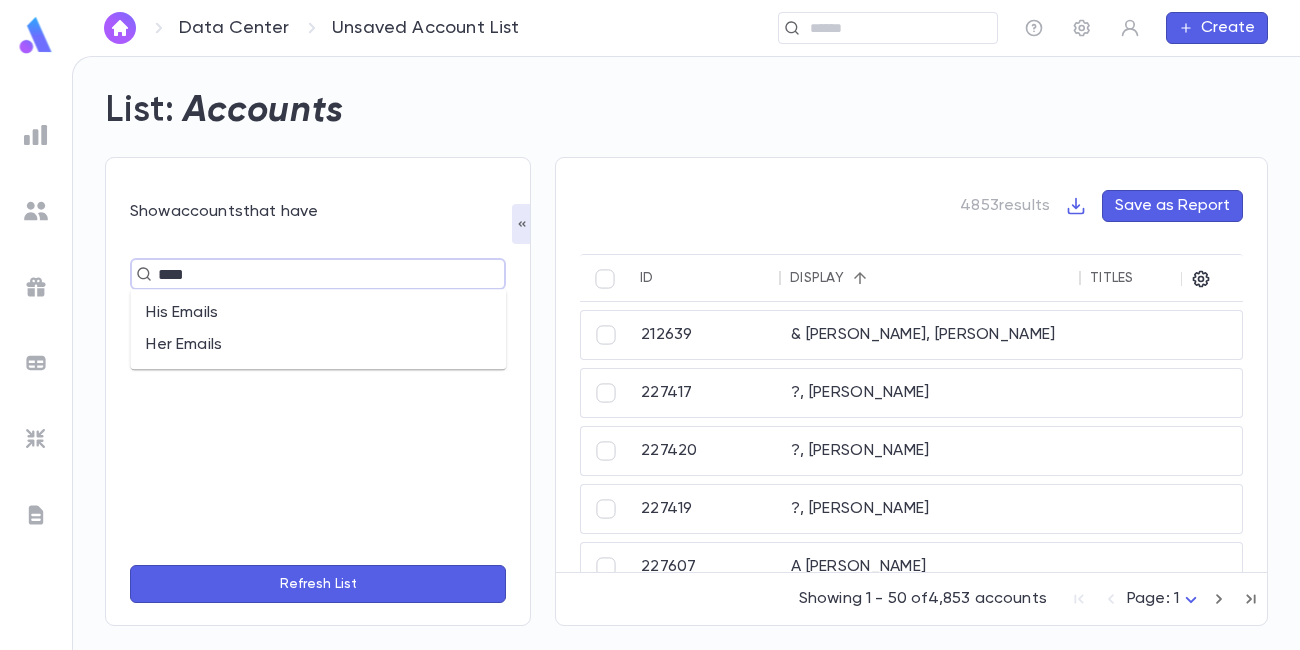 click on "His Emails" at bounding box center (318, 313) 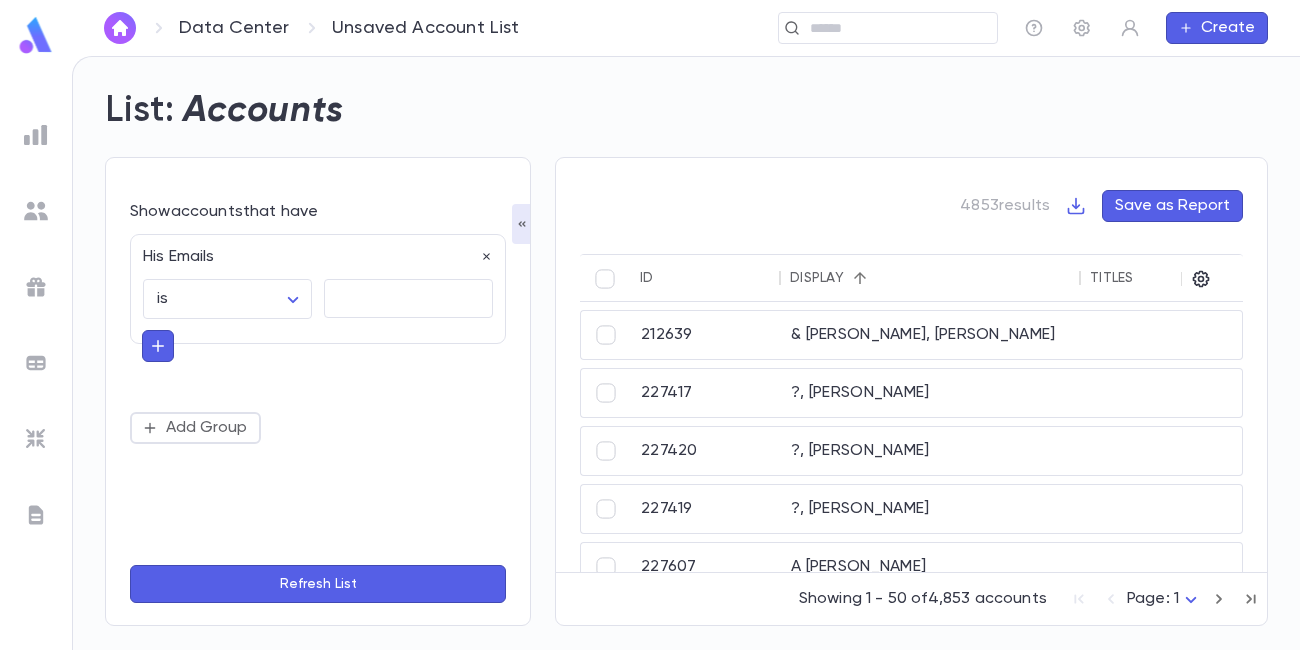 click on "His  Emails is ****** ​ * ​" at bounding box center [318, 289] 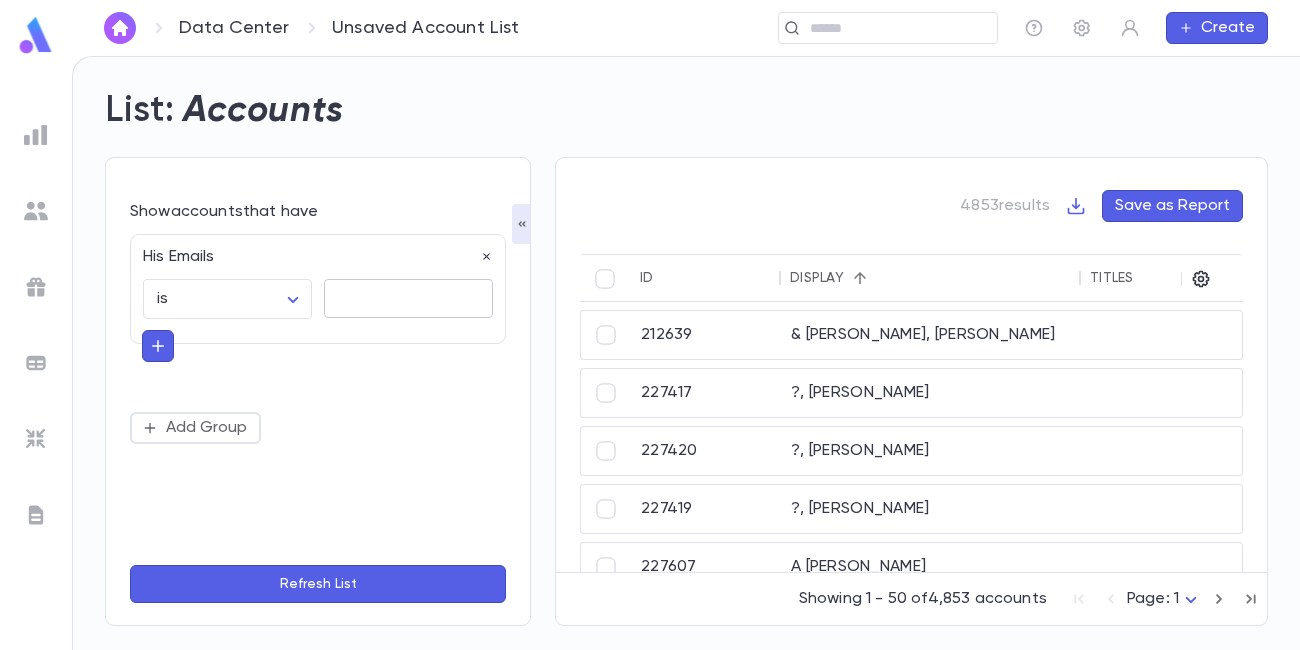 click at bounding box center [408, 298] 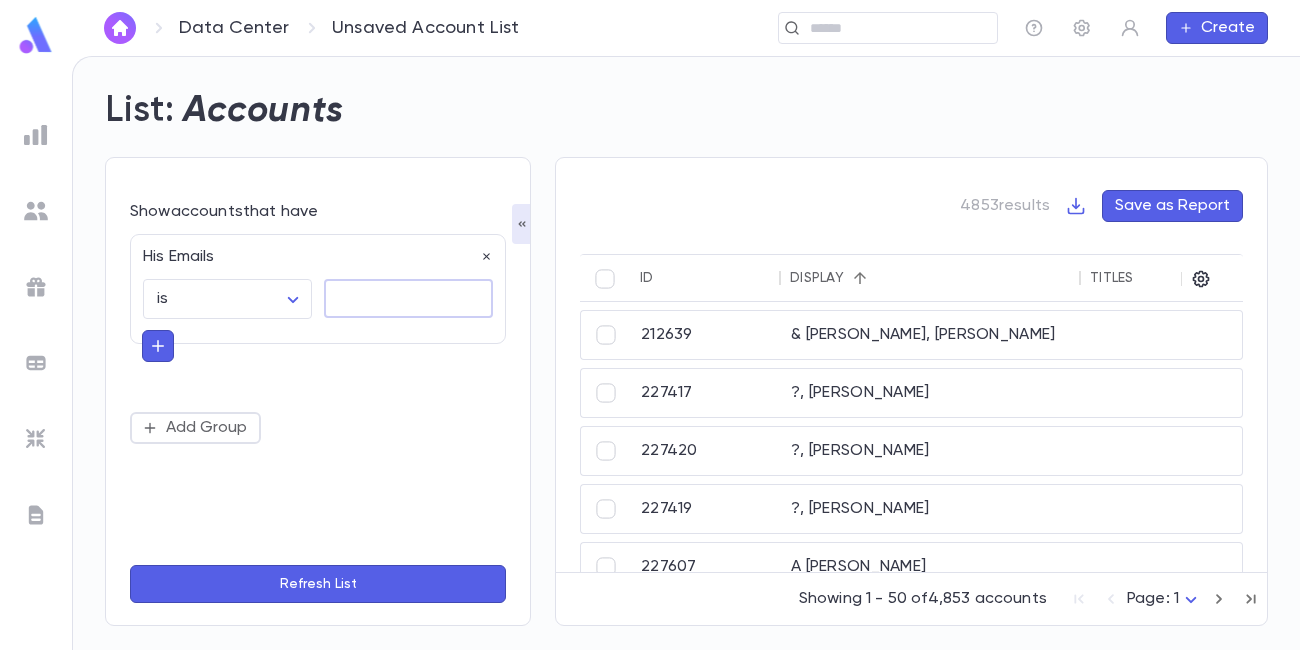 paste on "**********" 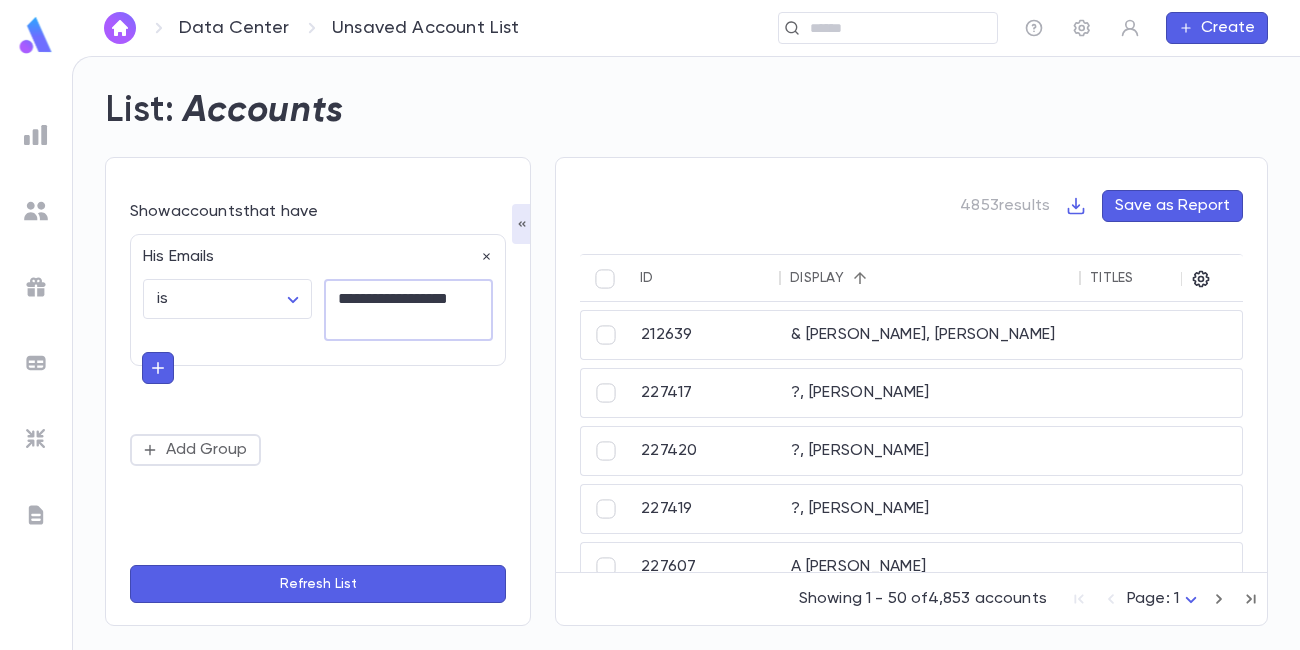 click on "Refresh List" at bounding box center [318, 584] 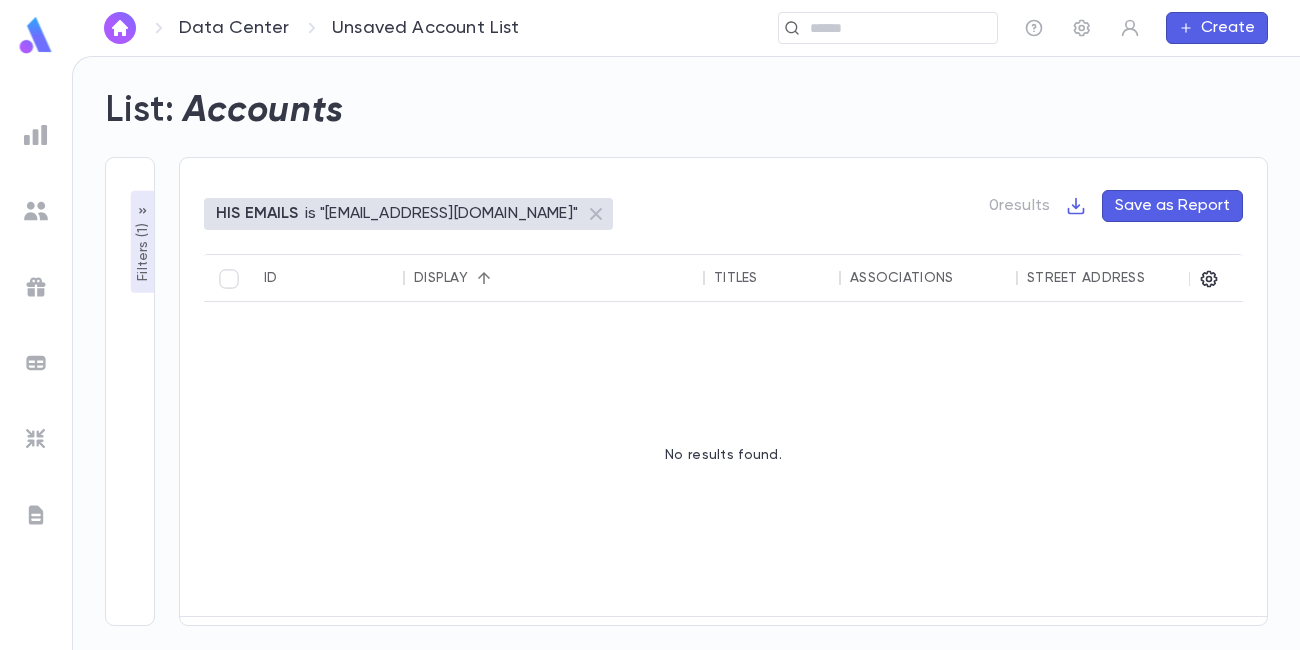 click on "Filters ( 1 )" at bounding box center [143, 250] 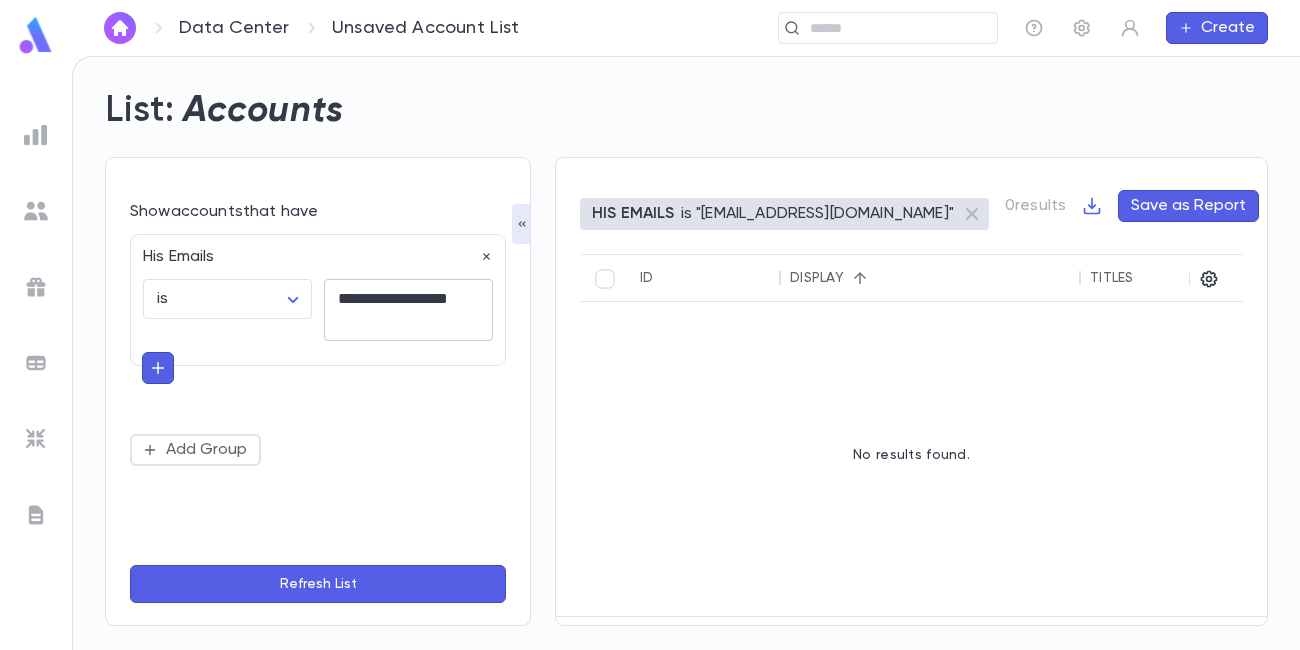 click on "**********" at bounding box center (408, 310) 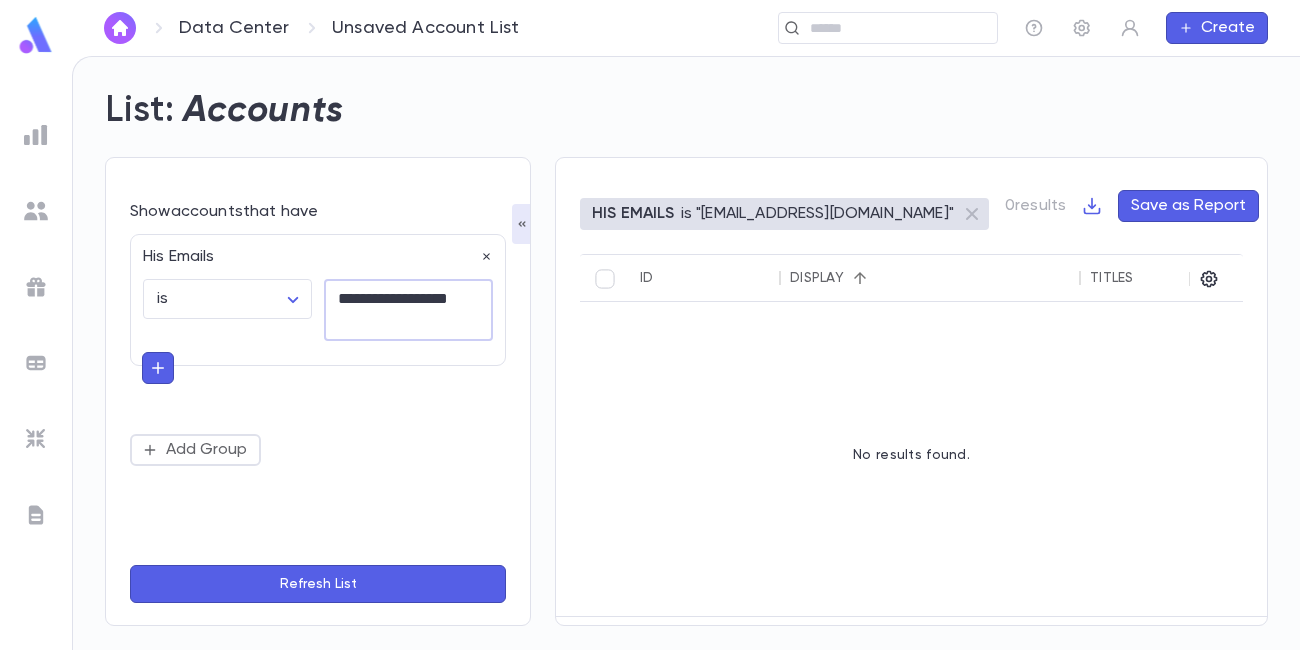 click on "**********" at bounding box center (408, 310) 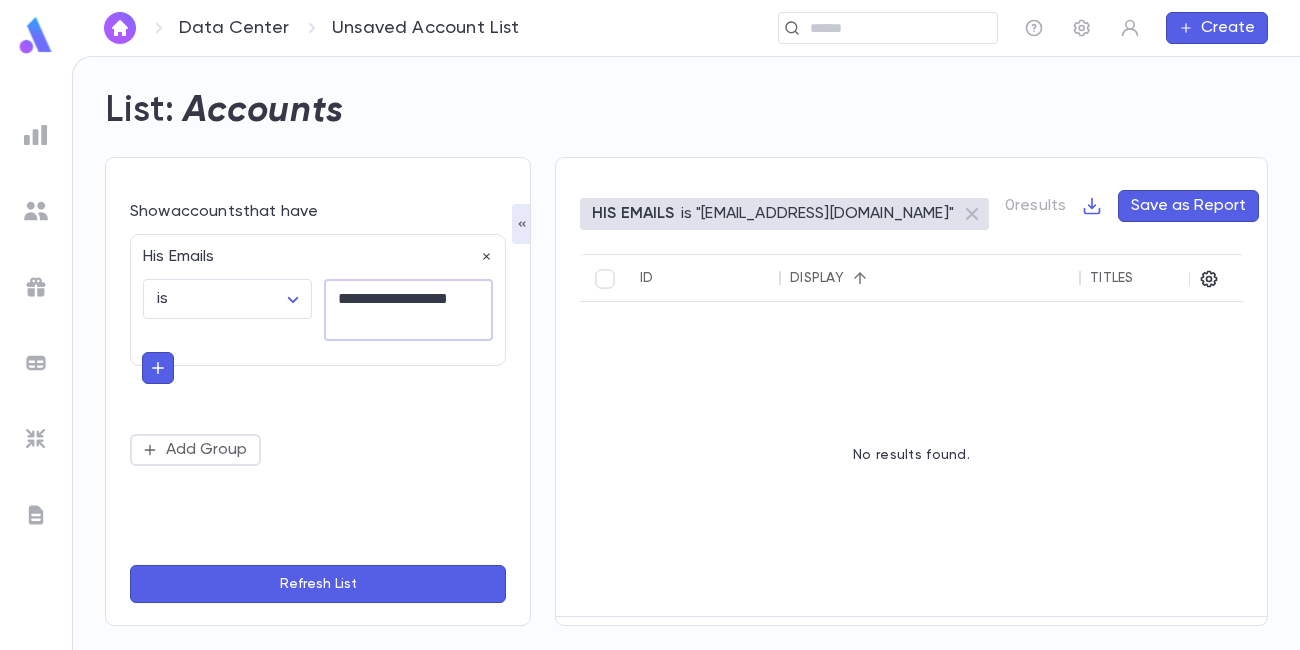paste on "******" 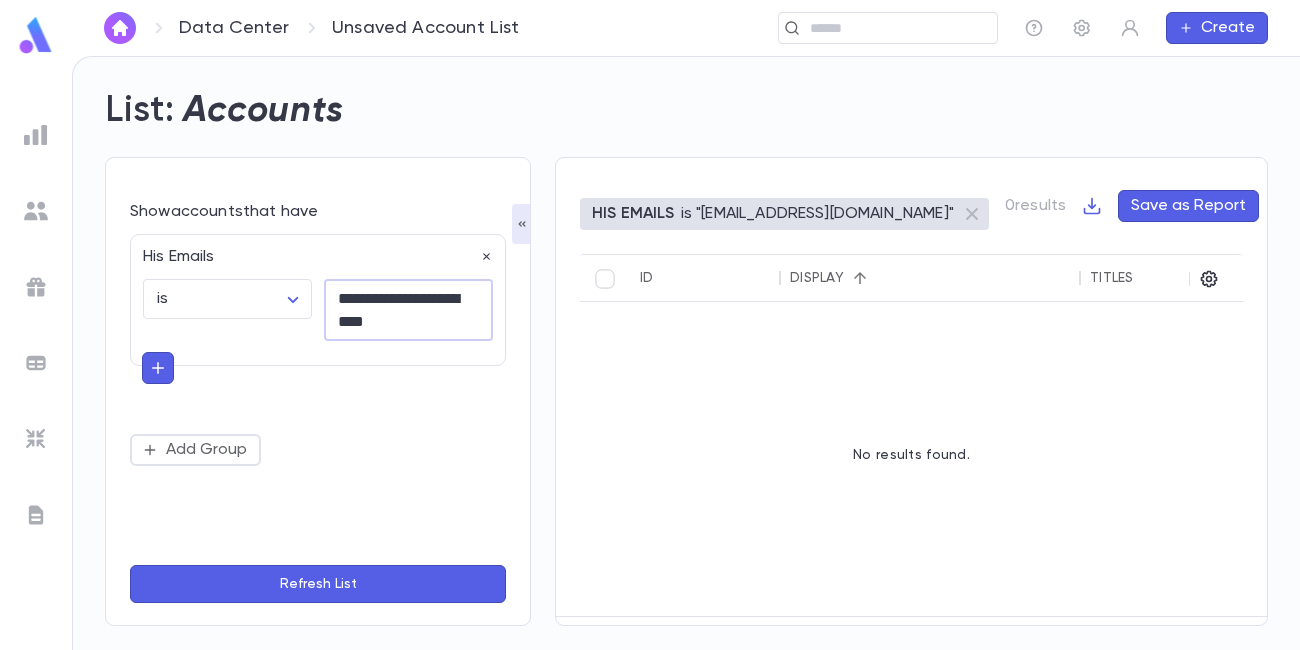 click on "Refresh List" at bounding box center [318, 584] 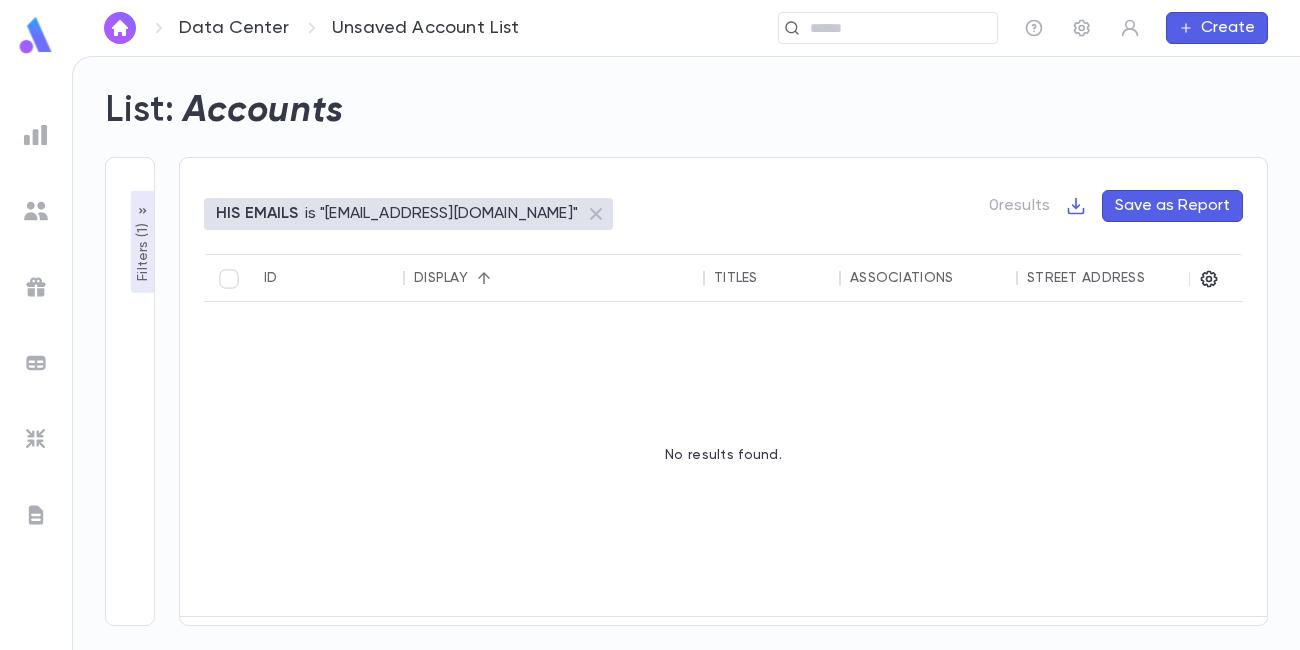 click on "Filters ( 1 )" at bounding box center [143, 250] 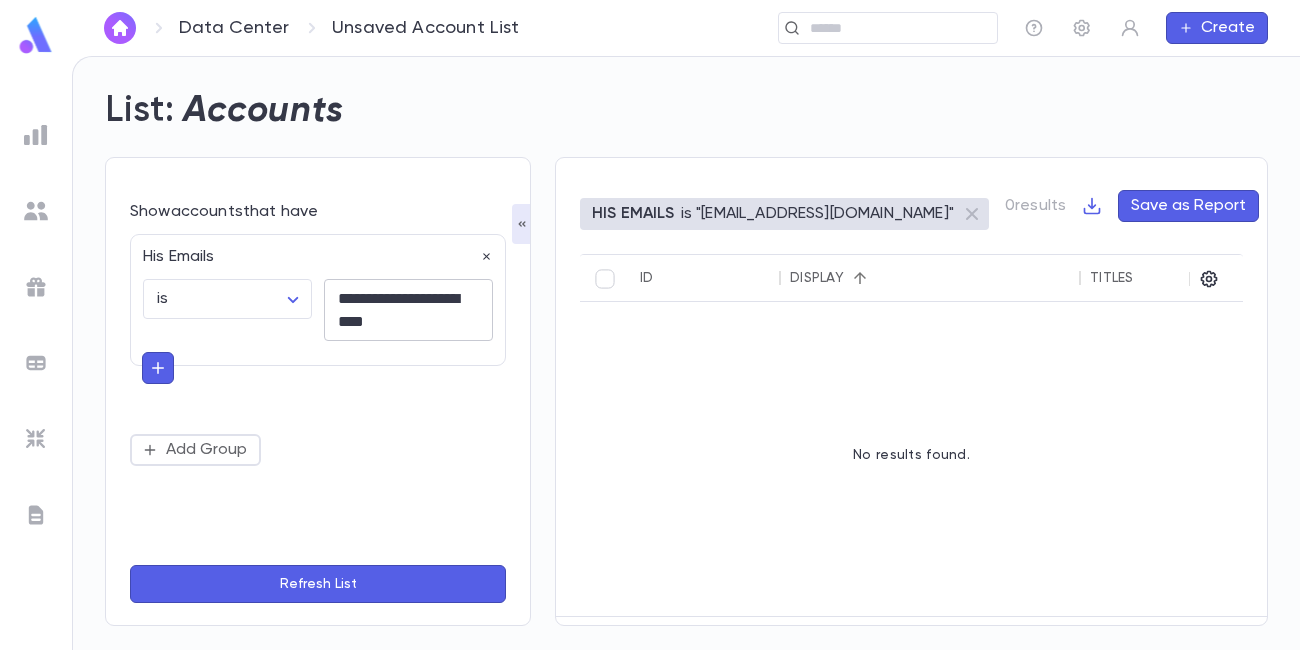 click on "**********" at bounding box center (408, 310) 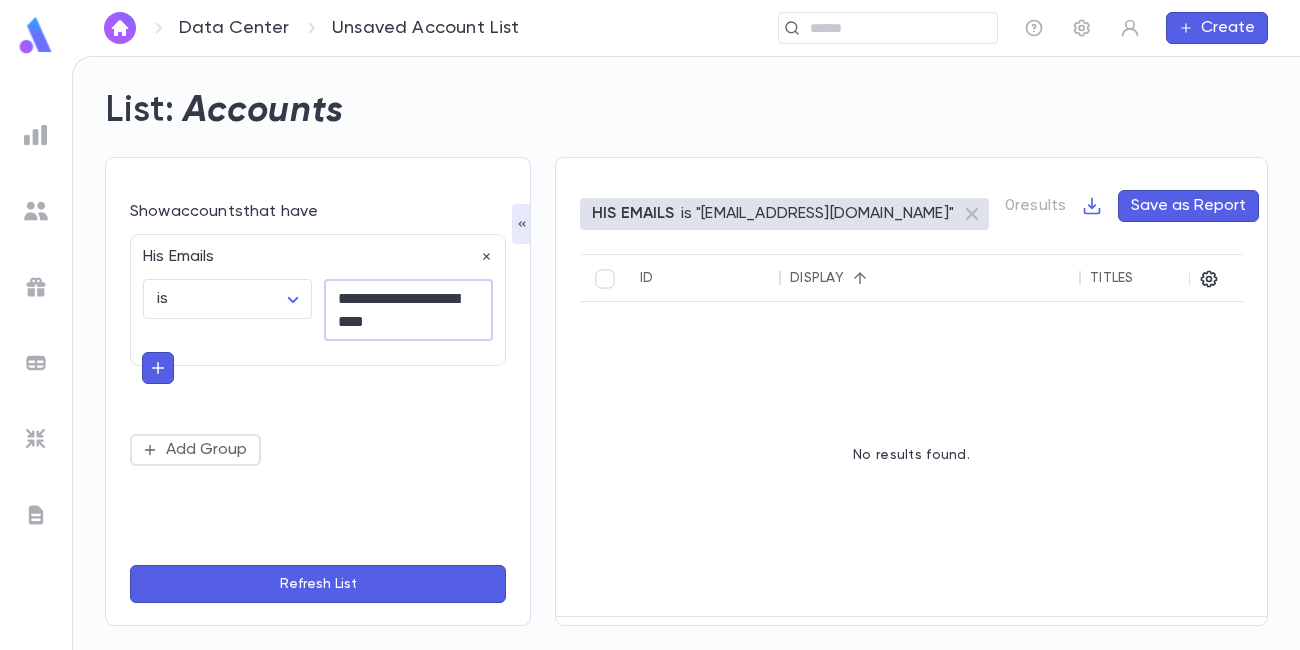 click on "**********" at bounding box center [408, 310] 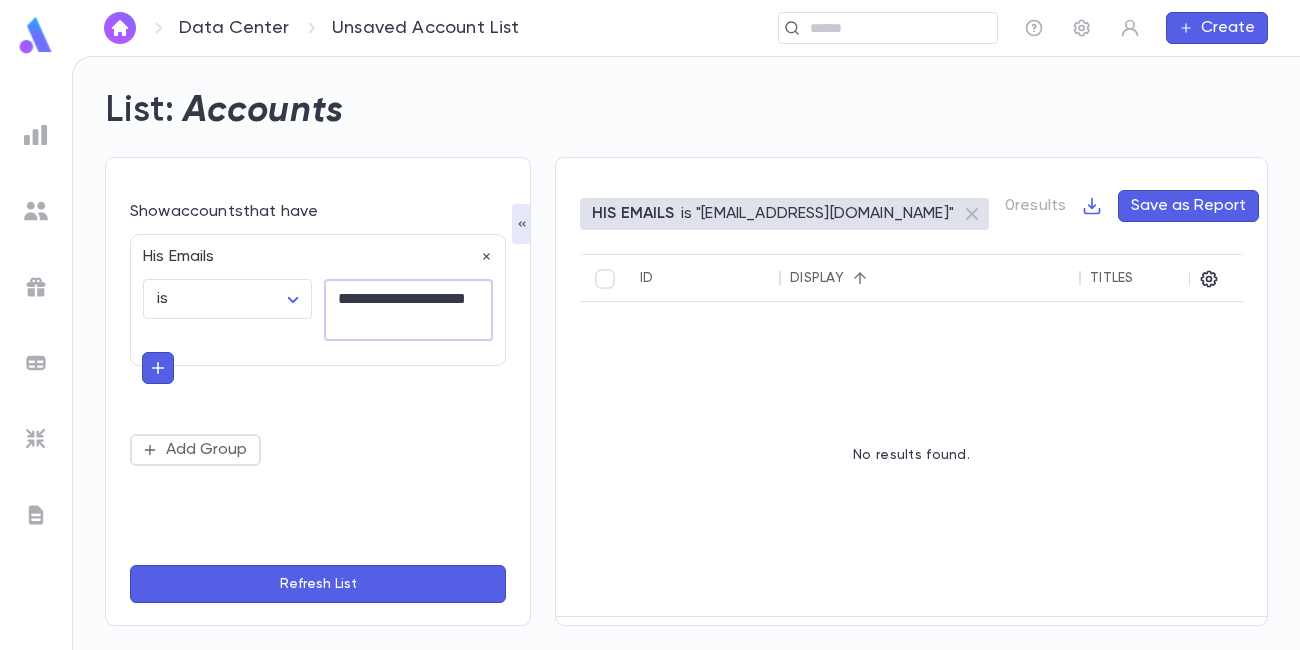 click on "Refresh List" at bounding box center (318, 584) 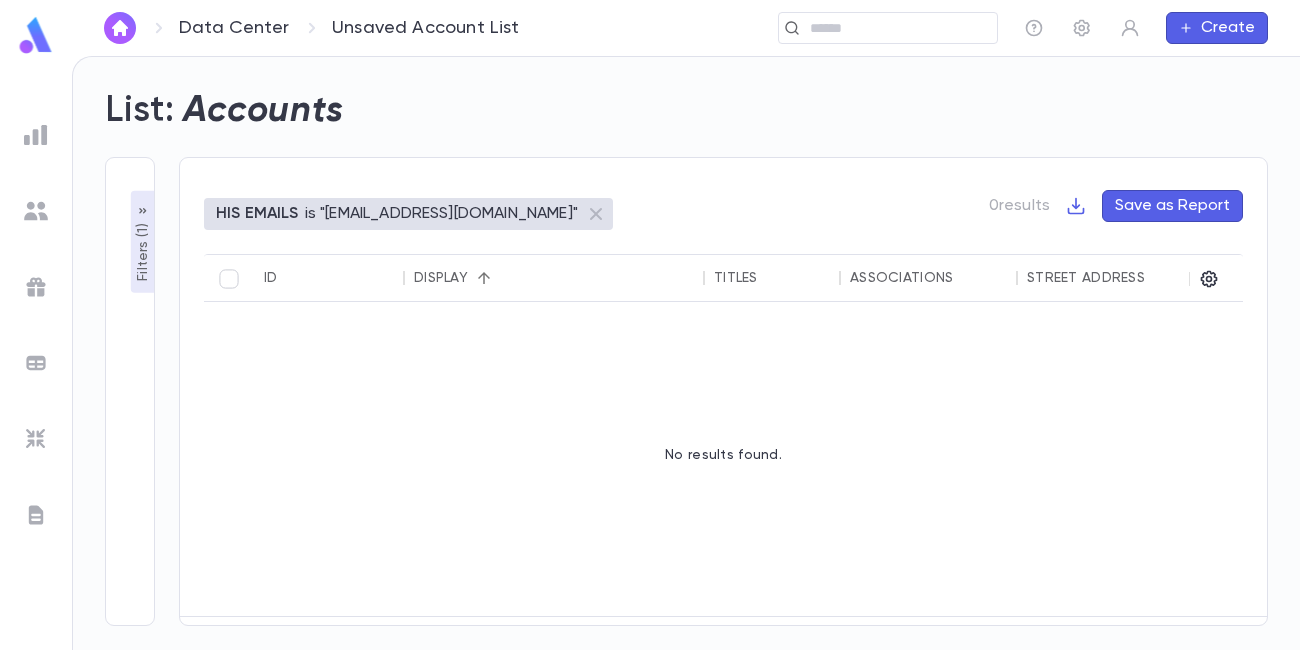 click on "Create" at bounding box center (1217, 28) 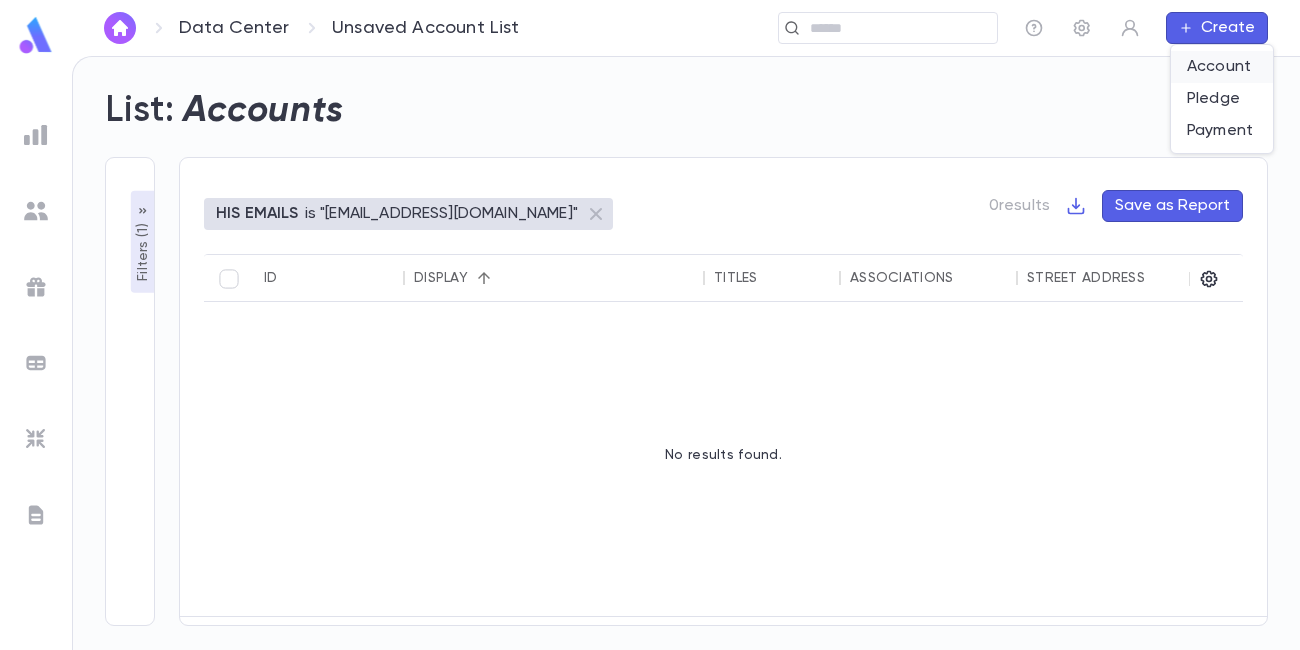 click on "Account" at bounding box center (1222, 67) 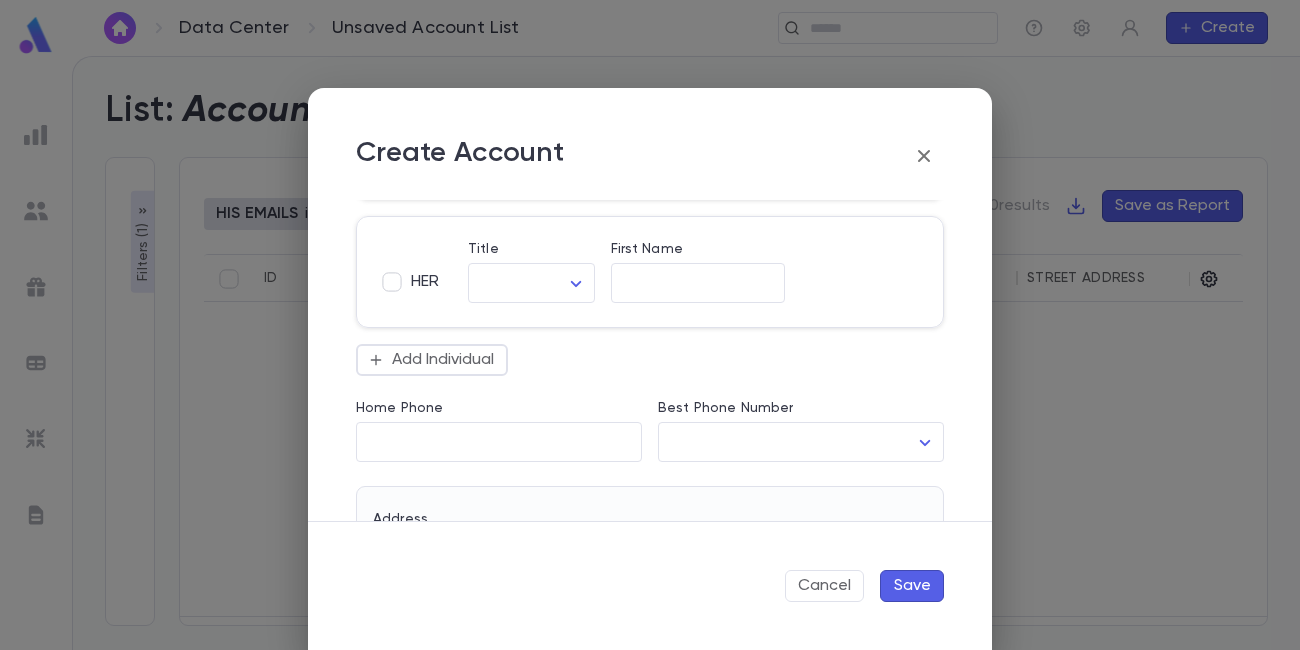 scroll, scrollTop: 199, scrollLeft: 0, axis: vertical 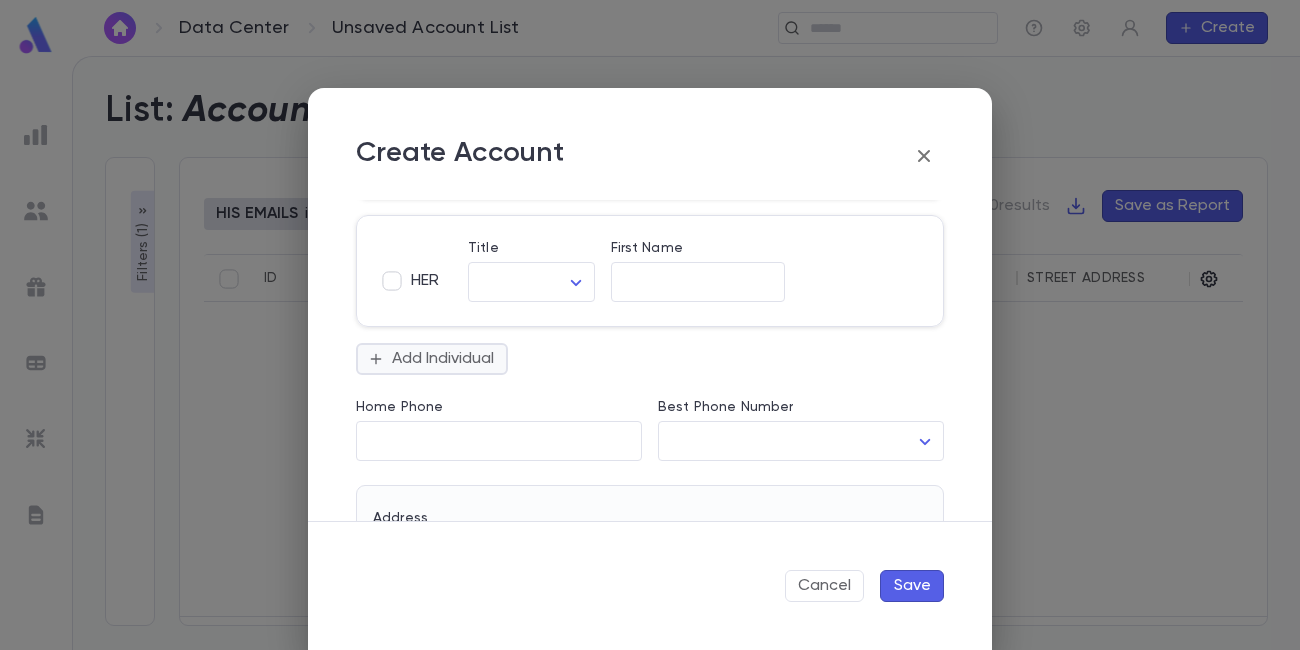 click on "Add Individual" at bounding box center [432, 359] 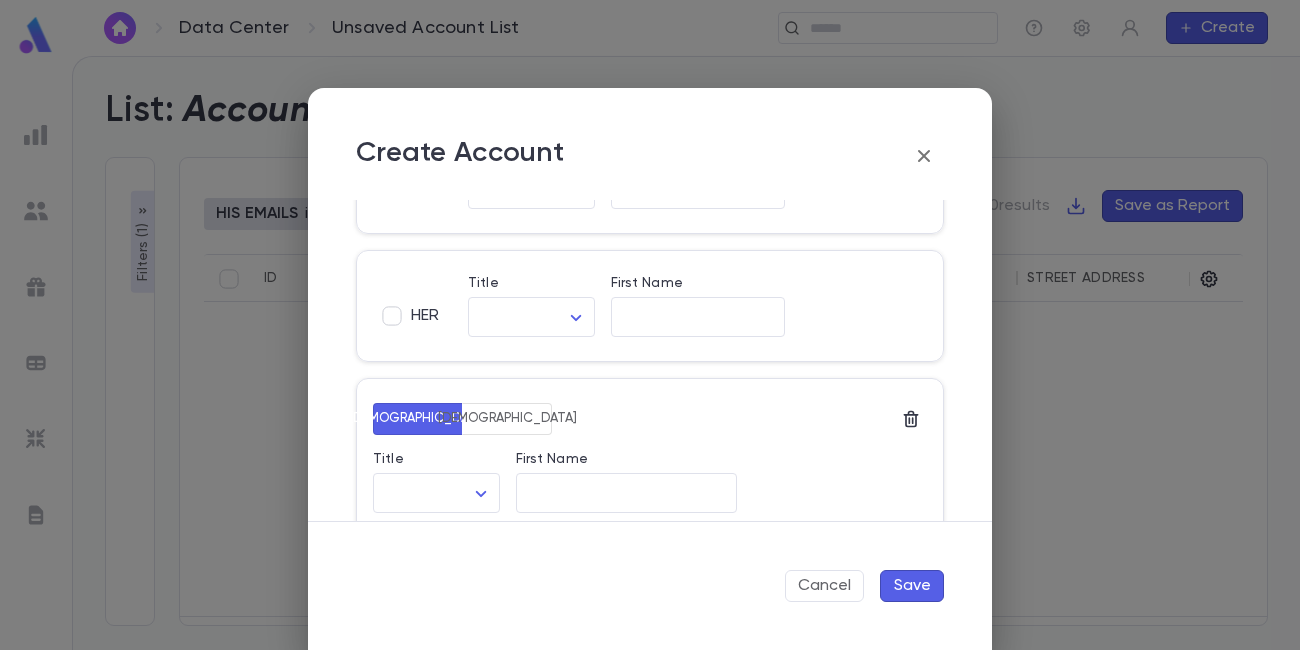scroll, scrollTop: 161, scrollLeft: 0, axis: vertical 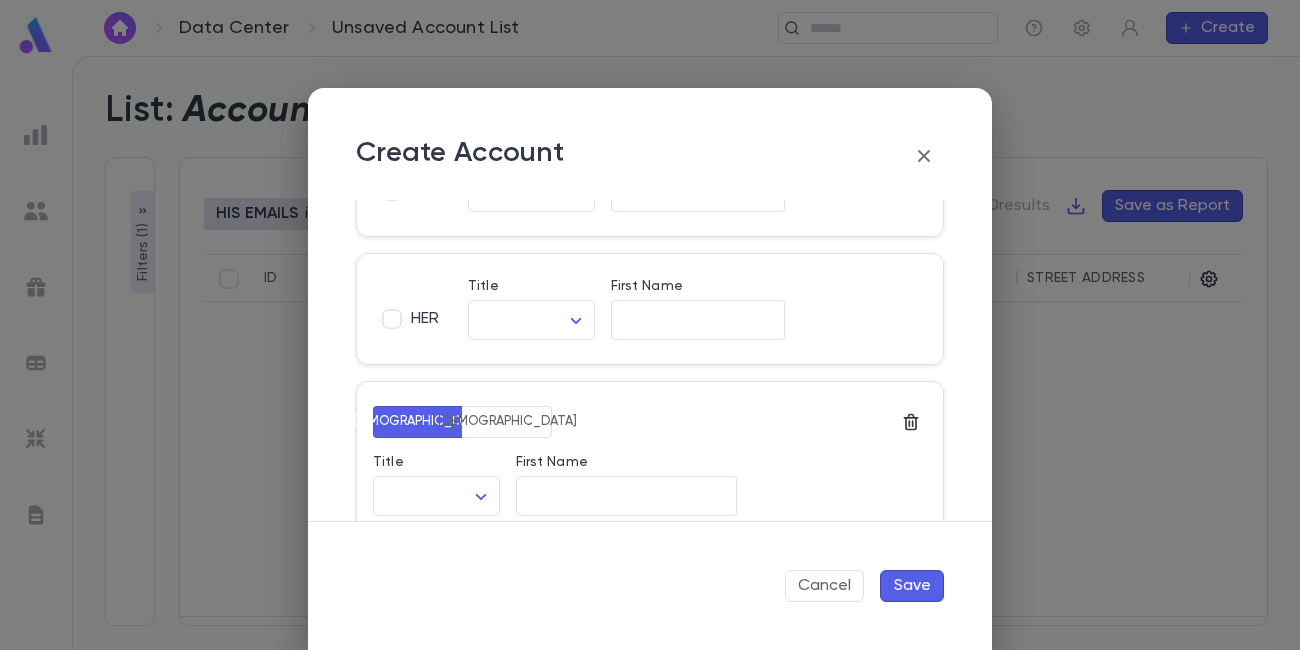 click 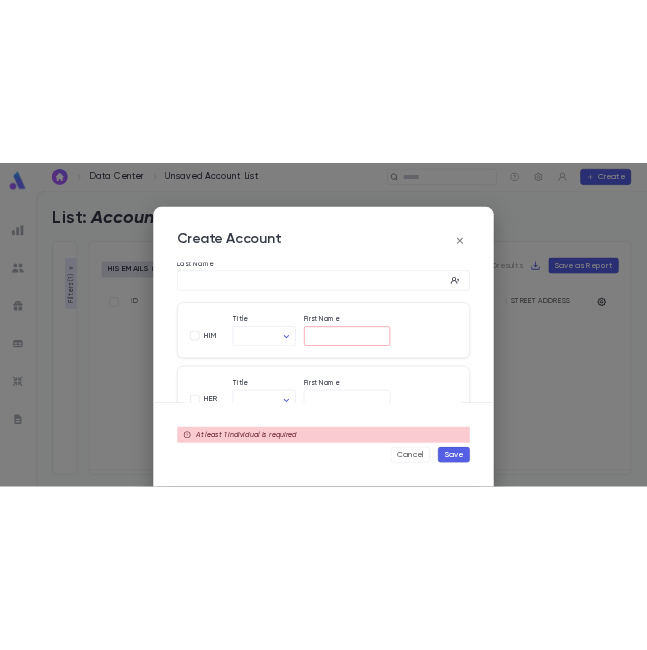 scroll, scrollTop: 0, scrollLeft: 0, axis: both 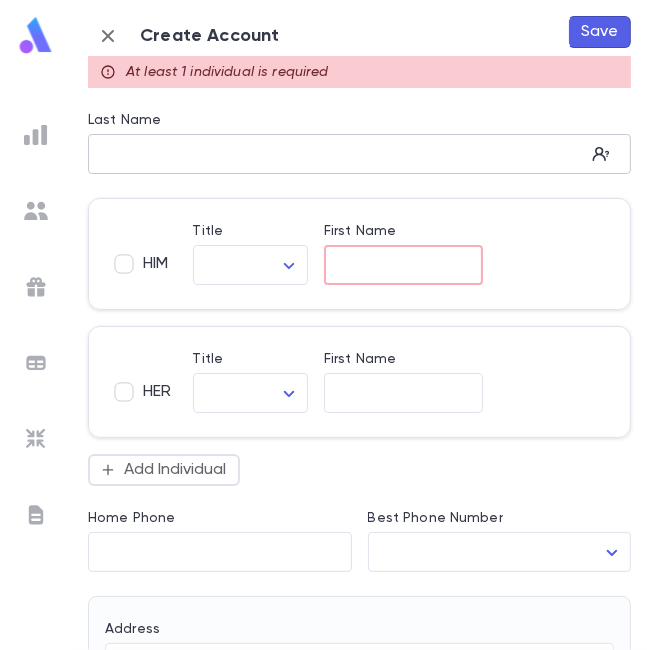 click on "​" at bounding box center [359, 154] 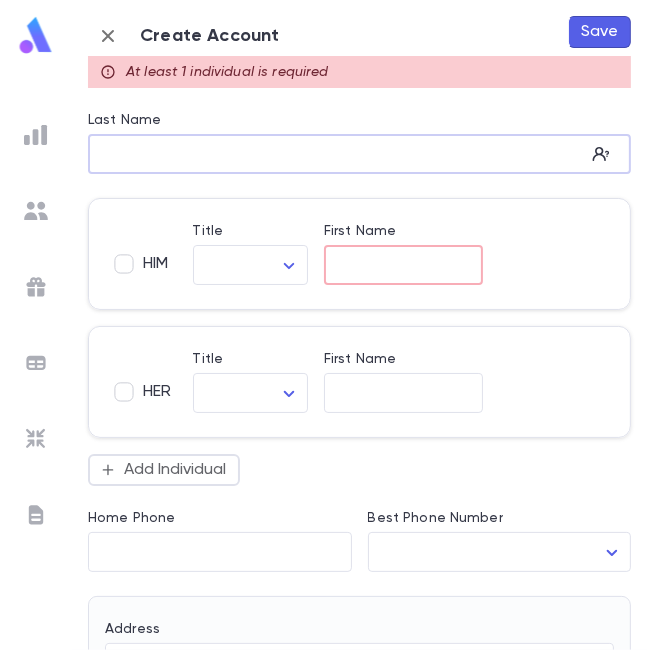 paste on "*******" 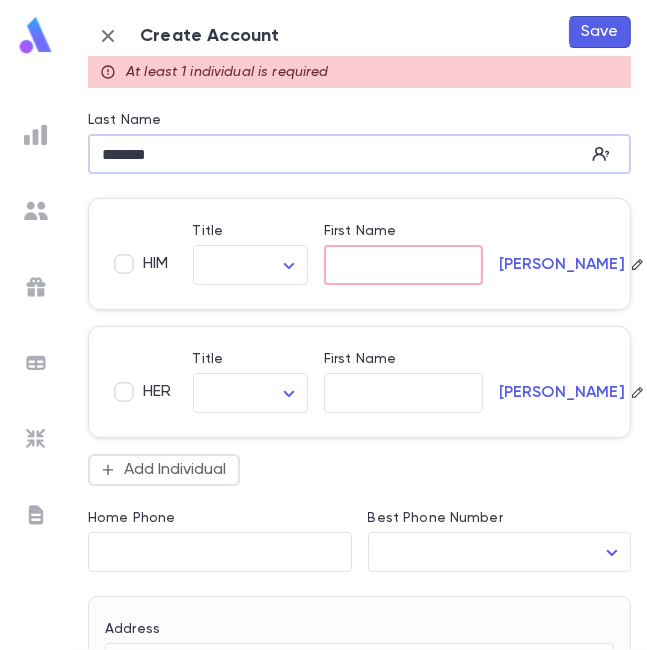 type on "*******" 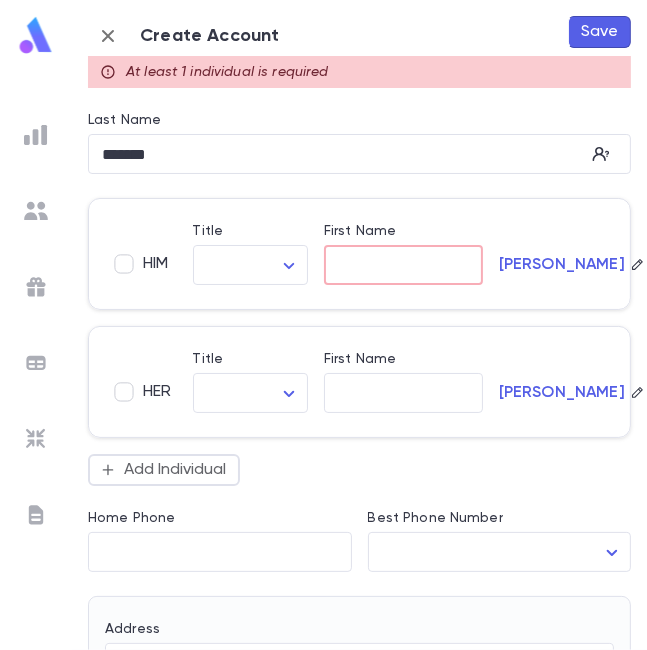 click on "First Name" at bounding box center (403, 265) 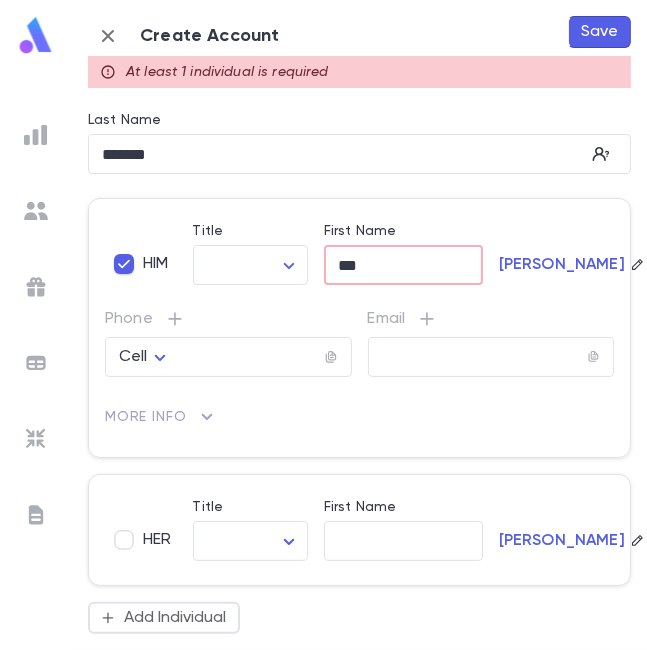 type on "***" 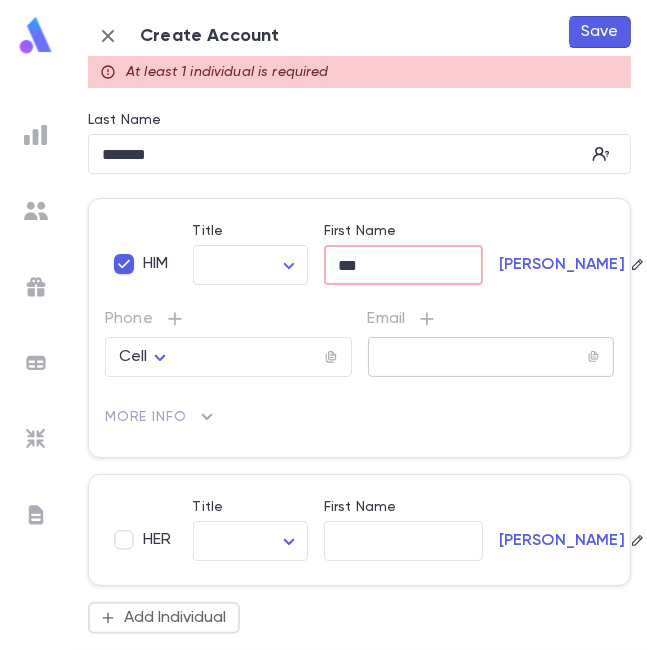 click on "​" at bounding box center (491, 357) 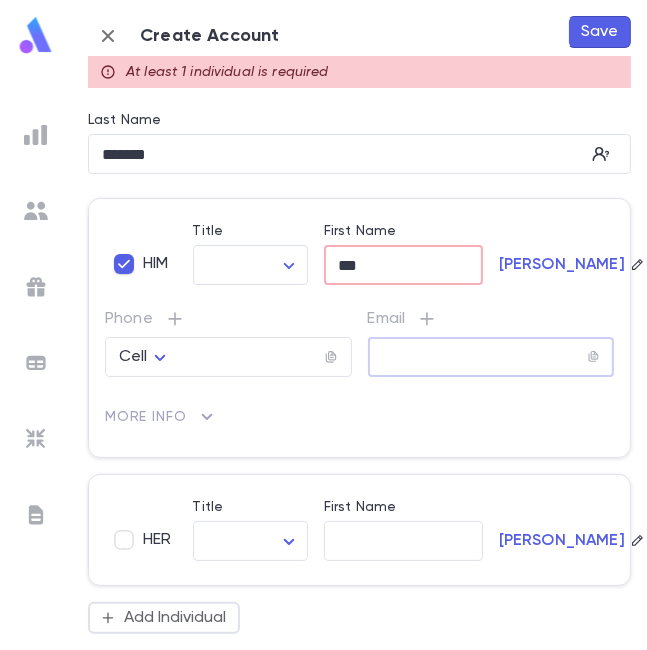 paste on "**********" 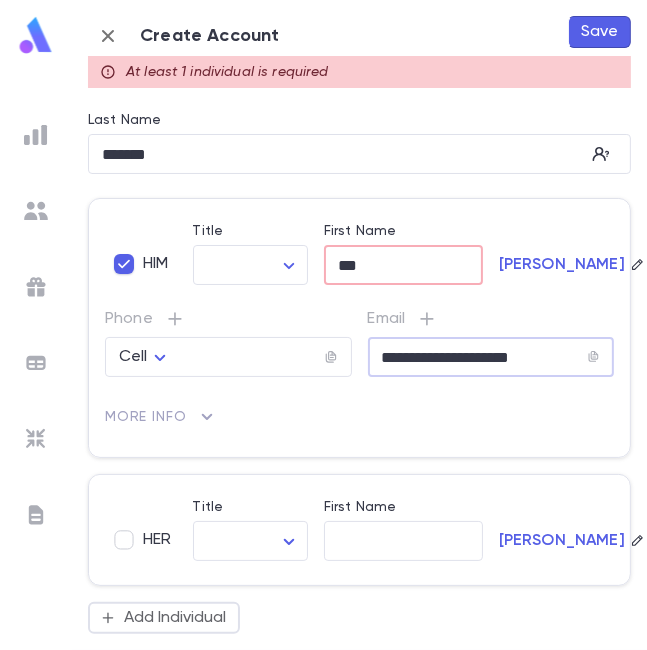 type on "**********" 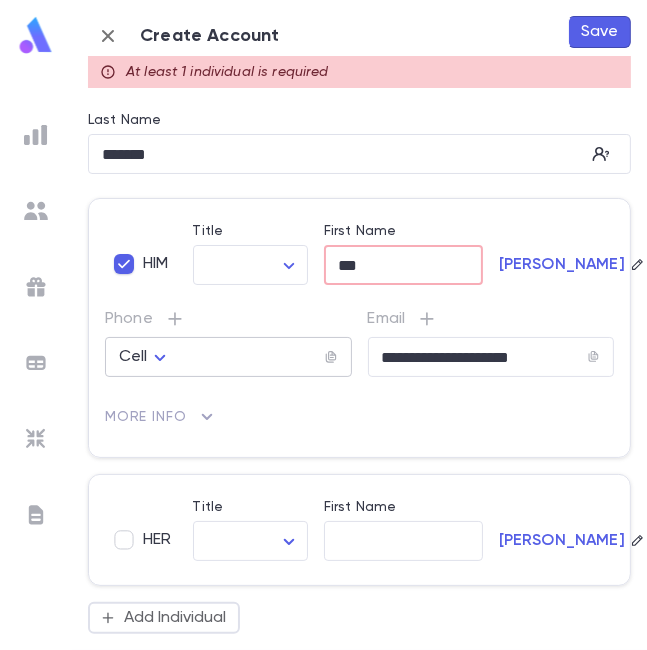 click at bounding box center (250, 357) 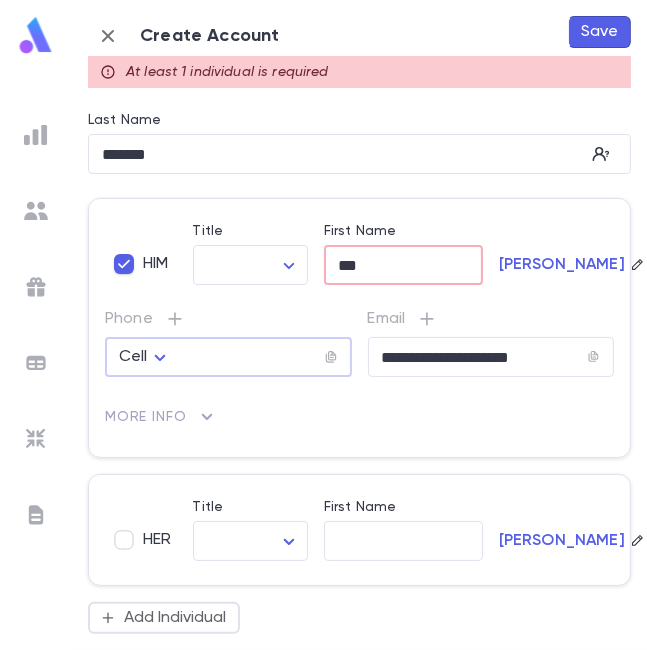 paste on "**********" 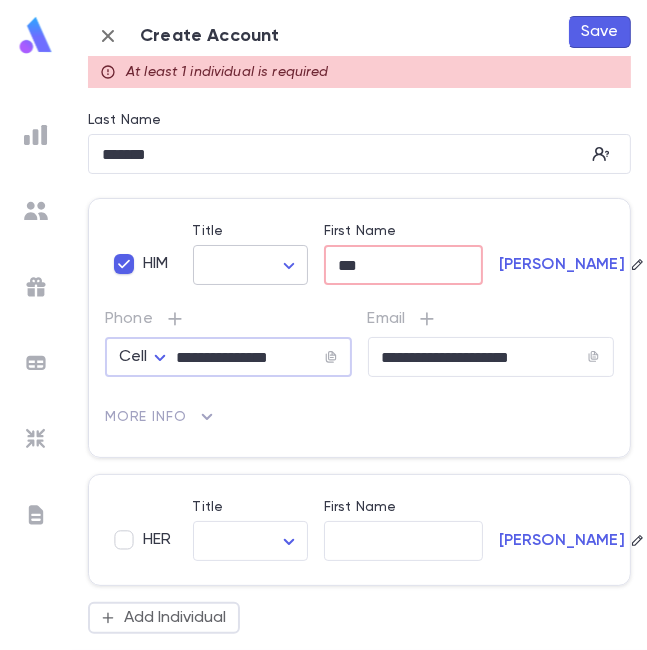 type on "**********" 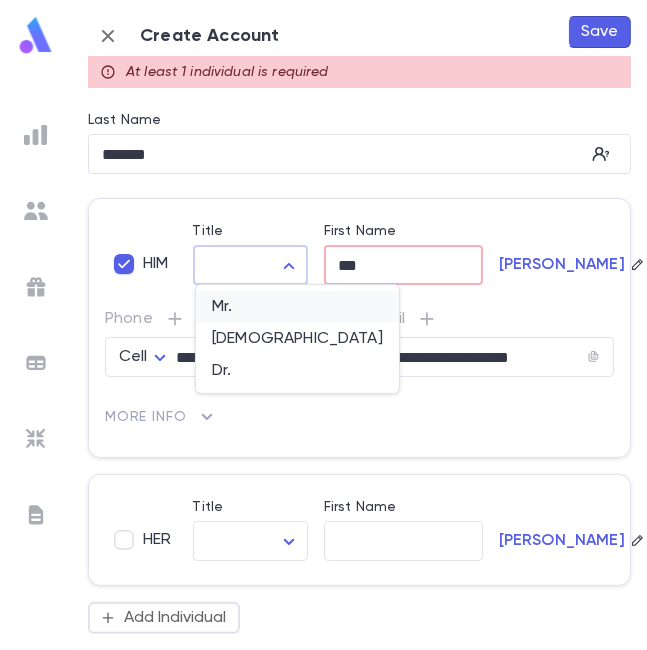 click on "Mr." at bounding box center [297, 307] 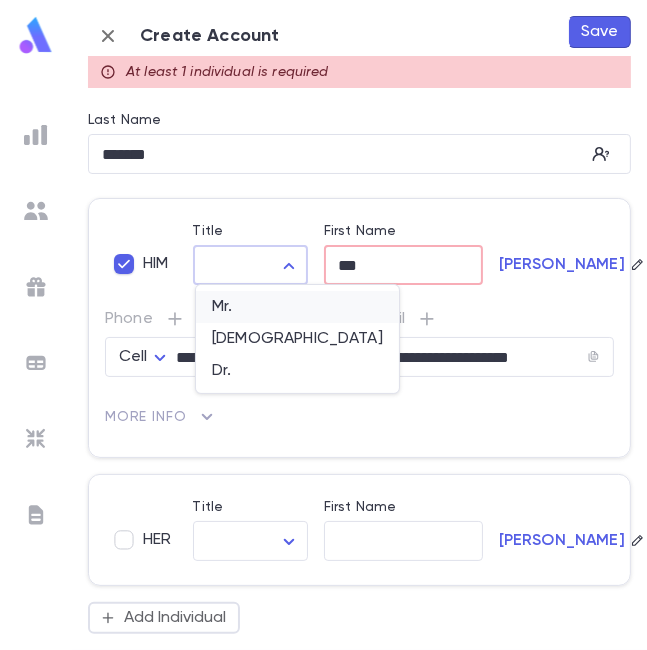 type on "***" 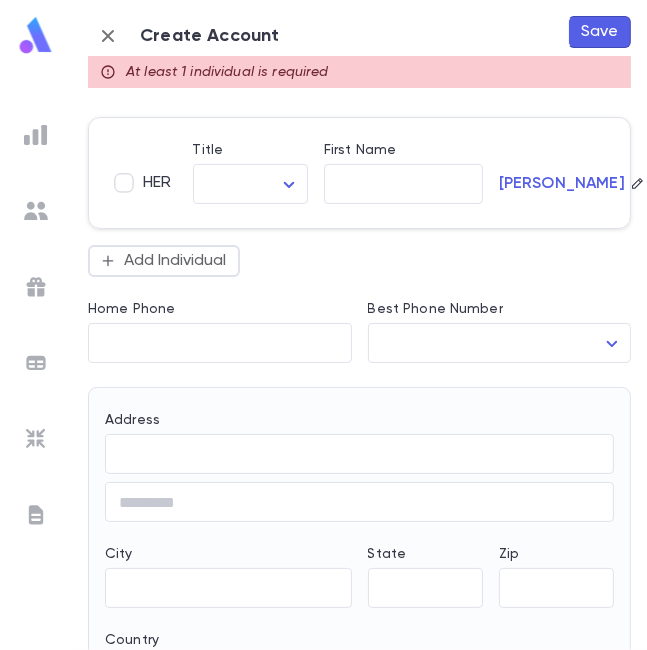 scroll, scrollTop: 352, scrollLeft: 0, axis: vertical 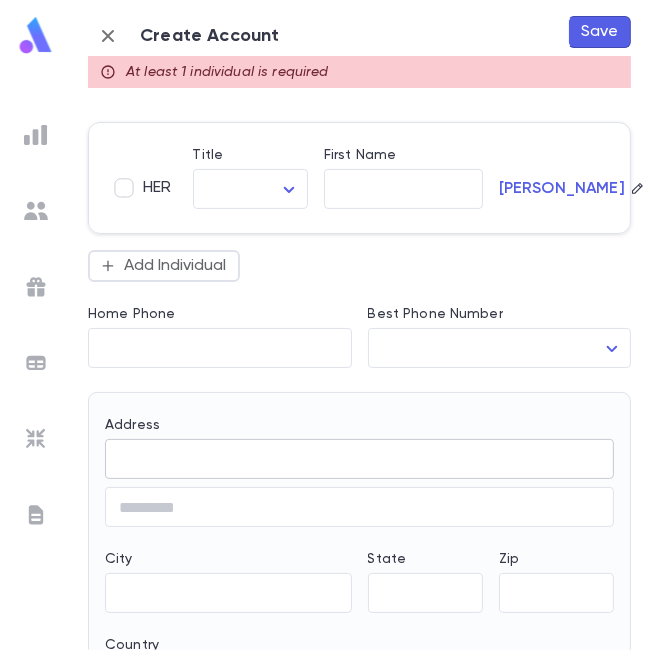 click on "Address" at bounding box center [359, 459] 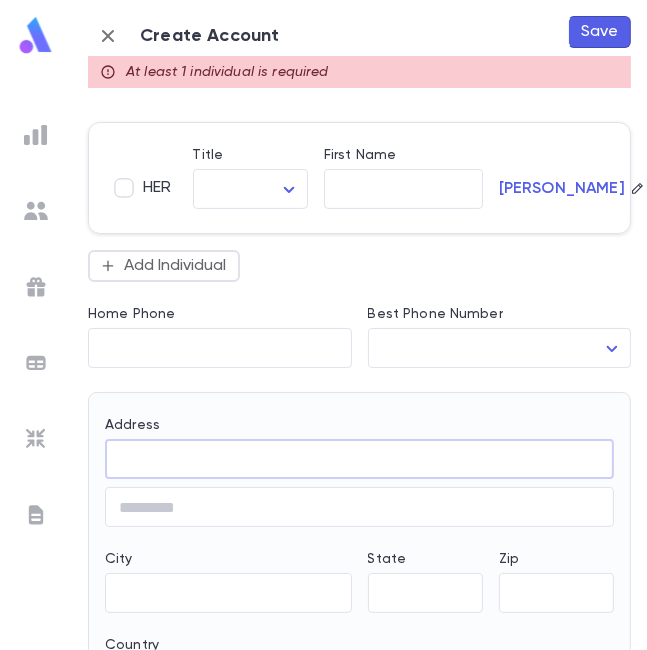 paste on "**********" 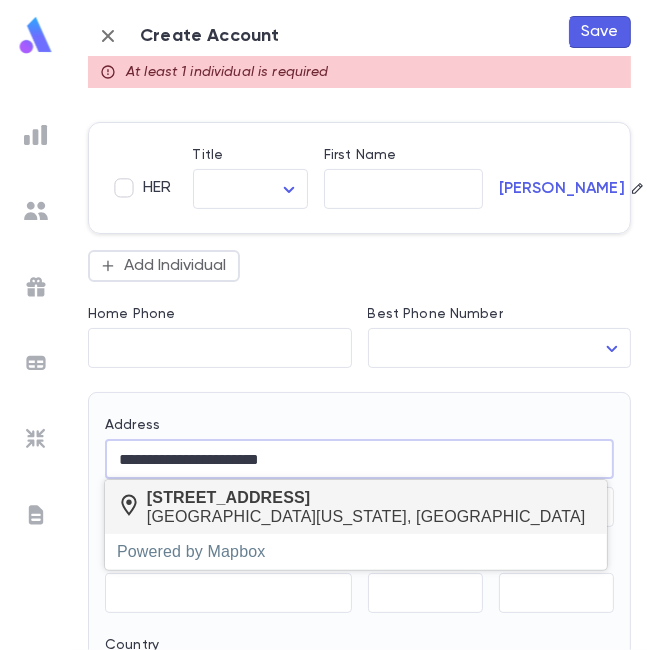 click on "2910 Cheswolde Road" at bounding box center (366, 497) 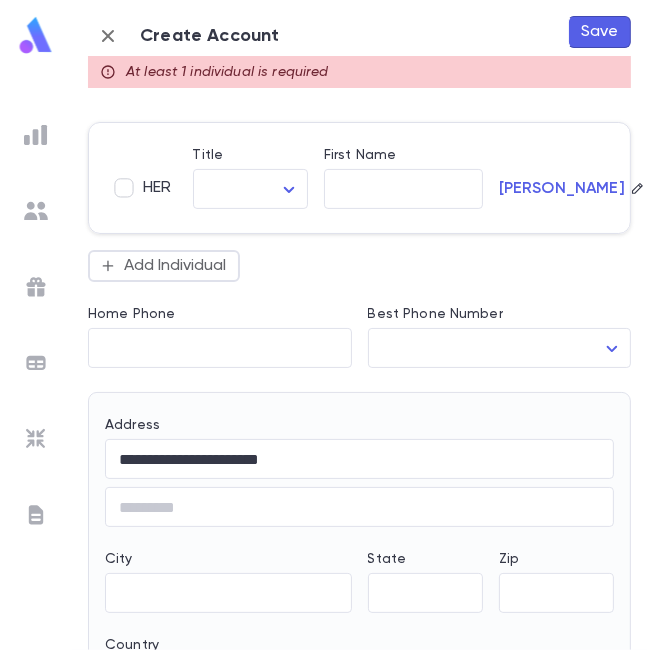 click on "2910 Cheswolde Road" at bounding box center [366, 497] 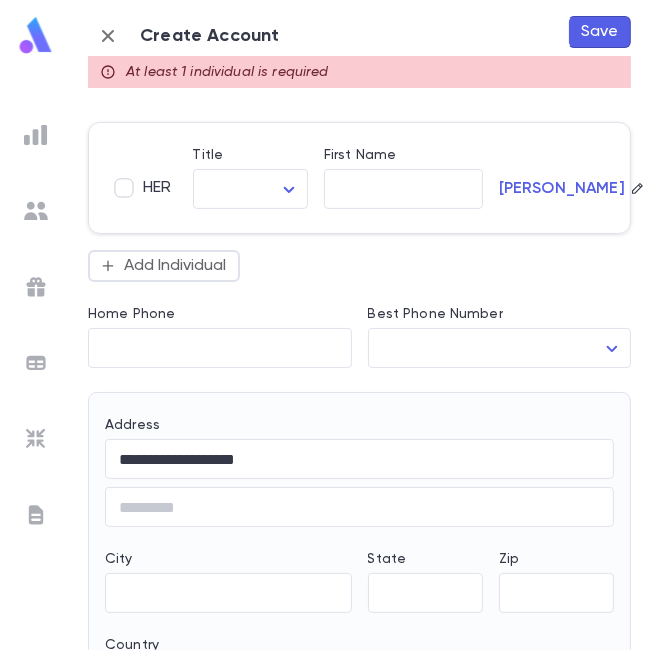 type on "**" 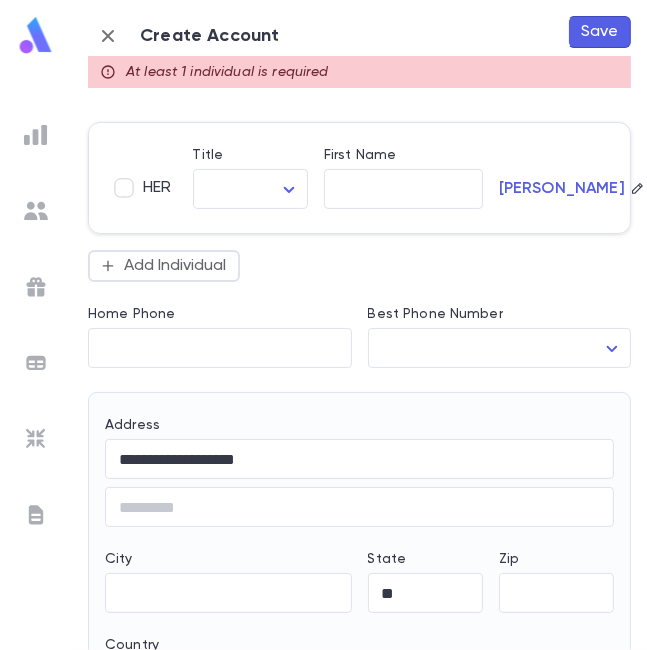 type on "*********" 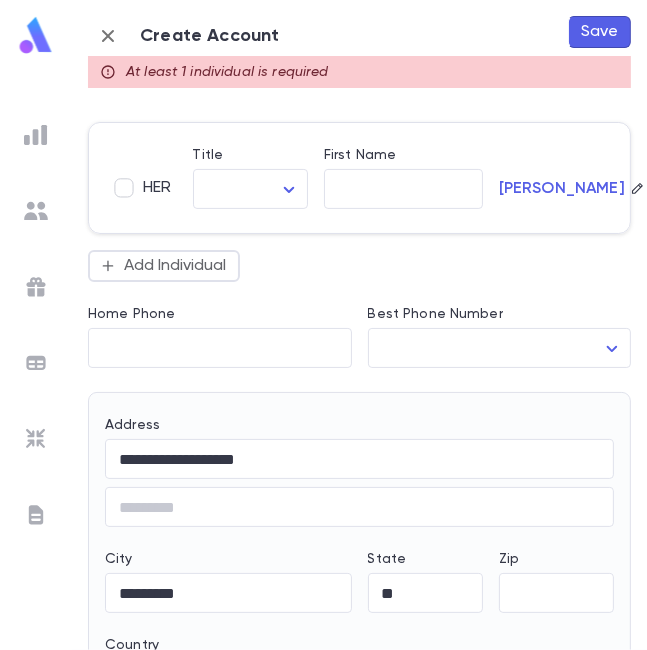 type on "**********" 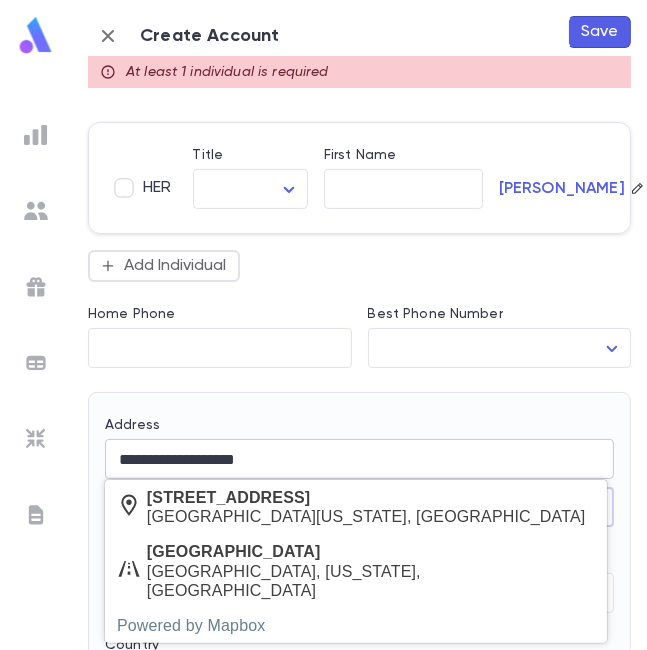 click on "**********" at bounding box center (359, 459) 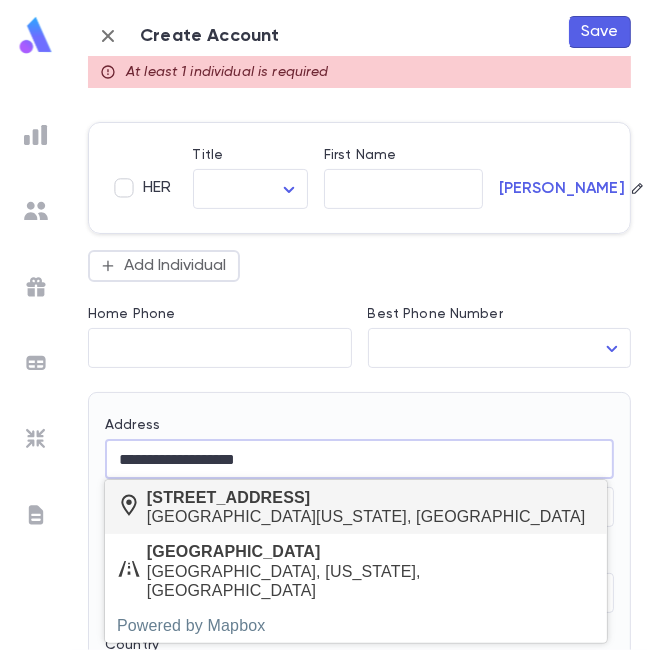 click on "2910 Cheswolde Road" at bounding box center (366, 497) 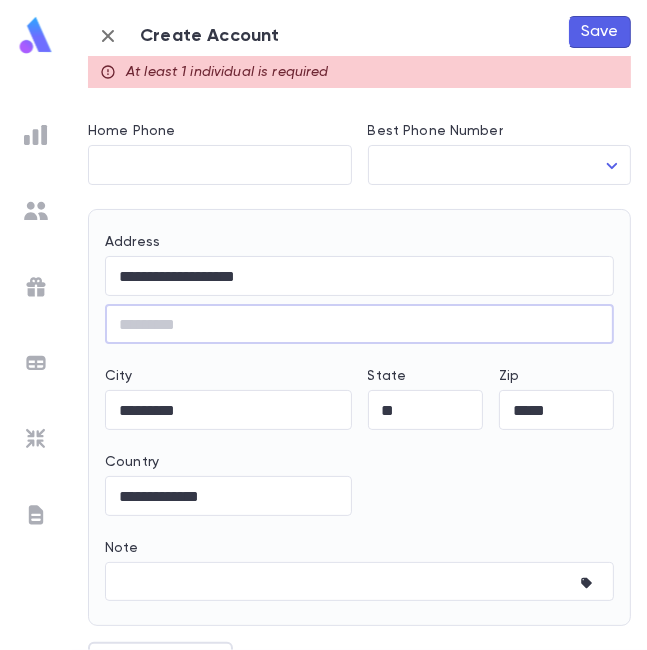 scroll, scrollTop: 746, scrollLeft: 0, axis: vertical 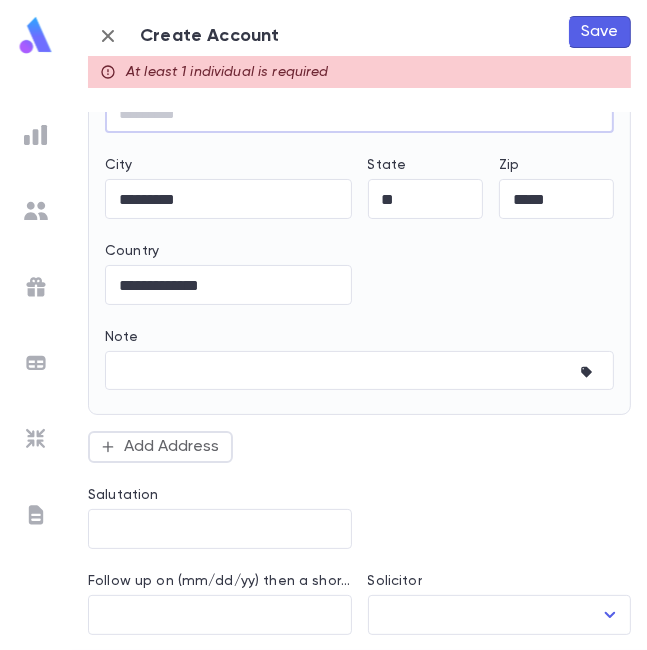 click on "Save" at bounding box center (599, 32) 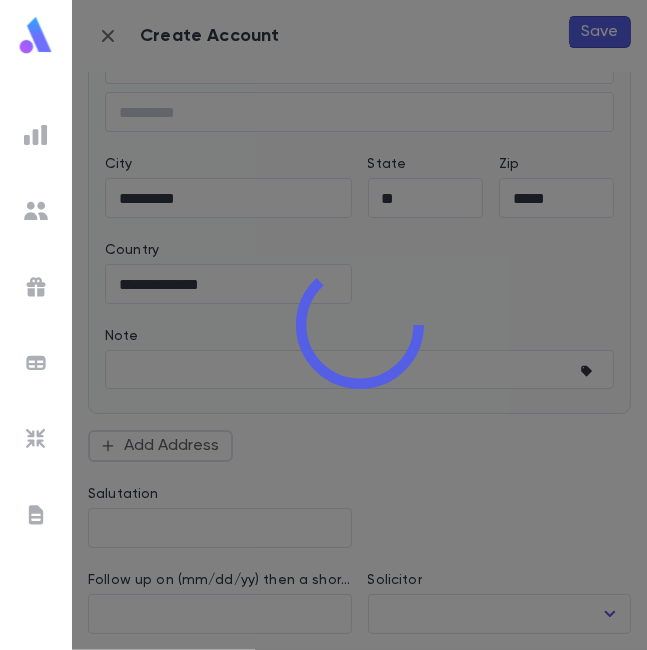 scroll, scrollTop: 707, scrollLeft: 0, axis: vertical 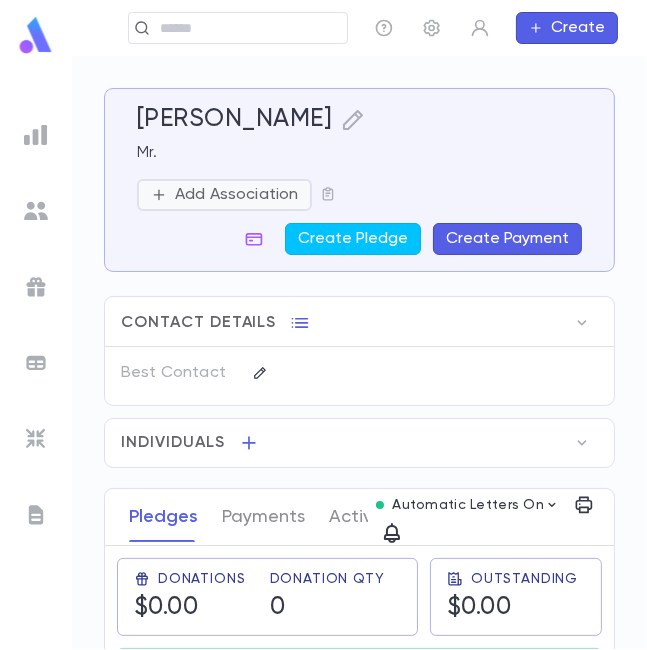click on "Add Association" at bounding box center (236, 195) 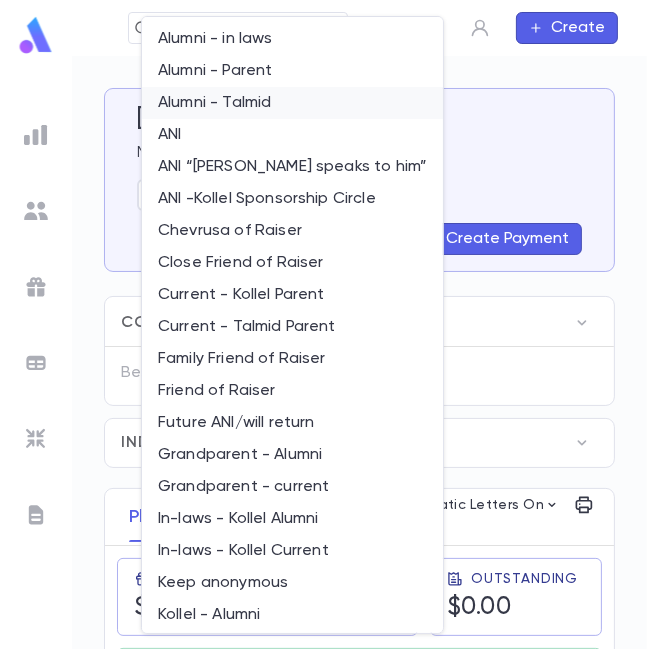 click on "Alumni - Talmid" at bounding box center [292, 103] 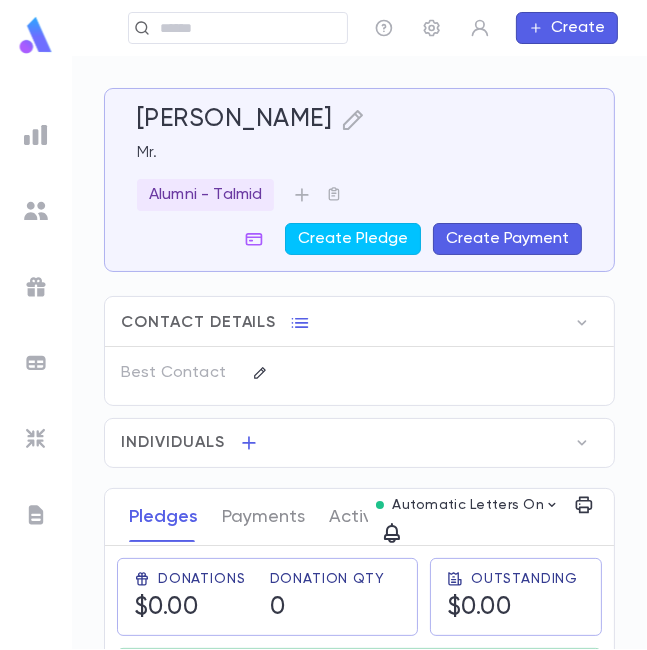 click on "Create" at bounding box center (567, 28) 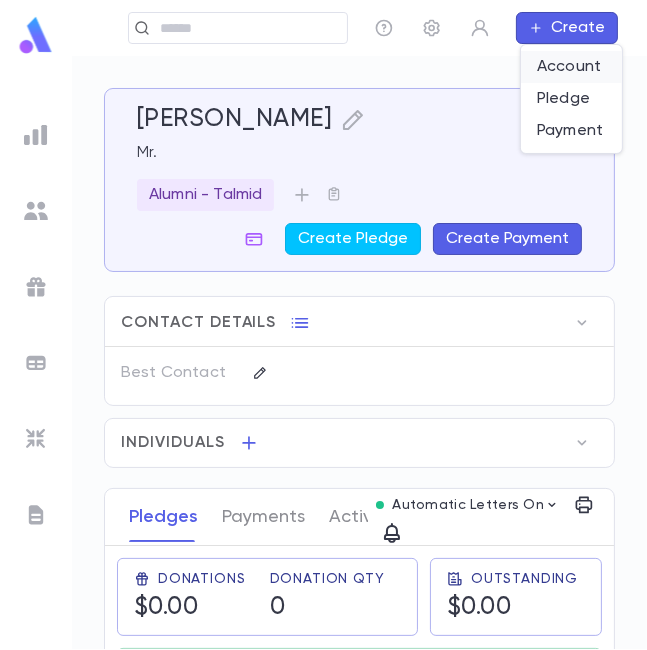 click on "Account" at bounding box center [571, 67] 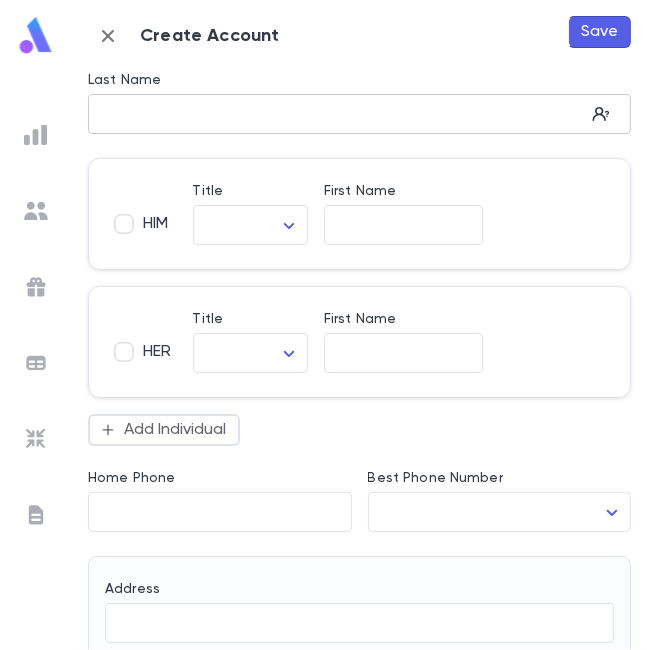 click on "Last Name" at bounding box center (336, 114) 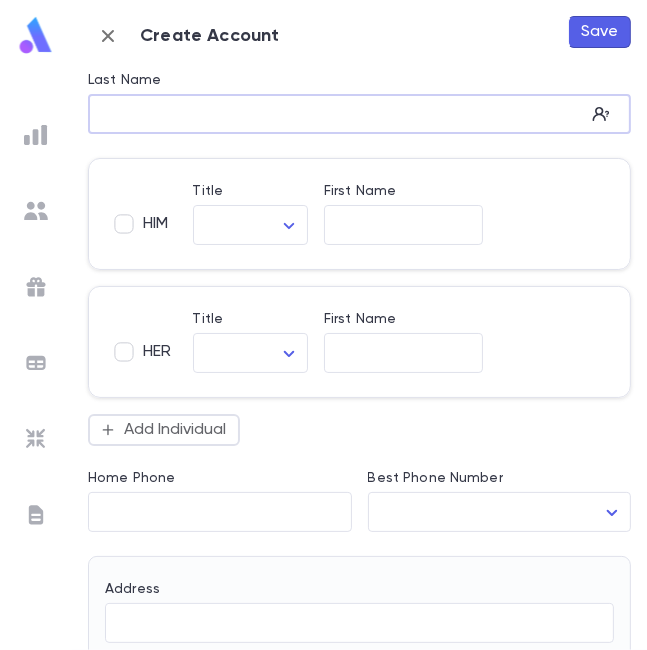 paste on "*****" 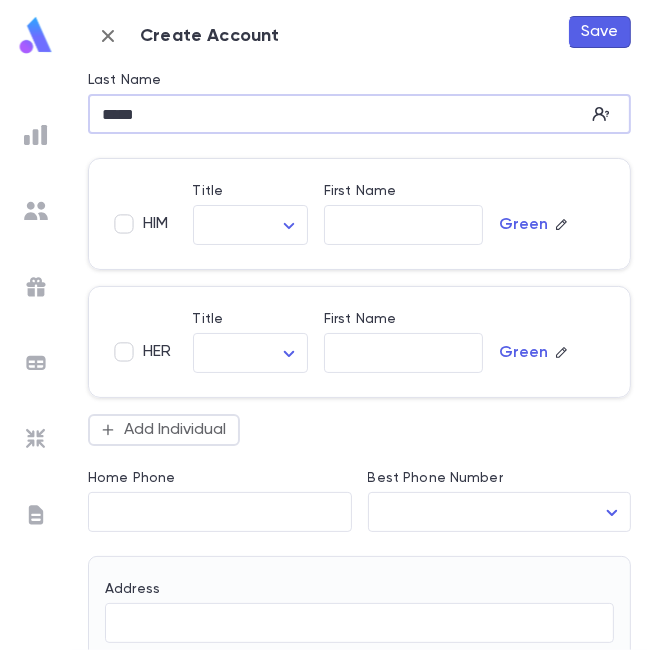 type on "*****" 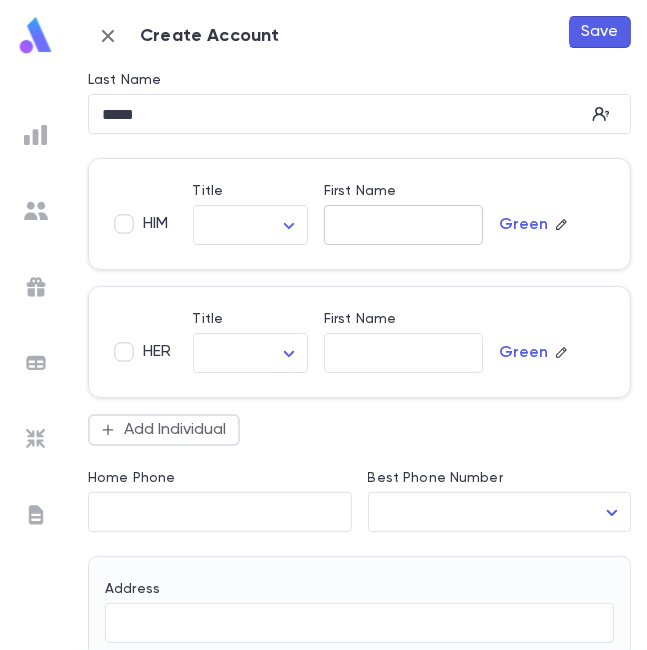 click on "First Name" at bounding box center (403, 225) 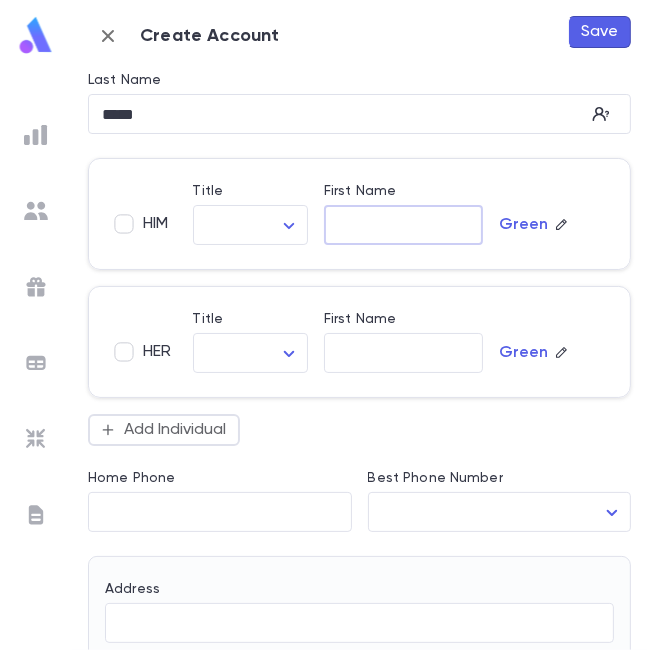 paste on "********" 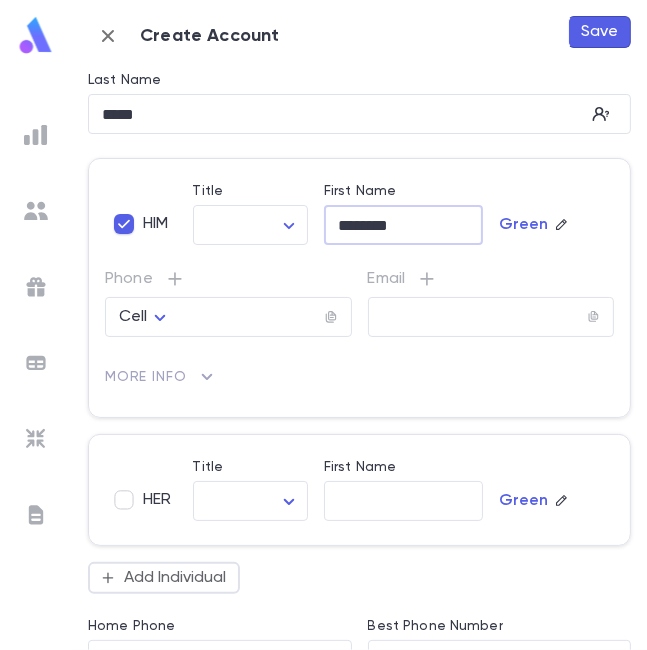 type on "********" 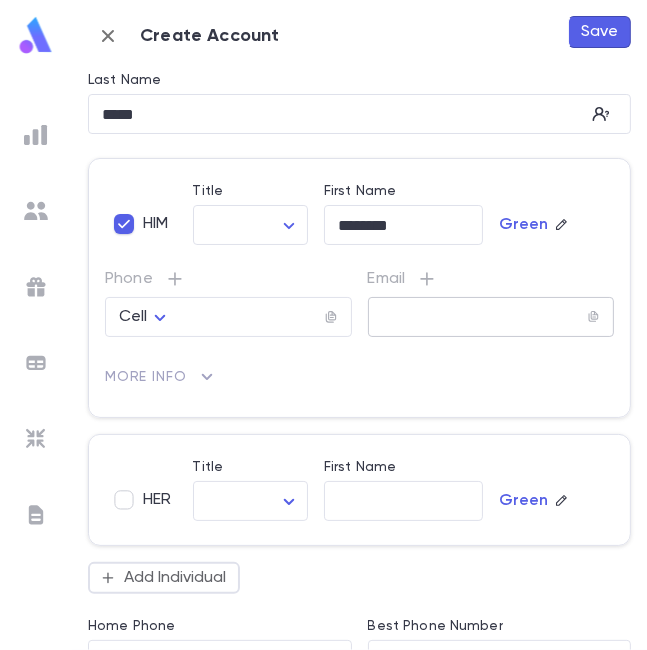 click at bounding box center [477, 317] 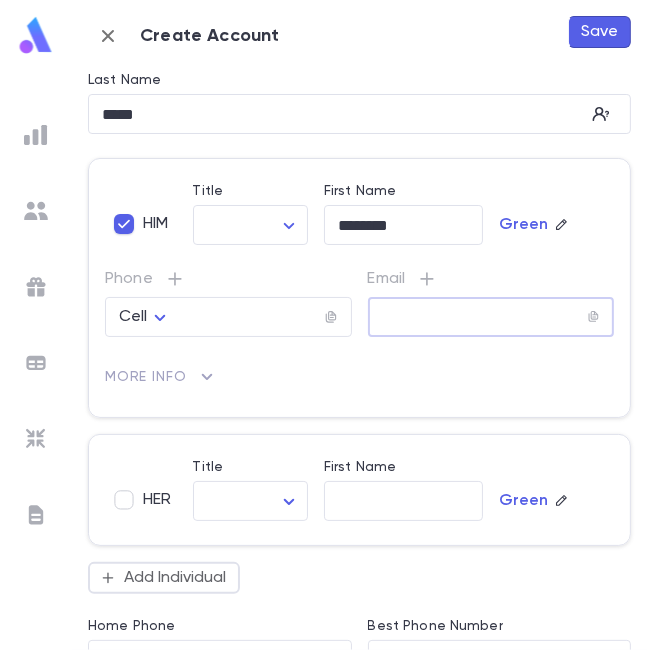 paste on "**********" 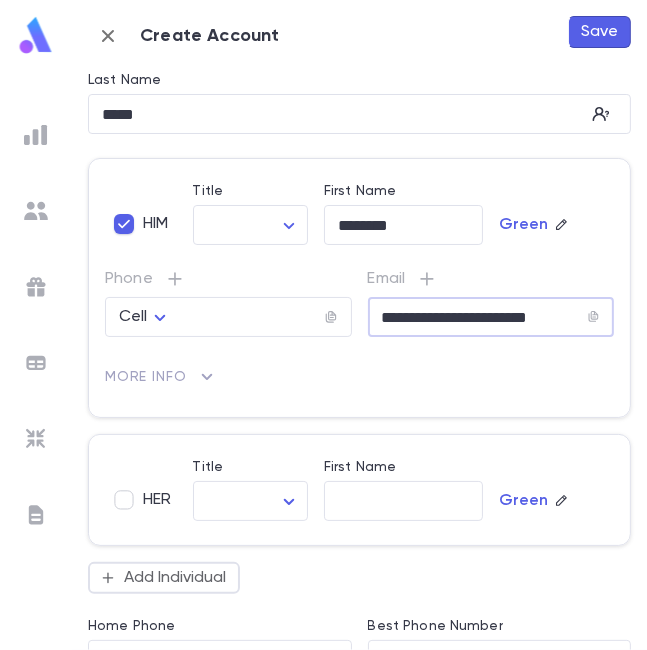 scroll, scrollTop: 0, scrollLeft: 8, axis: horizontal 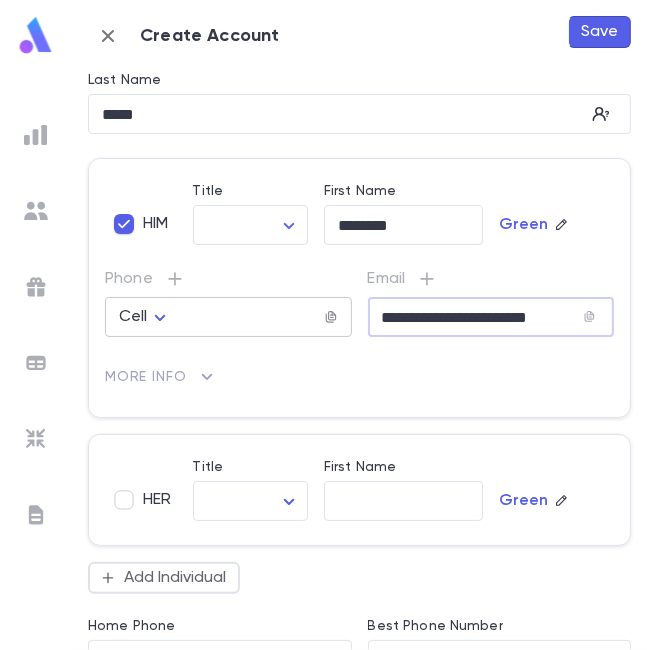 type on "**********" 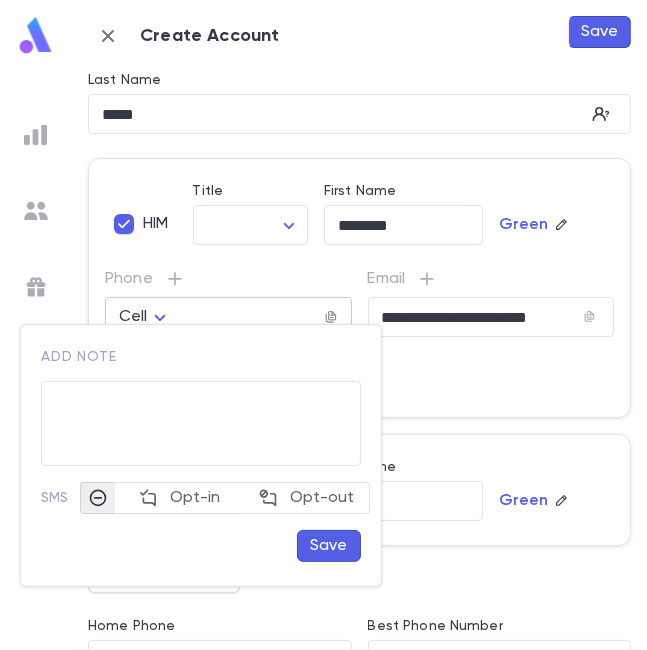 scroll, scrollTop: 0, scrollLeft: 0, axis: both 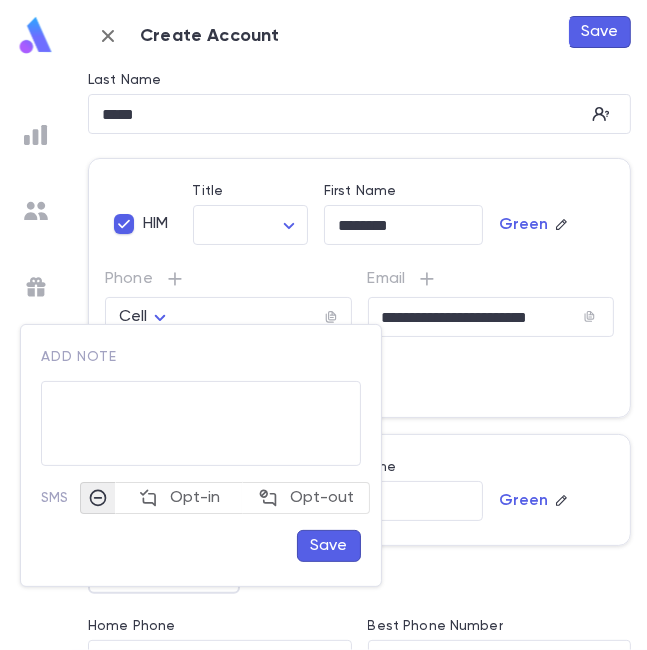 click at bounding box center (323, 325) 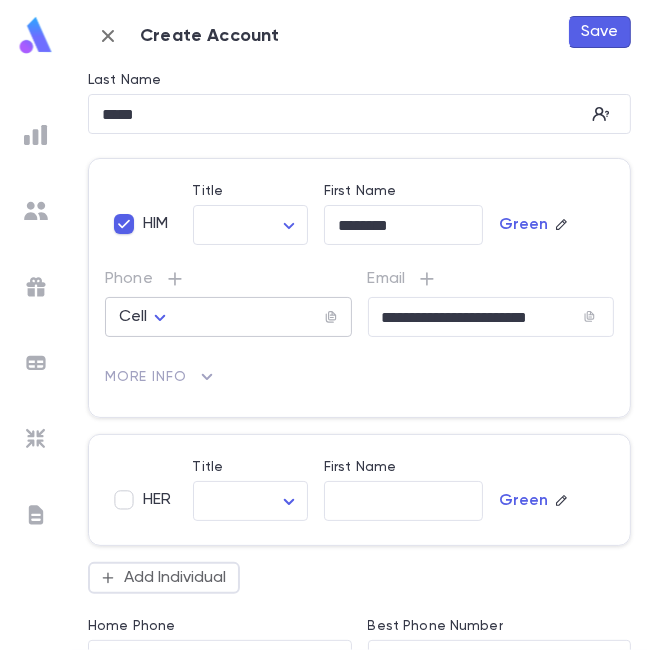 click at bounding box center (250, 317) 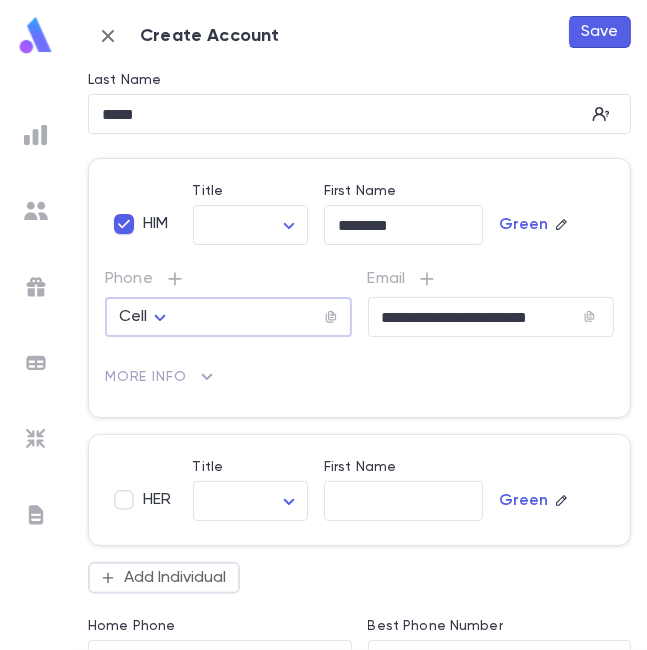 paste on "**********" 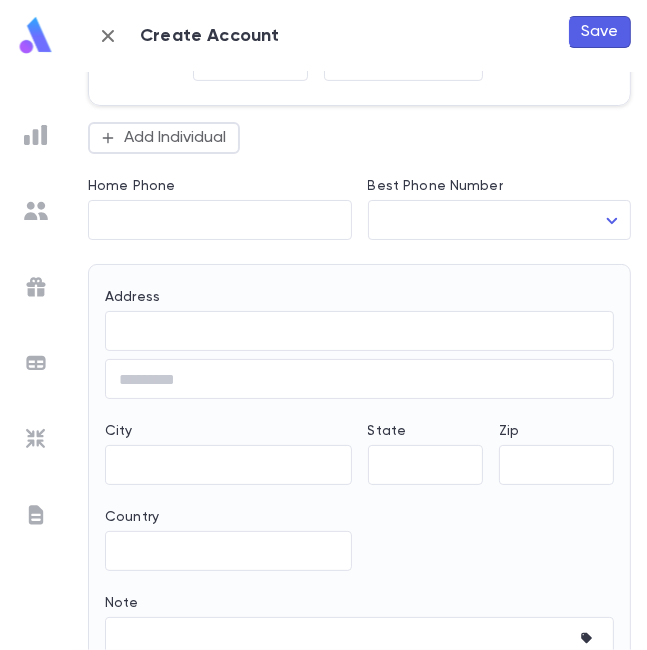scroll, scrollTop: 456, scrollLeft: 0, axis: vertical 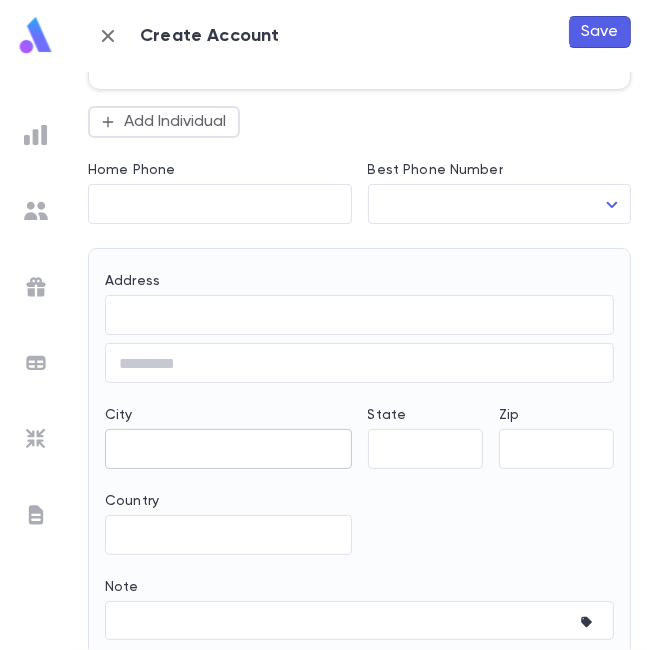 type on "**********" 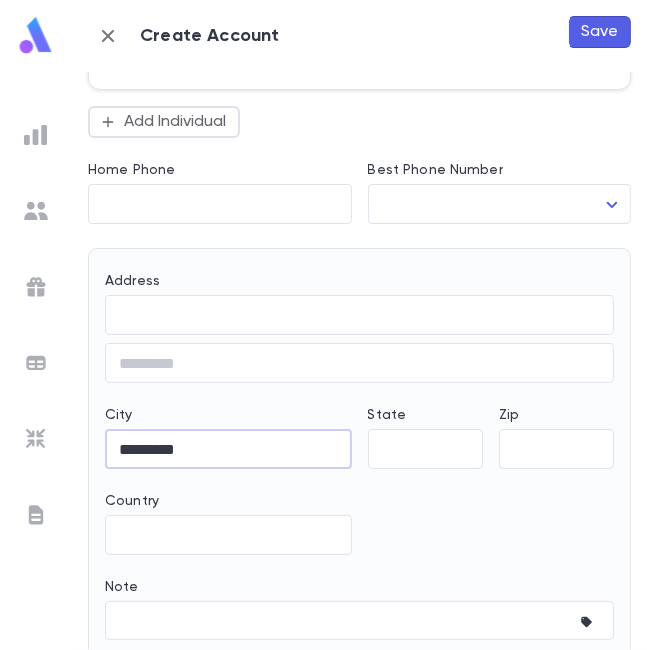type on "*********" 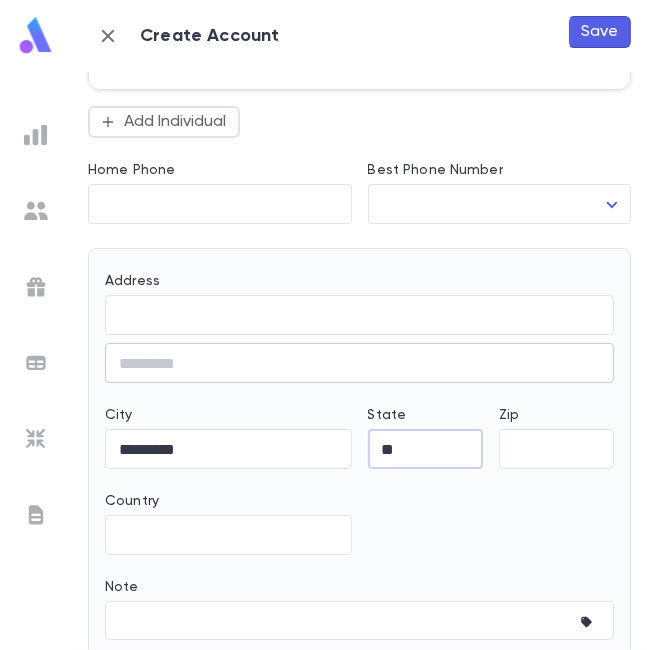 type on "**" 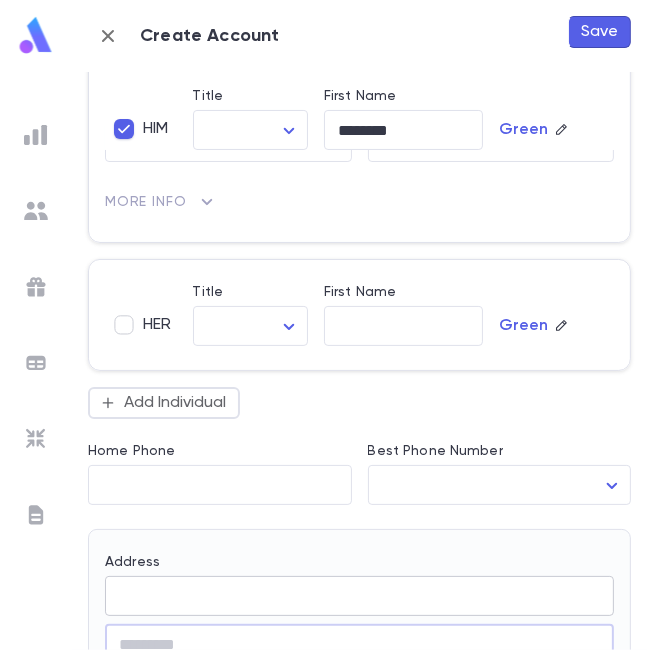 scroll, scrollTop: 142, scrollLeft: 0, axis: vertical 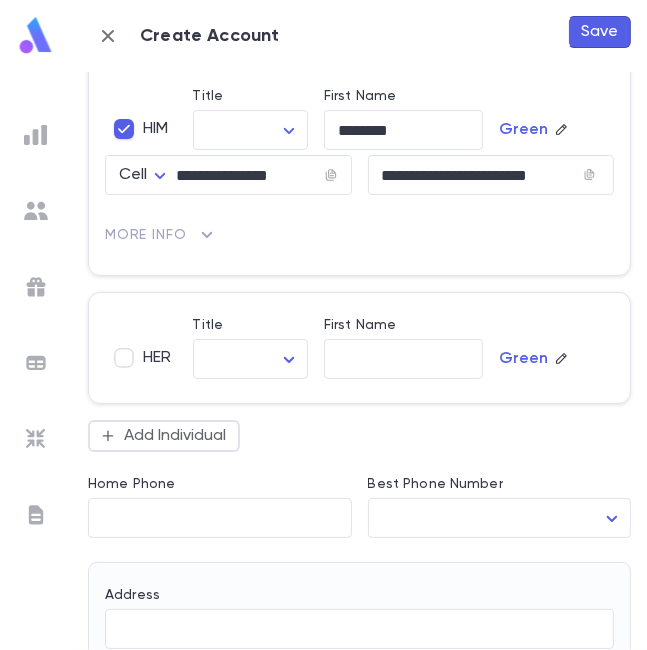 click on "Save" at bounding box center [599, 32] 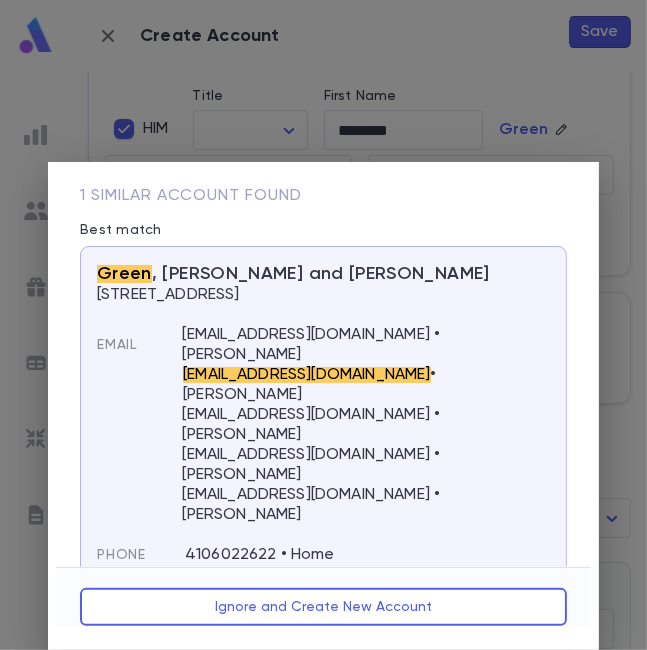 click on "Green , David  and Elizabeth" at bounding box center (293, 274) 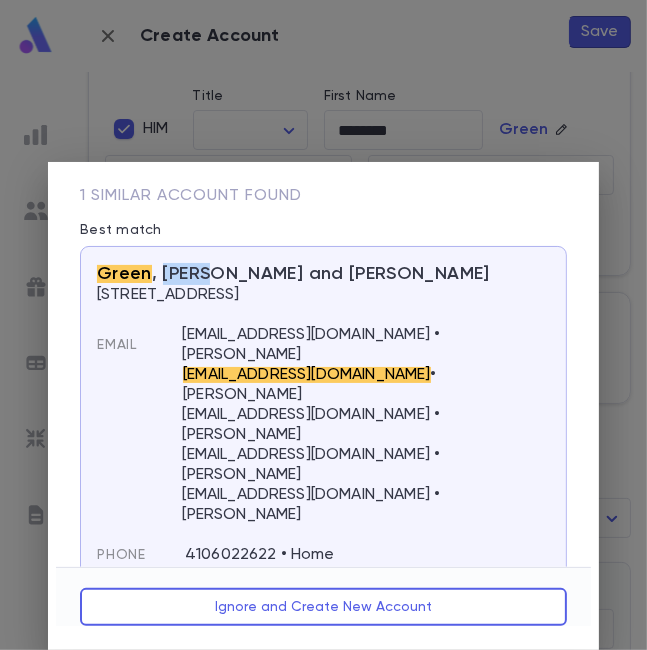 click on "Green , David  and Elizabeth" at bounding box center [293, 274] 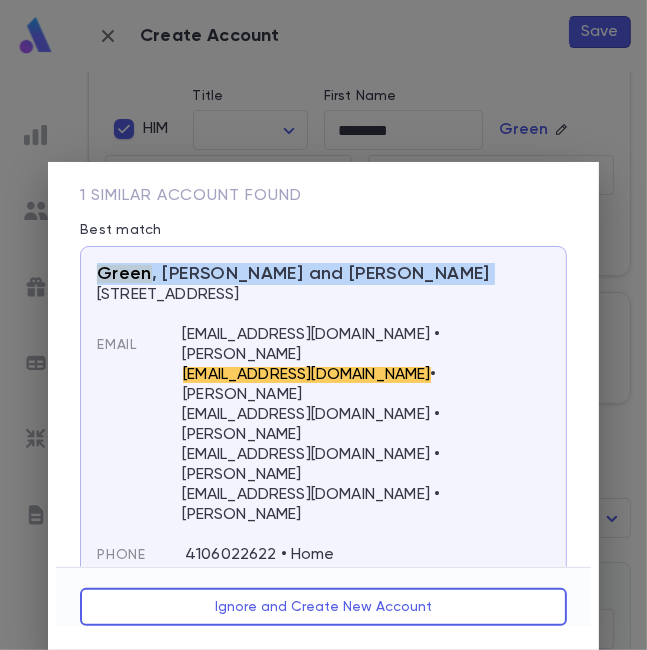 copy on "Green , David  and Elizabeth" 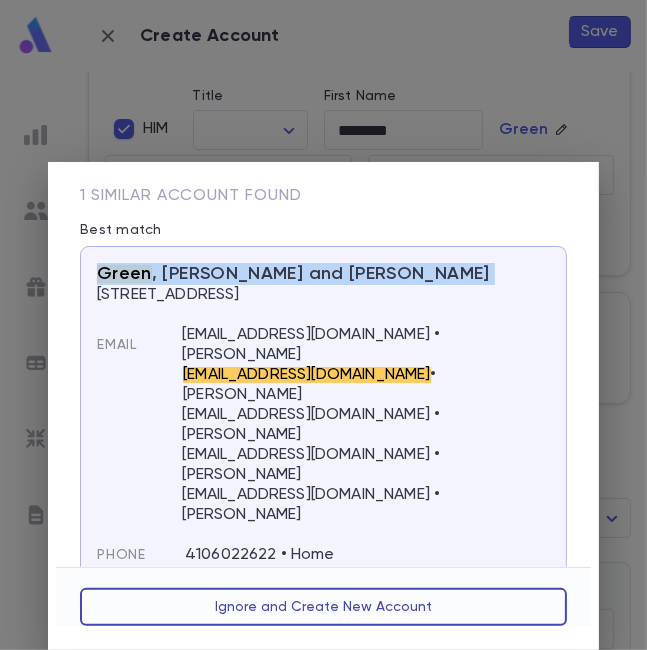 click on "Ignore and Create New Account" at bounding box center [323, 607] 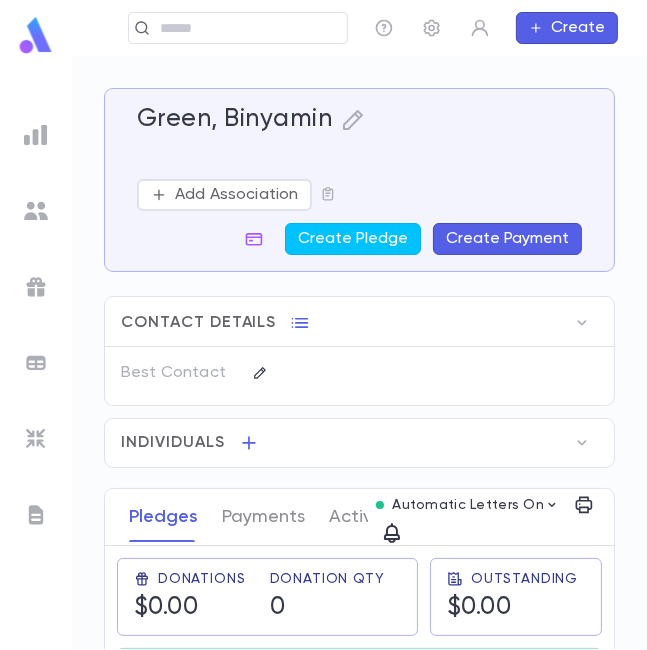 click on "Create" at bounding box center [567, 28] 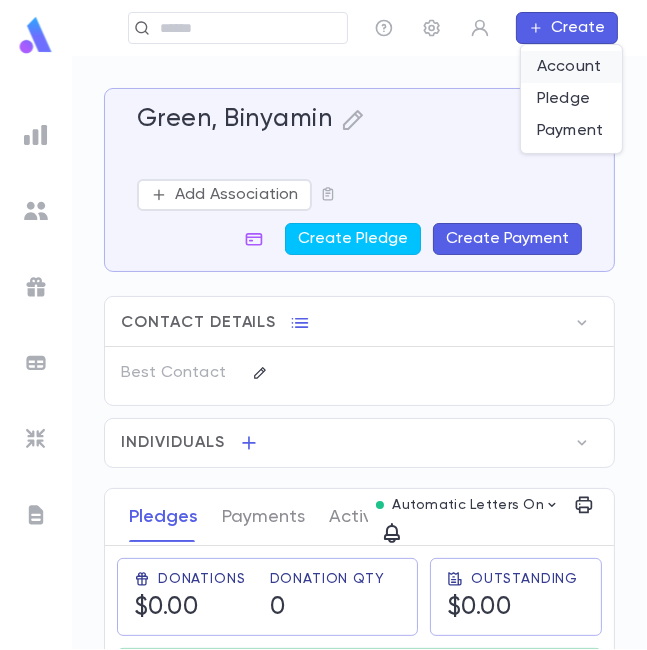 click on "Account" at bounding box center [571, 67] 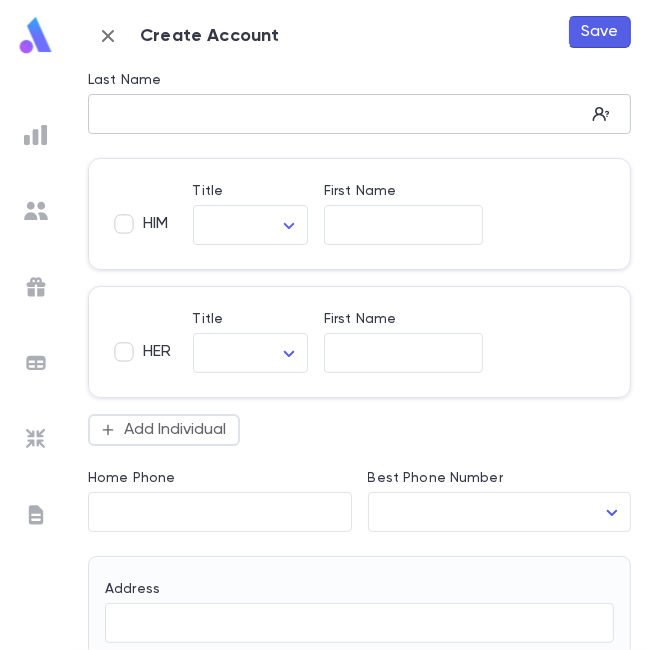 click on "Last Name" at bounding box center (336, 114) 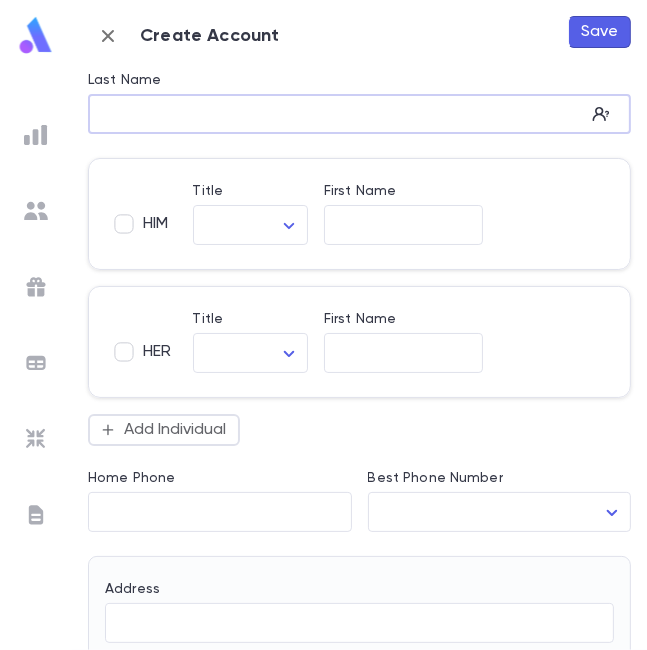 paste on "****" 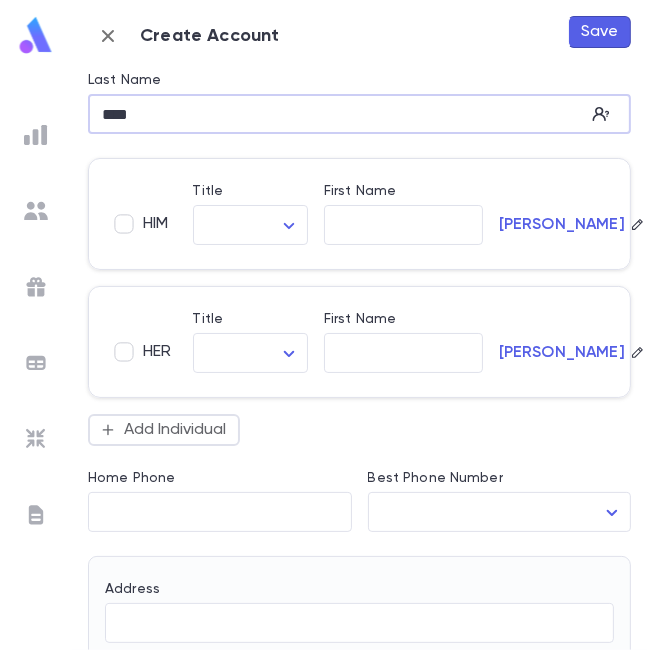 type on "****" 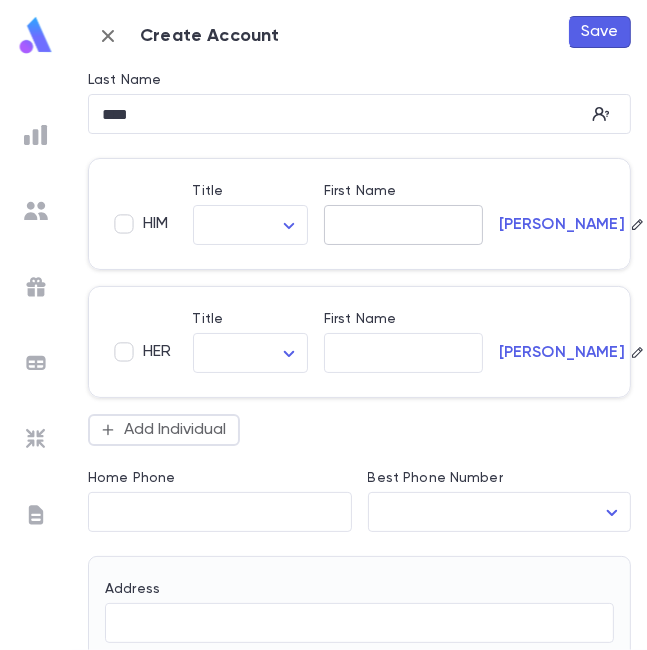 click on "First Name" at bounding box center (403, 225) 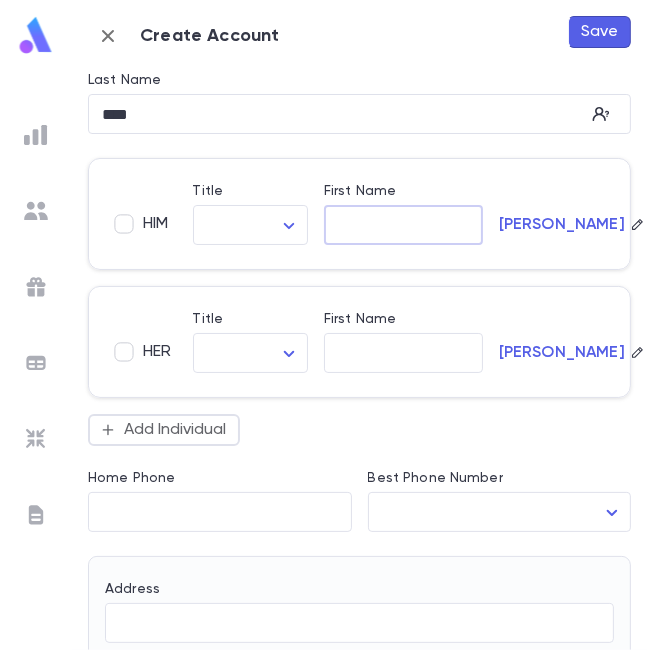 paste on "******" 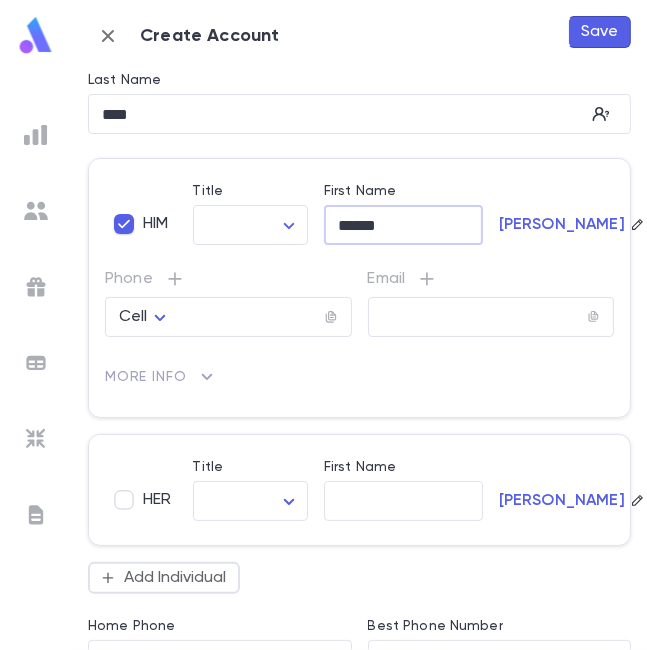 type on "******" 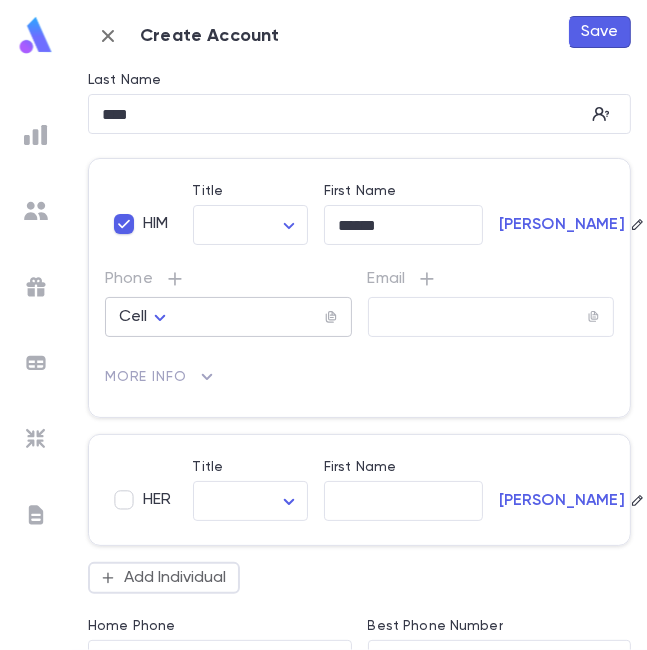 click at bounding box center [250, 317] 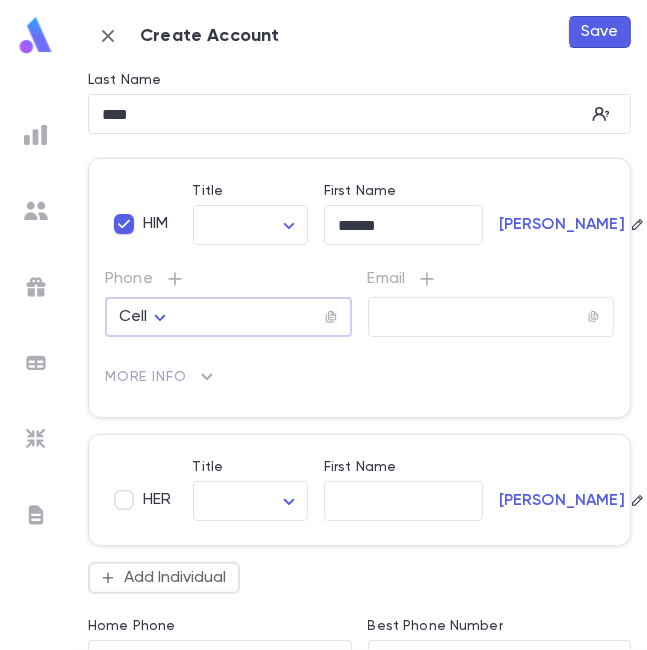 paste on "**********" 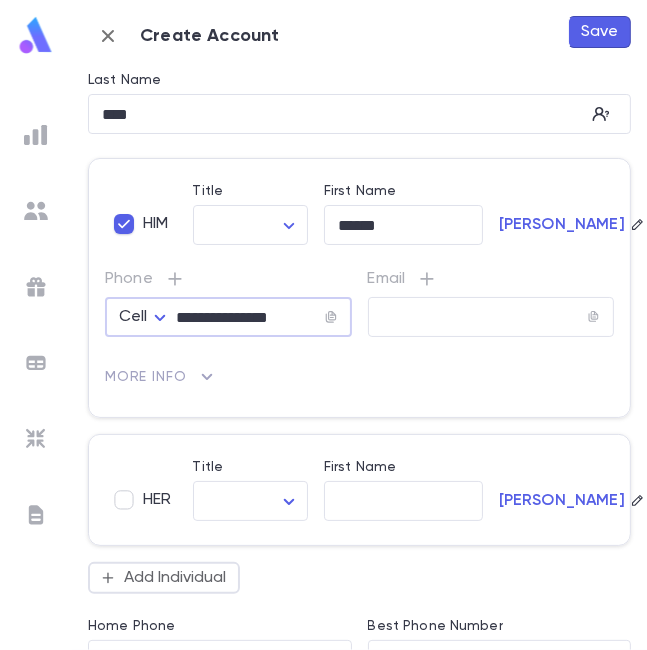 type on "**********" 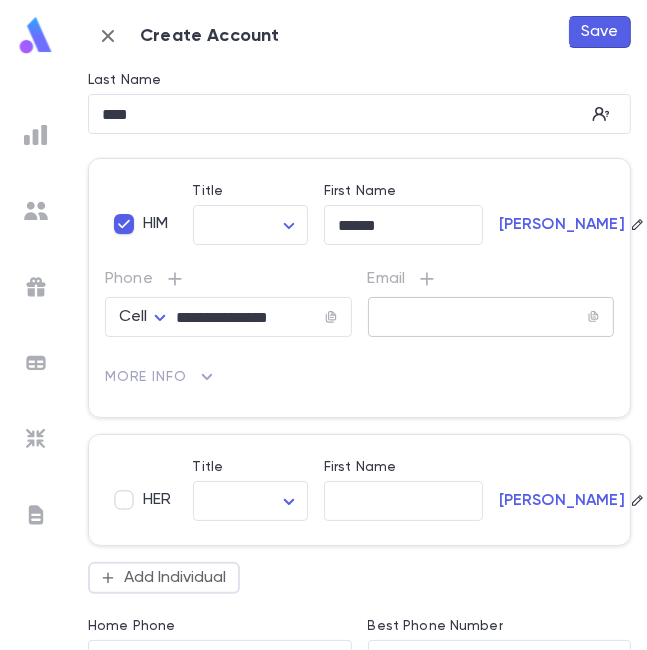 click at bounding box center [477, 317] 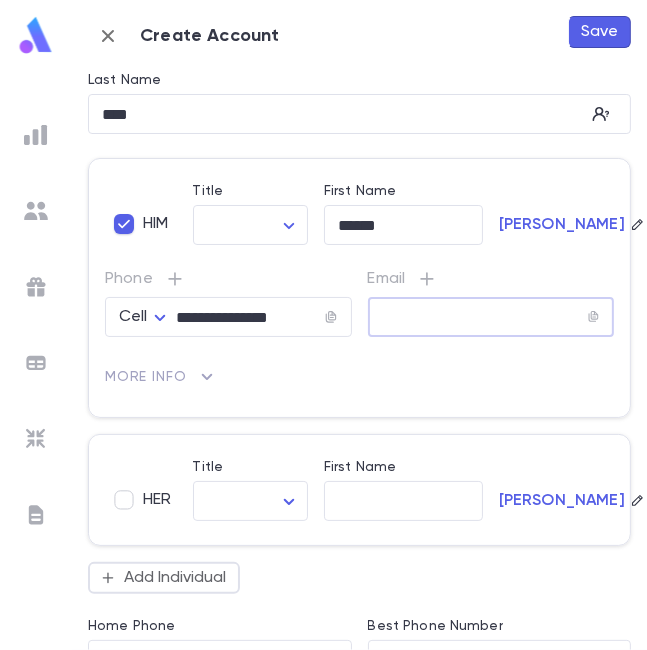 paste on "**********" 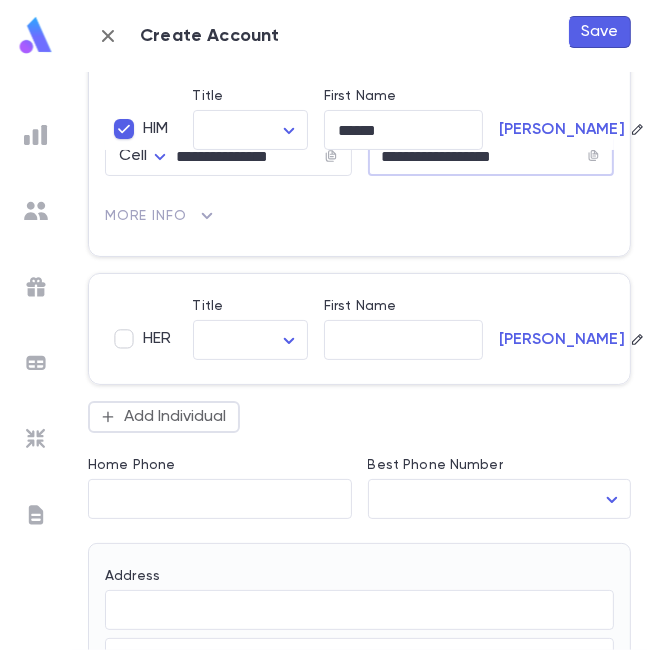 scroll, scrollTop: 169, scrollLeft: 0, axis: vertical 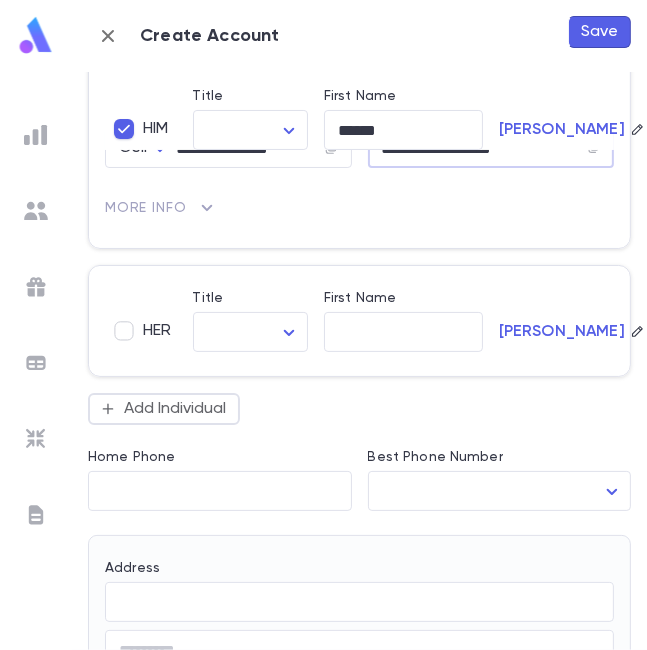 type on "**********" 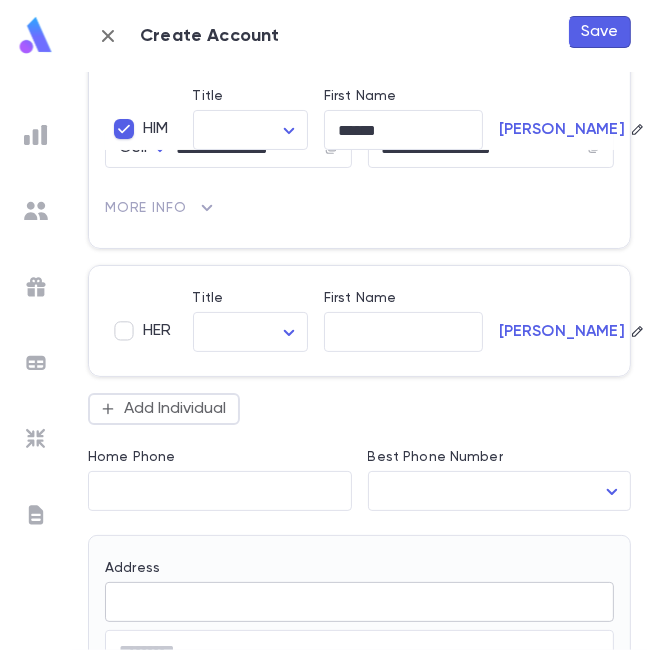 click on "Address" at bounding box center [359, 602] 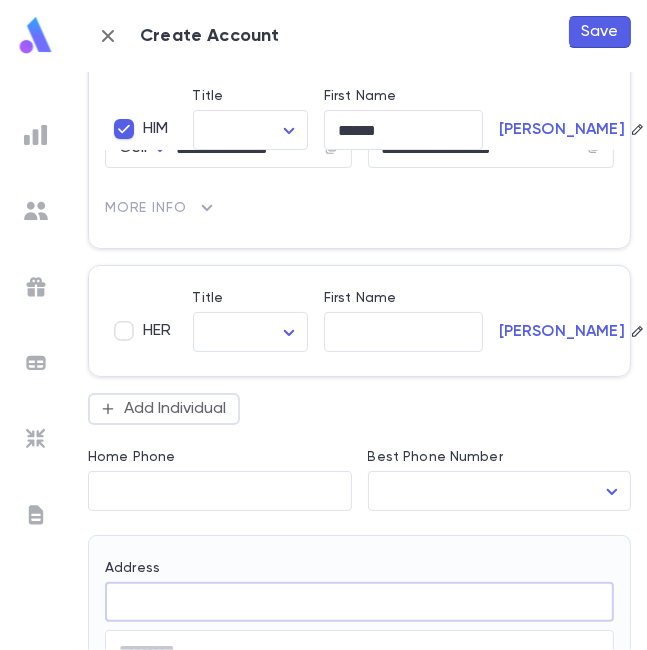 paste on "**********" 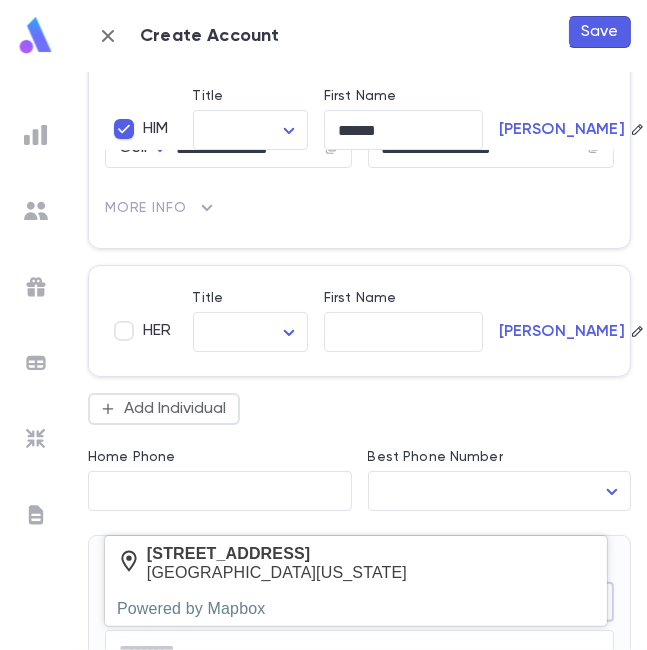 scroll, scrollTop: 256, scrollLeft: 0, axis: vertical 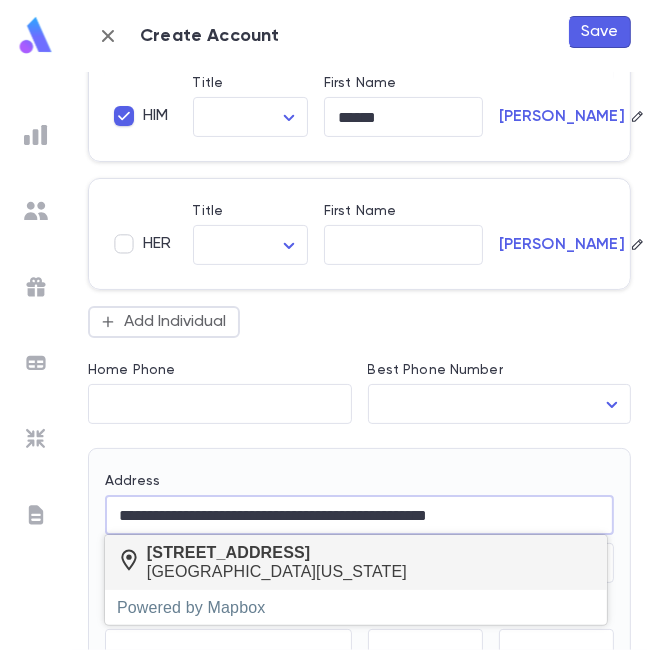 click on "Pikesville, Maryland 21208, United States" at bounding box center [277, 571] 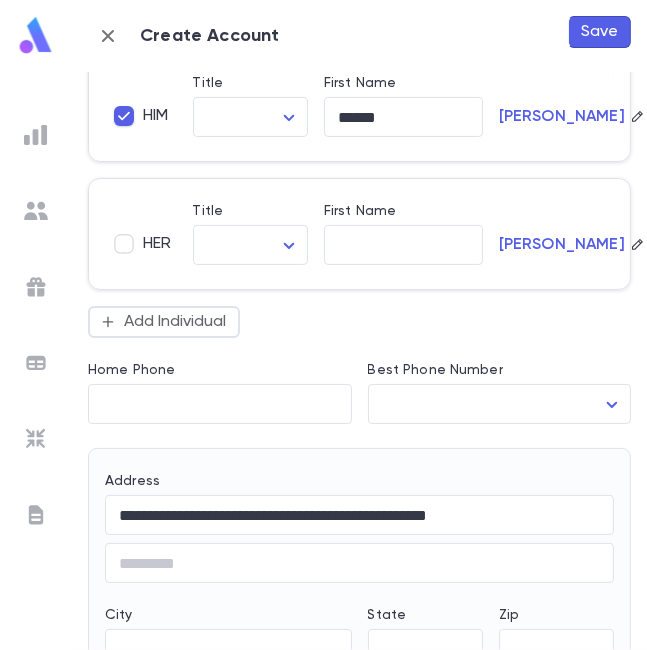 click on "Pikesville, Maryland 21208, United States" at bounding box center (277, 571) 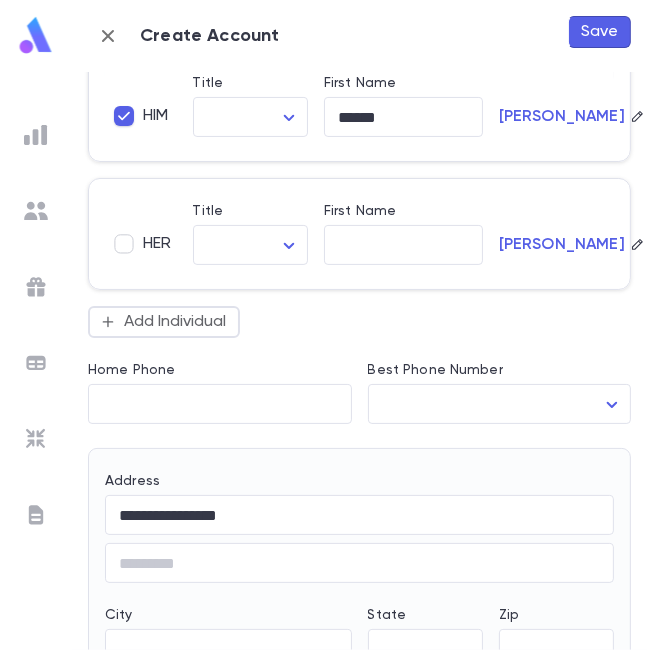 type on "**" 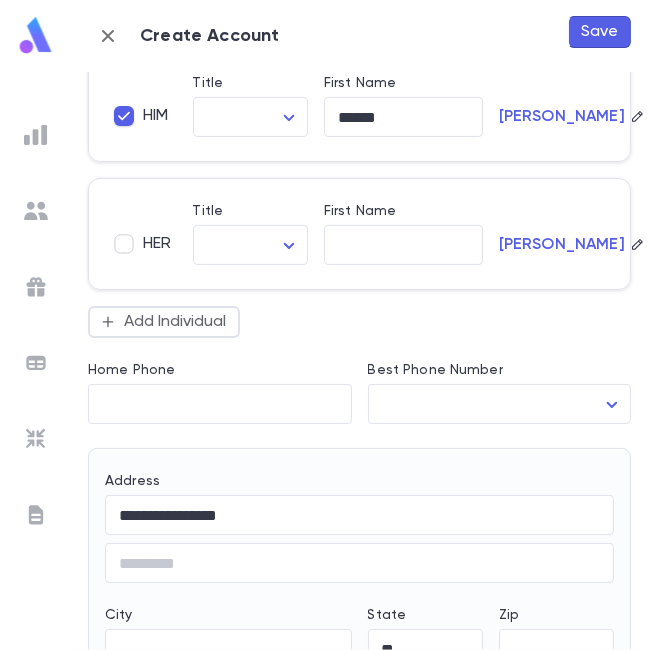 type on "**********" 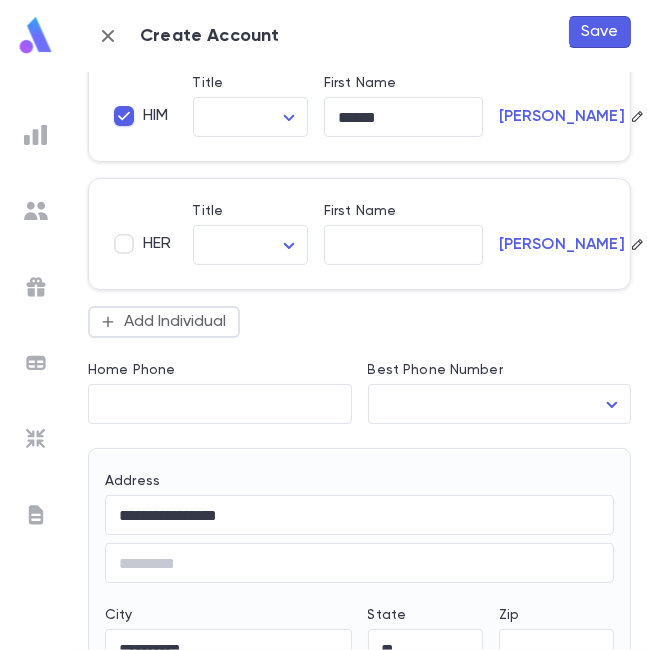 type on "**********" 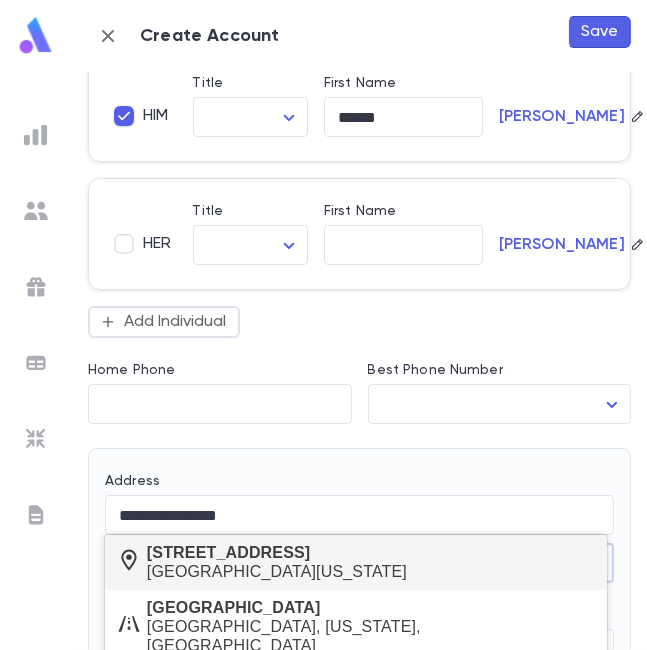 click on "407 Yeshiva Lane" at bounding box center (277, 552) 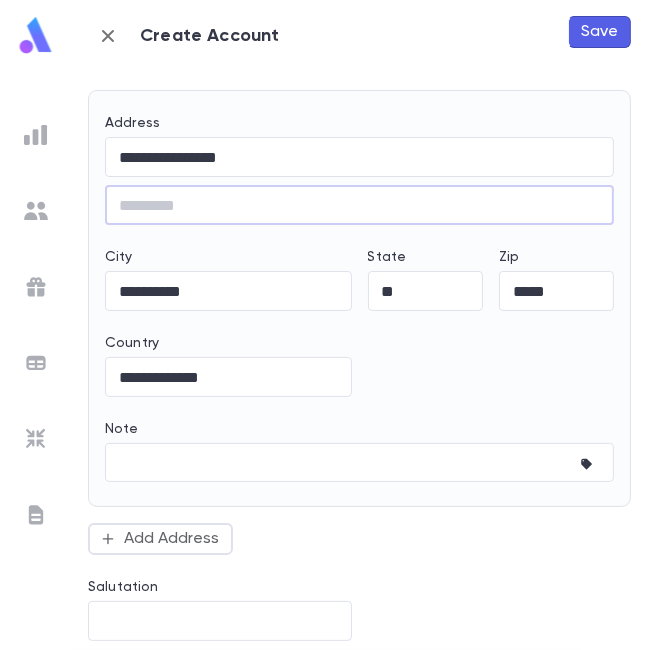 scroll, scrollTop: 0, scrollLeft: 0, axis: both 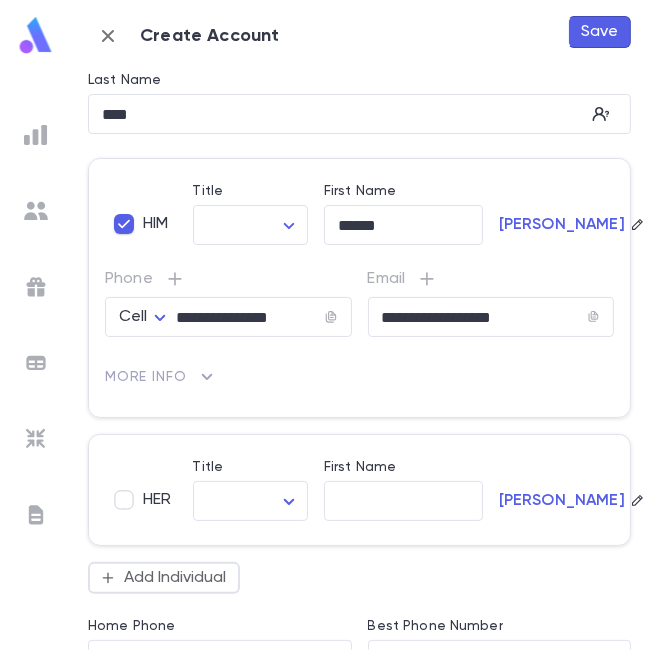 click on "Save" at bounding box center [599, 32] 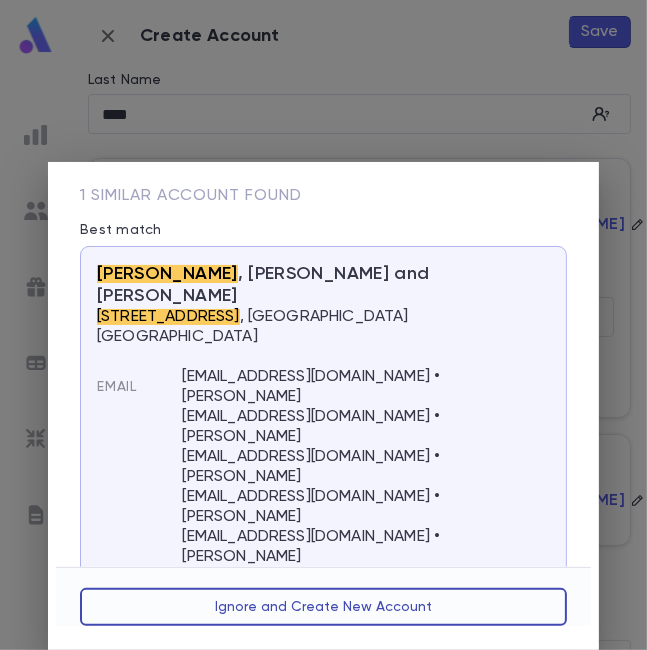 click on "Ignore and Create New Account" at bounding box center [323, 607] 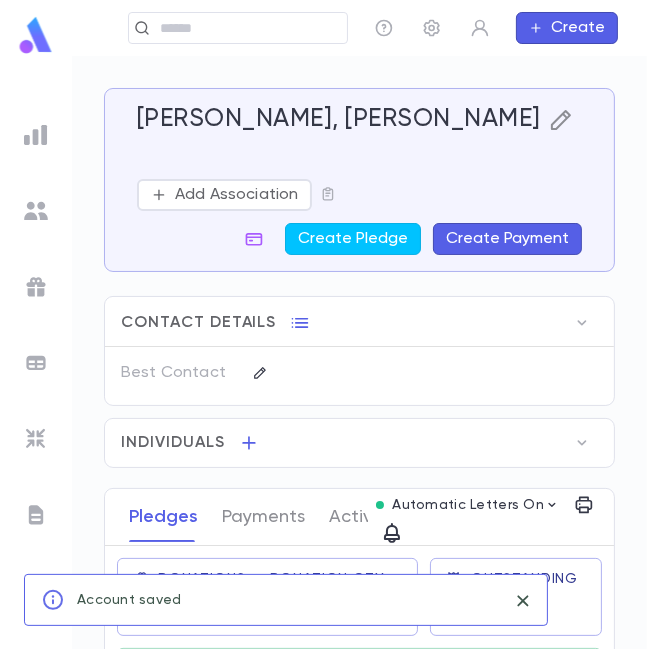 click 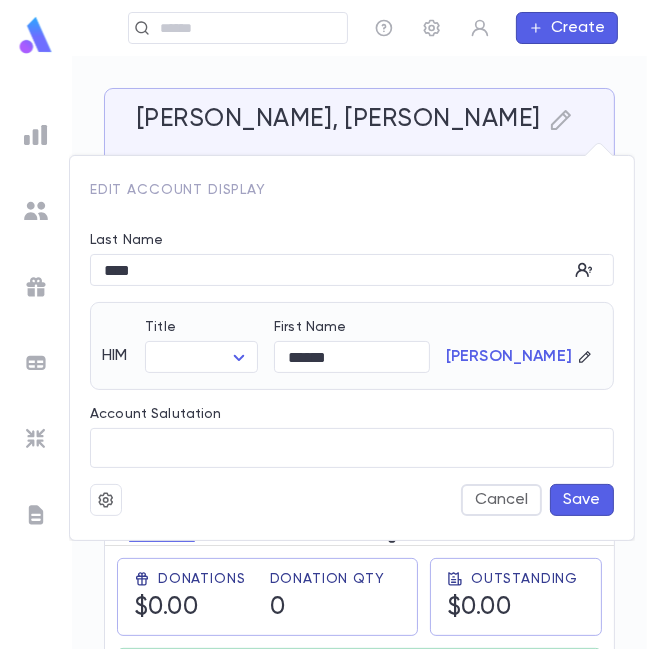 click at bounding box center (323, 325) 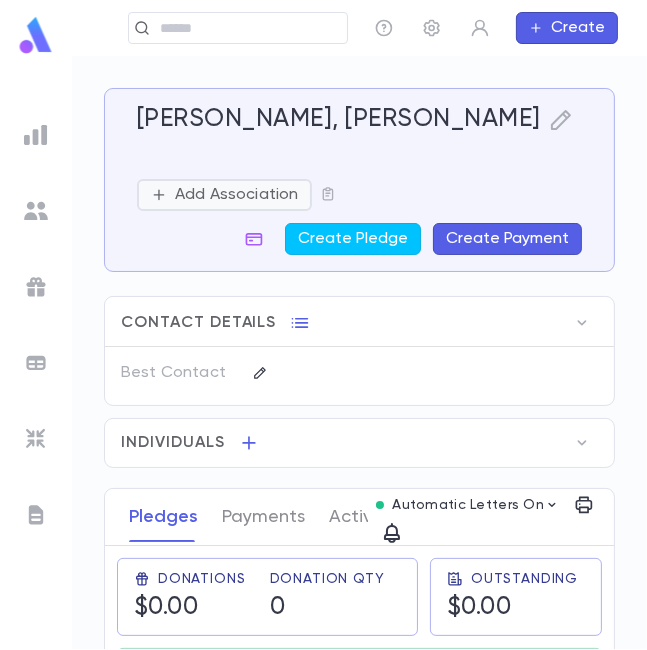 click on "Add Association" at bounding box center (236, 195) 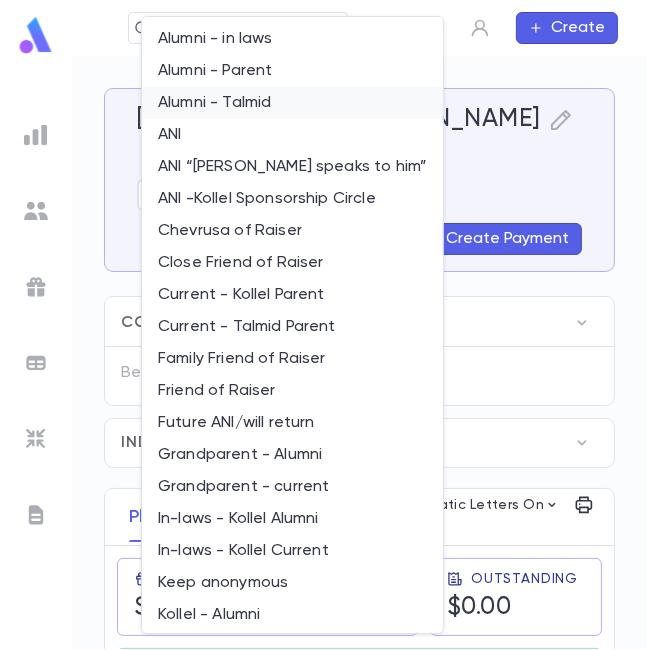 click on "Alumni - Talmid" at bounding box center (292, 103) 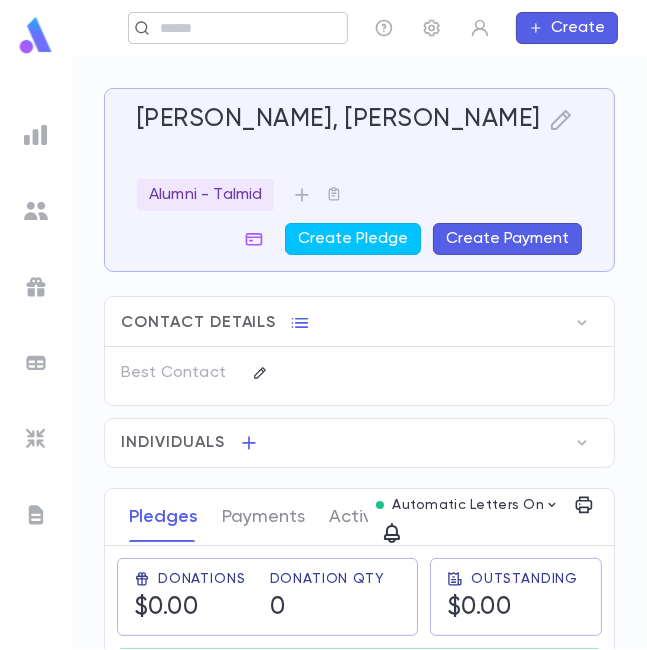click on "Ezra, Yaakov ​  Create" at bounding box center (359, 28) 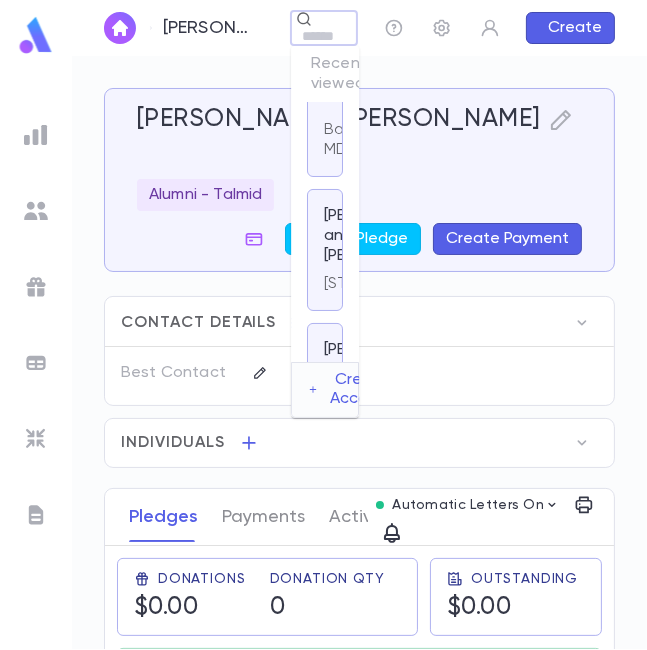 scroll, scrollTop: 394, scrollLeft: 0, axis: vertical 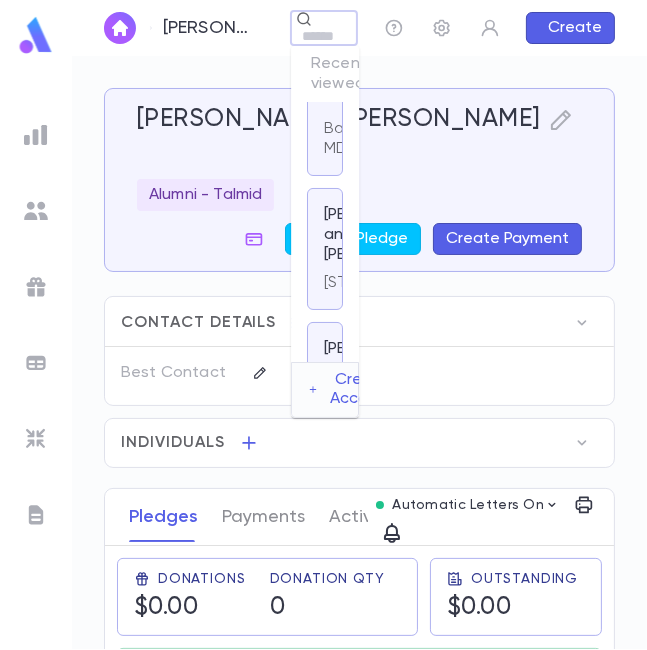 click on "Baltimore MD" at bounding box center (360, 139) 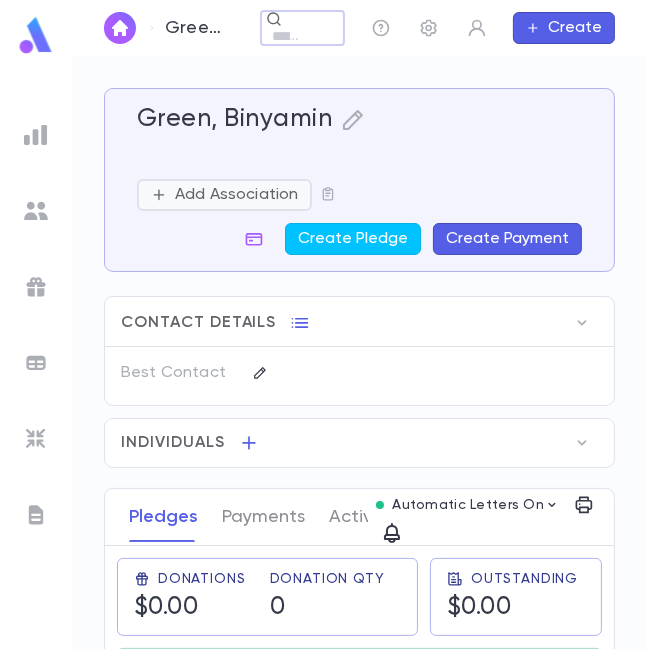click on "Add Association" at bounding box center [236, 195] 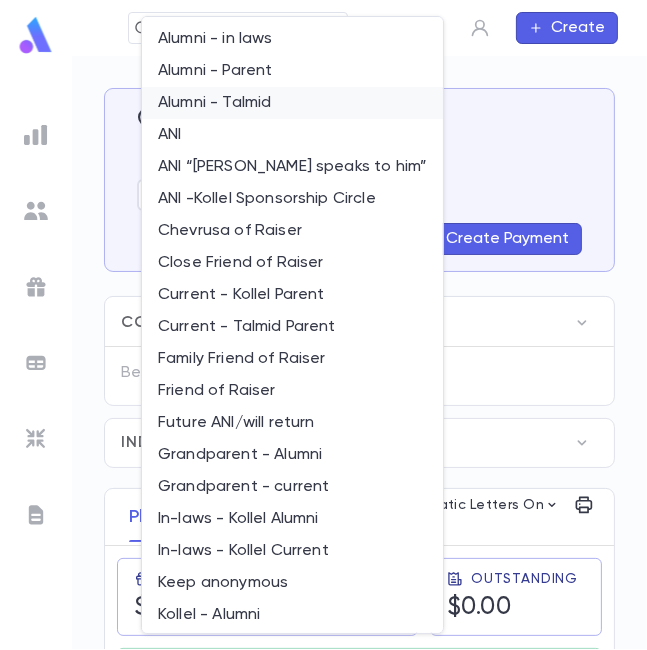 click on "Alumni - Talmid" at bounding box center [292, 103] 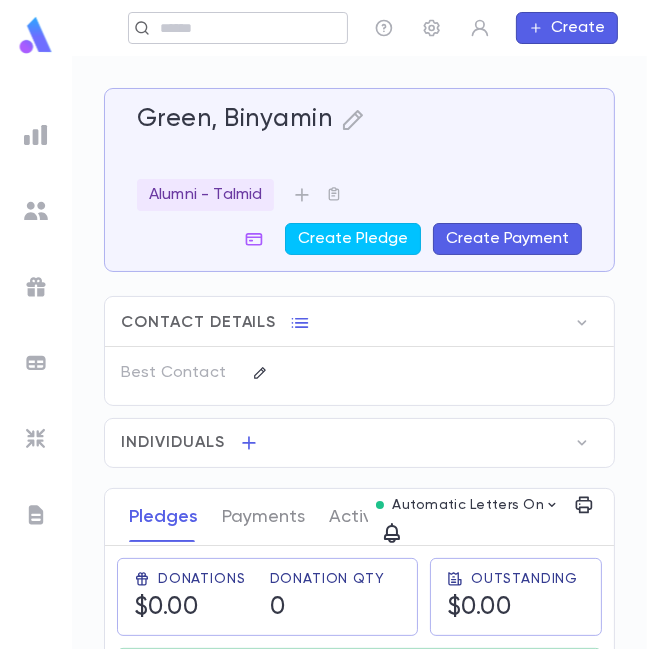 click on "Green, Binyamin ​  Create" at bounding box center [359, 28] 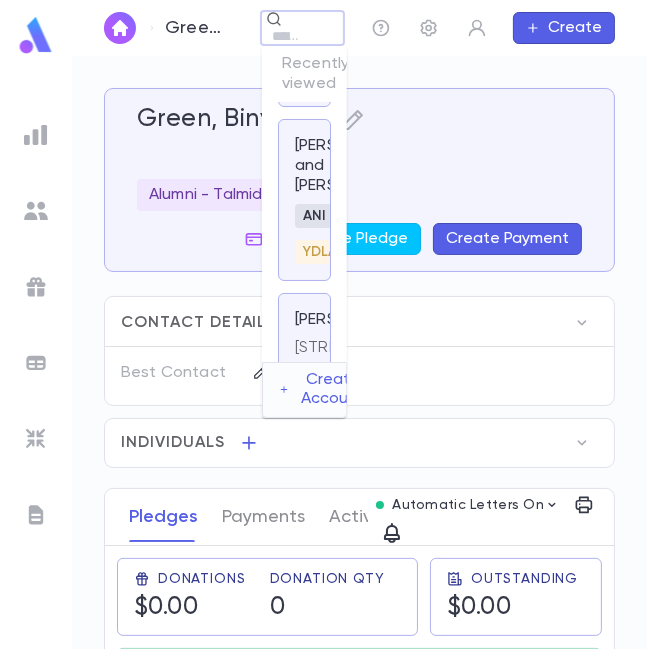 scroll, scrollTop: 979, scrollLeft: 0, axis: vertical 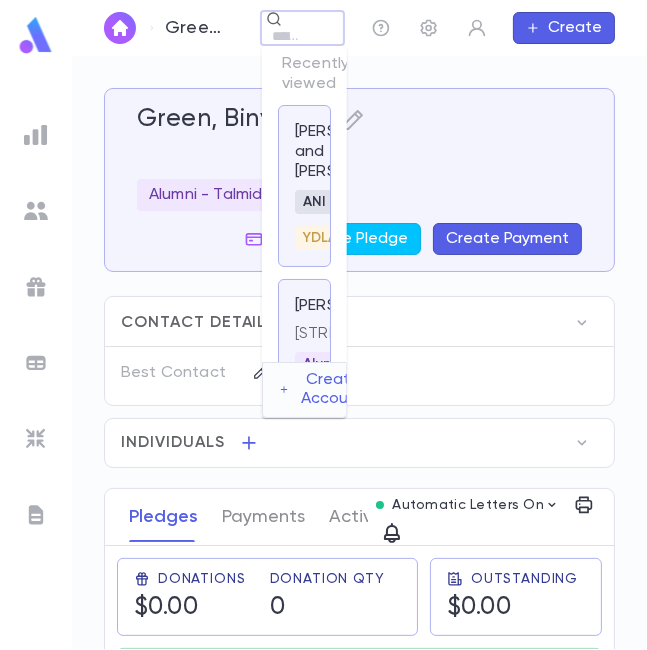click on "2910 Cheswolde Road, Baltimore MD 21209 United States" at bounding box center (304, -184) 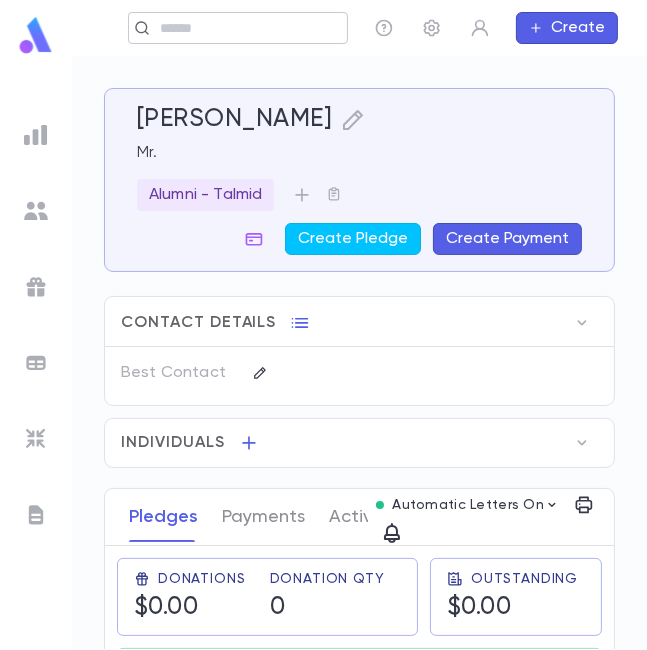 click on "Meltzer, Uri ​  Create" at bounding box center [359, 28] 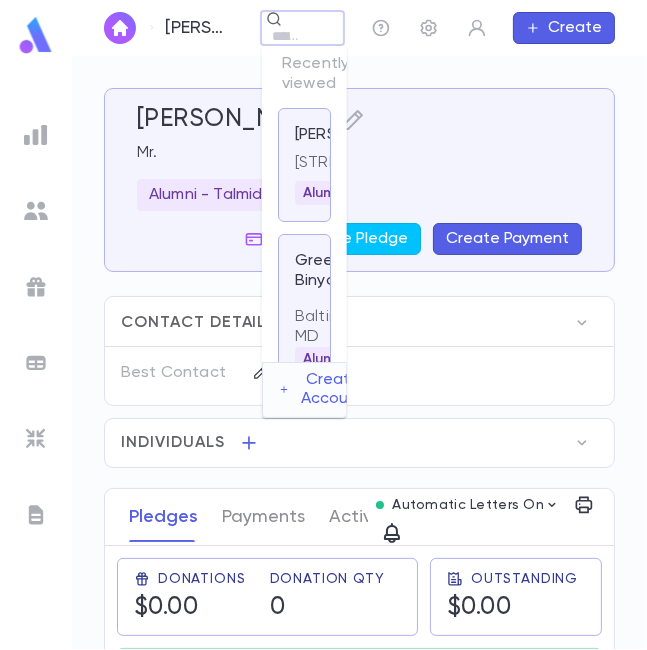 paste on "**********" 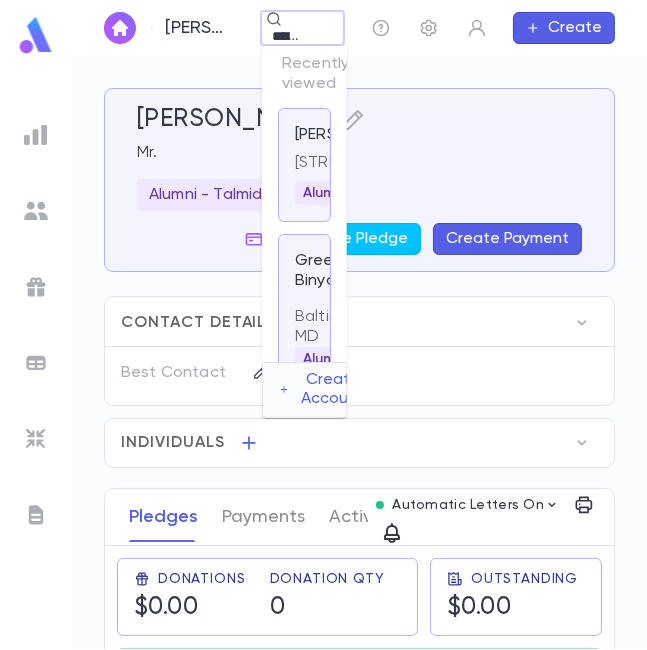 scroll, scrollTop: 0, scrollLeft: 47, axis: horizontal 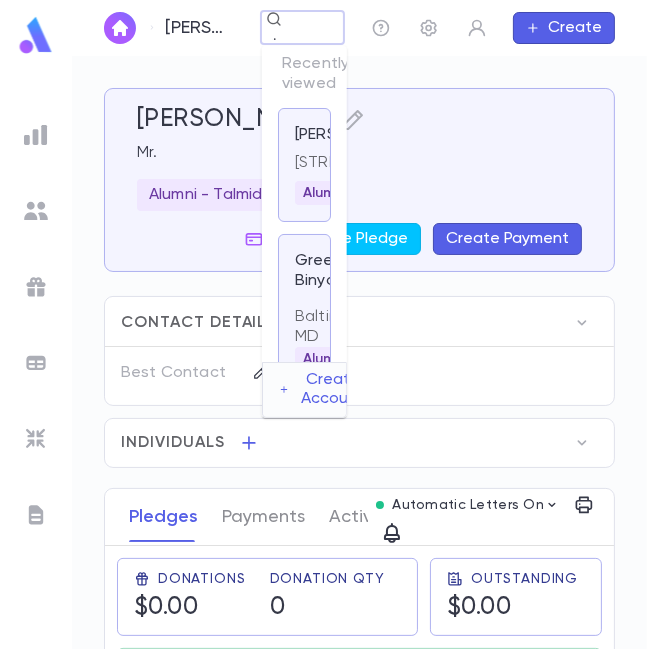 type on "**********" 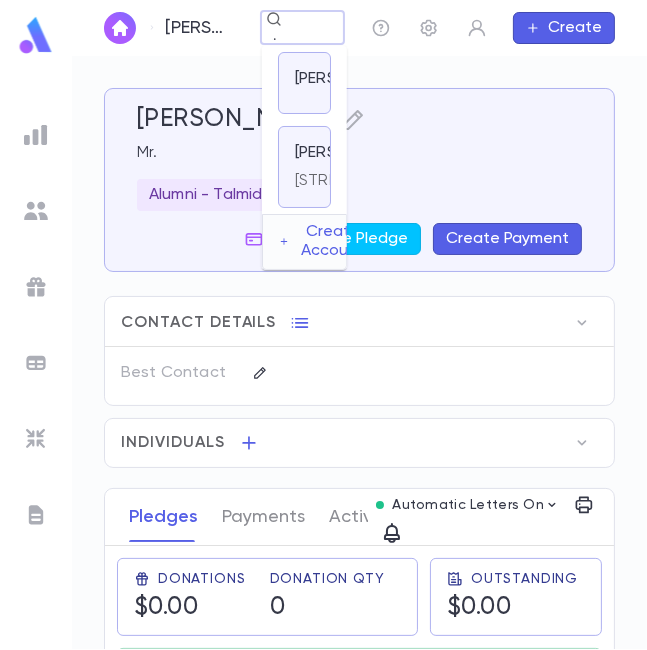 scroll, scrollTop: 0, scrollLeft: 0, axis: both 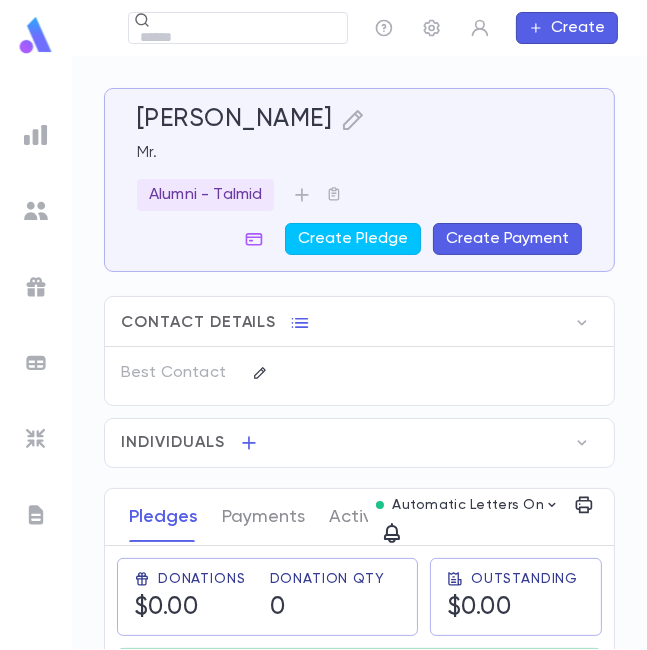 click on "Create" at bounding box center [567, 28] 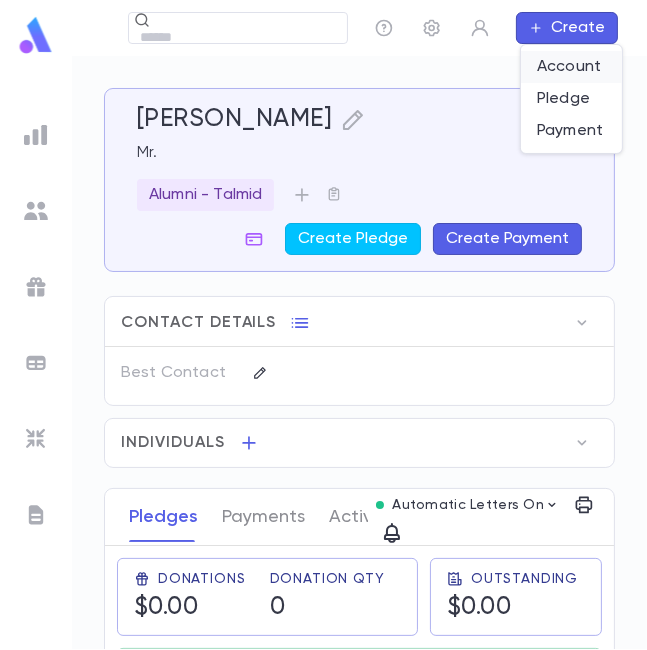 click on "Account" at bounding box center [571, 67] 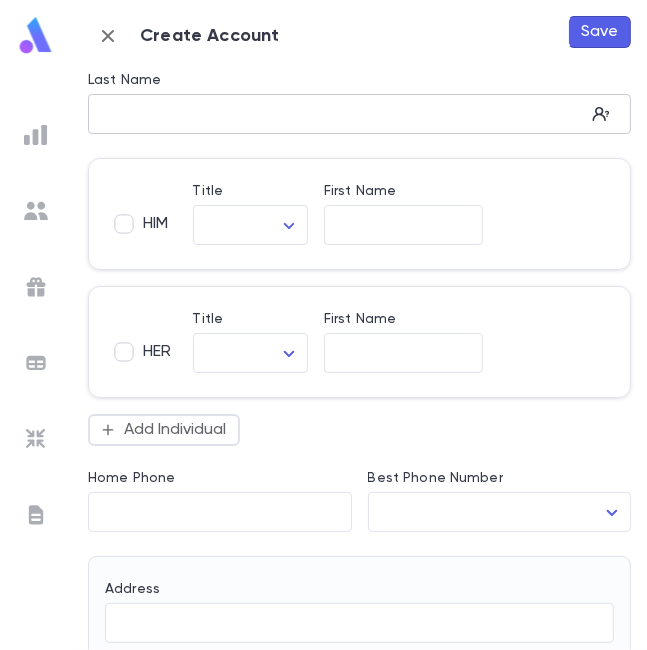 click on "Last Name" at bounding box center (336, 114) 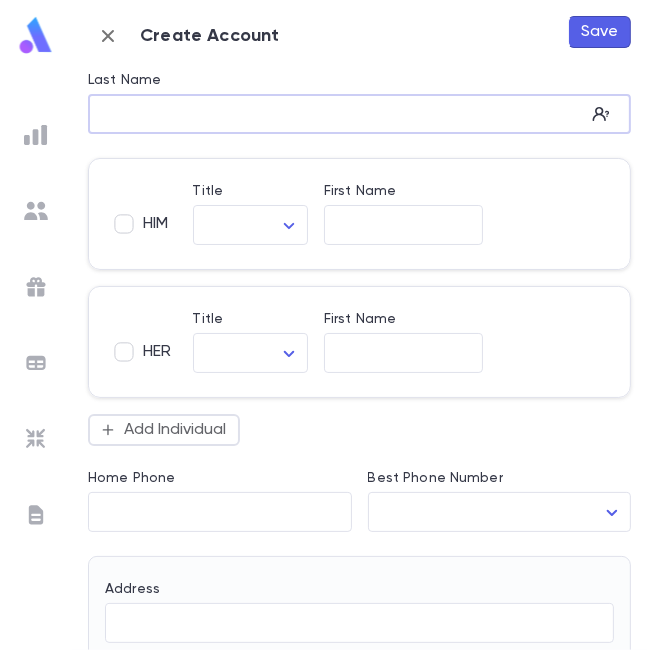 paste on "**********" 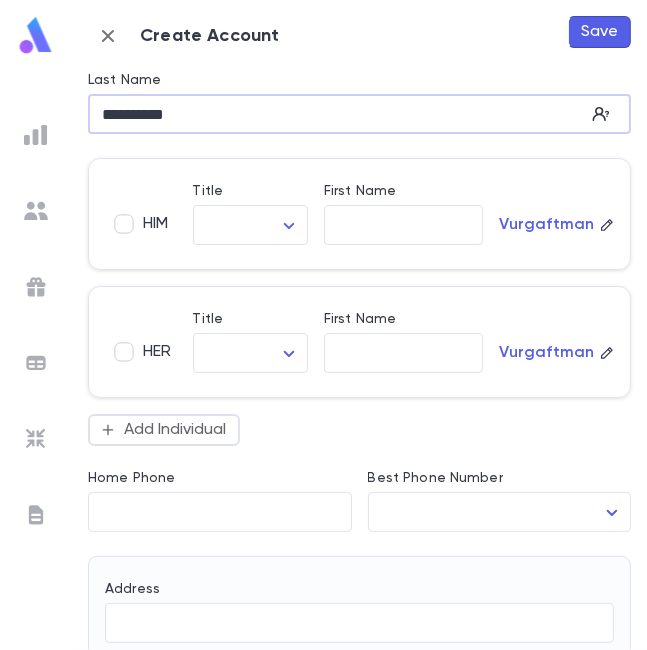 type on "**********" 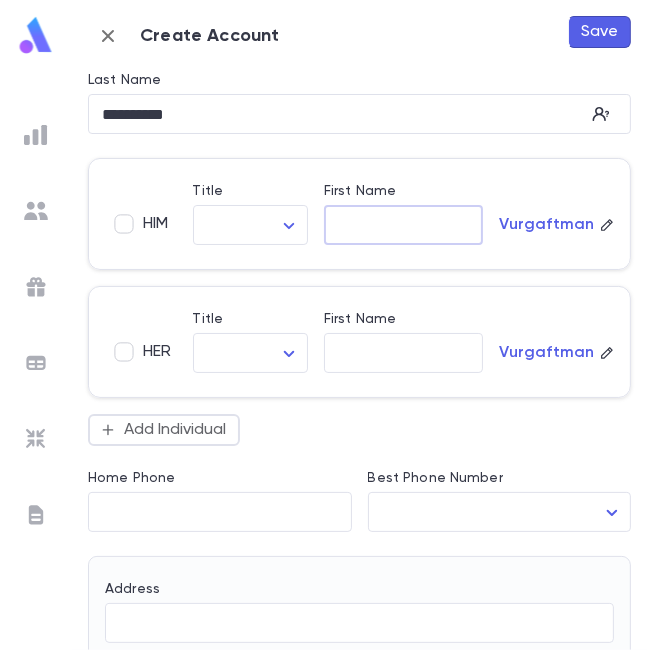 click on "First Name" at bounding box center (403, 225) 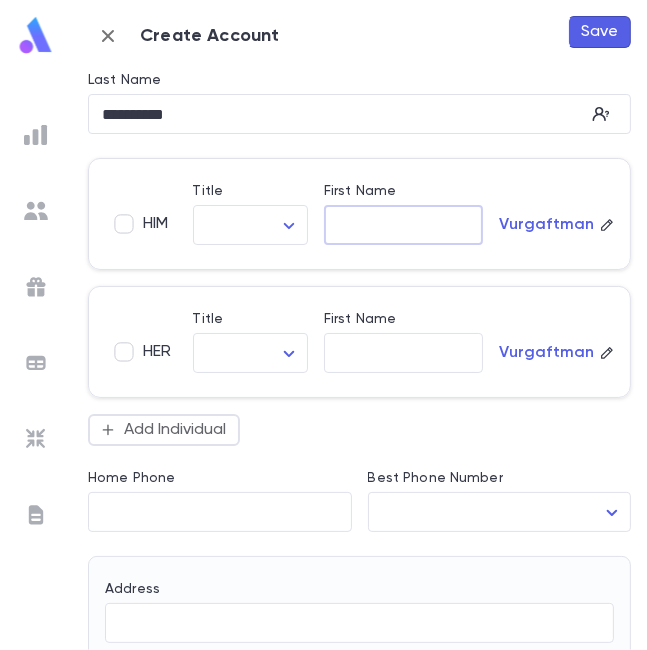 paste on "********" 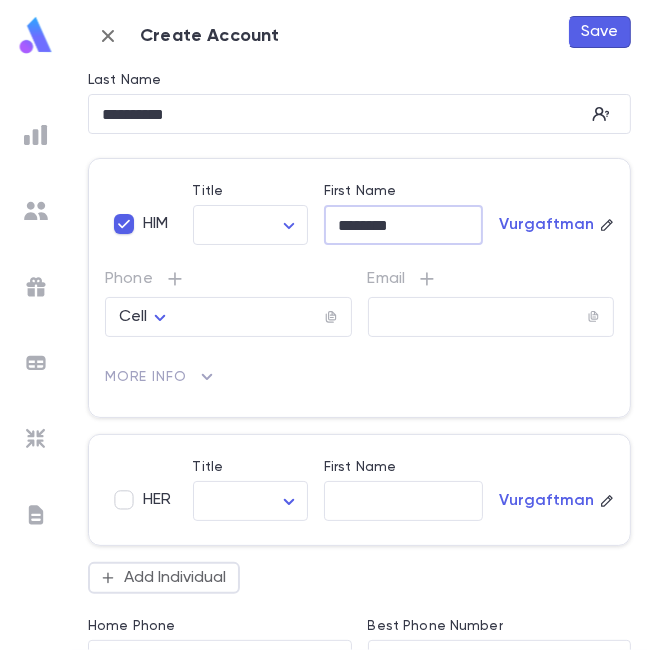 type on "********" 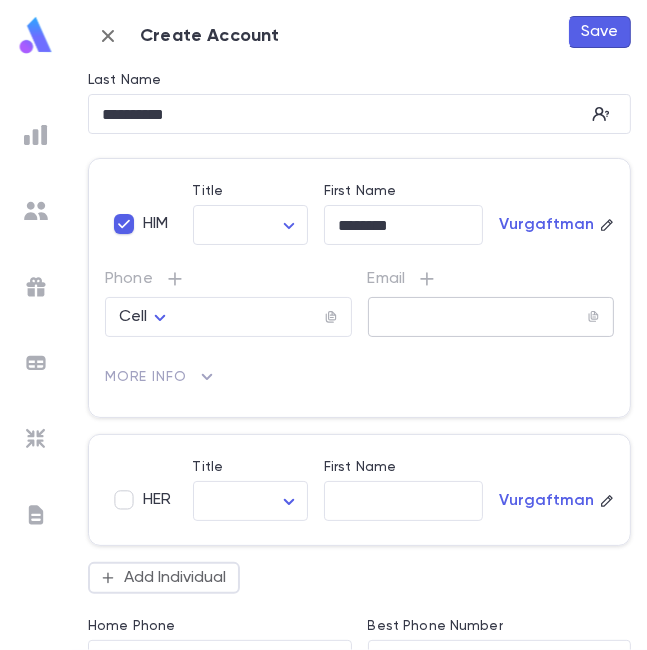 click at bounding box center [477, 317] 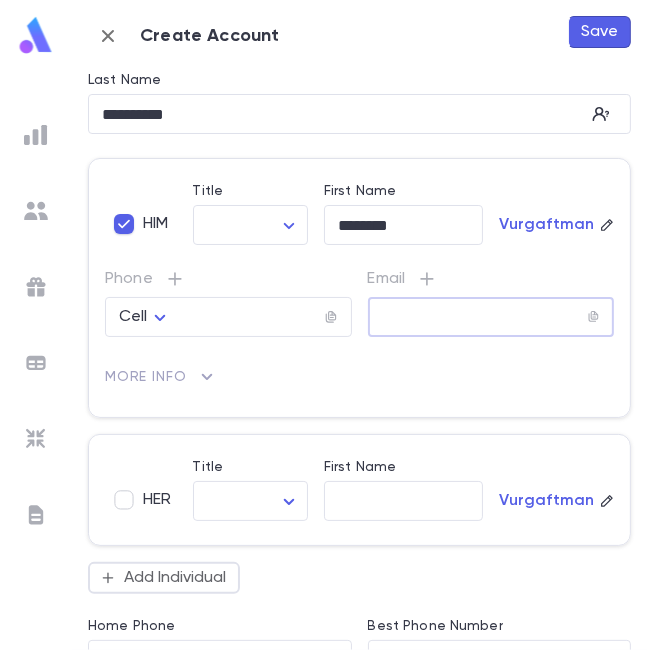 paste on "**********" 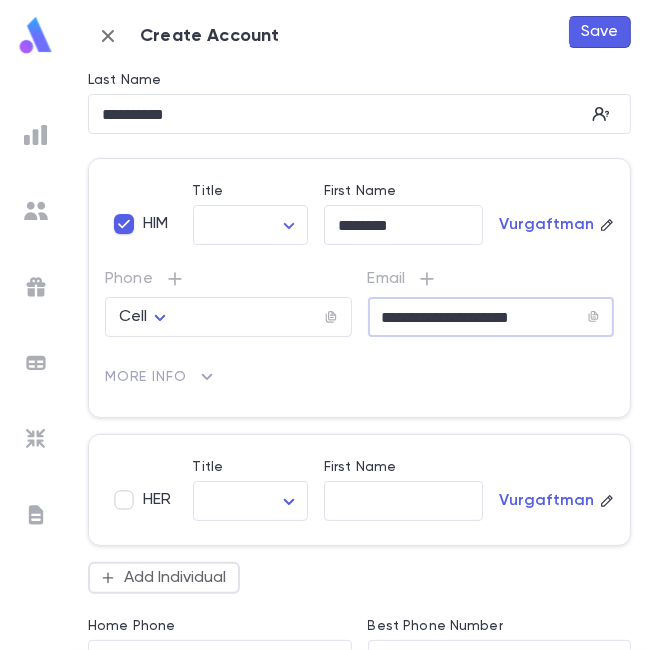 type on "**********" 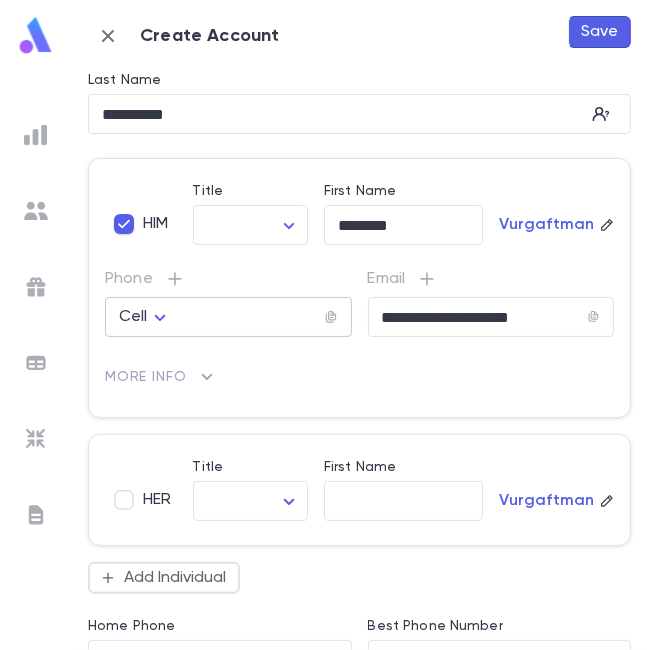 click at bounding box center (250, 317) 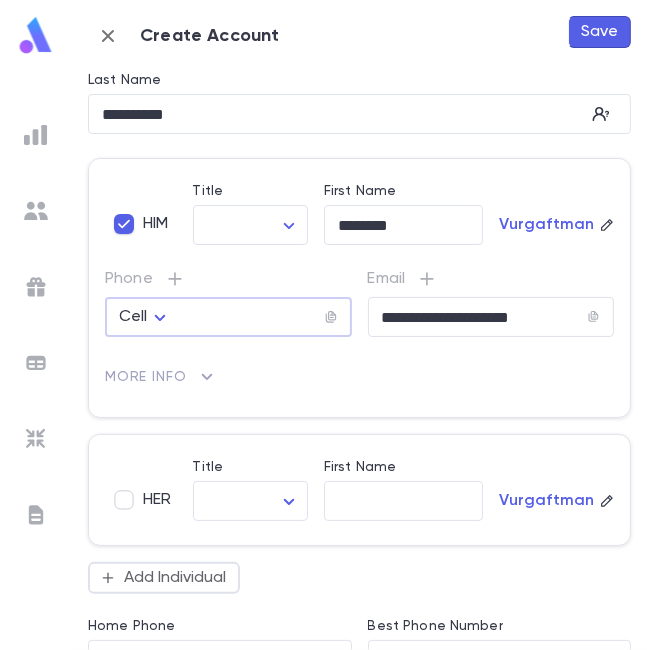 paste on "**********" 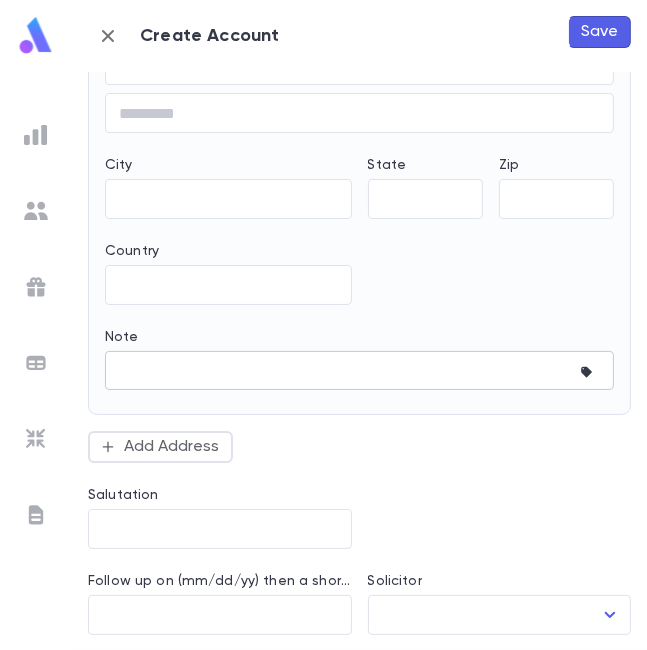 scroll, scrollTop: 0, scrollLeft: 0, axis: both 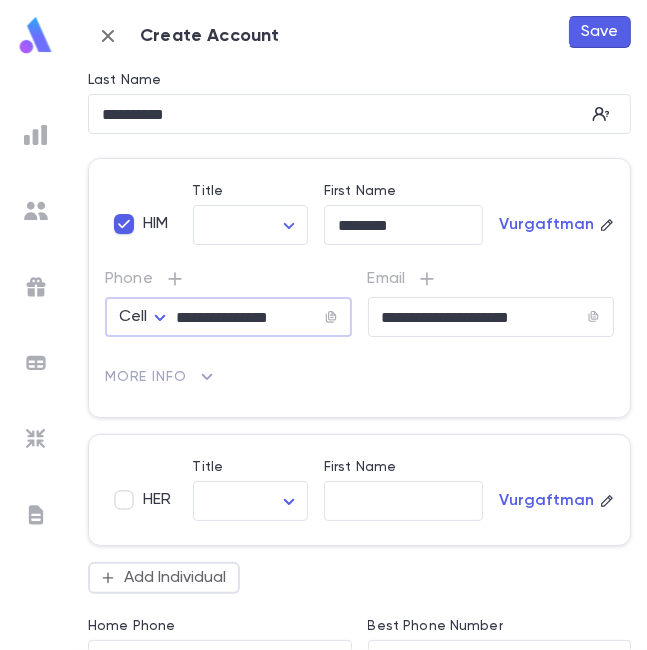 type on "**********" 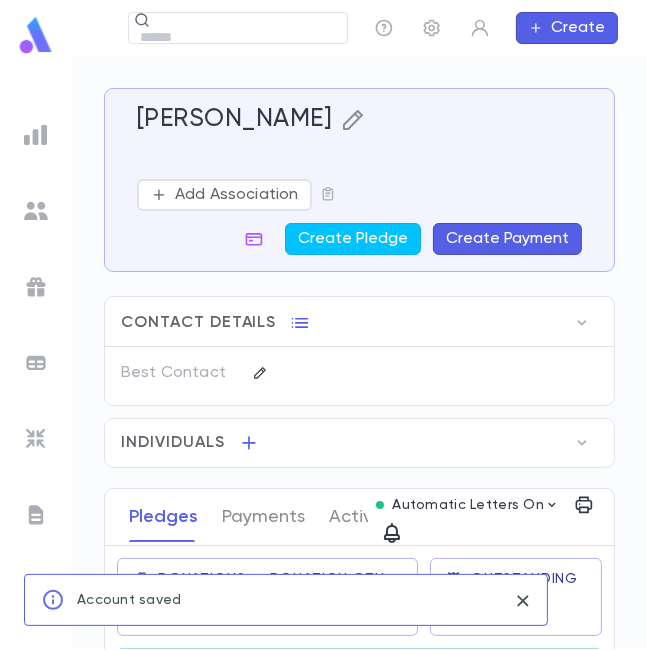 click 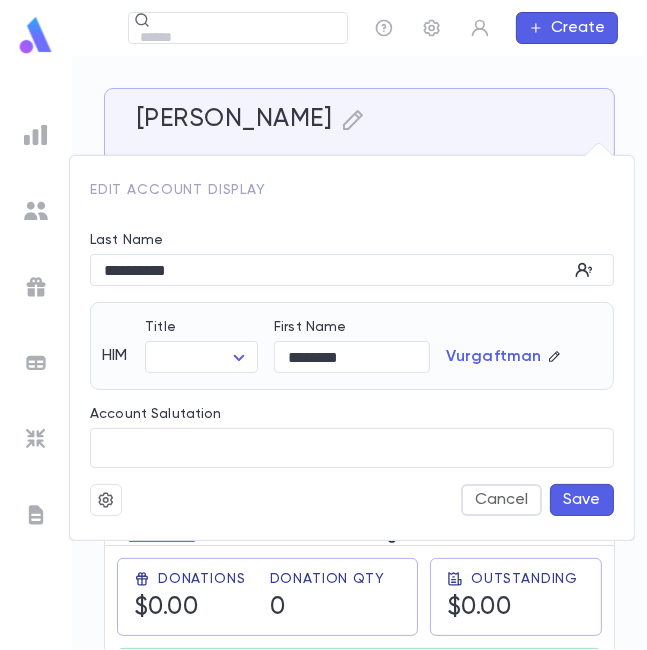 click at bounding box center (323, 325) 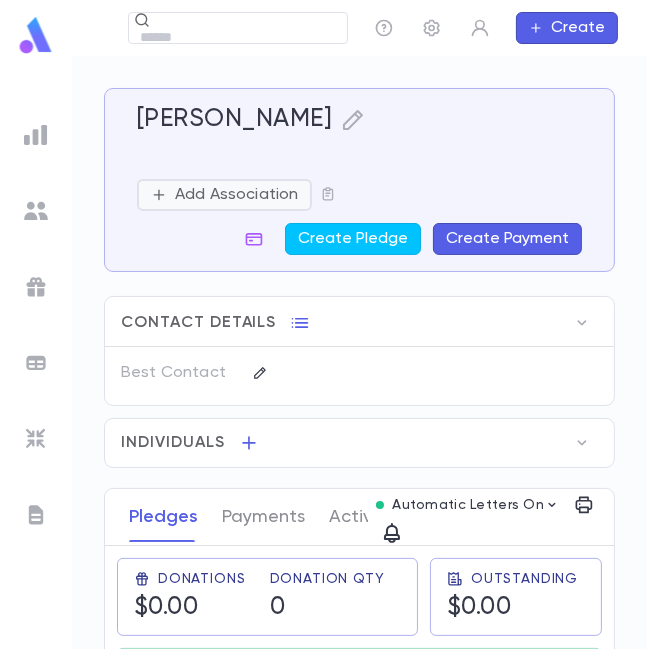 click on "Add Association" at bounding box center [236, 195] 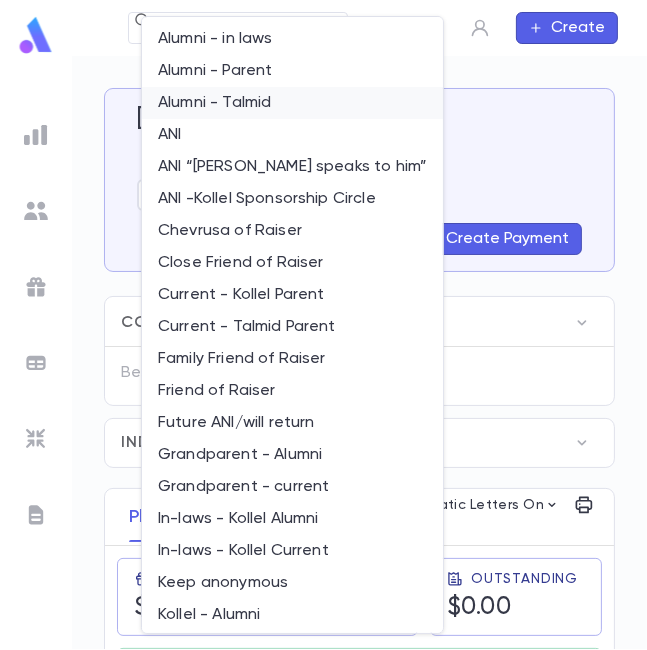 click on "Alumni - Talmid" at bounding box center (292, 103) 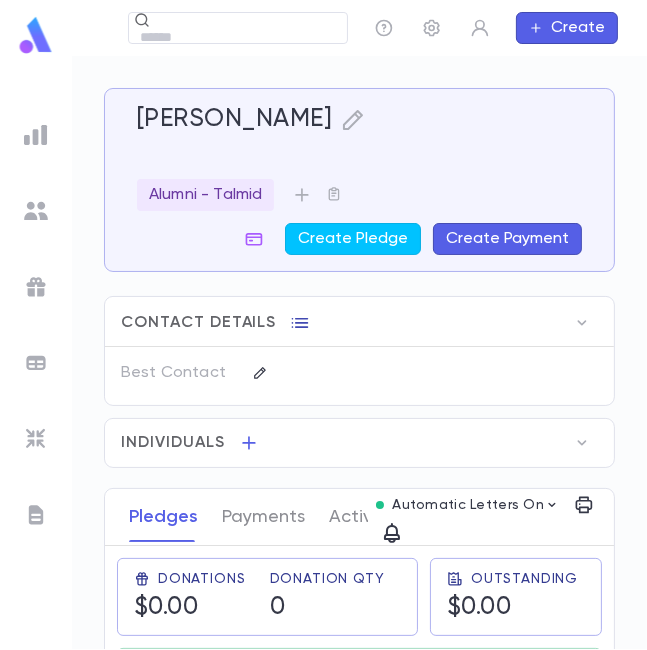 click 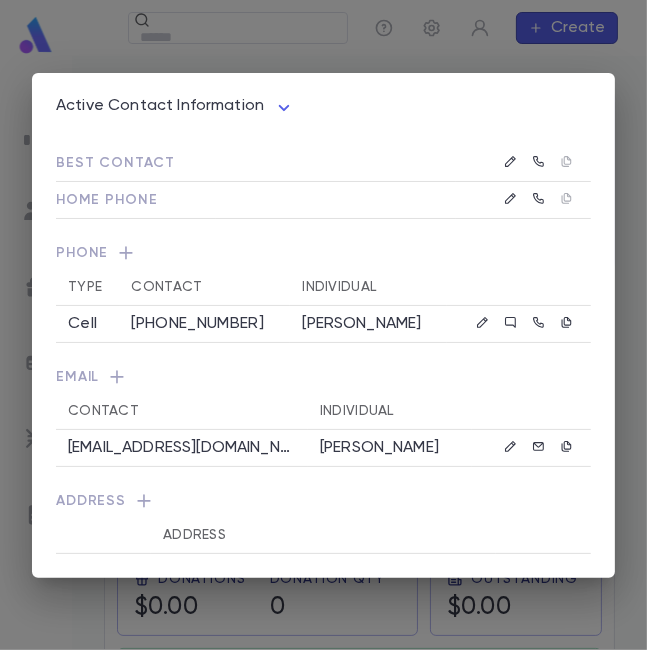 click on "Active Contact Information **** Best Contact Home Phone Phone Type Contact Individual Cell (443) 948-0797 Binyomin Vurgaftman Email Contact Individual bvurgaftman@gmail.com Binyomin Vurgaftman Address Address" at bounding box center (323, 325) 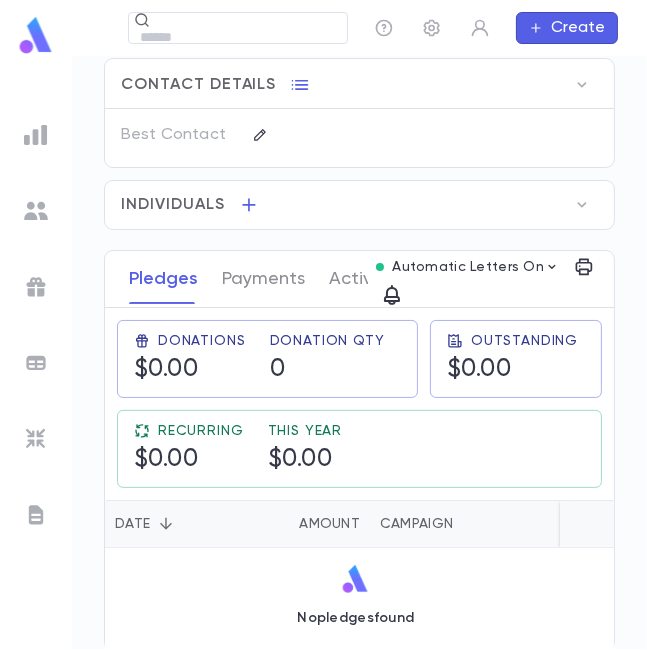 scroll, scrollTop: 0, scrollLeft: 0, axis: both 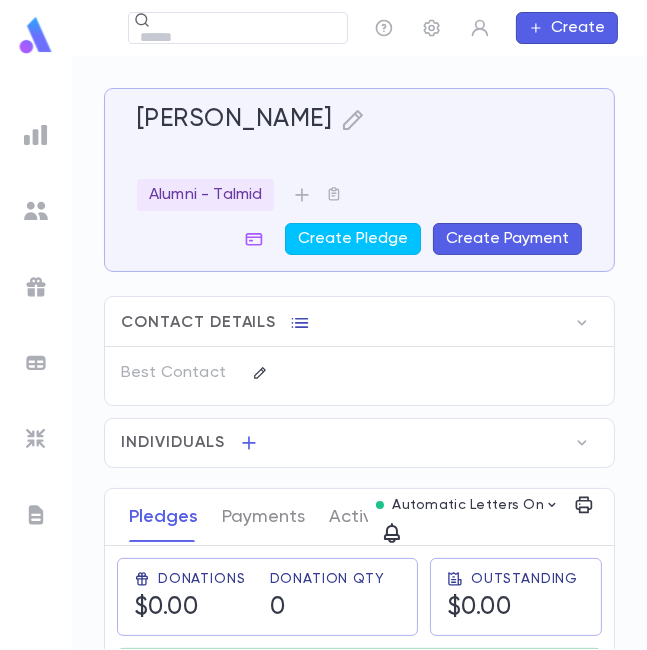click 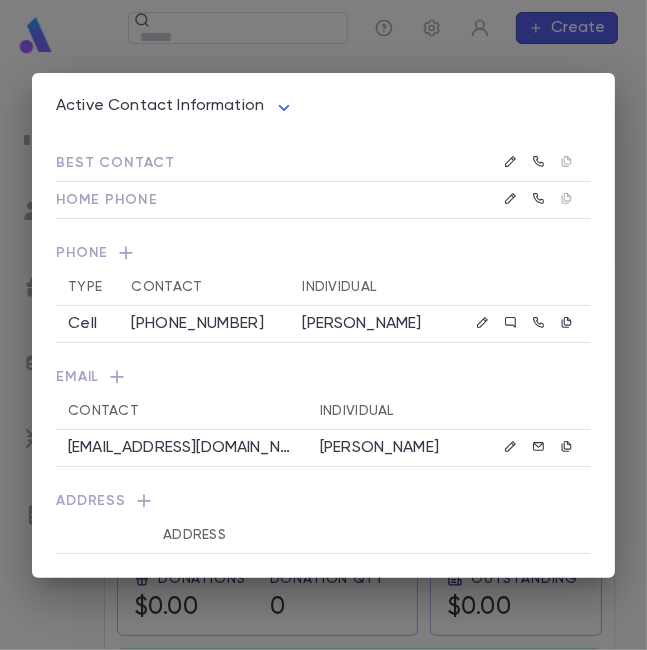 click at bounding box center [519, 287] 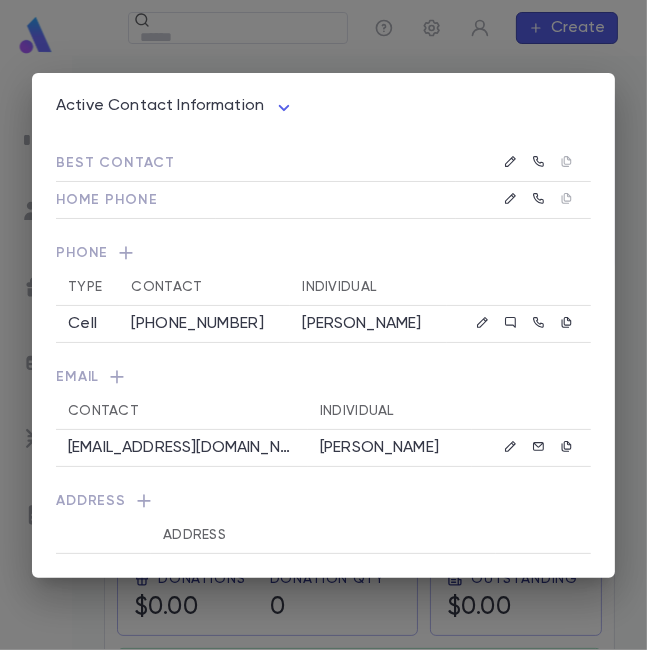 click on "Active Contact Information **** Best Contact Home Phone Phone Type Contact Individual Cell (443) 948-0797 Binyomin Vurgaftman Email Contact Individual bvurgaftman@gmail.com Binyomin Vurgaftman Address Address" at bounding box center (323, 325) 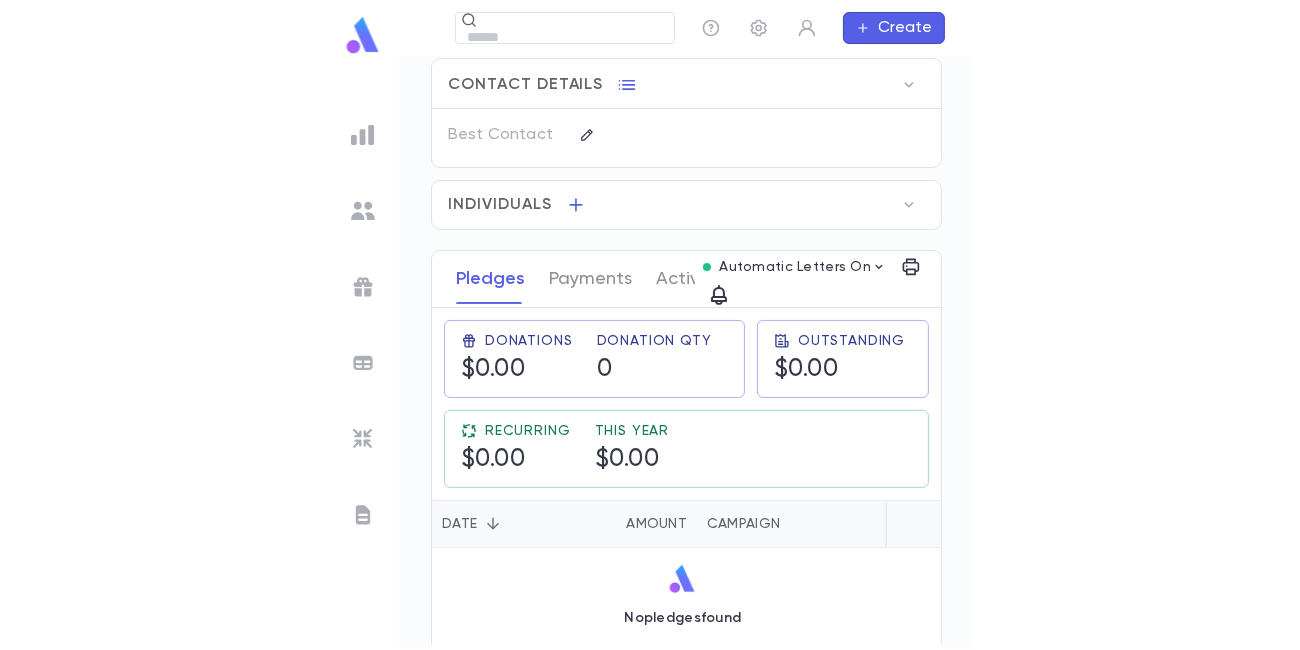 scroll, scrollTop: 0, scrollLeft: 0, axis: both 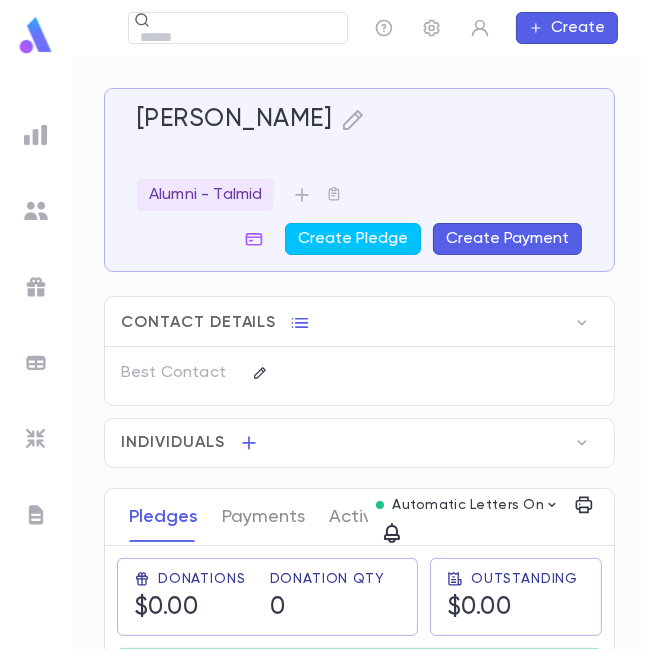 click at bounding box center (36, 135) 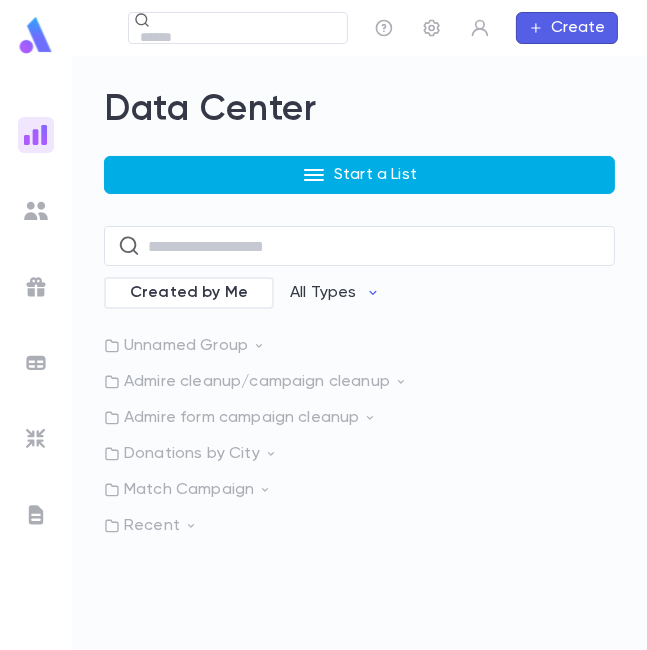 click on "Start a List" at bounding box center [359, 175] 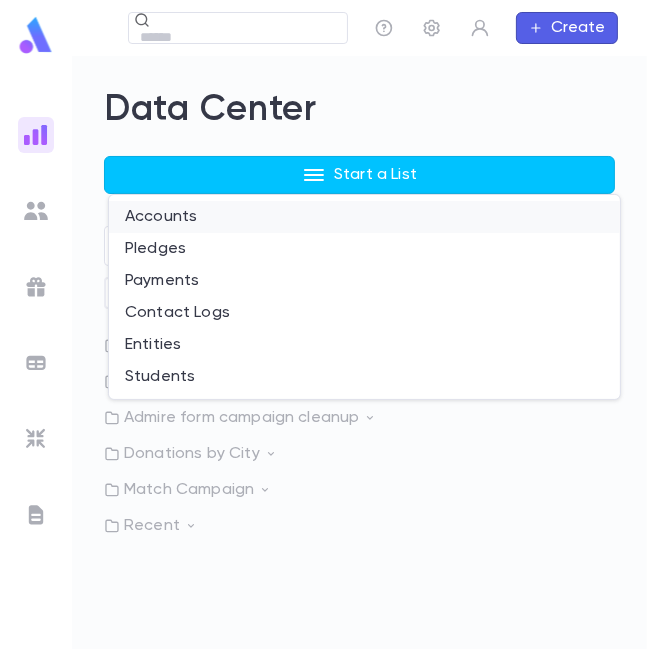 click on "Accounts" at bounding box center [364, 217] 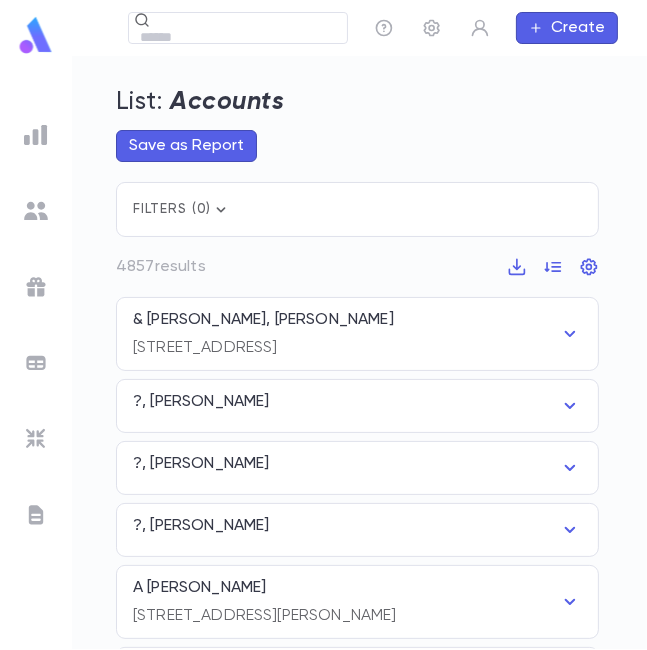 click on "Save as Report" at bounding box center (186, 146) 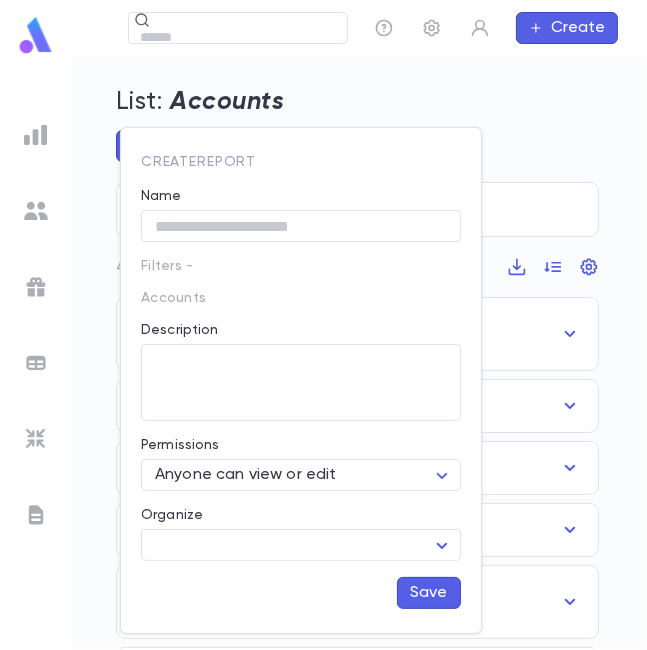 click at bounding box center [323, 325] 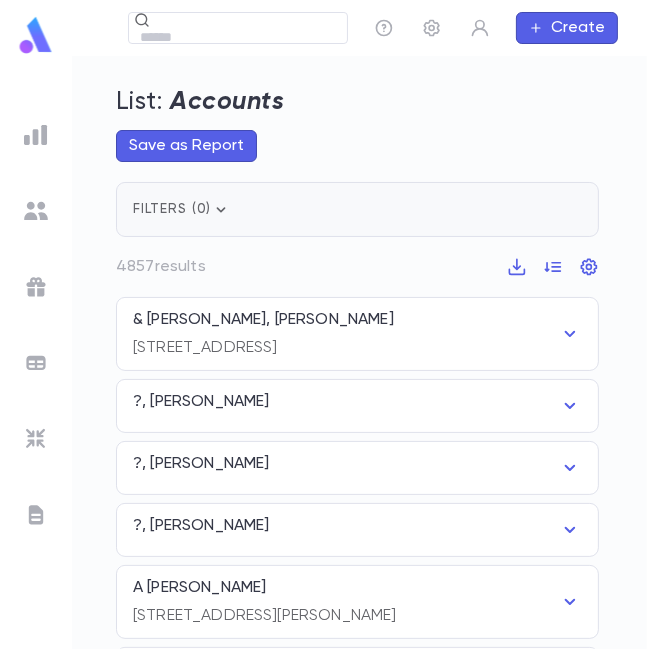 click 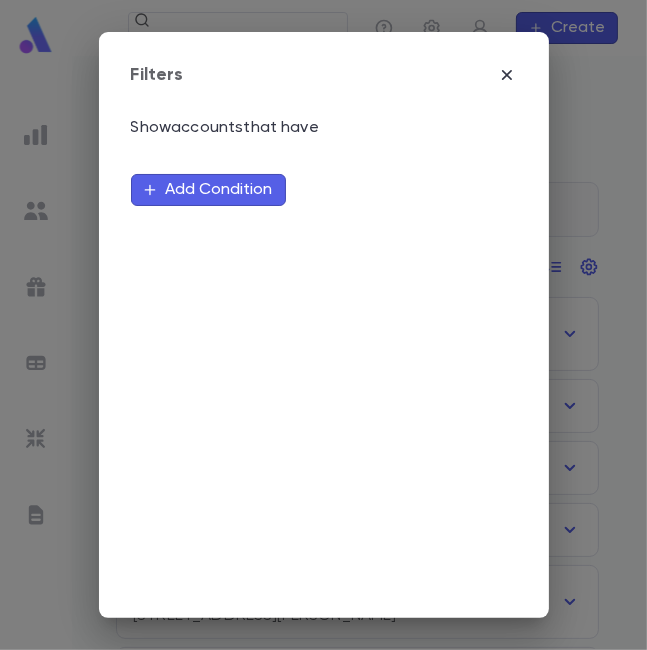 click on "Add Condition" at bounding box center [208, 190] 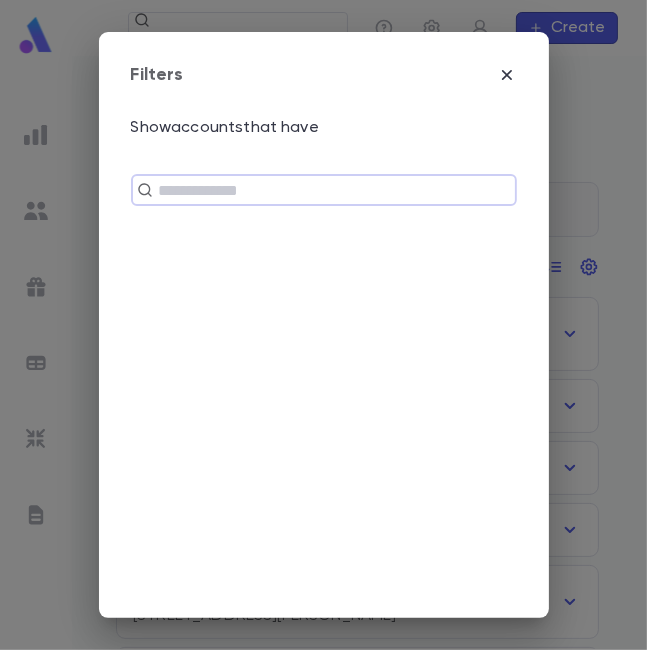click on "​" at bounding box center (324, 190) 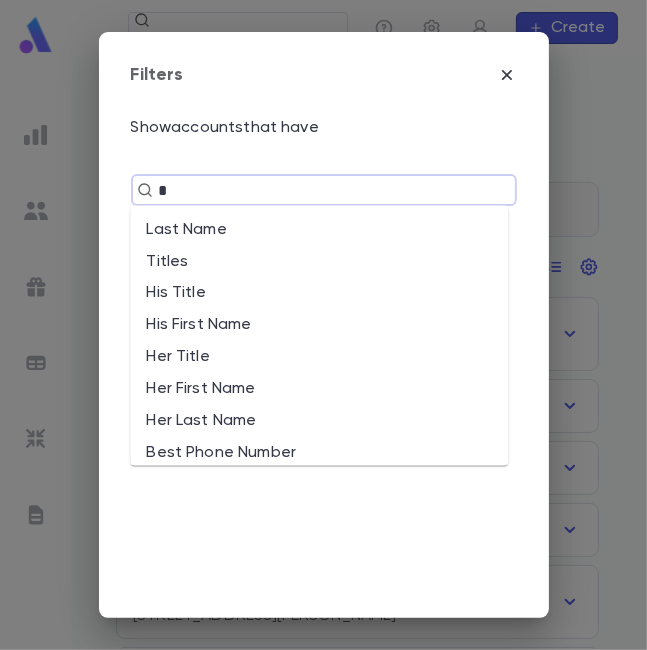 type on "**" 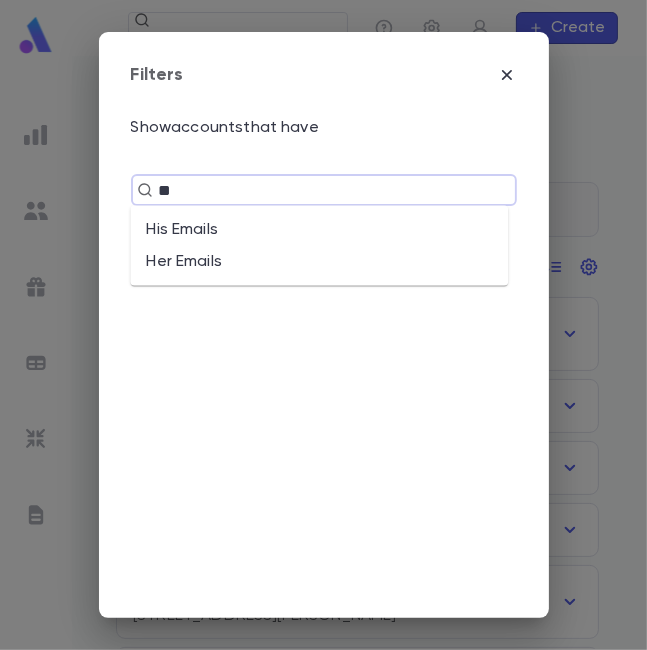 click on "His Emails" at bounding box center (319, 230) 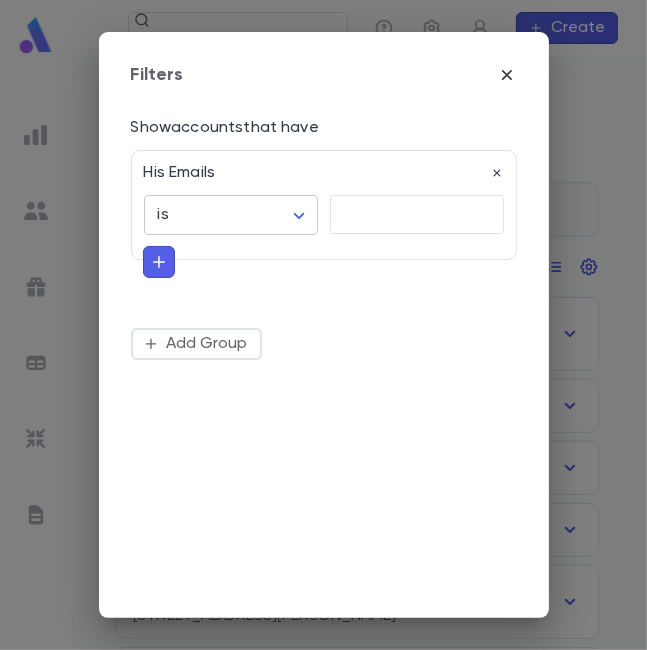 click on "Data Center Unsaved Account List ​  Create List:  Accounts Save as Report Filters ( 0 ) 4857  results & Shuky, Yitzchok 1 Clover Way, Manchester NJ 08759 ID 212639 Titles Best Phone Number His Cell Numbers (732) 732-1732 Her Cell Numbers ?, Daniel ID 227417 Titles Best Phone Number His Cell Numbers Her Cell Numbers ?, Daniel ID 227420 Titles Best Phone Number His Cell Numbers Her Cell Numbers ?, Moshe ID 227419 Titles Best Phone Number His Cell Numbers Her Cell Numbers A Tropper, Moshe 12702 Emelita St, Valley Village CA 91607 ID 227607 Titles Best Phone Number His Cell Numbers (818) 395-3294 Her Cell Numbers Aa, Anonymous ID 212328 Titles Best Phone Number His Cell Numbers Her Cell Numbers Abadi, Mike 700 Cedarbridge Ave, 7, Lakewood NJ 8701 ID 133923 Titles Best Phone Number His Cell Numbers Her Cell Numbers Abaei, Aviel 2706 Geartner Rd, Baltimore MD 21209 ID 134134 Titles Best Phone Number His Cell Numbers Her Cell Numbers Abbe, Elihu 2508 Steele Rd, Steele Rd, Baltimore MD 21209 ID 105311 Titles ID Mr." at bounding box center [323, 352] 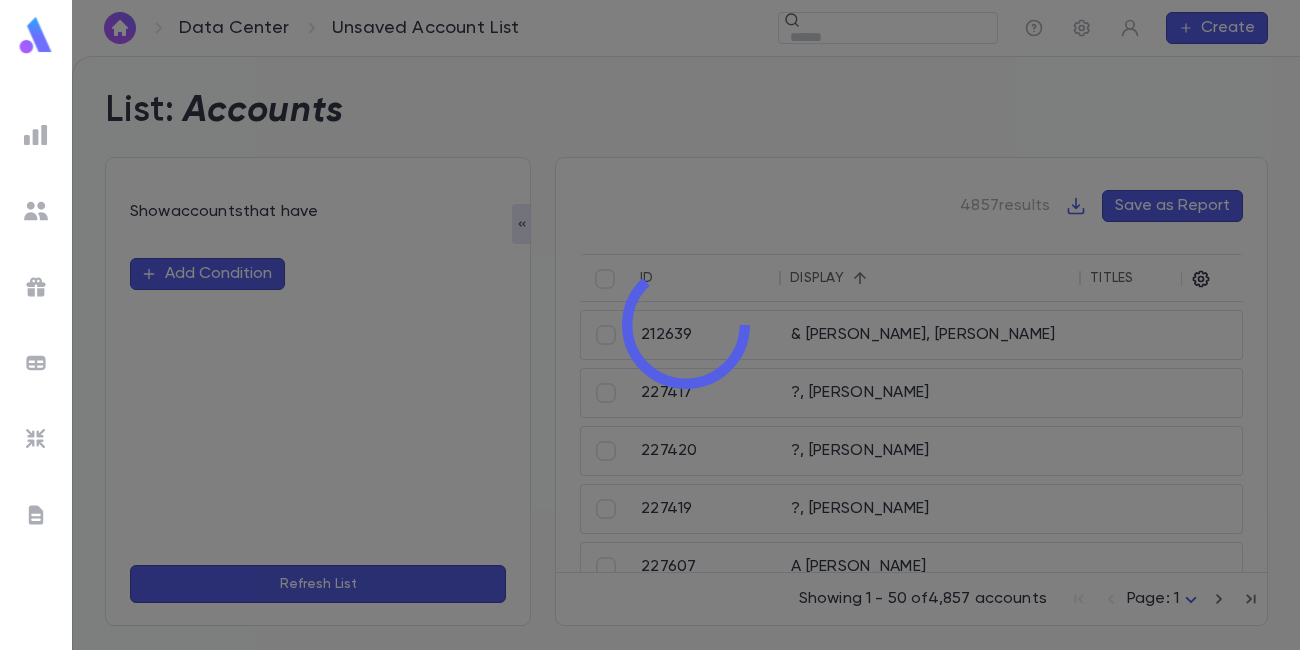 click at bounding box center (686, 325) 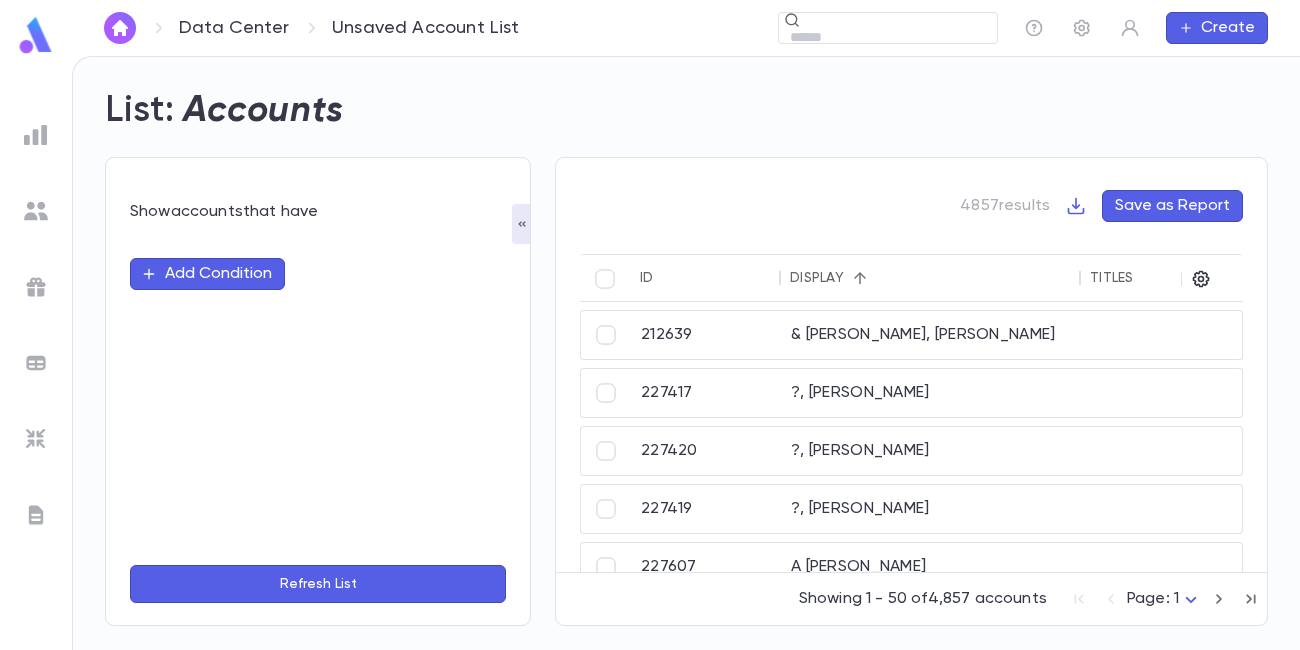 click on "Add Condition" at bounding box center [207, 274] 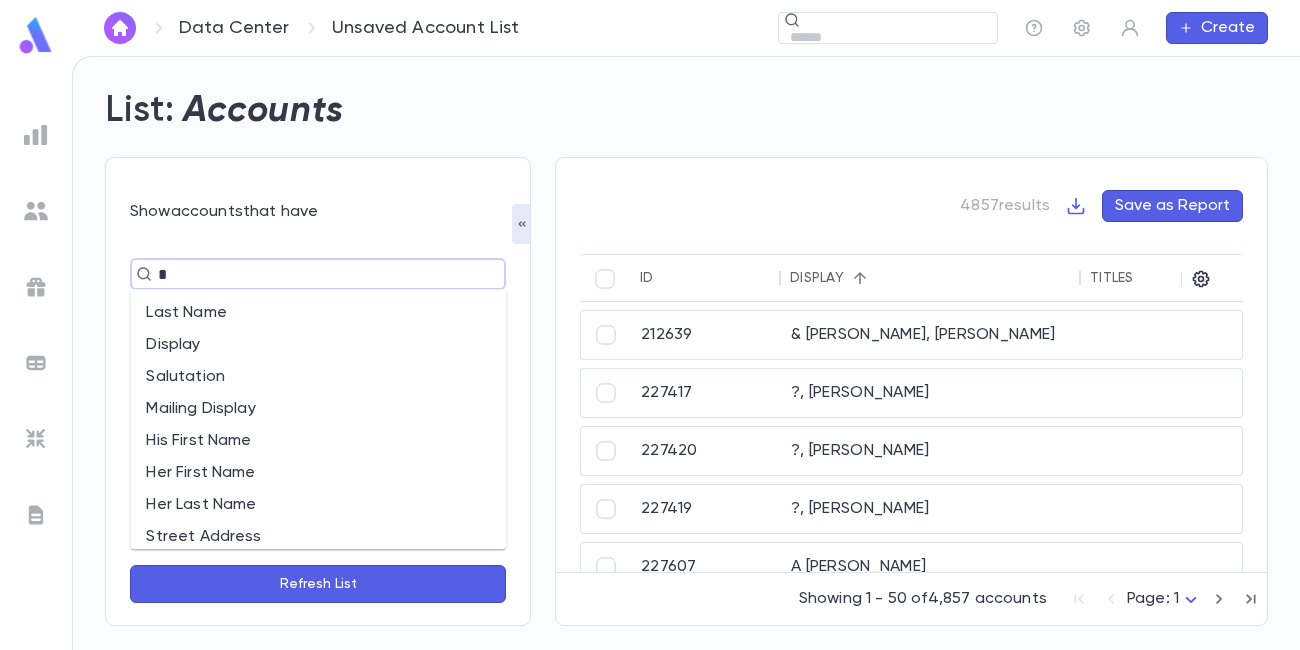 type on "**" 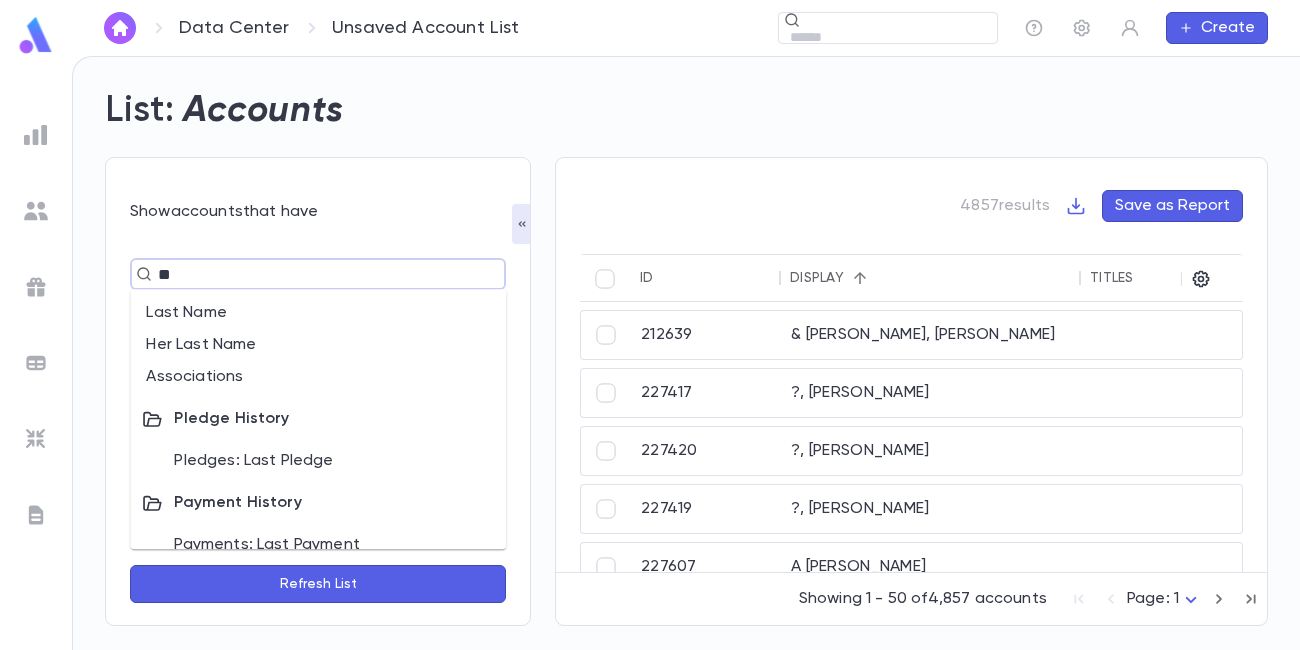 click on "Associations" at bounding box center [318, 377] 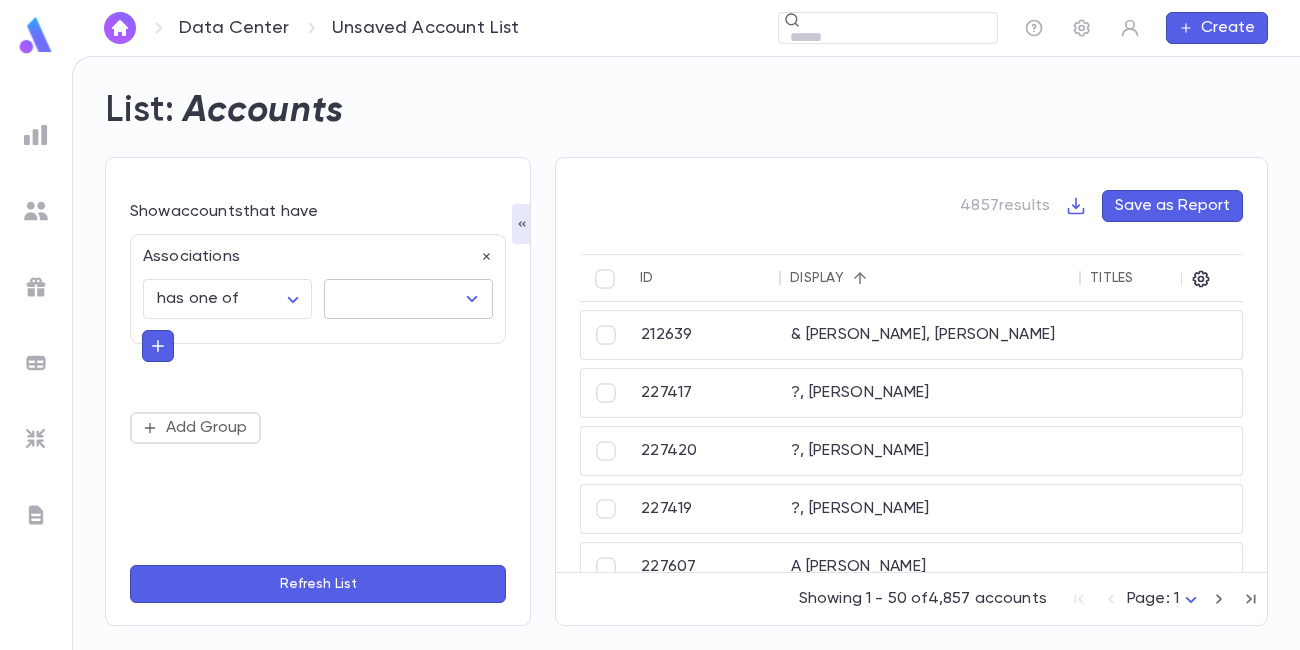 click at bounding box center [393, 299] 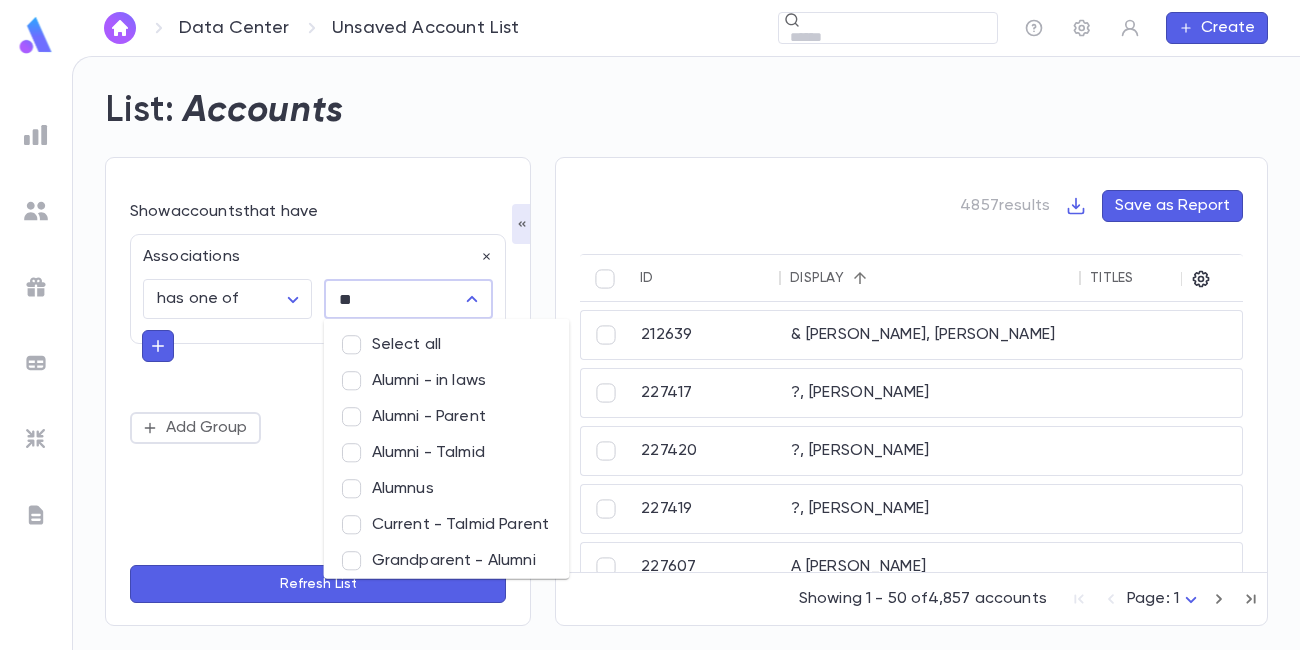 type on "***" 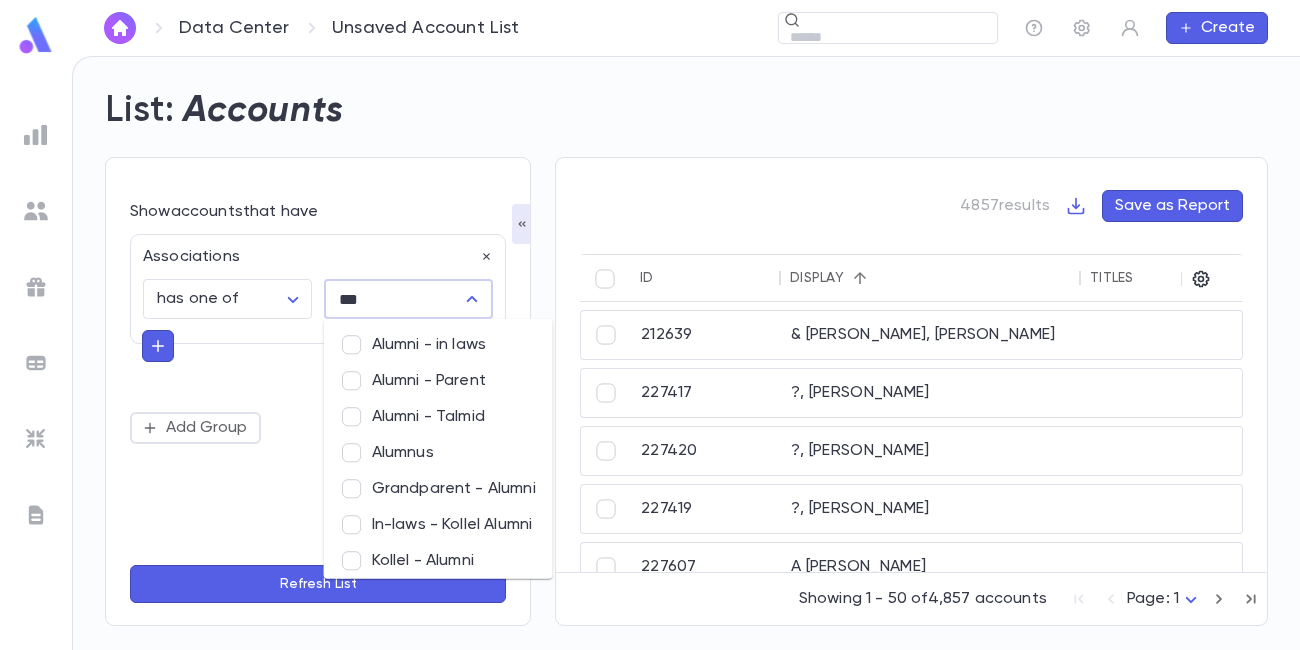 type 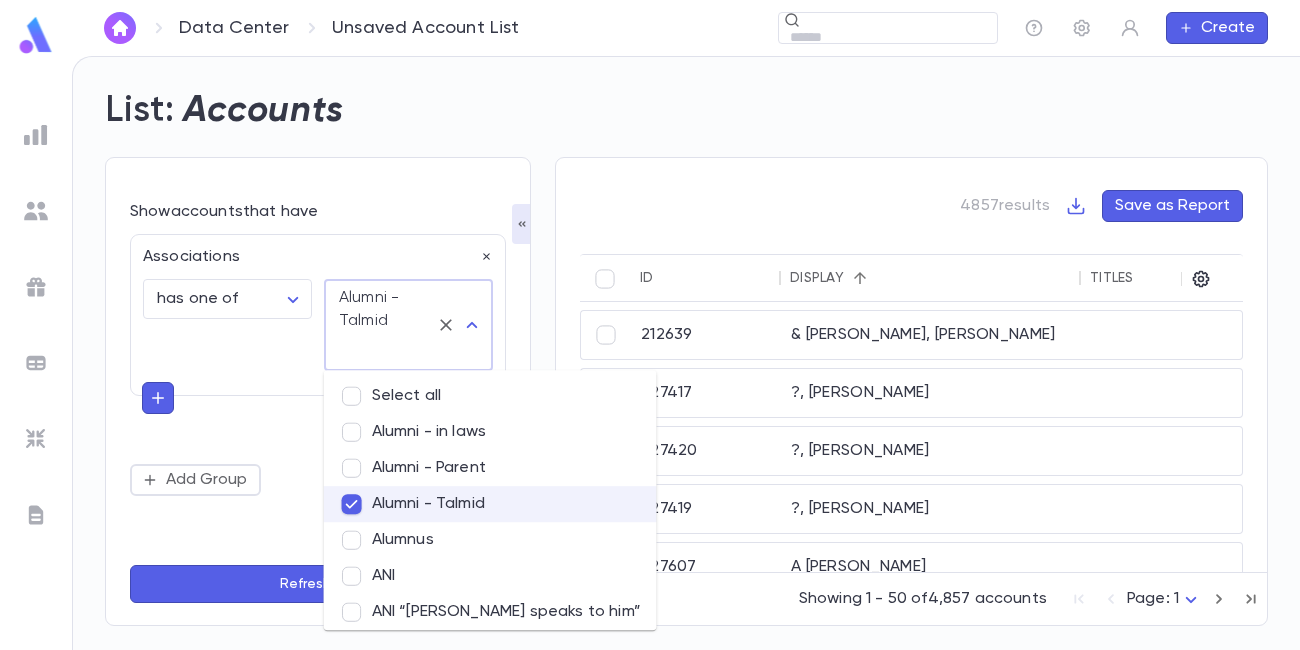 click on "Refresh List" at bounding box center (318, 584) 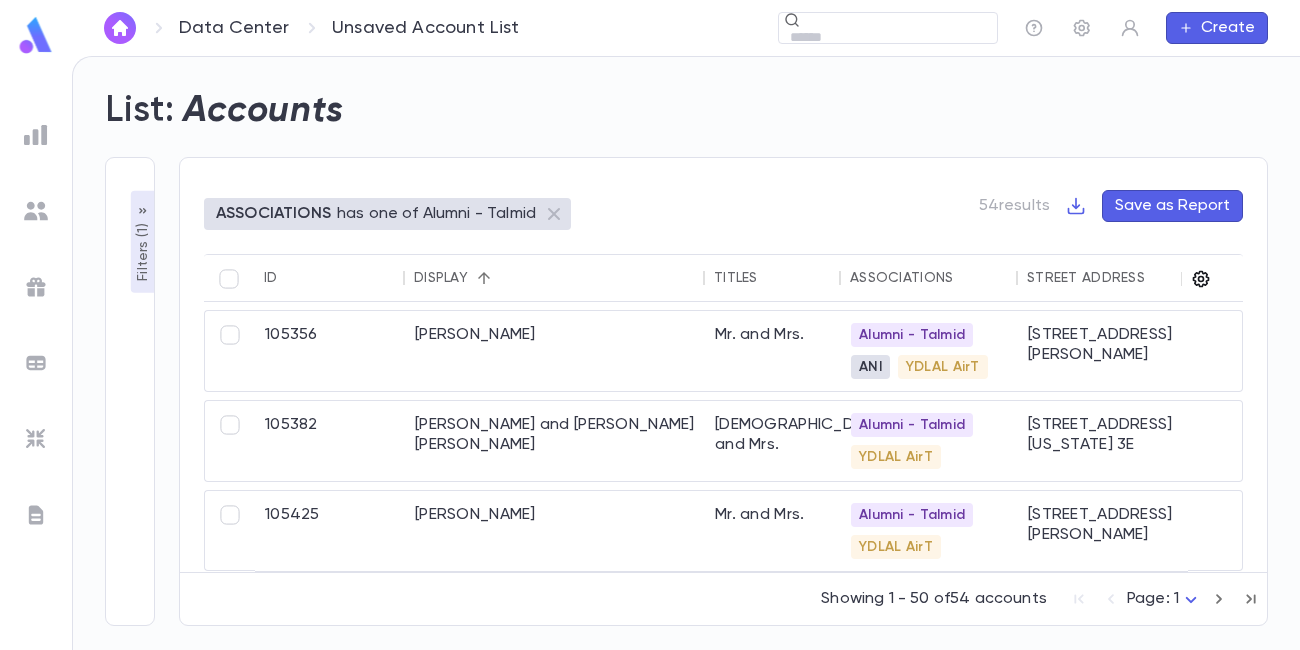 click 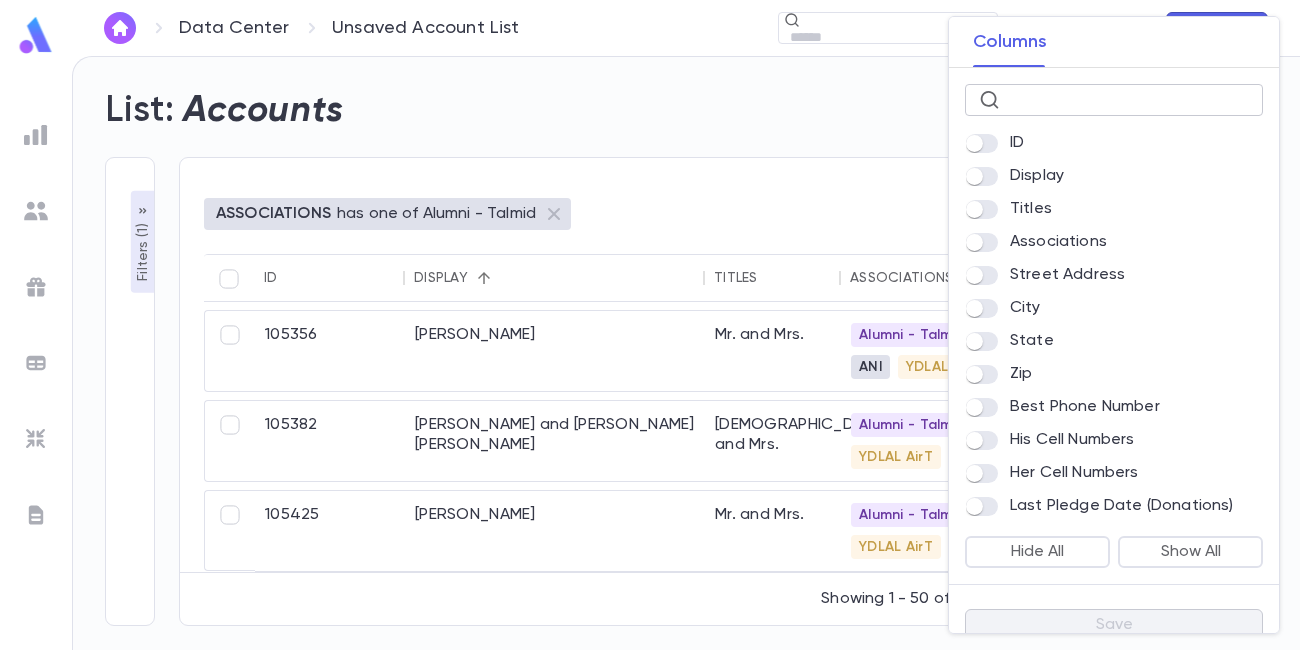 click at bounding box center (1128, 100) 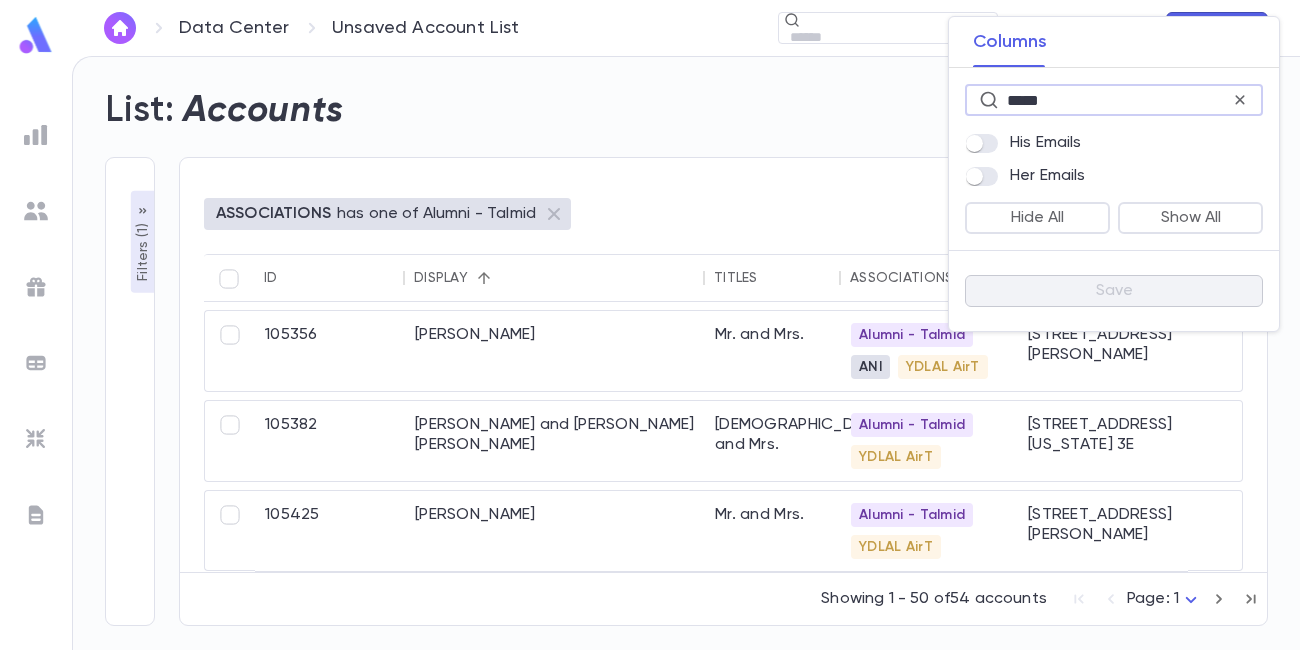 type on "*****" 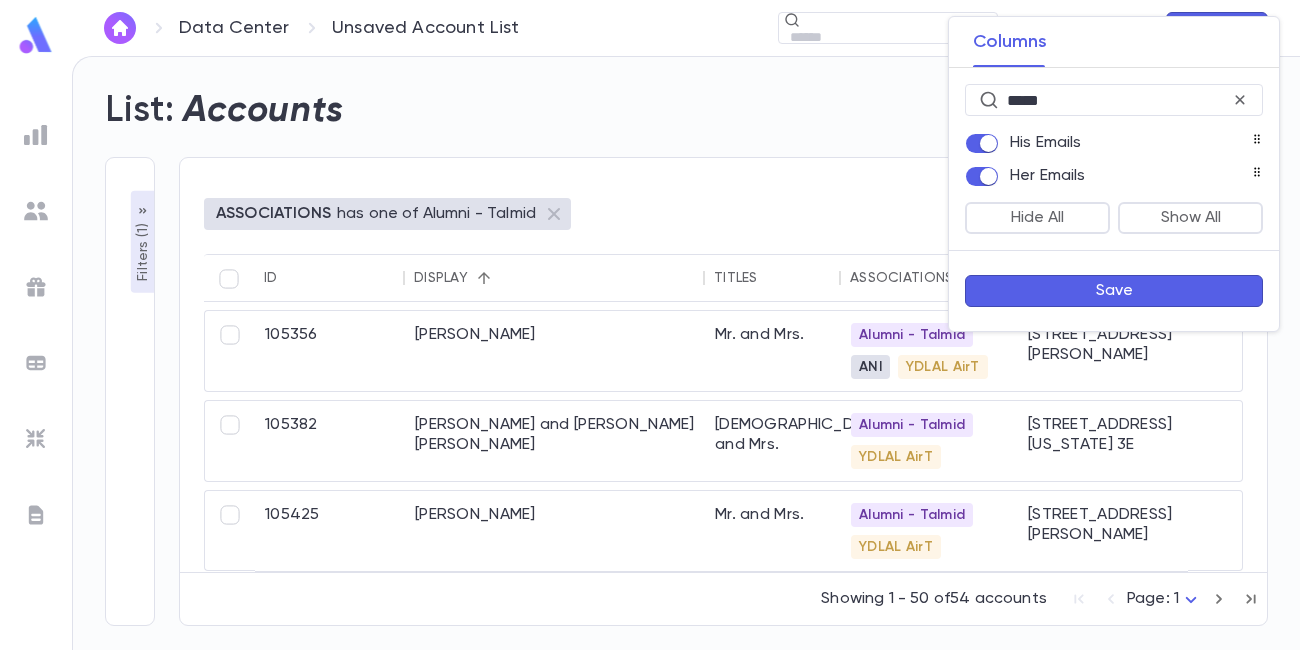 click on "Save" at bounding box center (1114, 291) 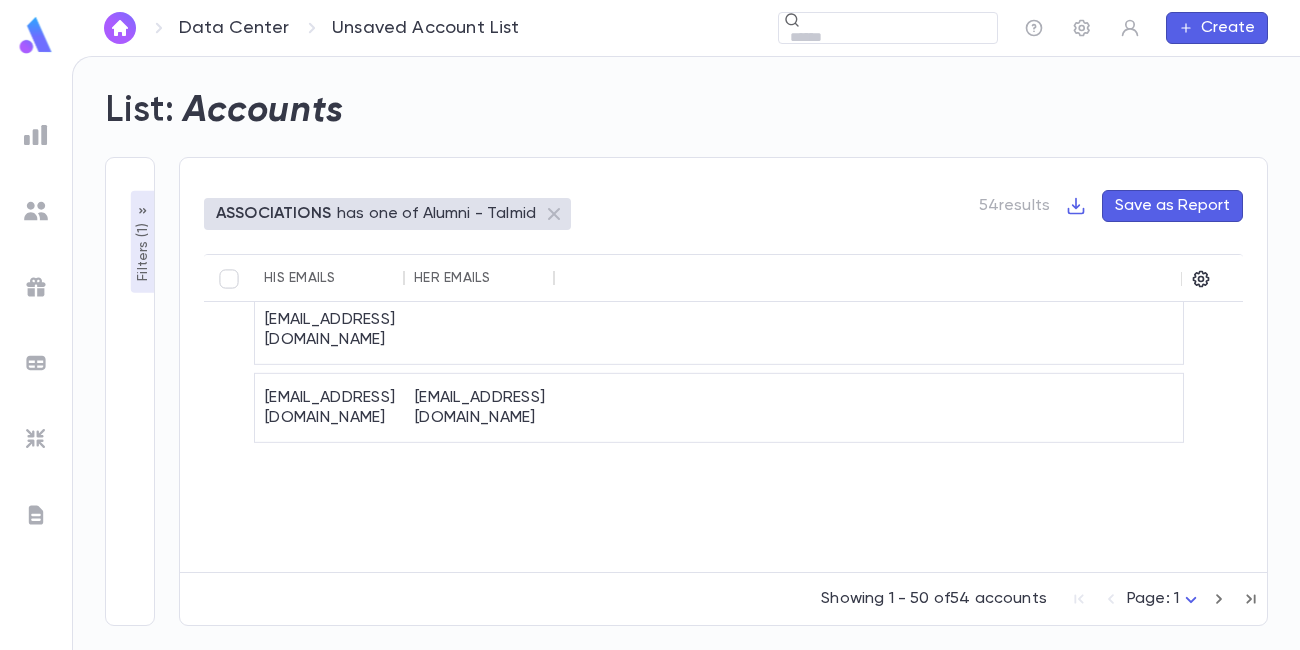 scroll, scrollTop: 2625, scrollLeft: 0, axis: vertical 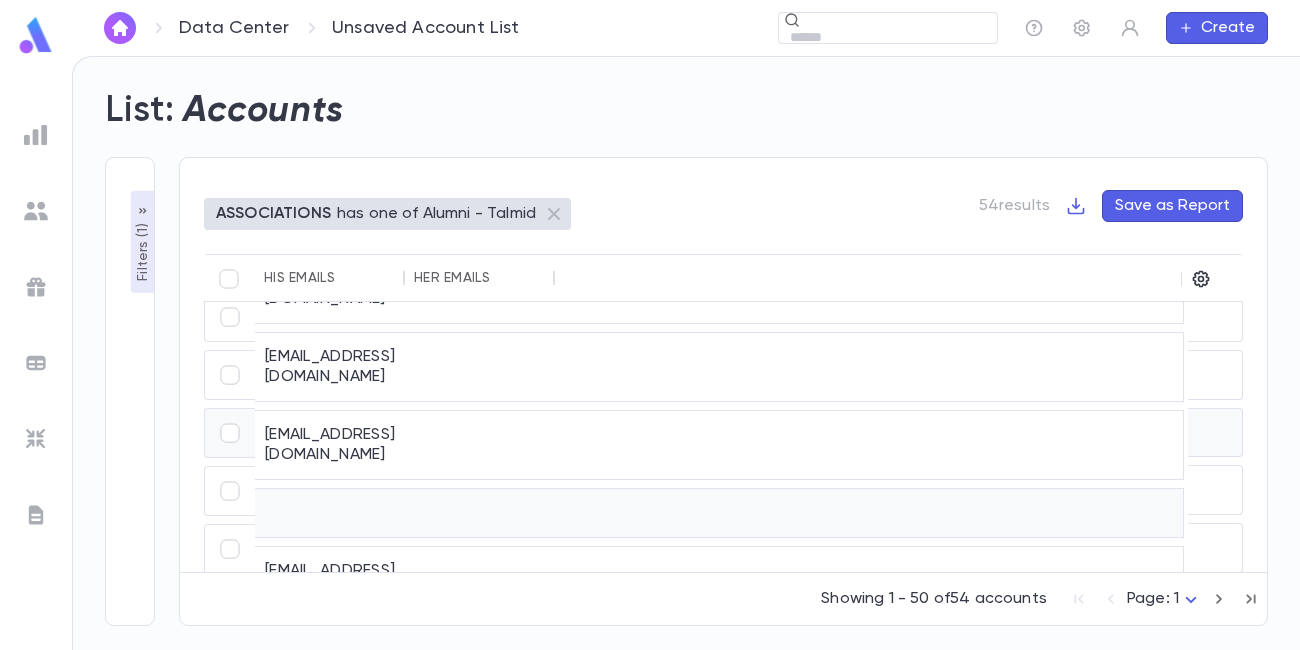 click at bounding box center [869, 513] 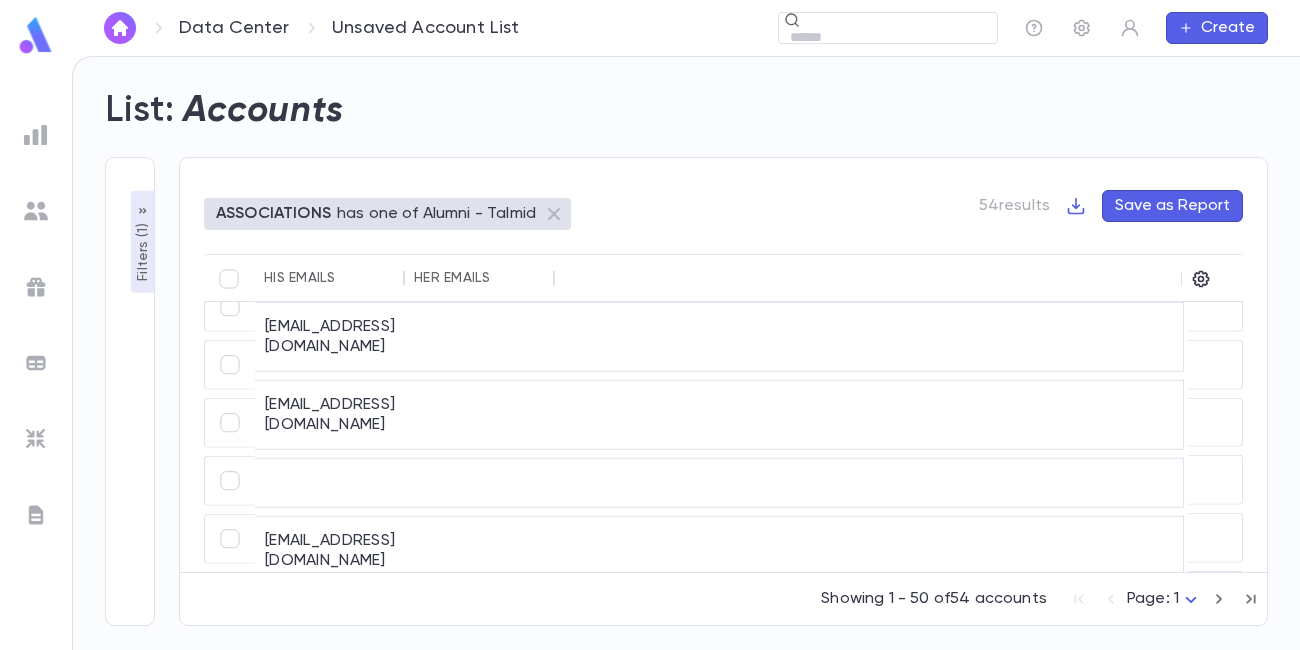 scroll, scrollTop: 1455, scrollLeft: 0, axis: vertical 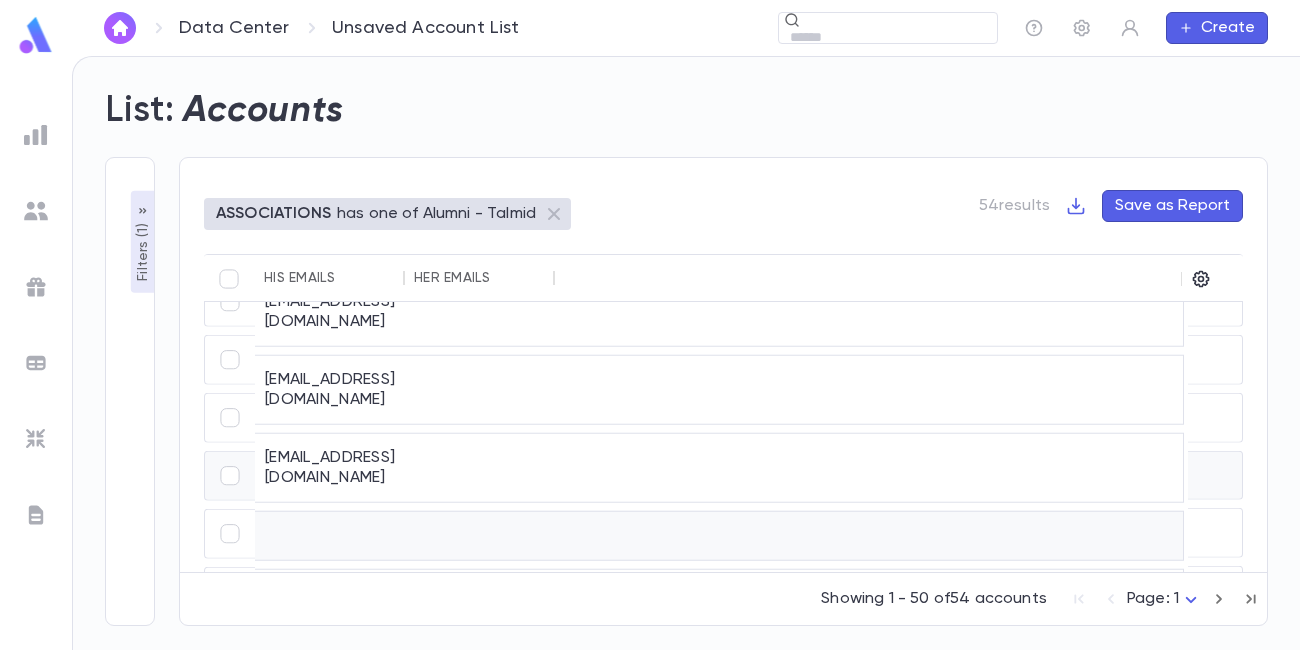 click at bounding box center [480, 536] 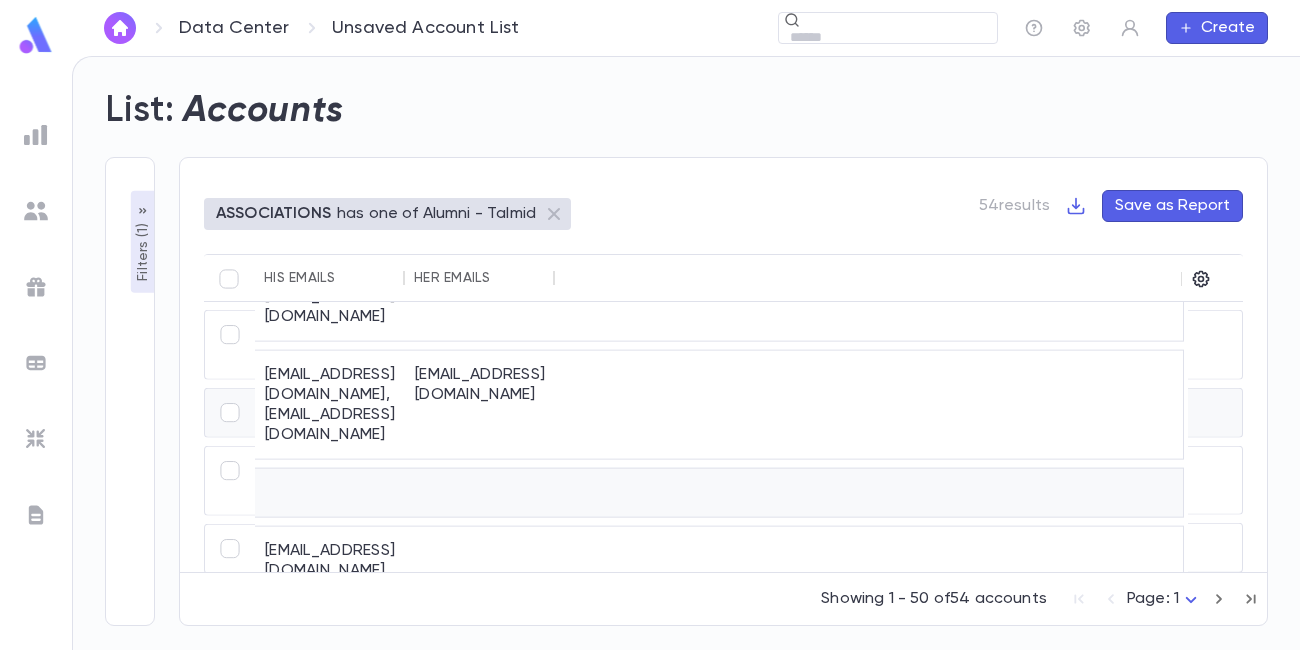 scroll, scrollTop: 1034, scrollLeft: 0, axis: vertical 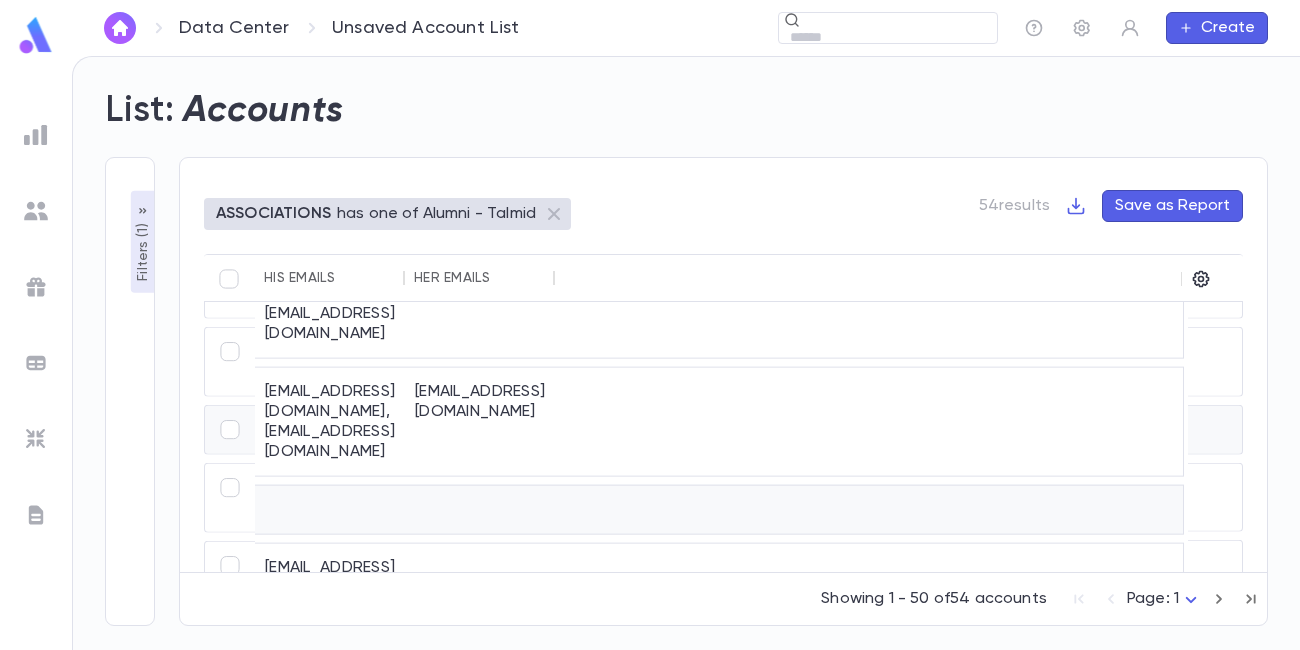 click at bounding box center (869, 510) 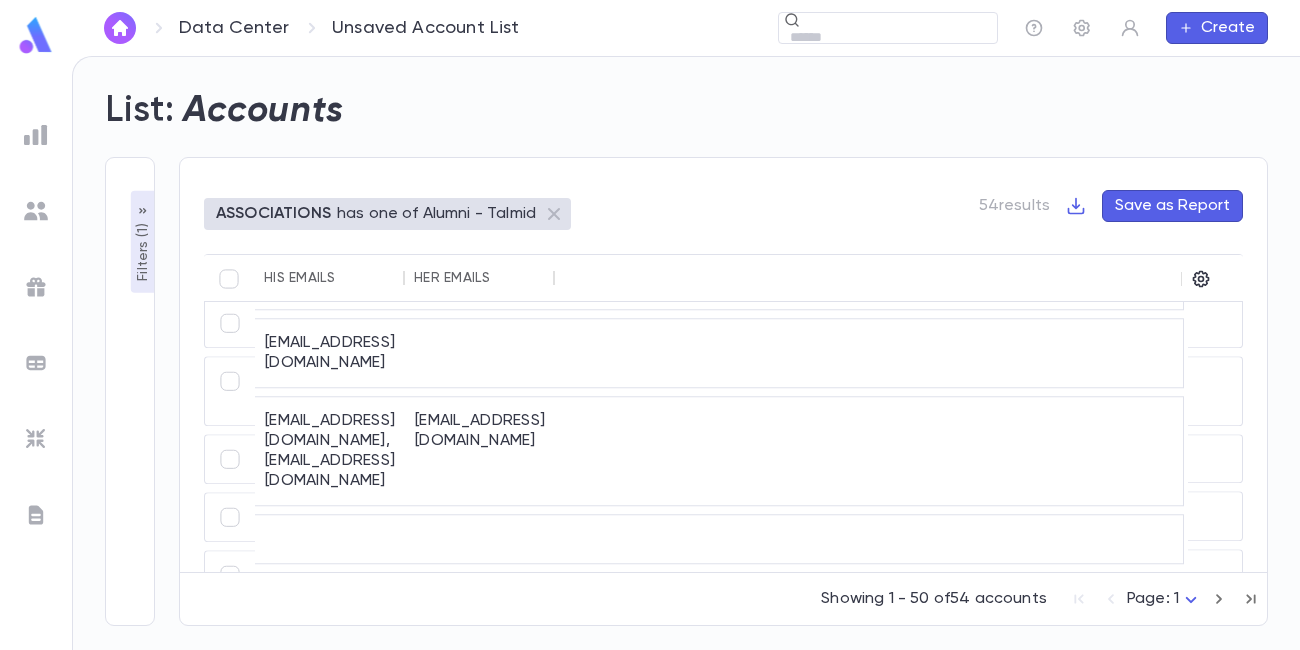 scroll, scrollTop: 769, scrollLeft: 0, axis: vertical 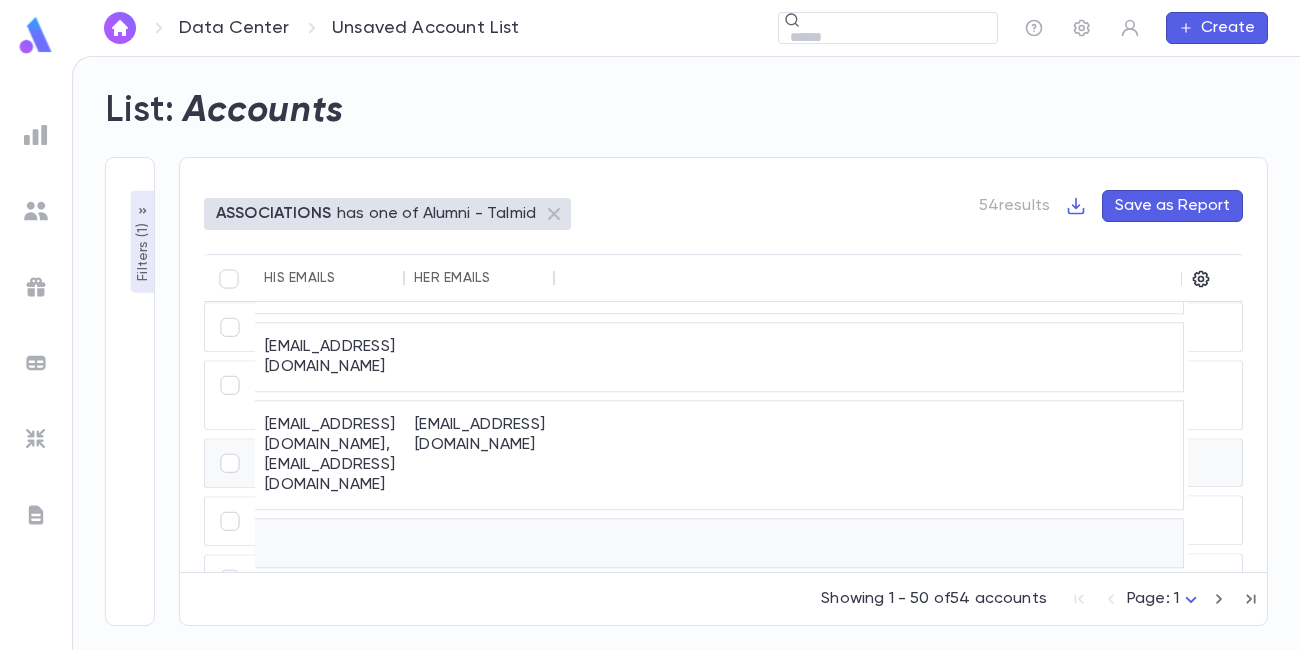 click at bounding box center [480, 543] 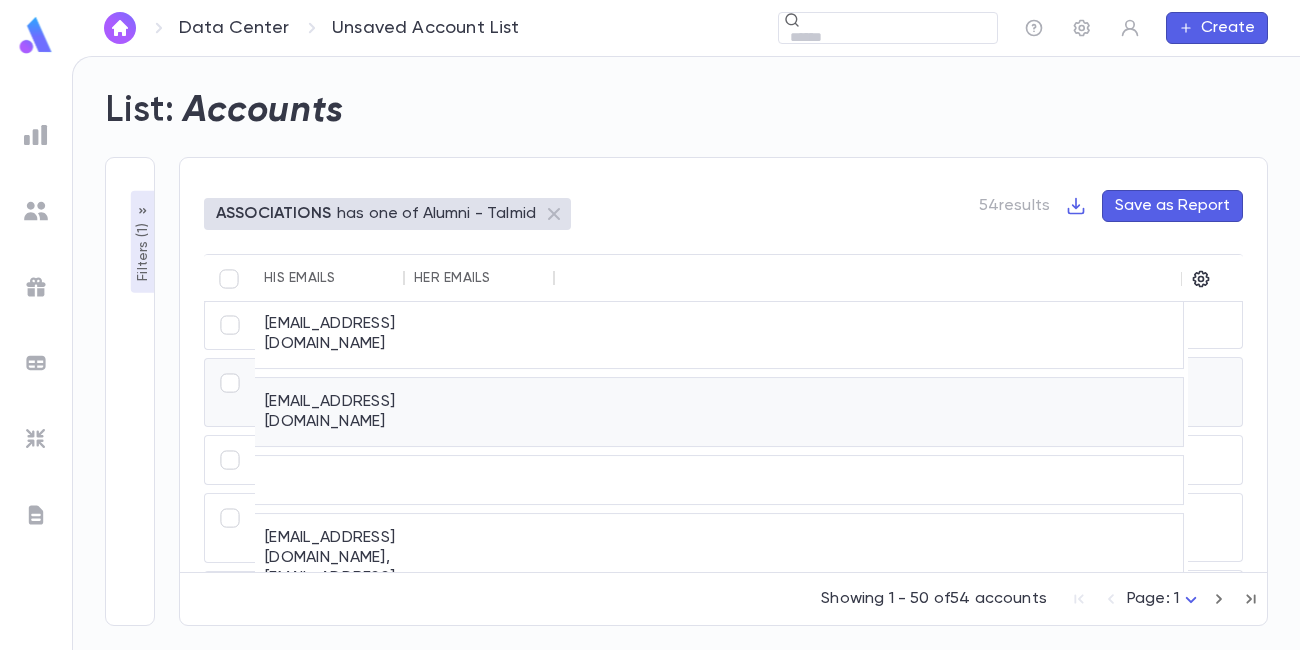 scroll, scrollTop: 303, scrollLeft: 0, axis: vertical 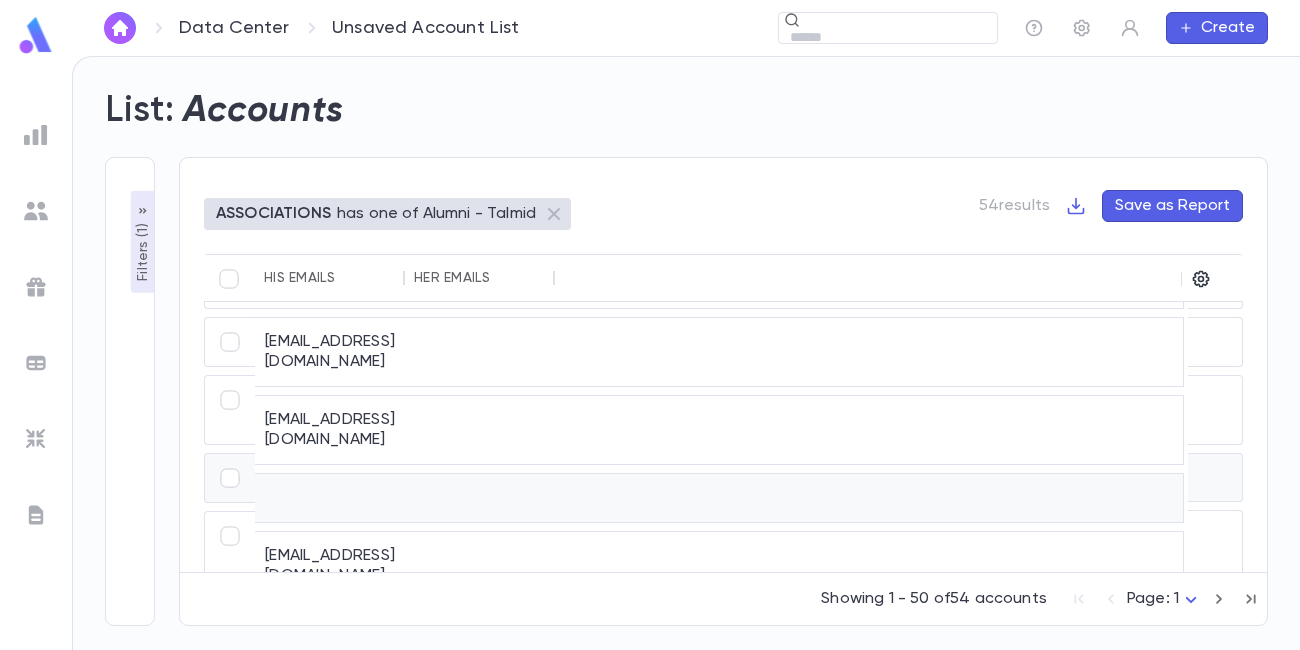 click at bounding box center [480, 498] 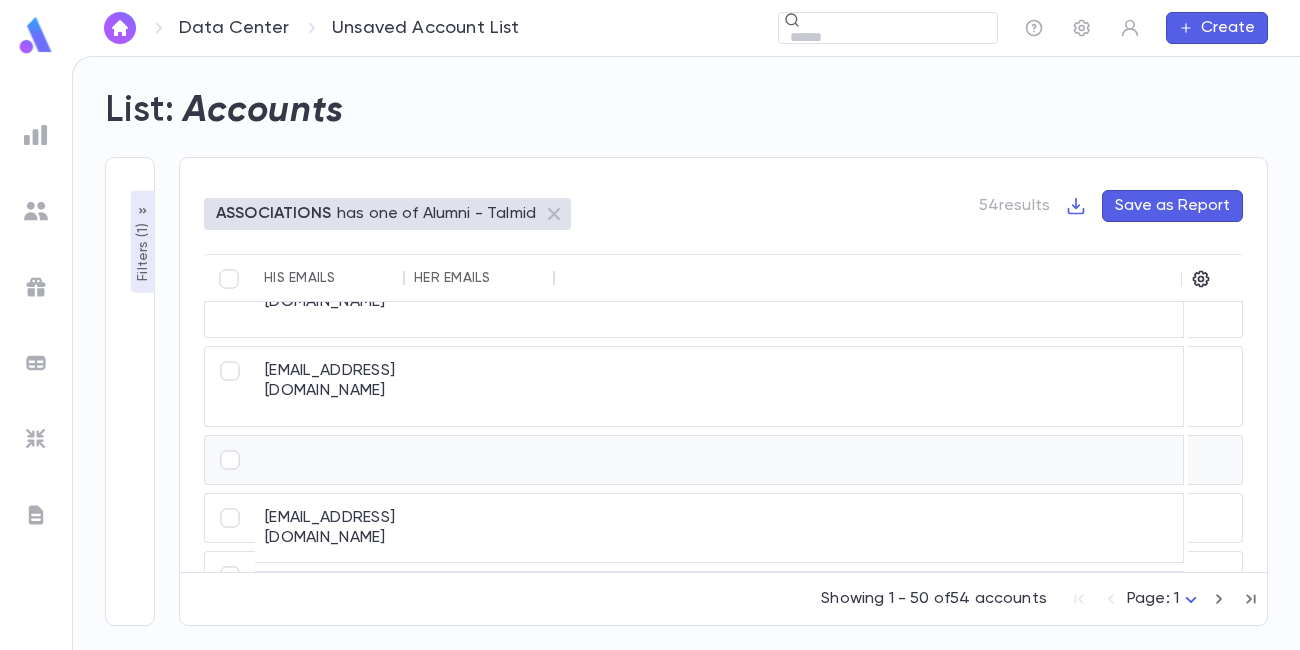 scroll, scrollTop: 140, scrollLeft: 0, axis: vertical 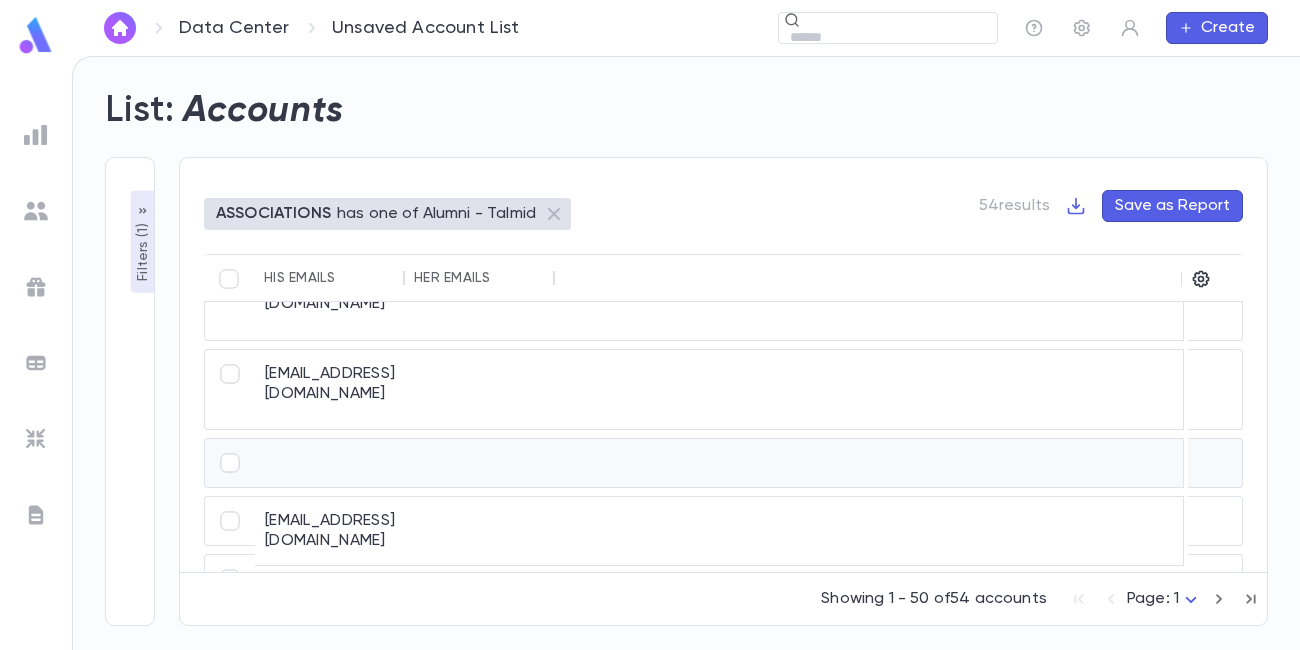 click at bounding box center (869, 463) 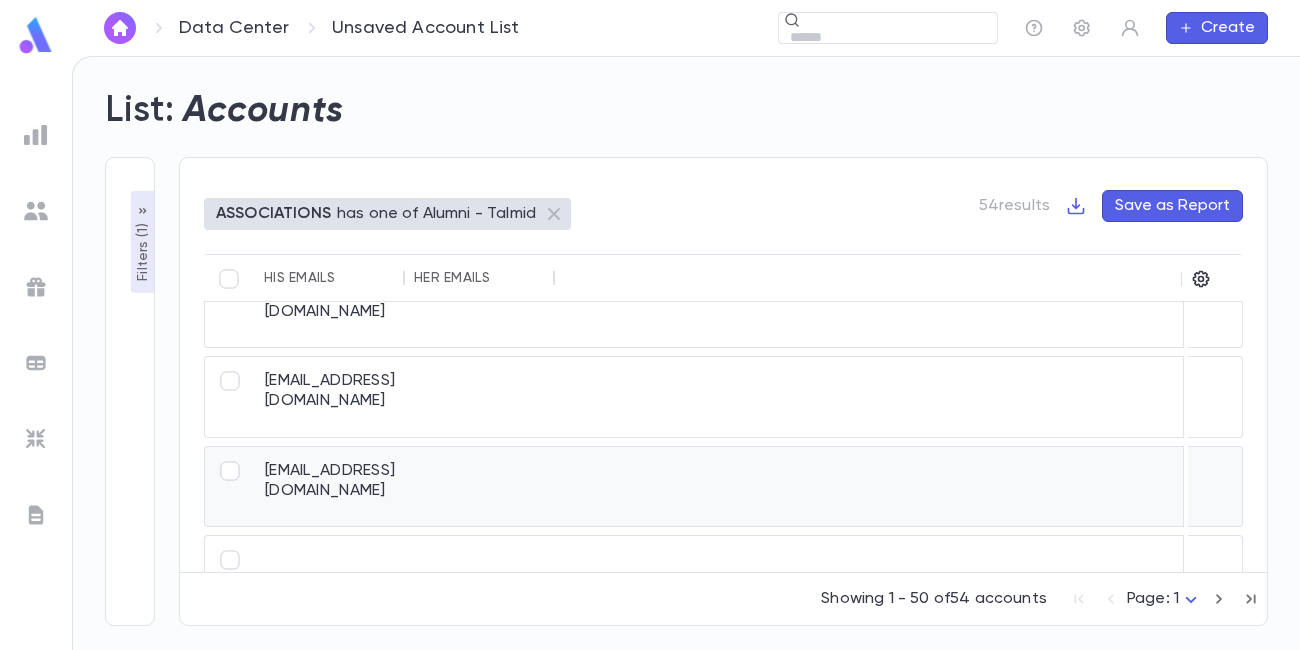scroll, scrollTop: 0, scrollLeft: 0, axis: both 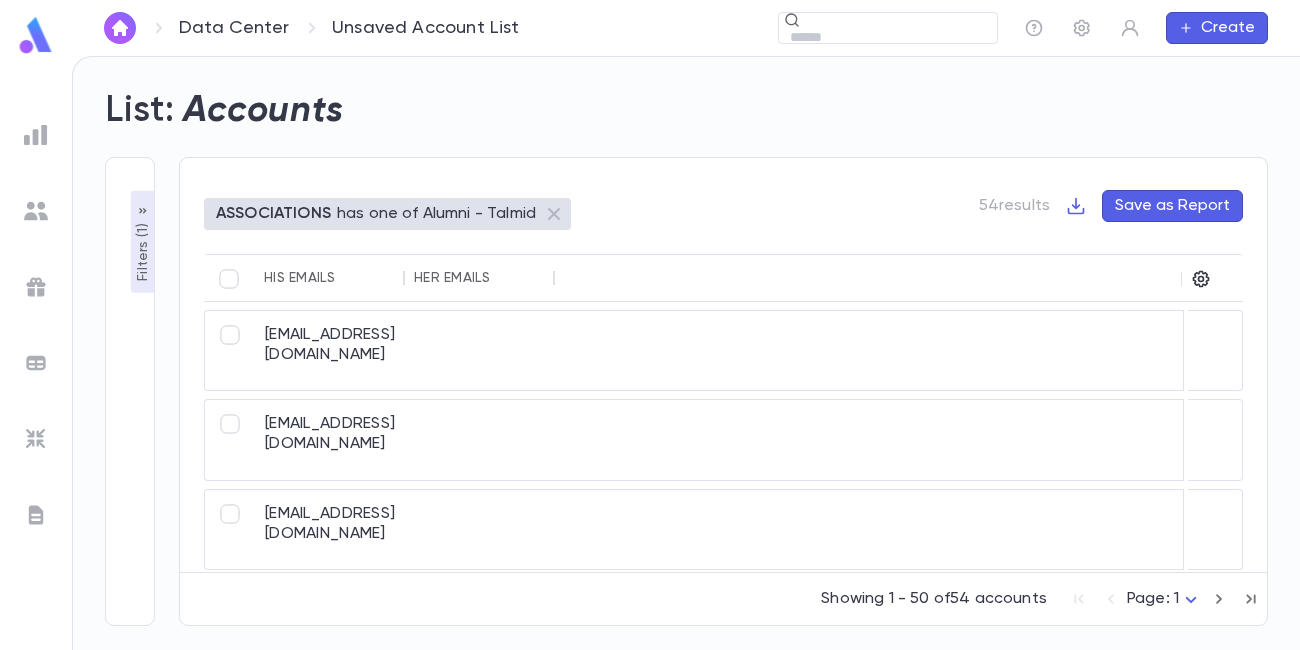 click on "Filters ( 1 )" at bounding box center (143, 250) 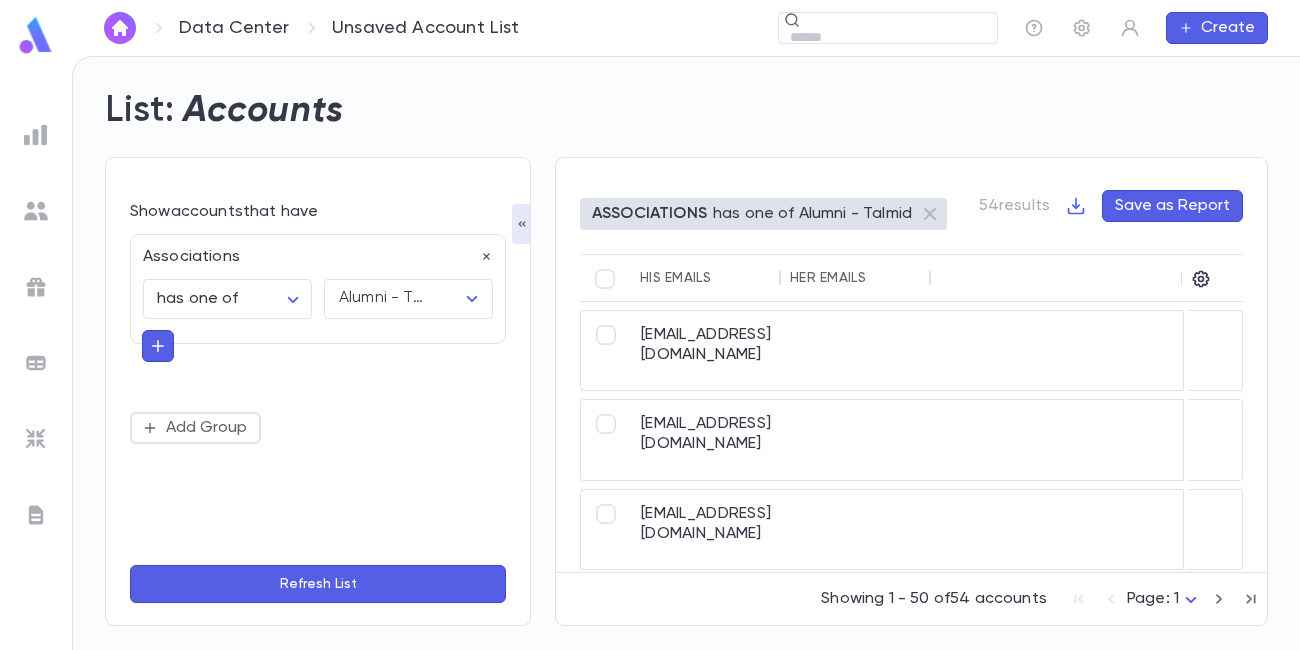 click on "Refresh List" at bounding box center [318, 584] 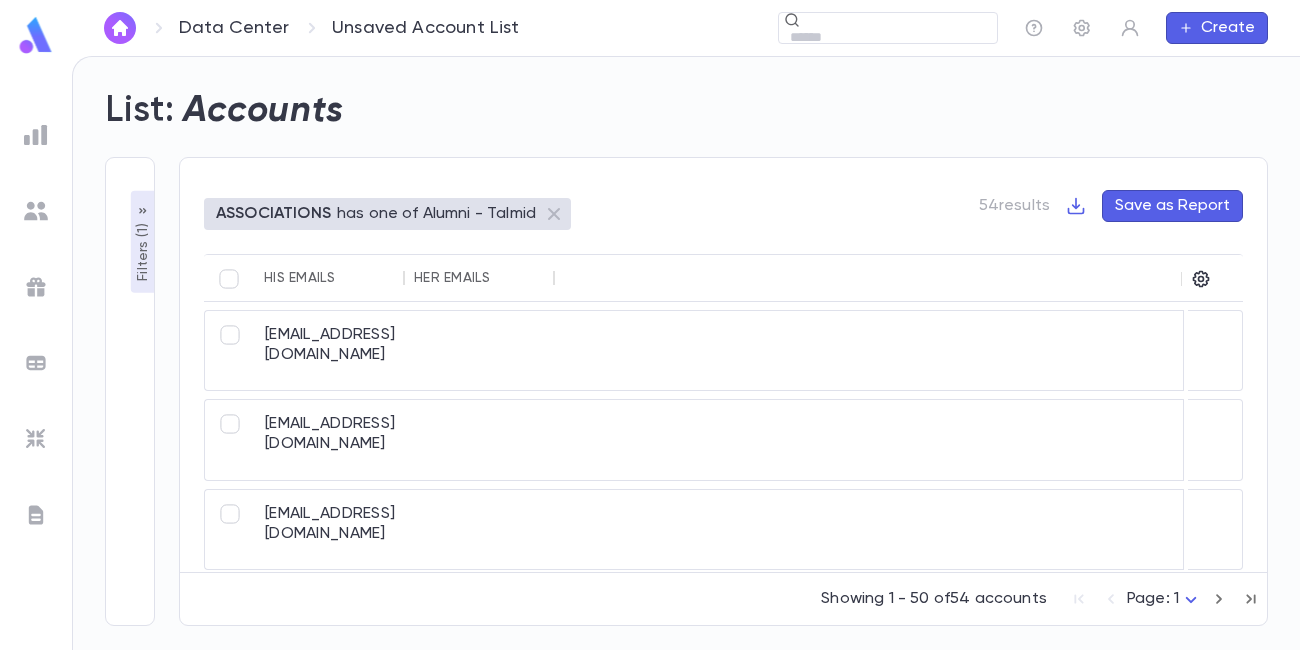 click on "Filters ( 1 )" at bounding box center (143, 250) 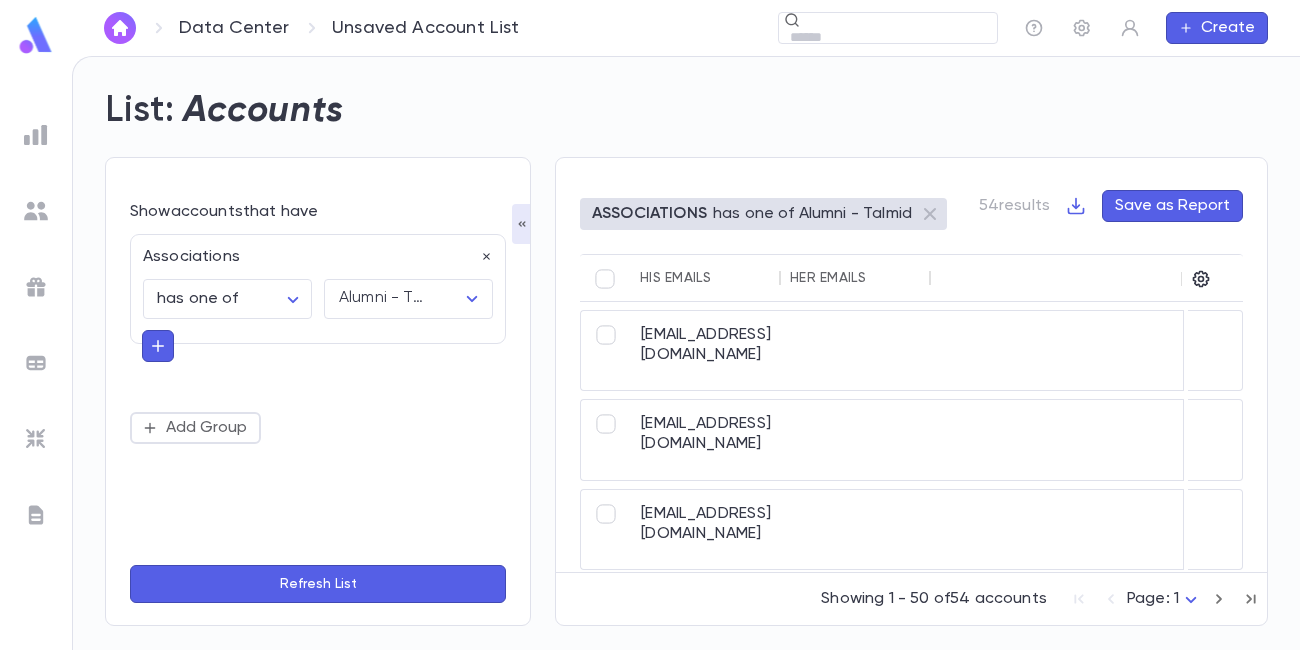 click 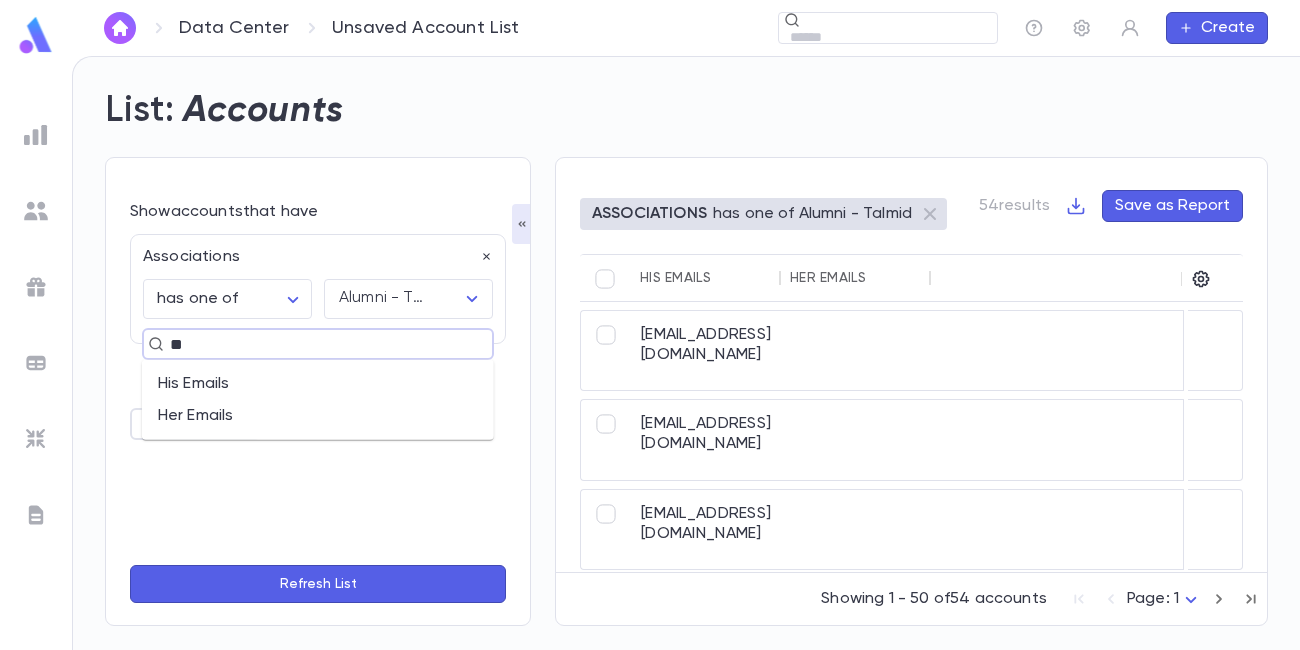 type on "***" 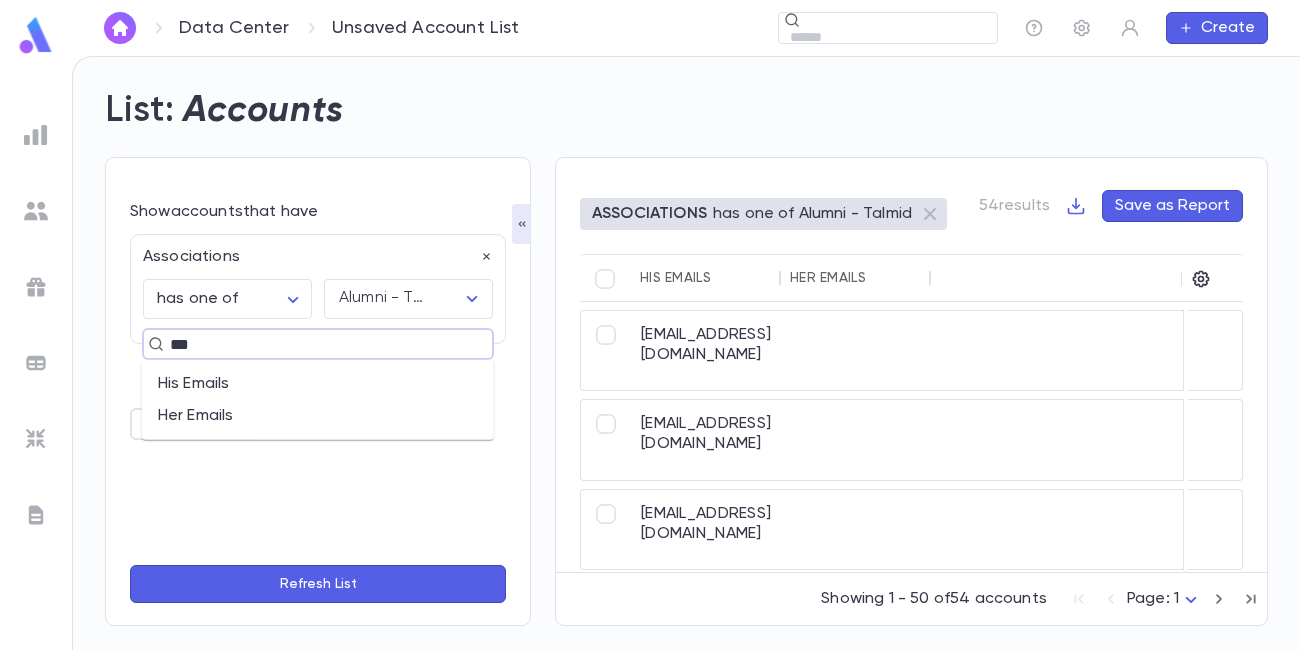 click on "His Emails" at bounding box center [318, 384] 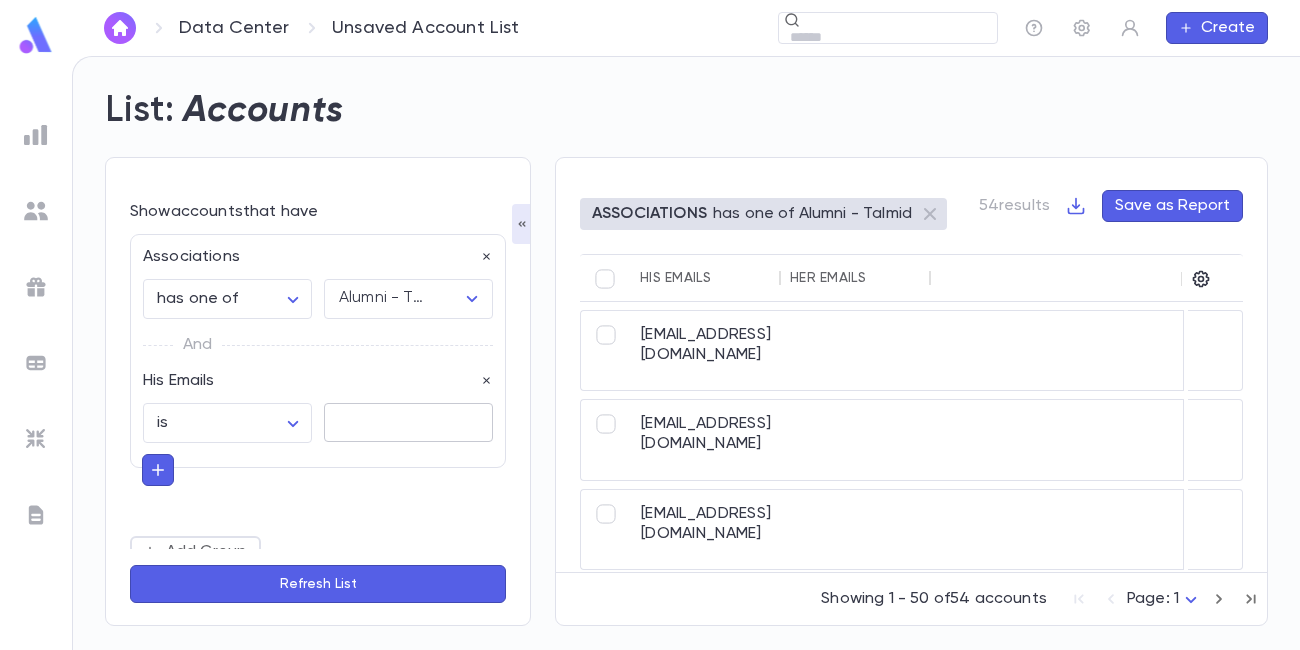 click at bounding box center (408, 422) 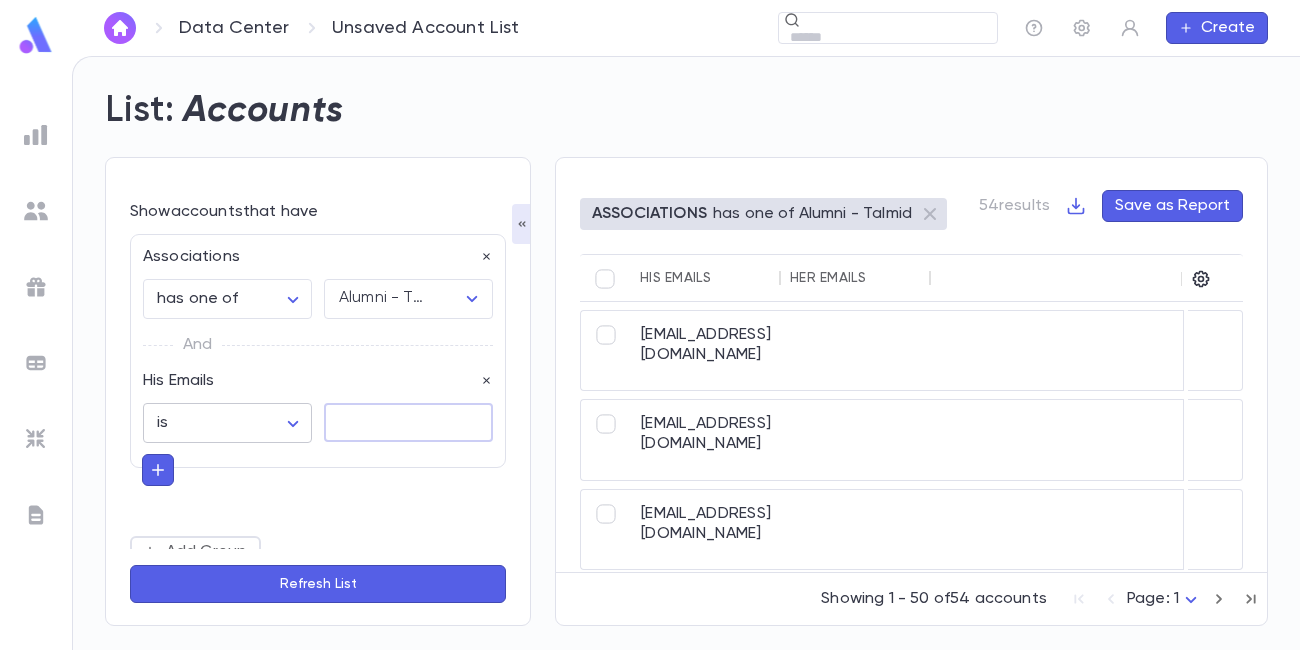 click on "**********" at bounding box center [650, 353] 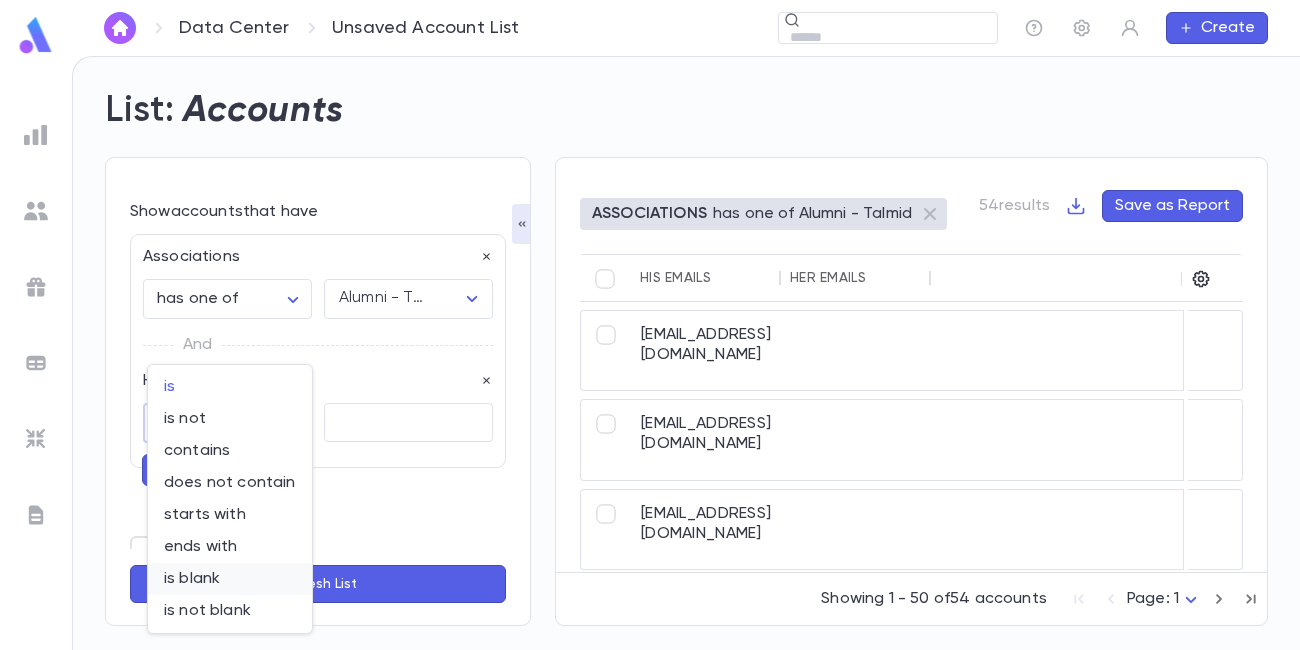 click on "is blank" at bounding box center [230, 579] 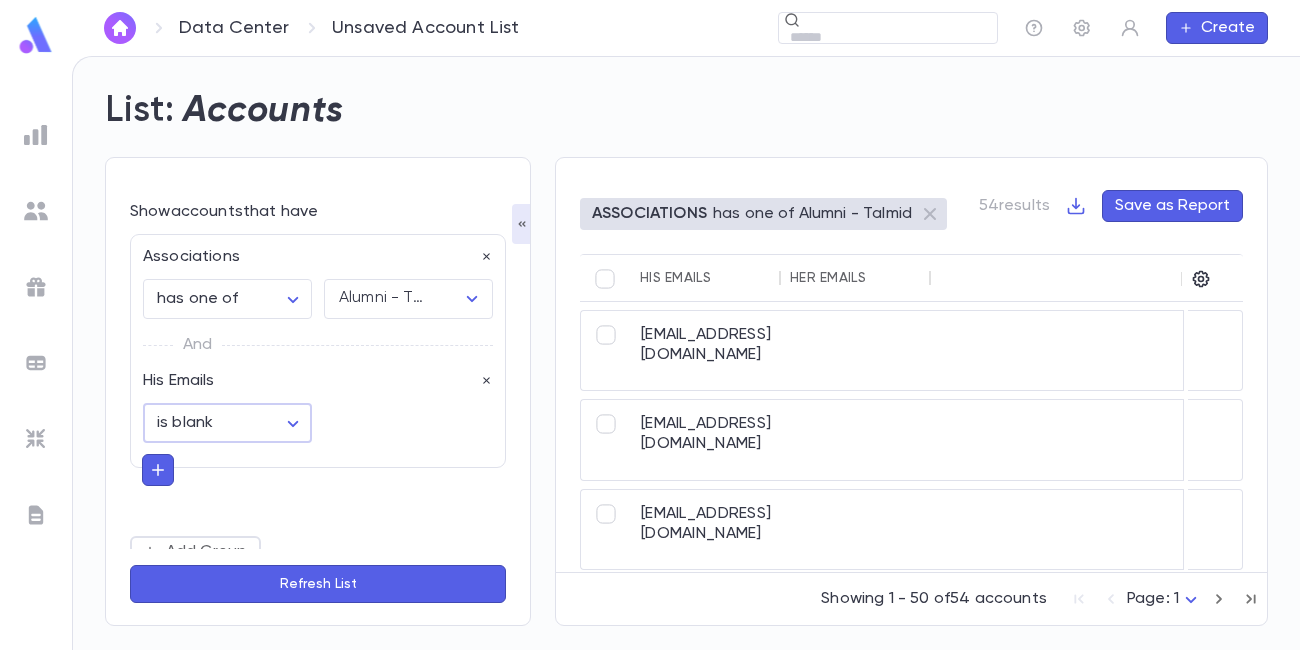 type on "*******" 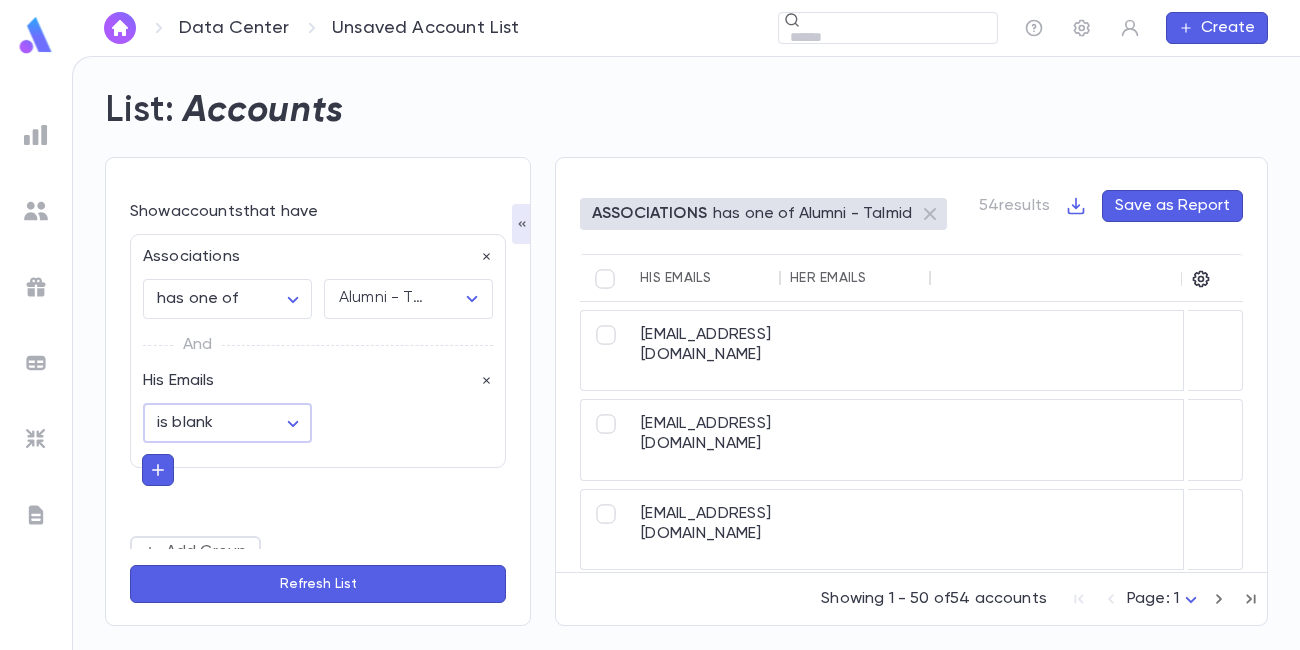 click on "Refresh List" at bounding box center [318, 584] 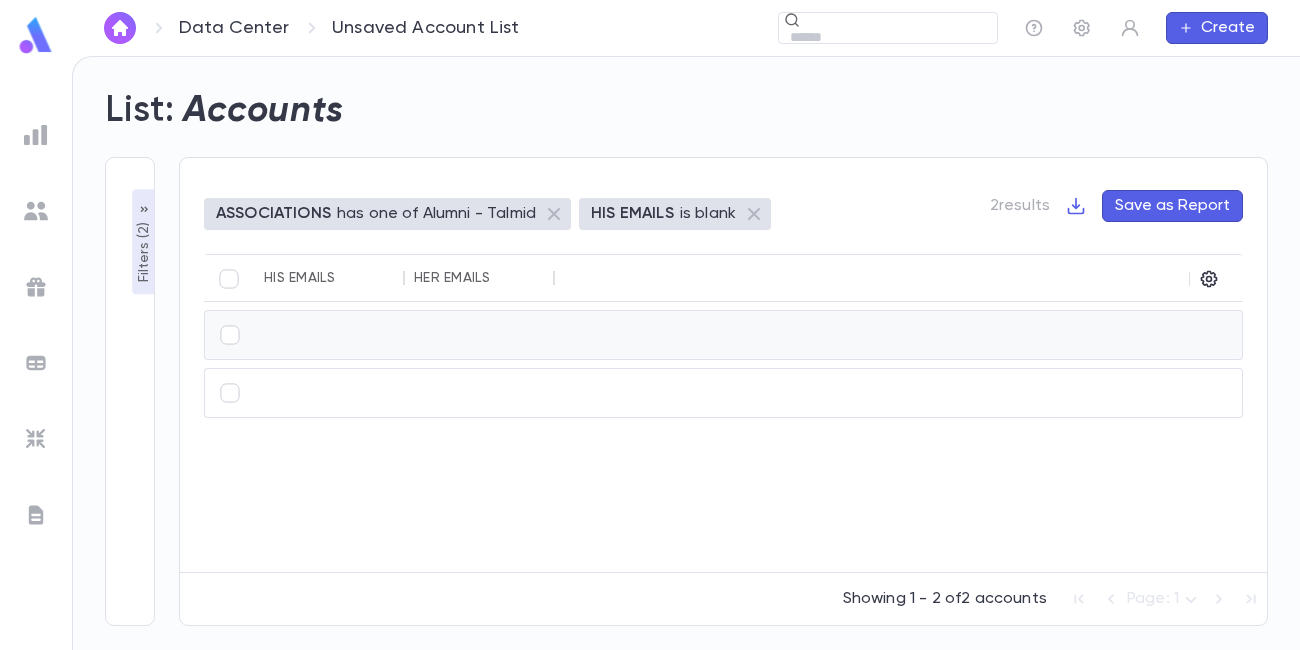 click at bounding box center [872, 335] 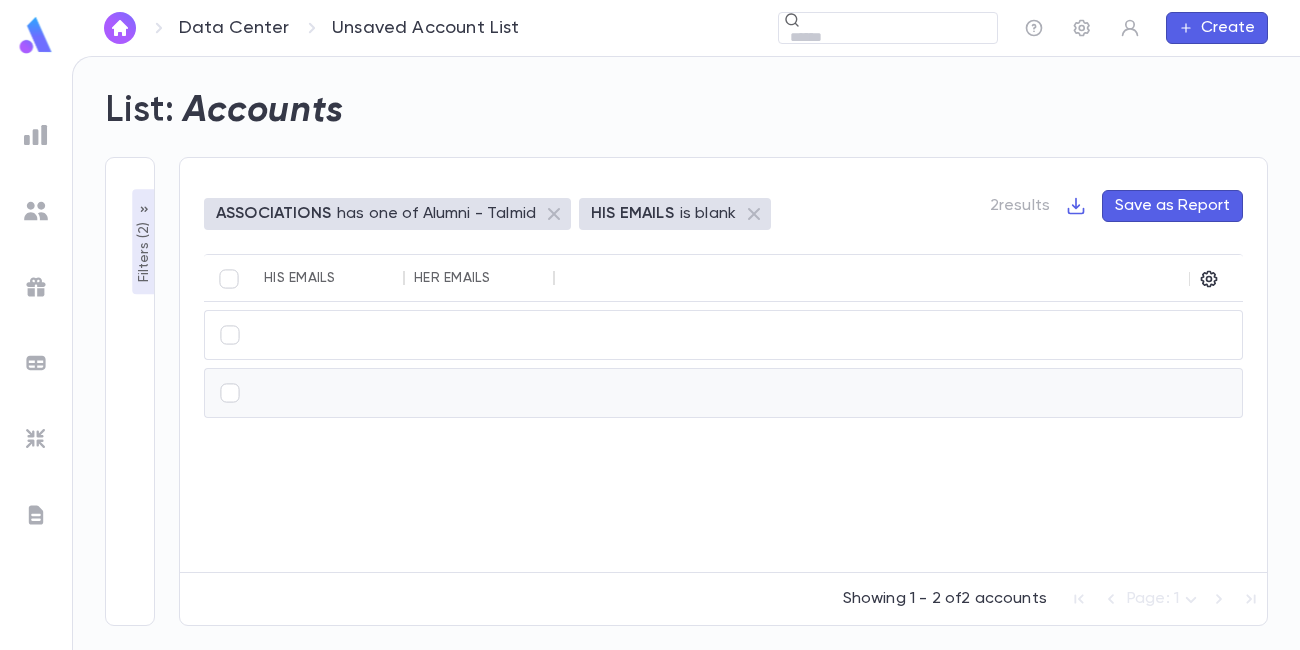 click at bounding box center (872, 393) 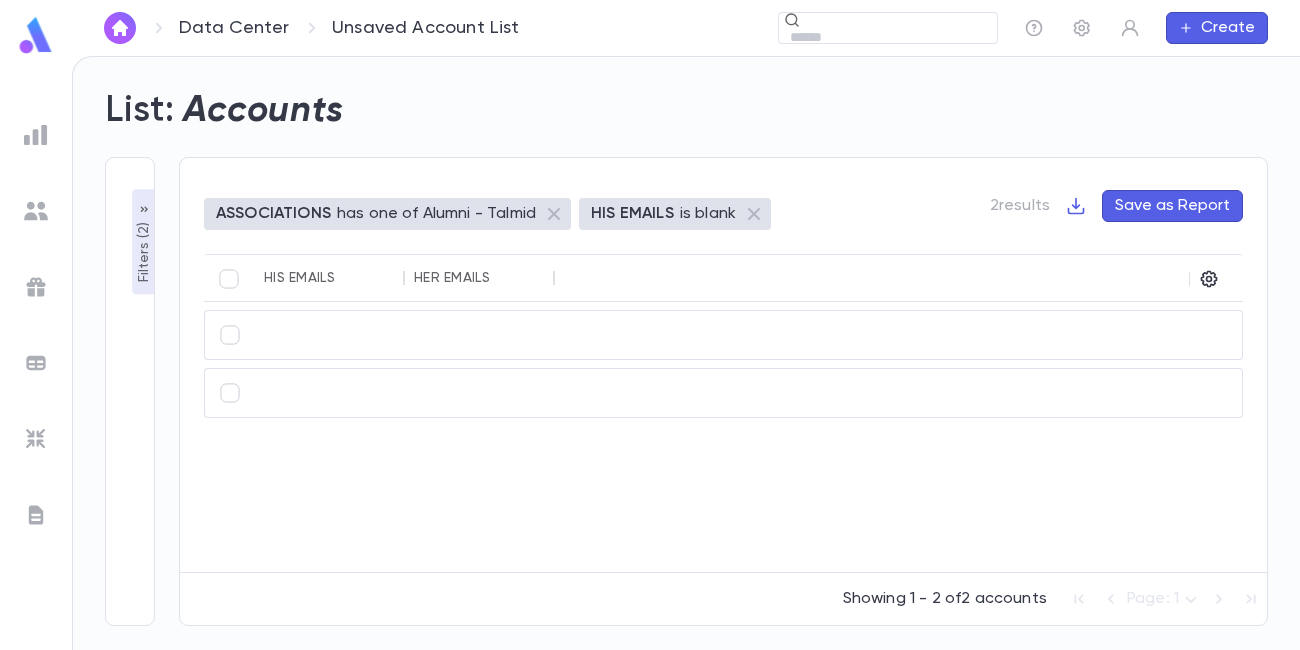 click on "Filters ( 2 )" at bounding box center [144, 250] 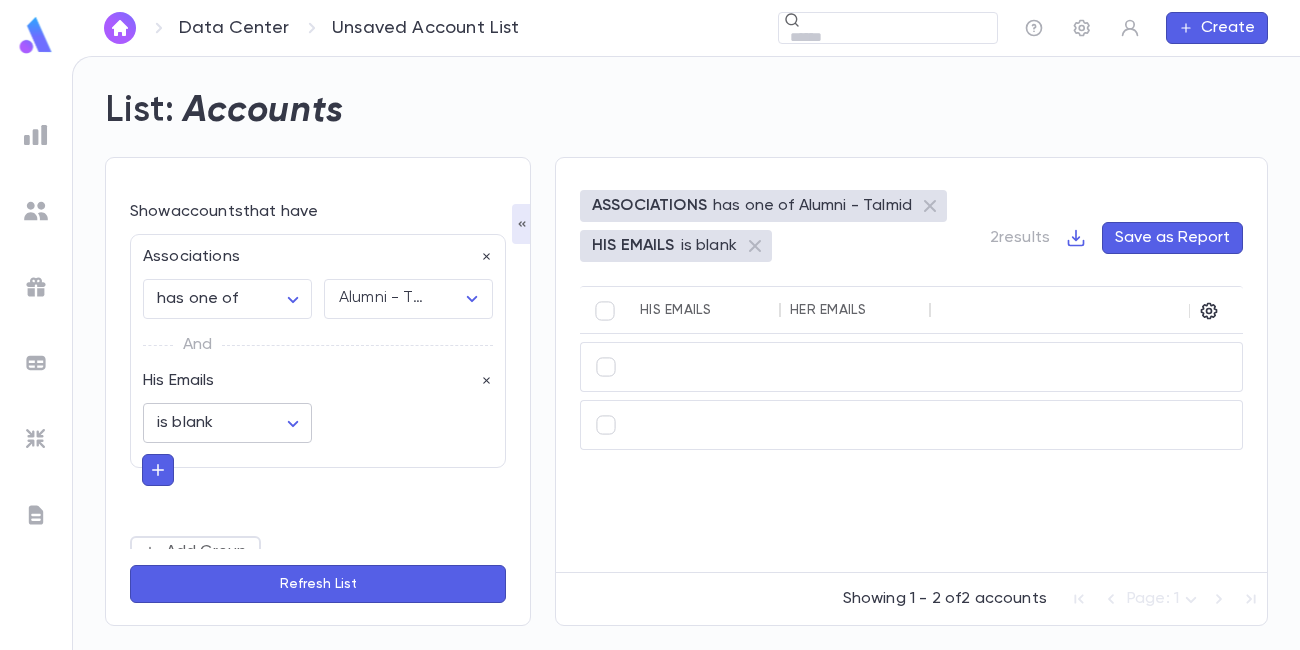 click on "**********" at bounding box center (650, 353) 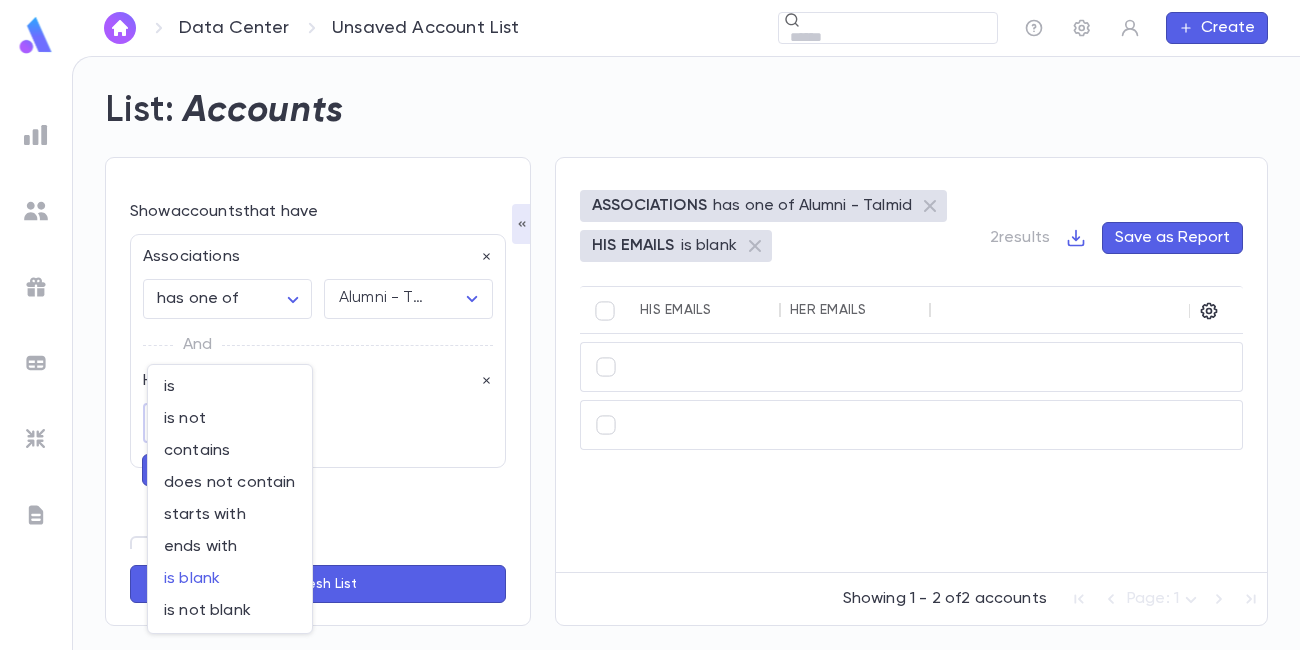 click at bounding box center (650, 325) 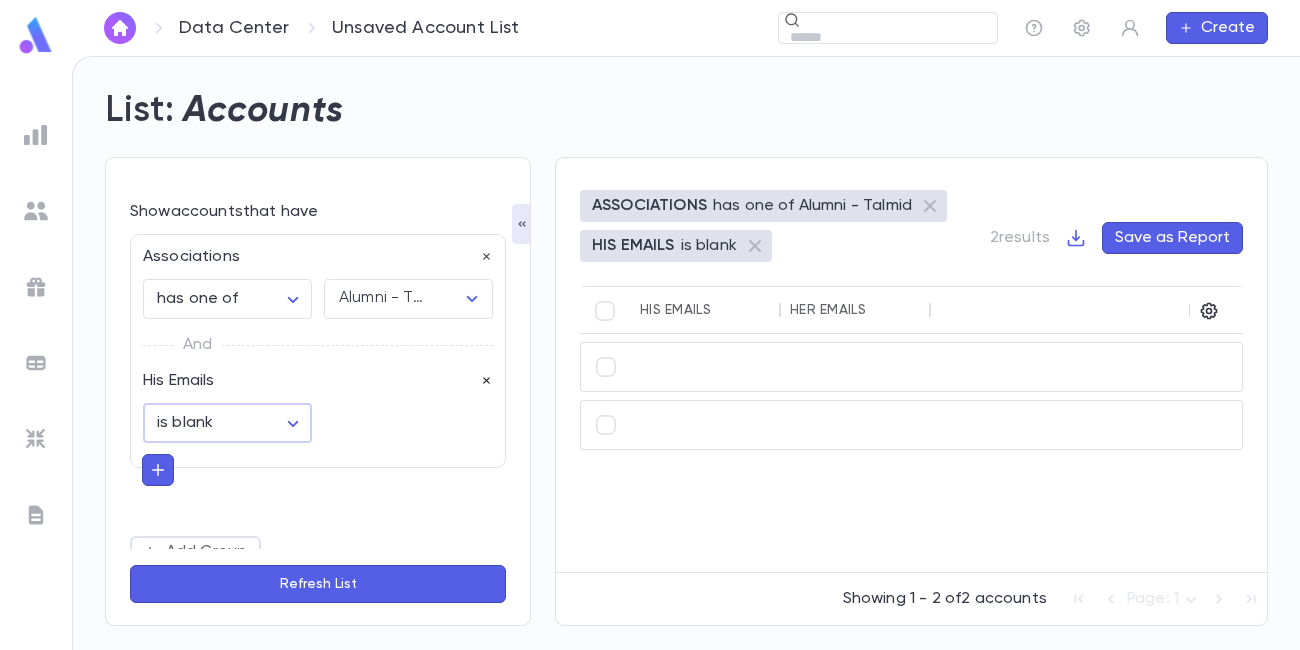 click 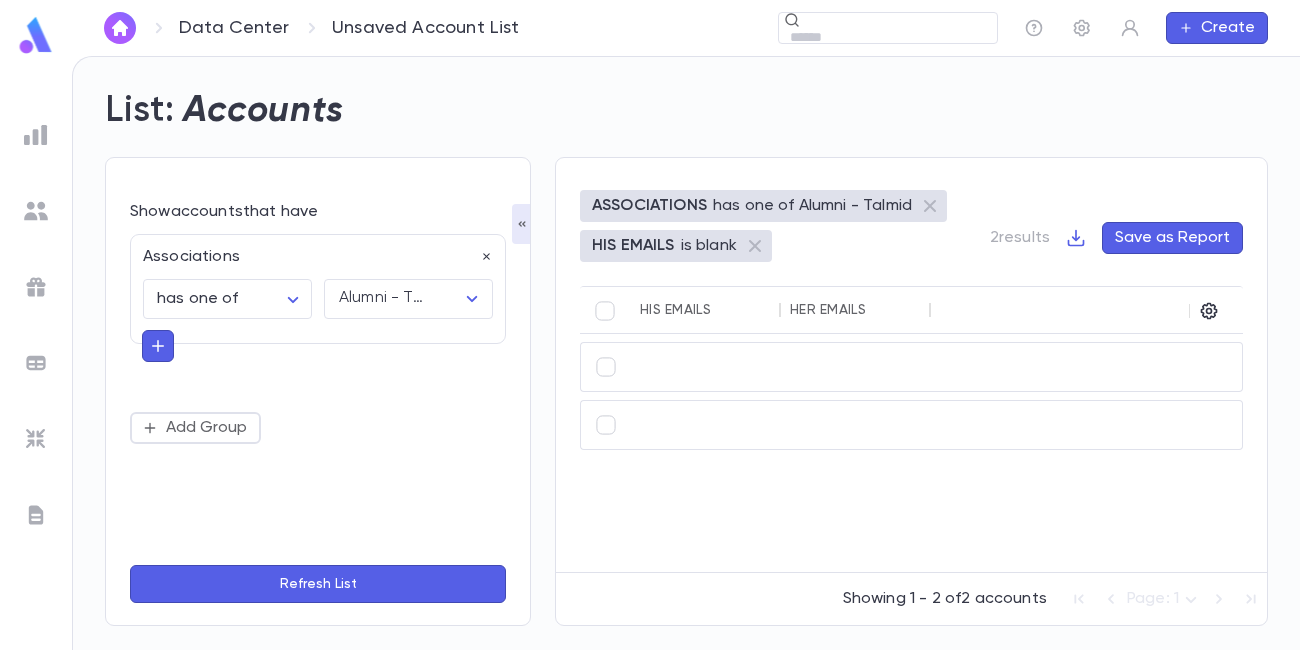 click on "Refresh List" at bounding box center [318, 584] 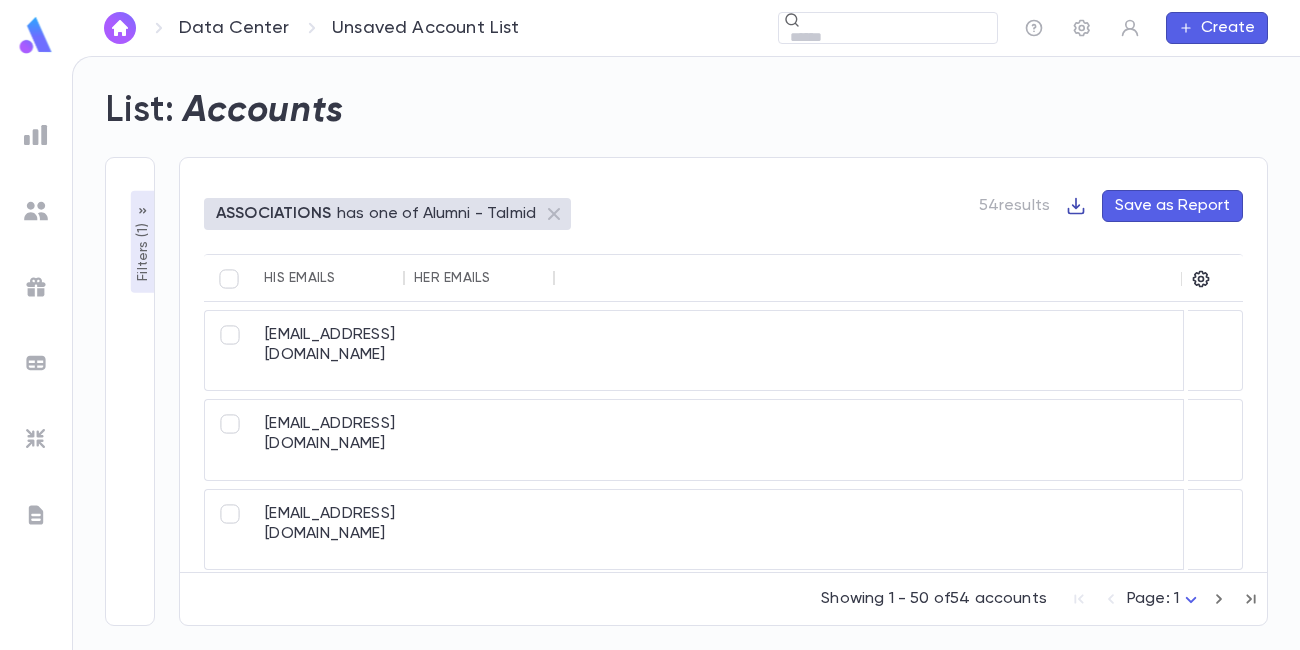 click 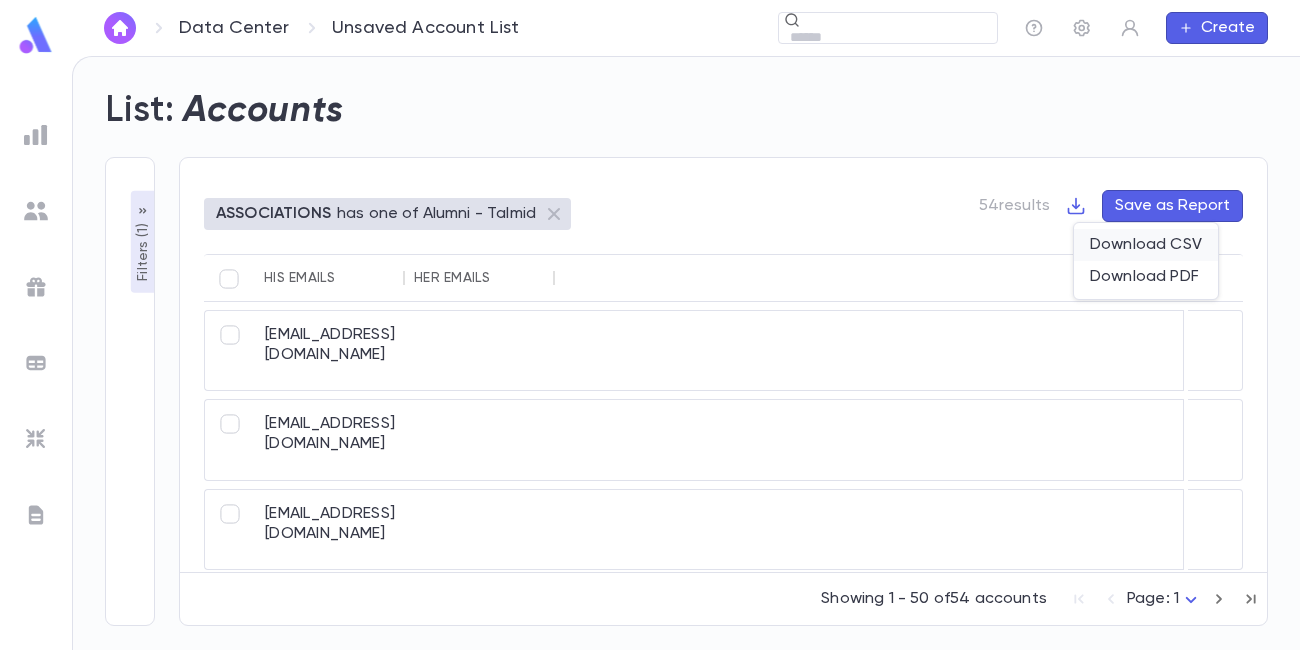 click on "Download CSV" at bounding box center (1146, 245) 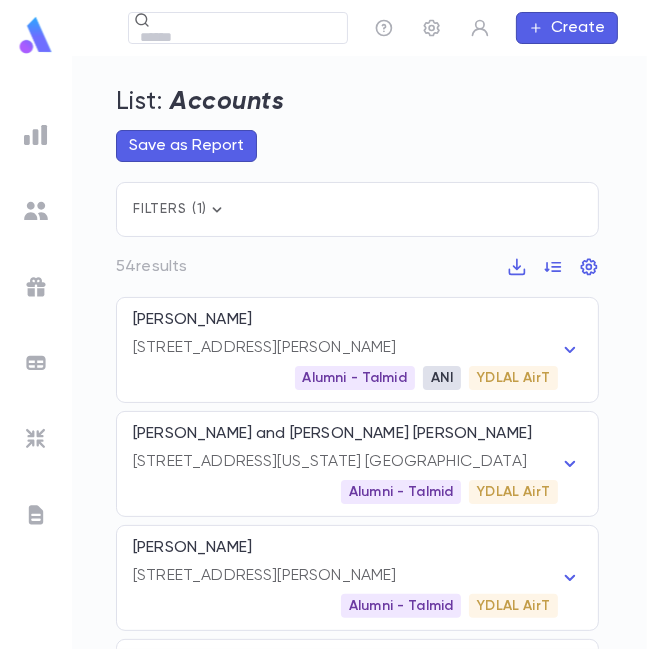 click at bounding box center (36, 135) 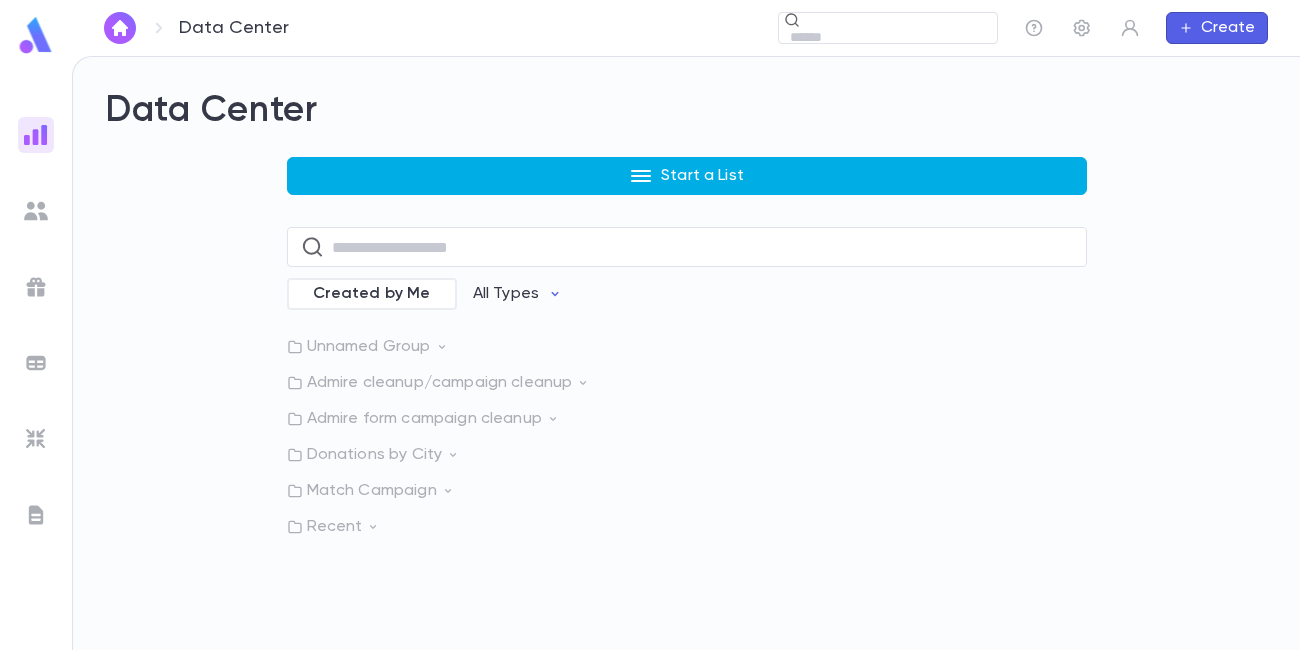 click on "Start a List" at bounding box center [702, 176] 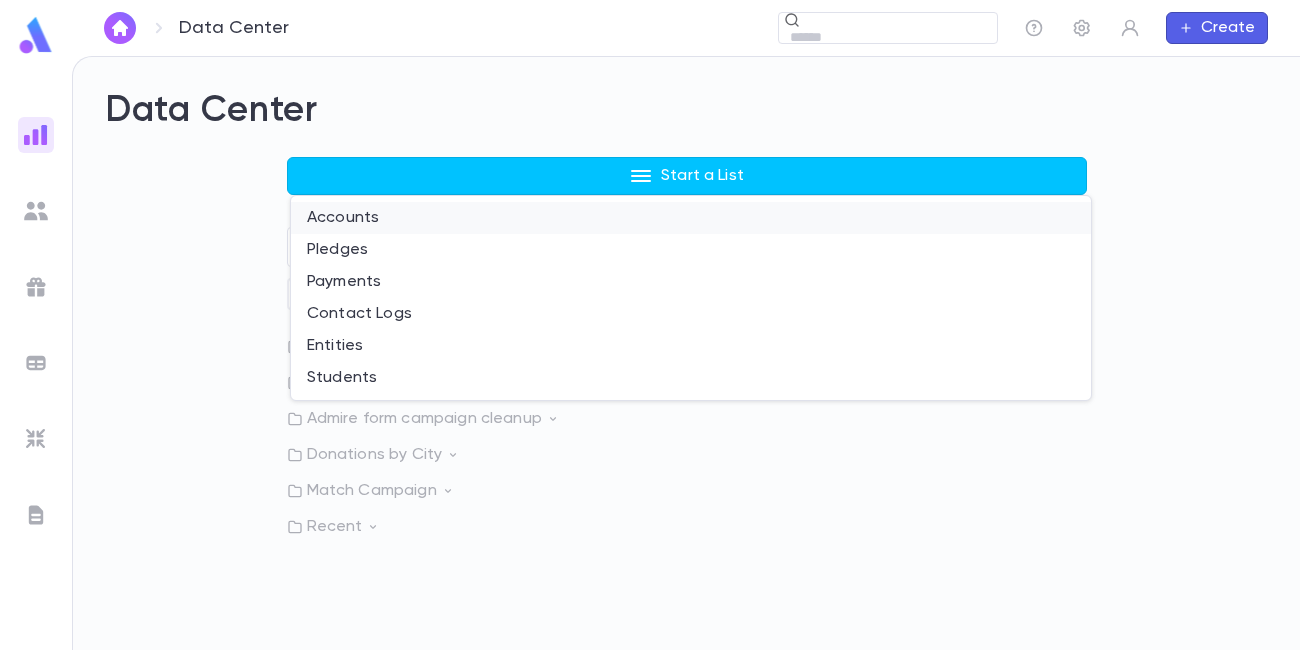 click on "Accounts" at bounding box center (691, 218) 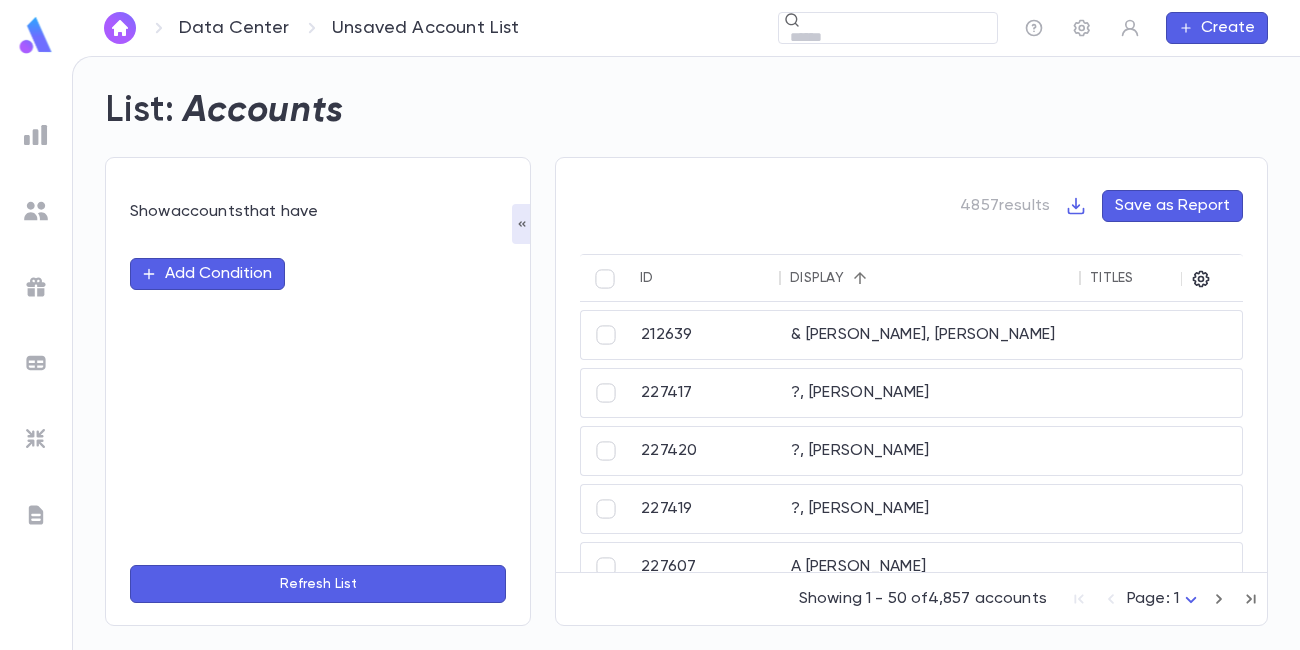 click on "Add Condition" at bounding box center (207, 274) 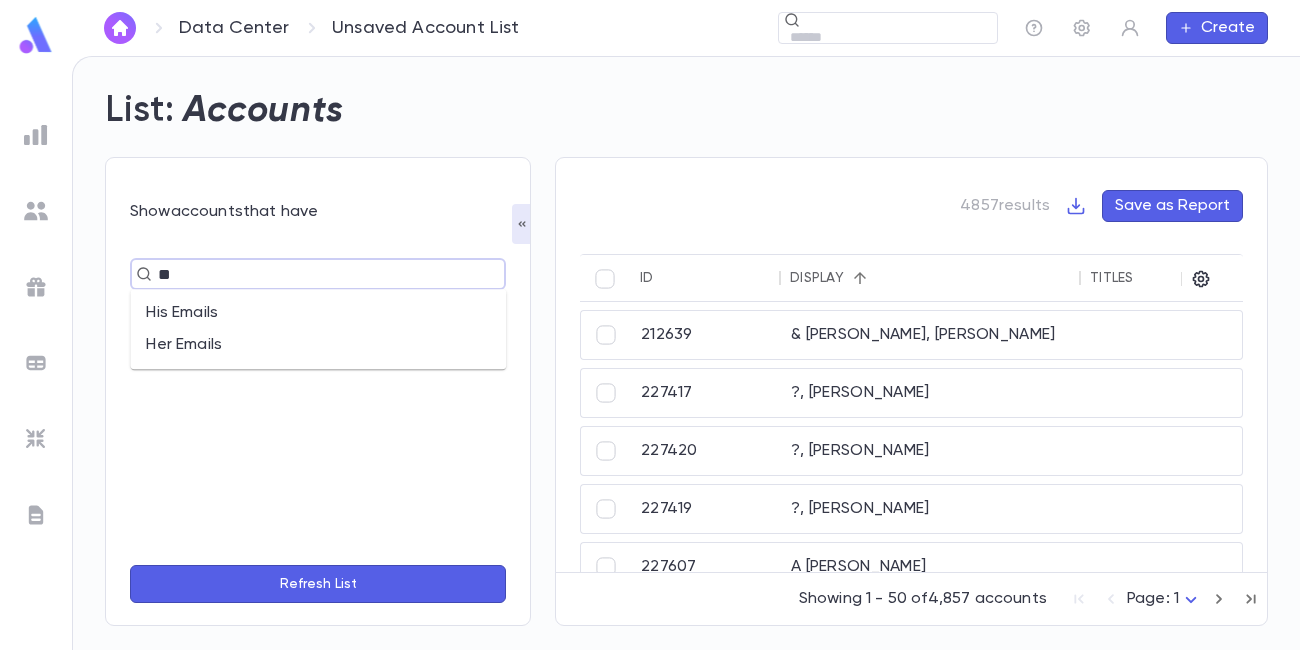type on "***" 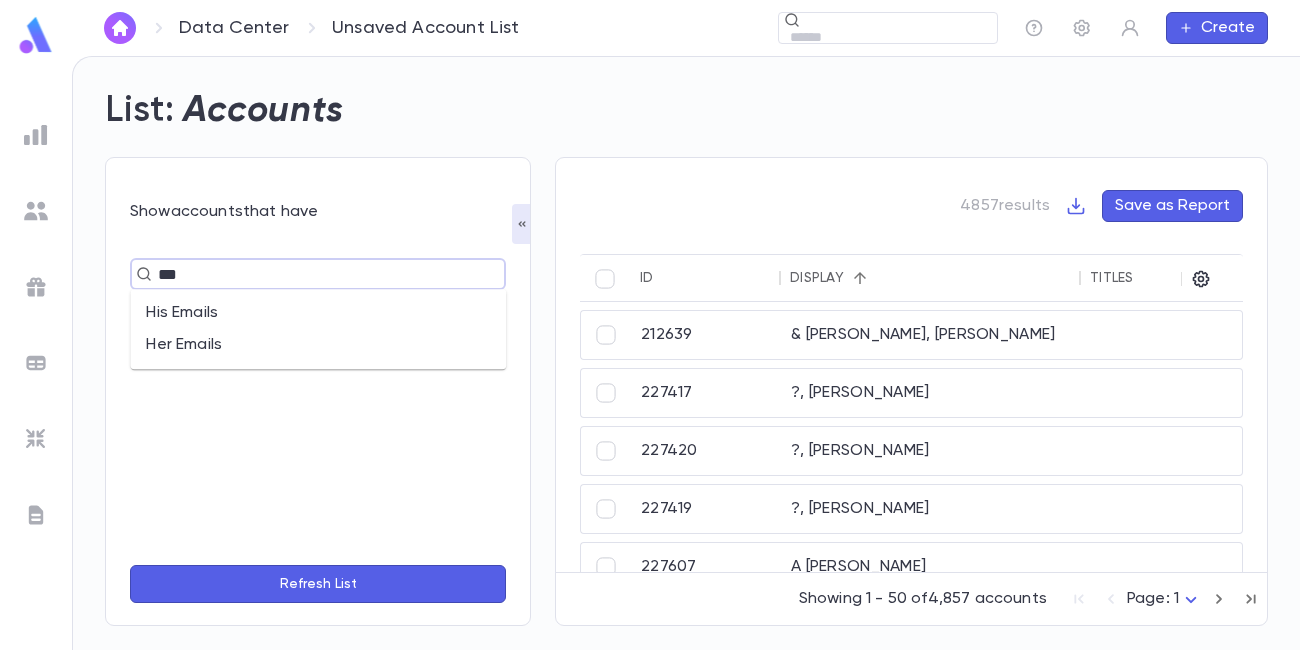 click on "His Emails" at bounding box center [318, 313] 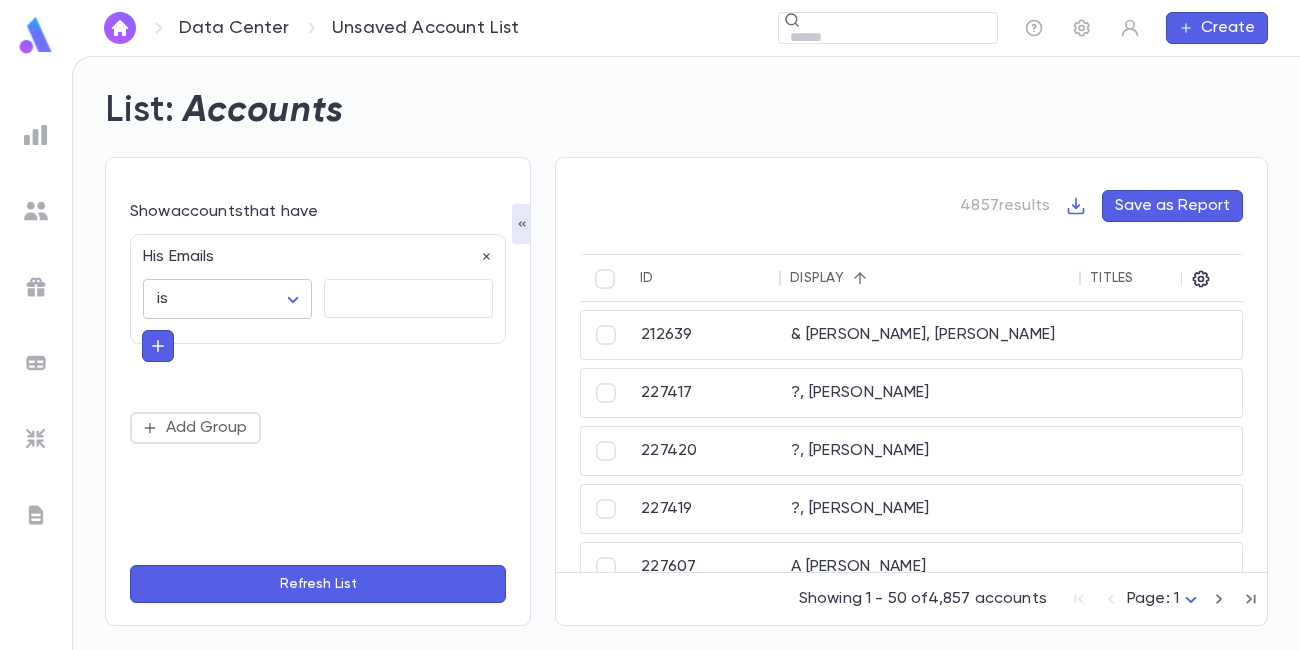 click on "Data Center Unsaved Account List ​  Create List:  Accounts Show  accounts  that have His  Emails is ****** ​ * ​ Add Group Refresh List 4857  results Save as Report ID Display Titles Associations Street Address City State Zip Best Phone Number His Cell Numbers Her Cell Numbers 212639 & Shuky, Yitzchok 1 Clover Way Manchester NJ 08759 (732) 732-1732 227417 ?, Daniel 227420 ?, Daniel 227419 ?, Moshe 227607 A Tropper, Moshe 12702 Emelita St Valley Village CA 91607 (818) 395-3294 212328 Aa, Anonymous 133923 Abadi, Mike 700 Cedarbridge Ave, 7 Lakewood NJ 8701 134134 Abaei, Aviel 2706 Geartner Rd Baltimore MD 21209 105311 Abbe, Elihu Rabbi and Mrs. 2508 Steele Rd, Steele Rd Baltimore MD 21209 (347) 216-0527 Showing   1 - 50   of  4,857   accounts Page: 1 * Profile Log out Account Pledge Payment Download CSV Download PDF" at bounding box center [650, 353] 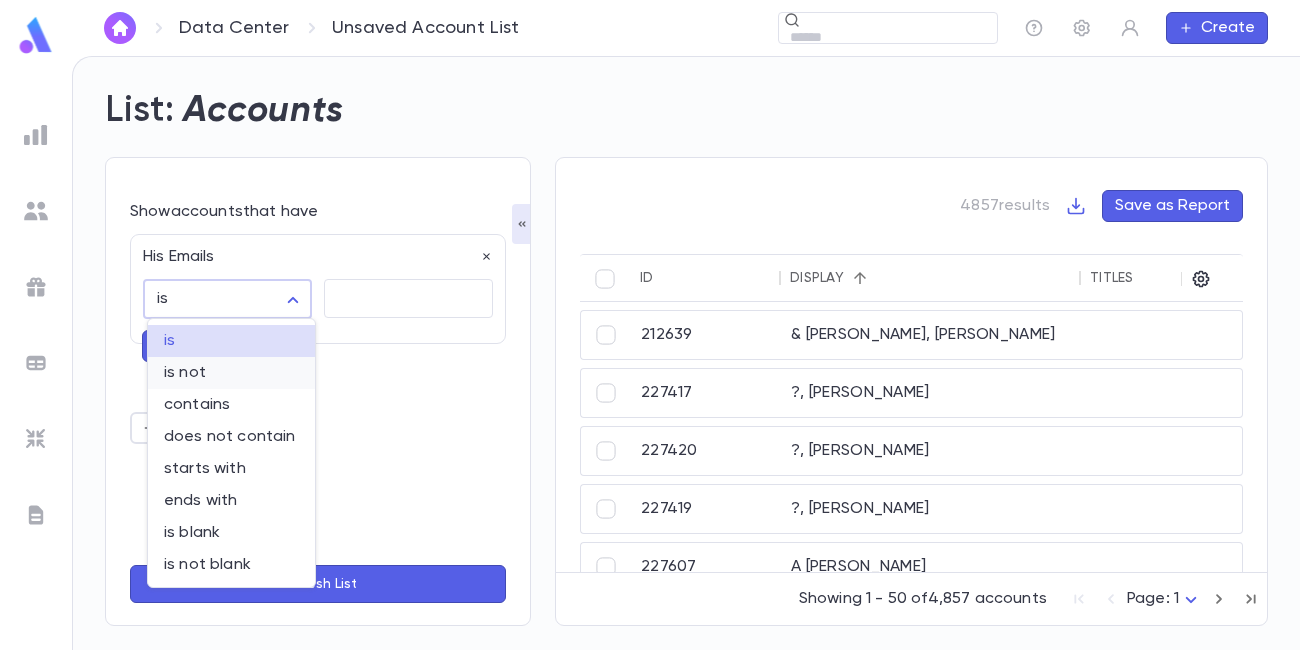 click on "is not" at bounding box center [231, 373] 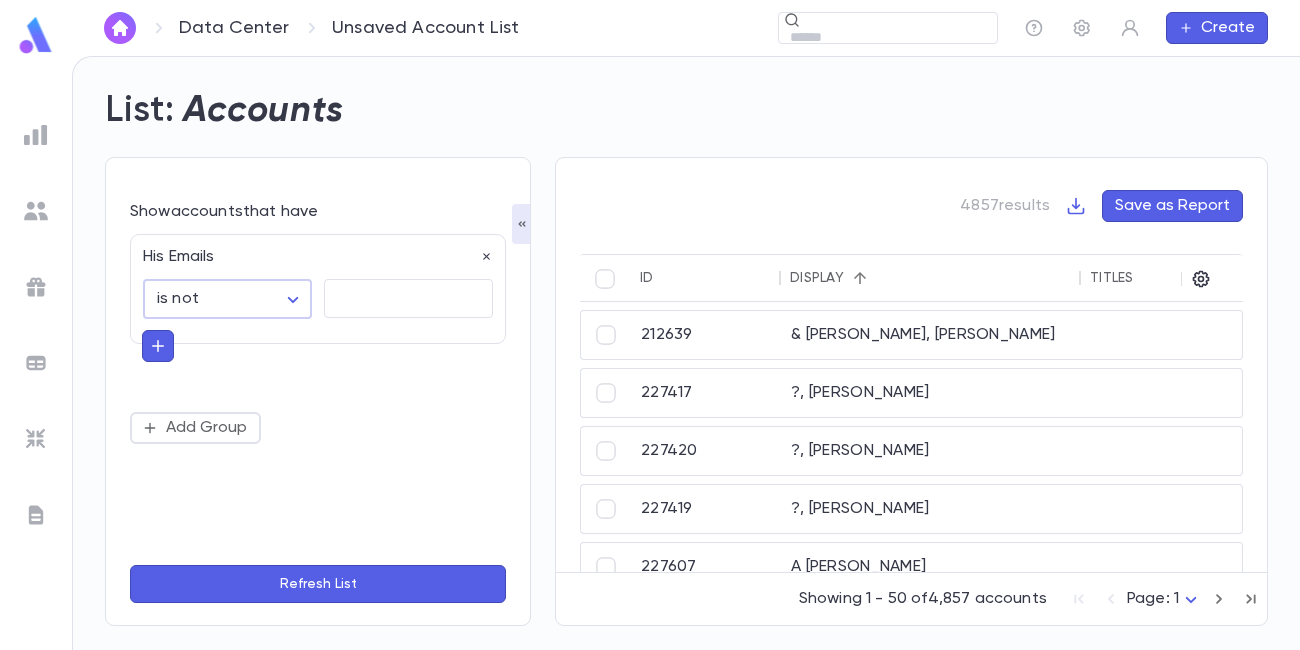 click on "**********" at bounding box center (650, 353) 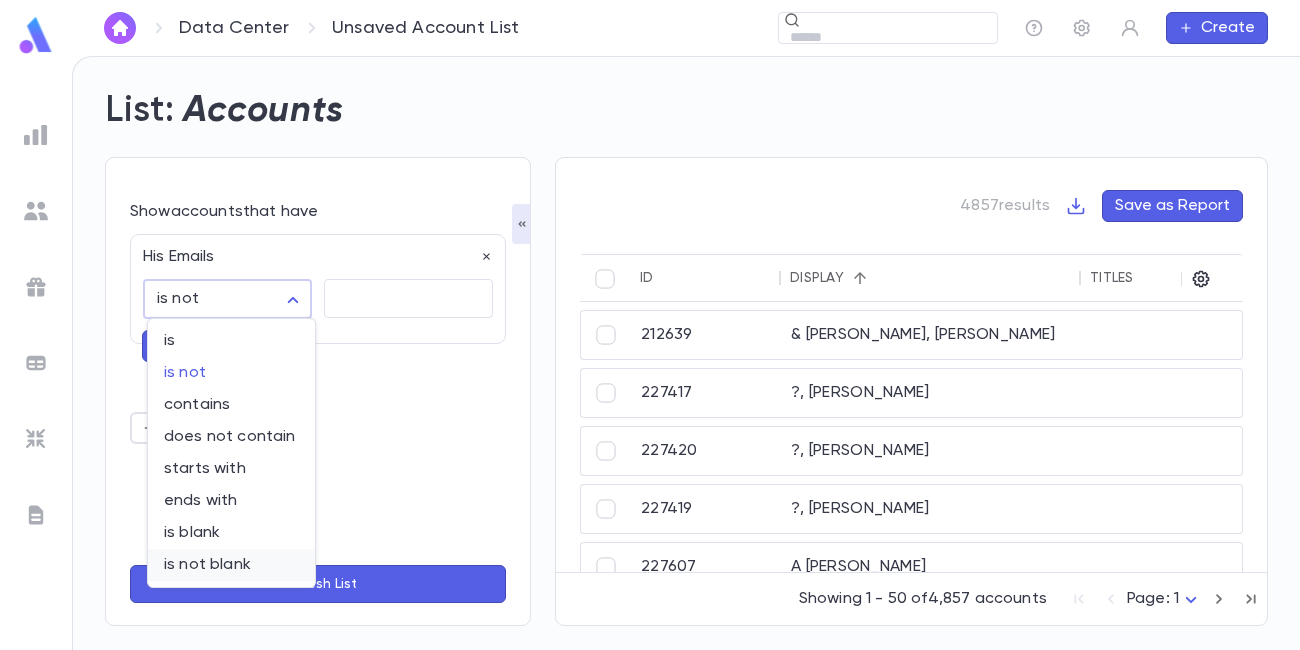 click on "is not blank" at bounding box center (231, 565) 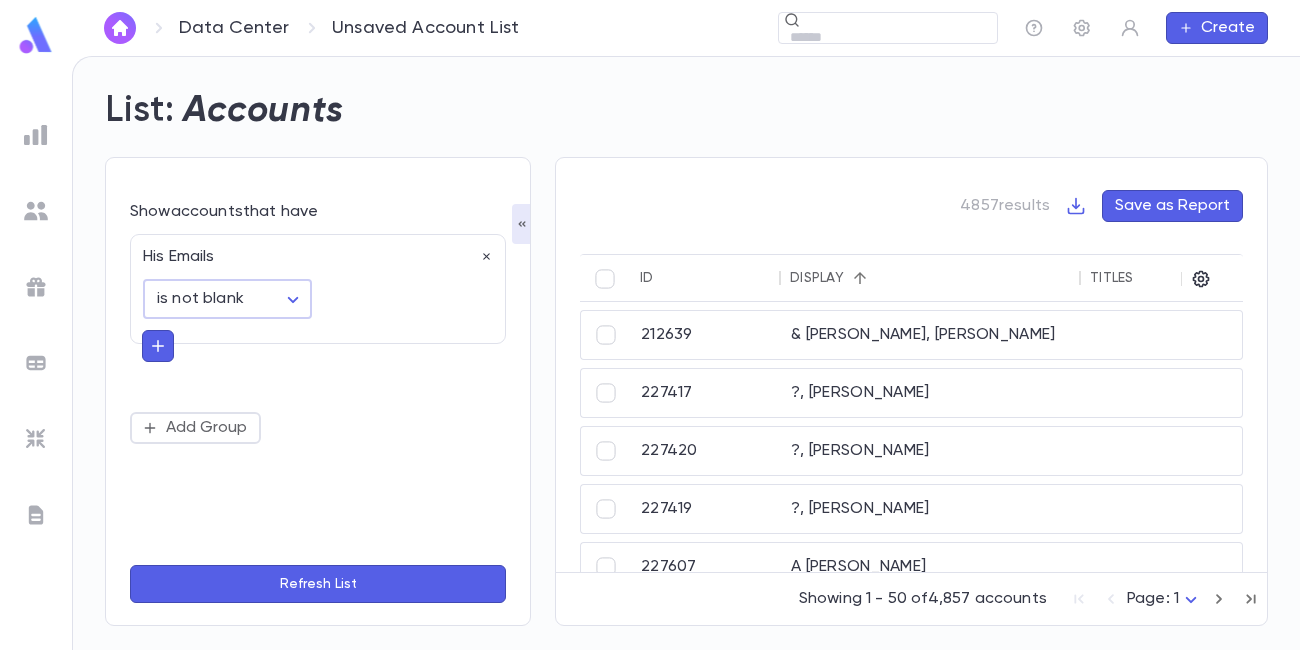 click 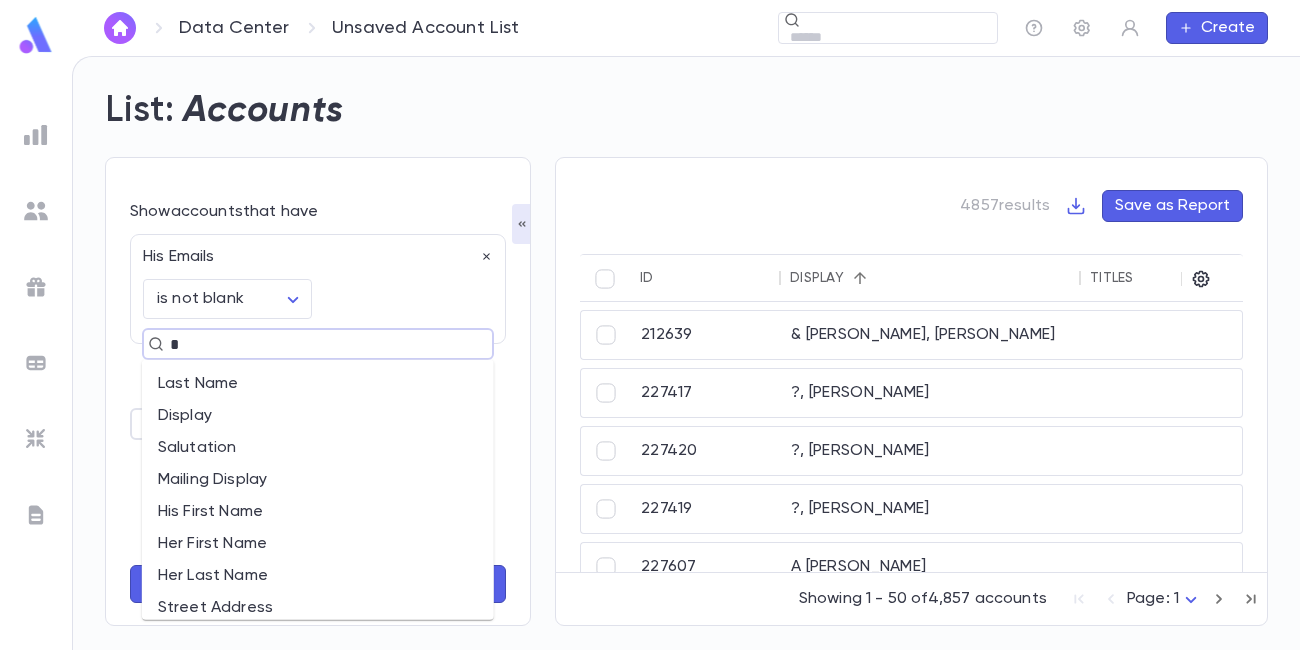 type on "**" 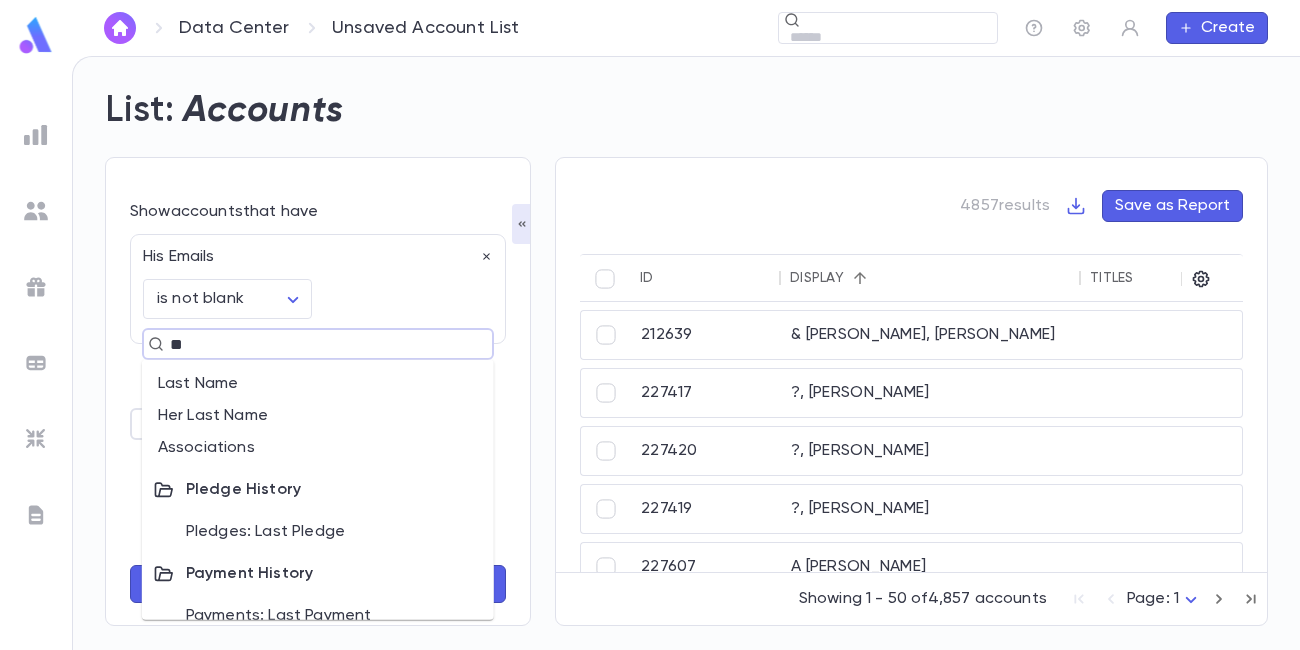 click on "Associations" at bounding box center (318, 448) 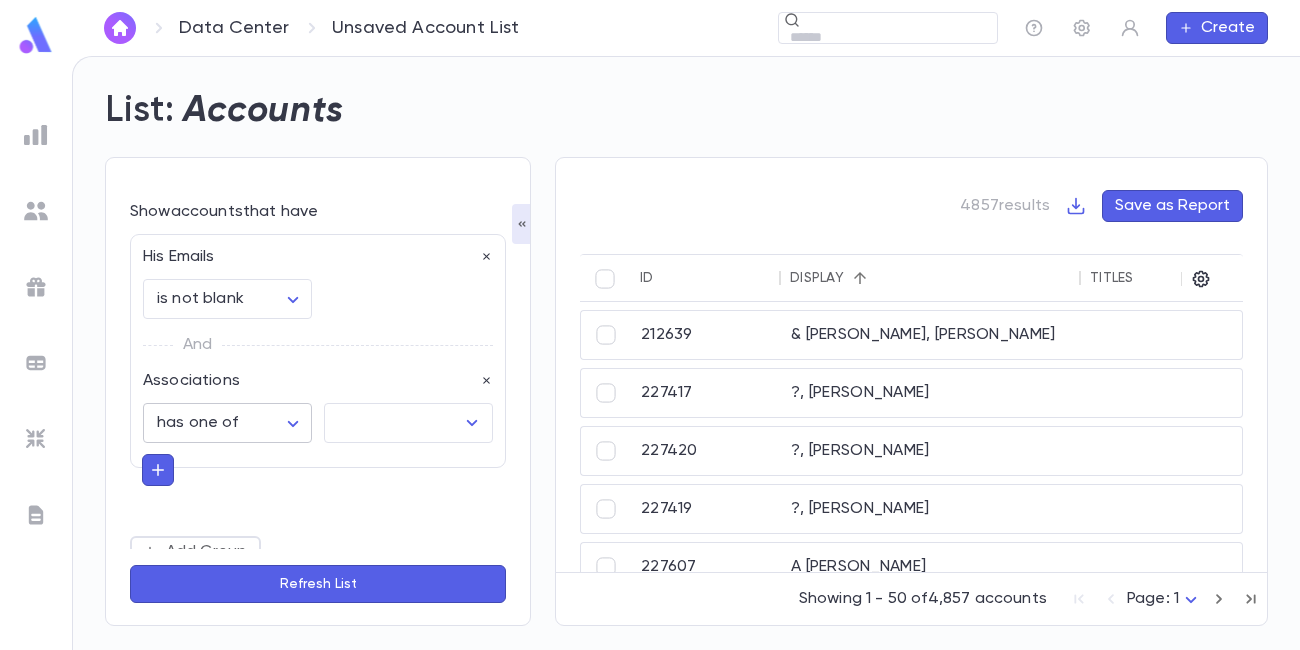 click on "**********" at bounding box center (650, 353) 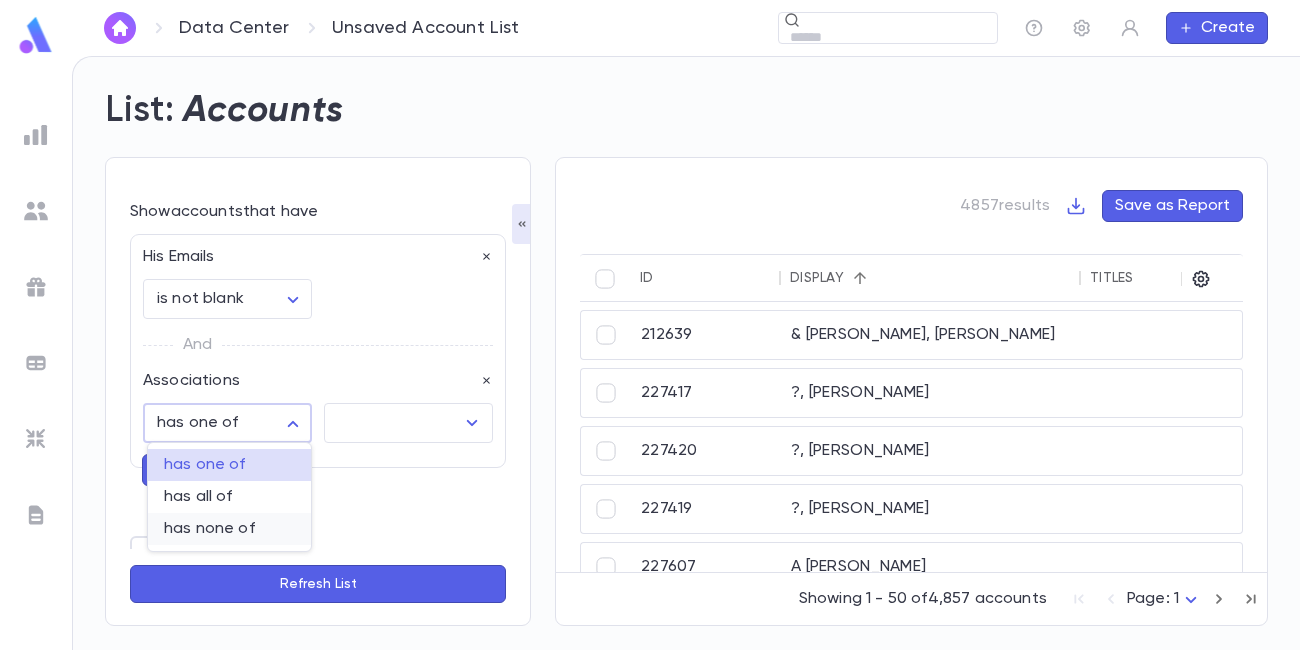 click on "has none of" at bounding box center (229, 529) 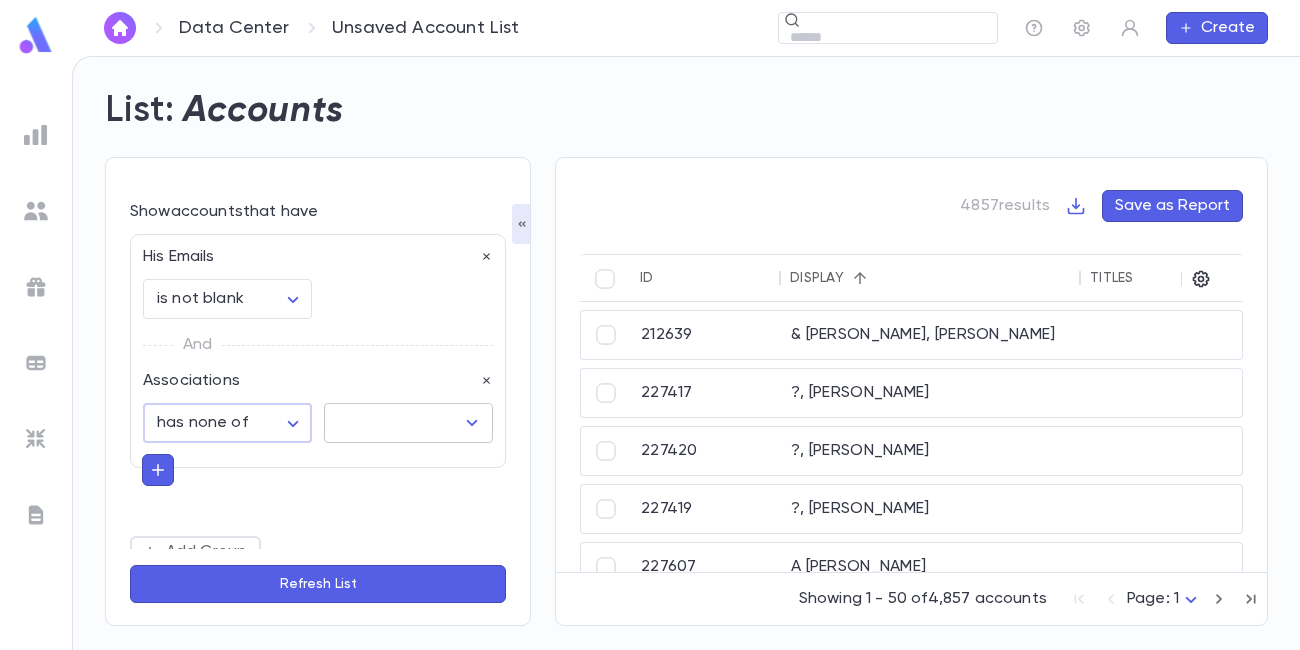 click 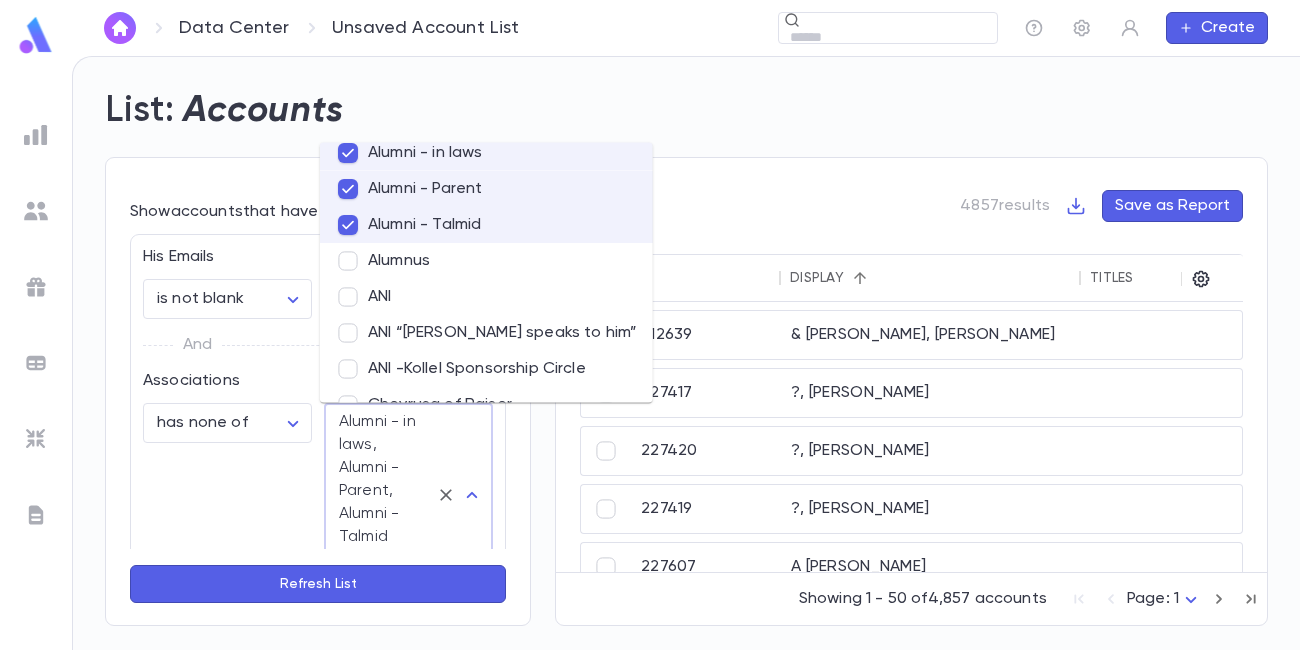 scroll, scrollTop: 57, scrollLeft: 0, axis: vertical 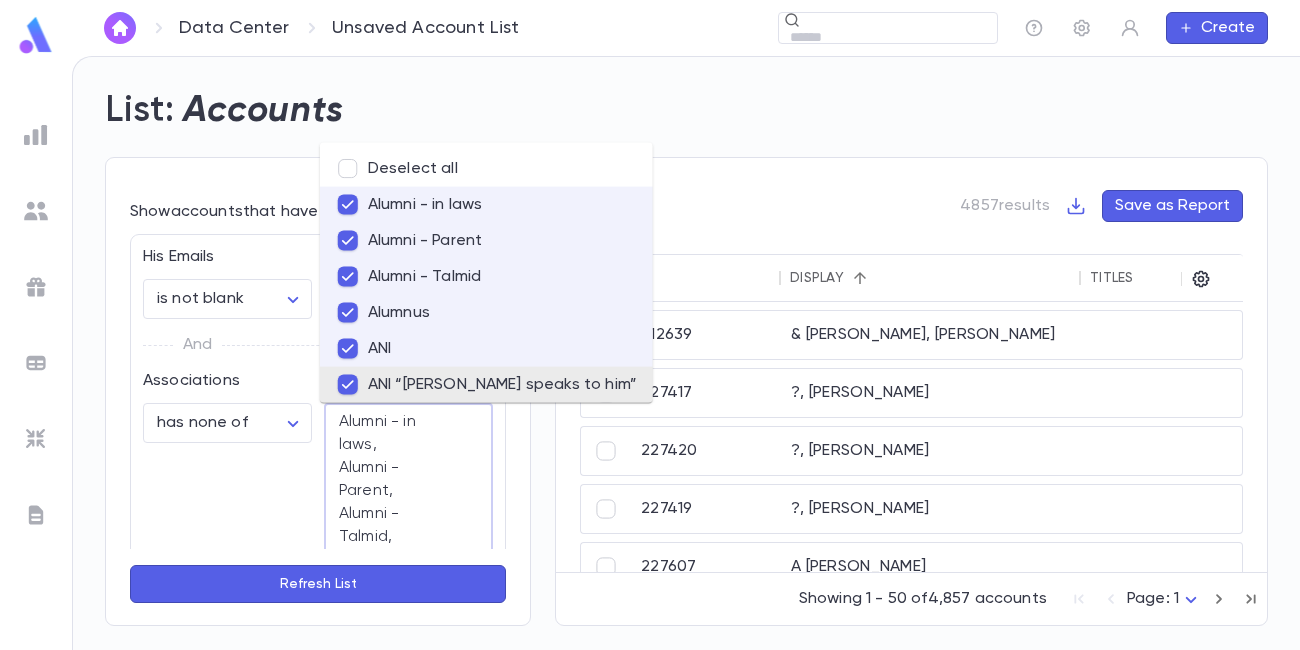click on "Refresh List" at bounding box center [318, 584] 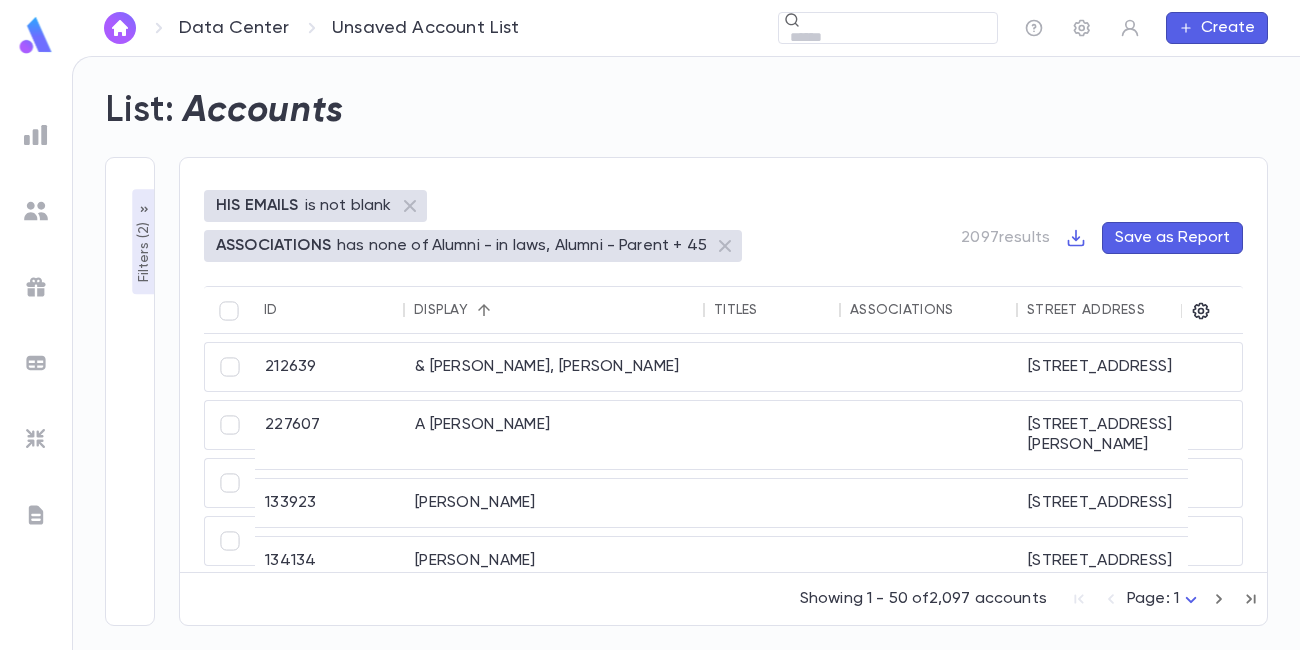 click on "Filters ( 2 )" at bounding box center [144, 250] 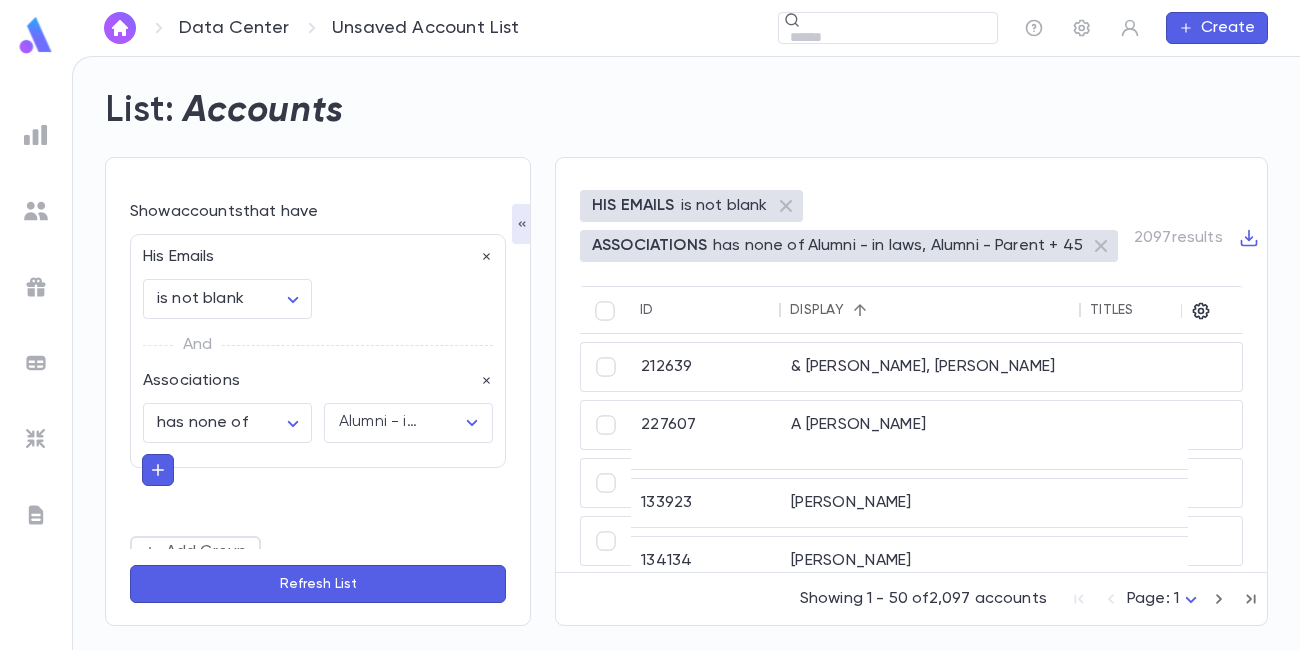 click 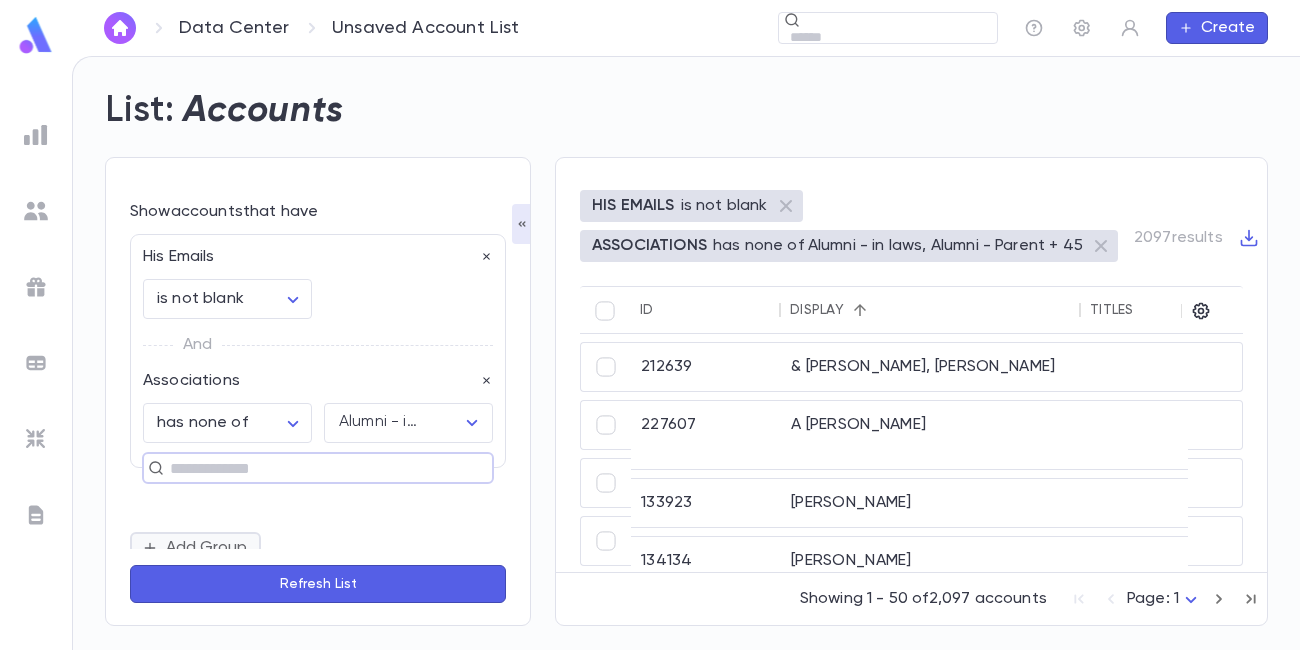 click on "Add Group" at bounding box center [195, 548] 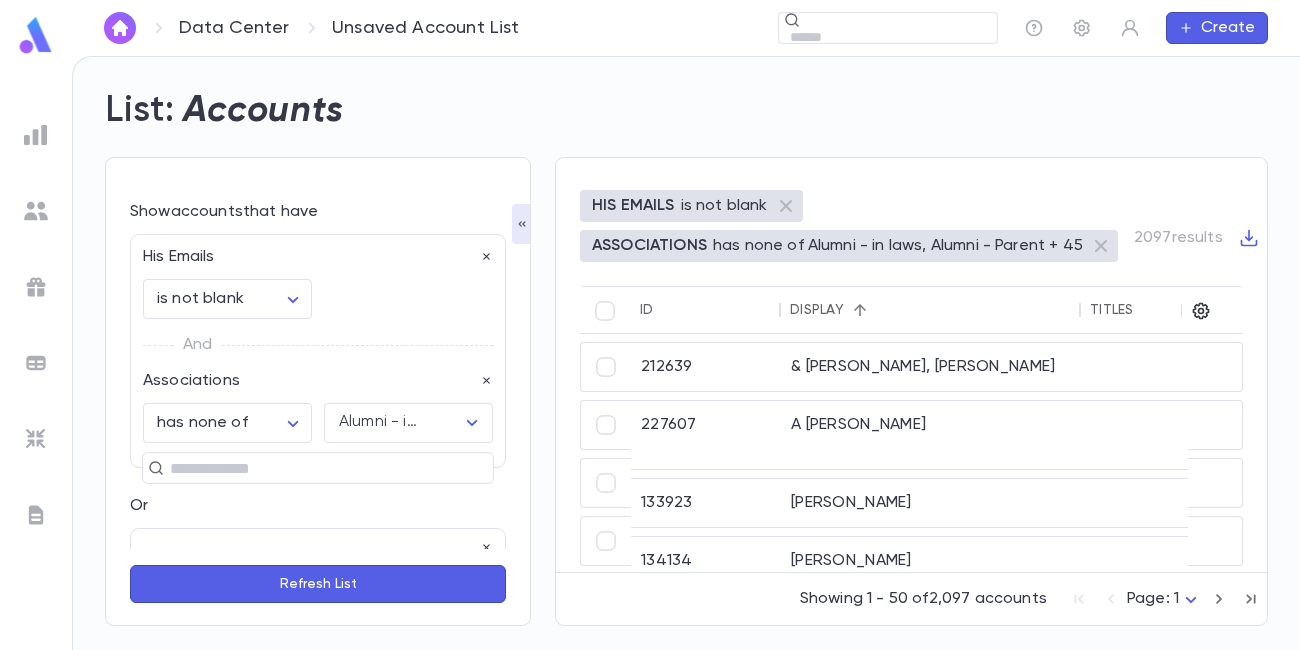scroll, scrollTop: 125, scrollLeft: 0, axis: vertical 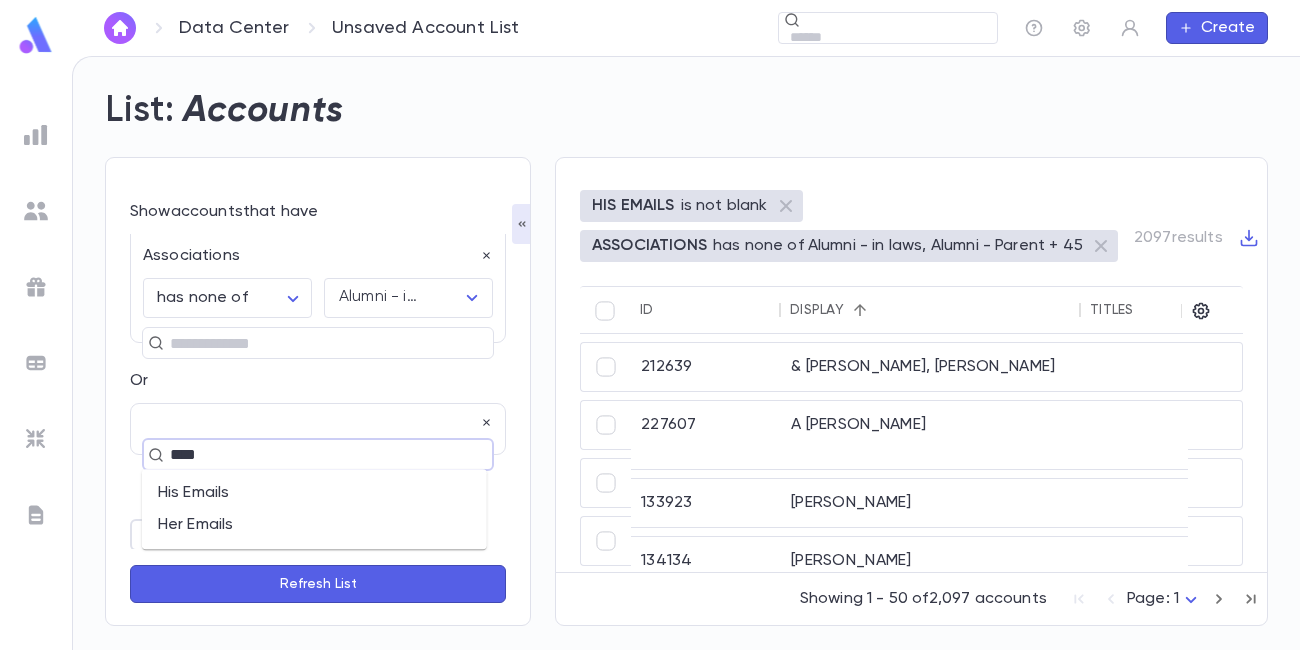 type on "*****" 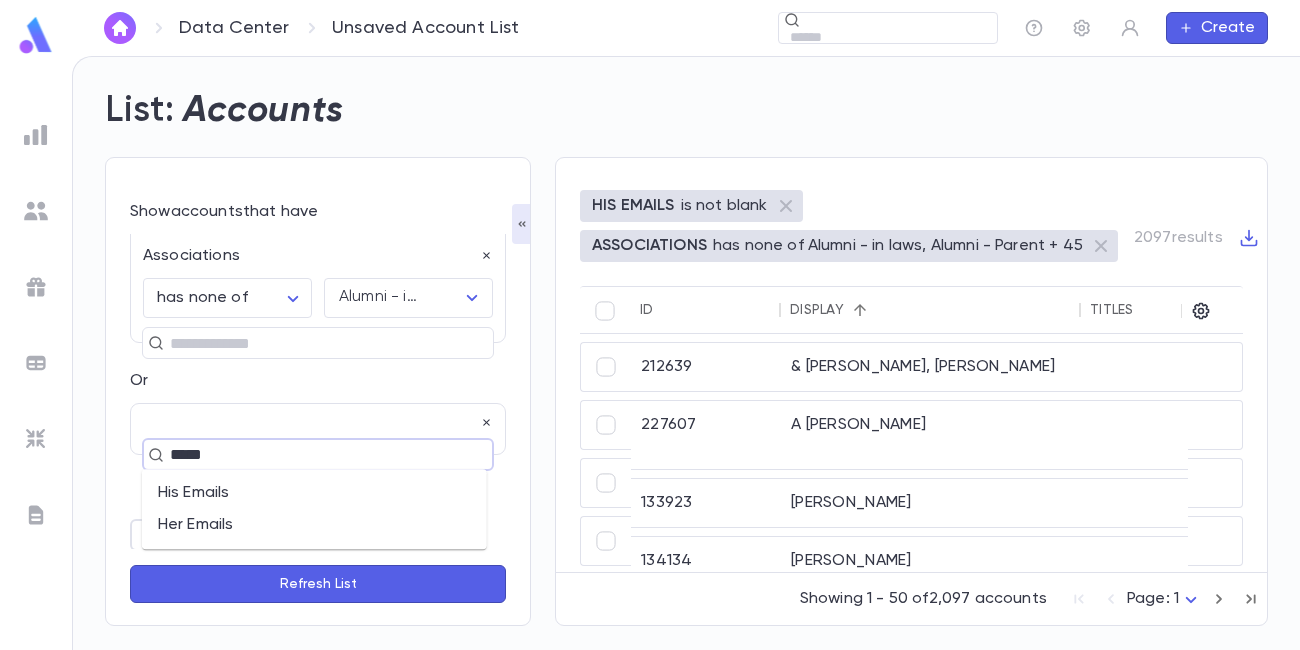 click on "Her Emails" at bounding box center (314, 525) 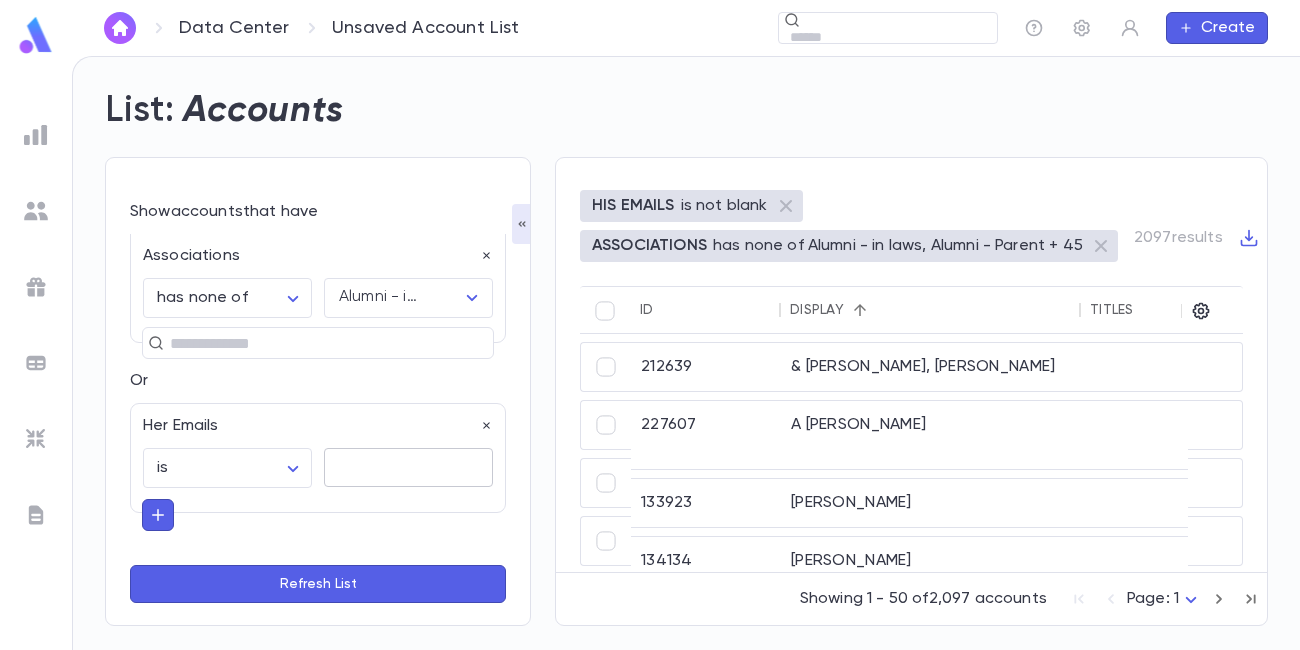 click at bounding box center [408, 467] 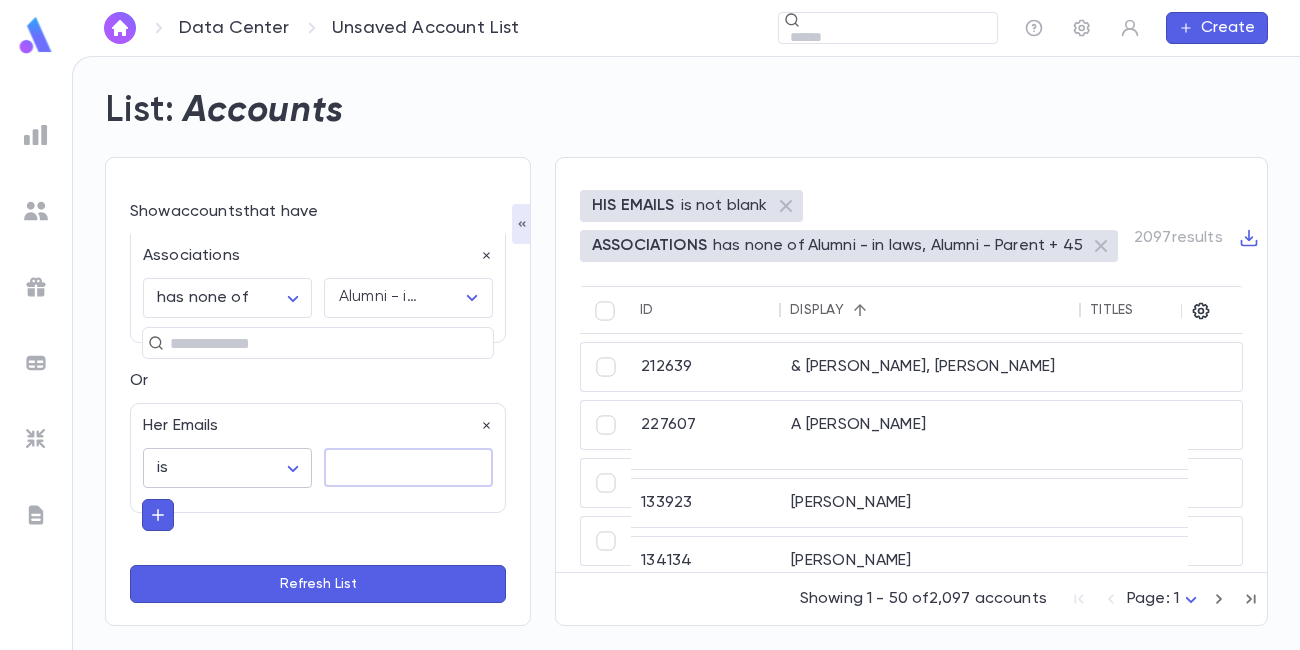 click on "**********" at bounding box center (650, 353) 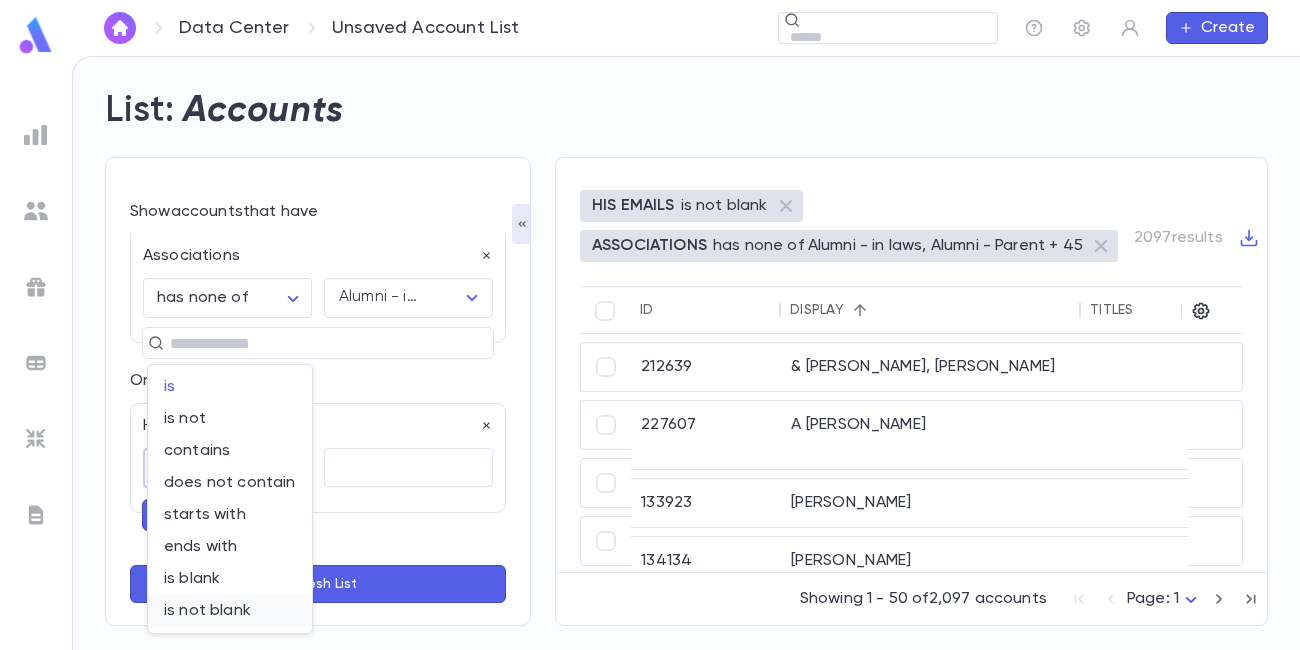 click on "is not blank" at bounding box center (230, 611) 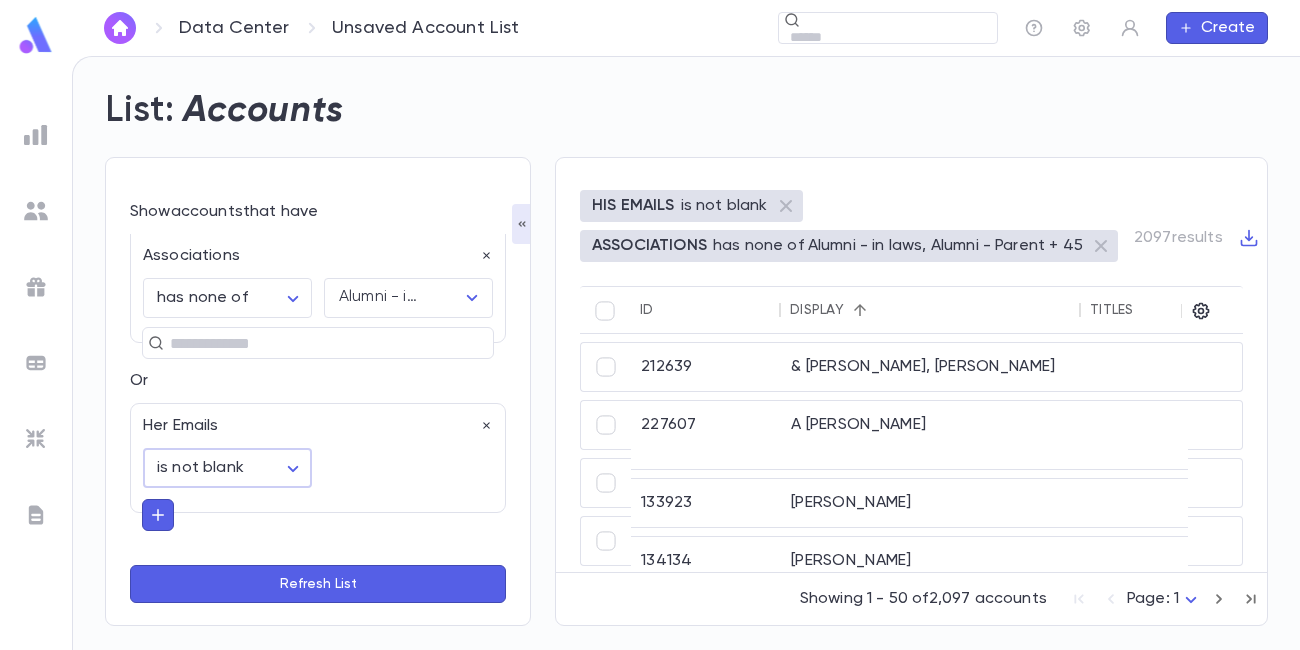 scroll, scrollTop: 188, scrollLeft: 0, axis: vertical 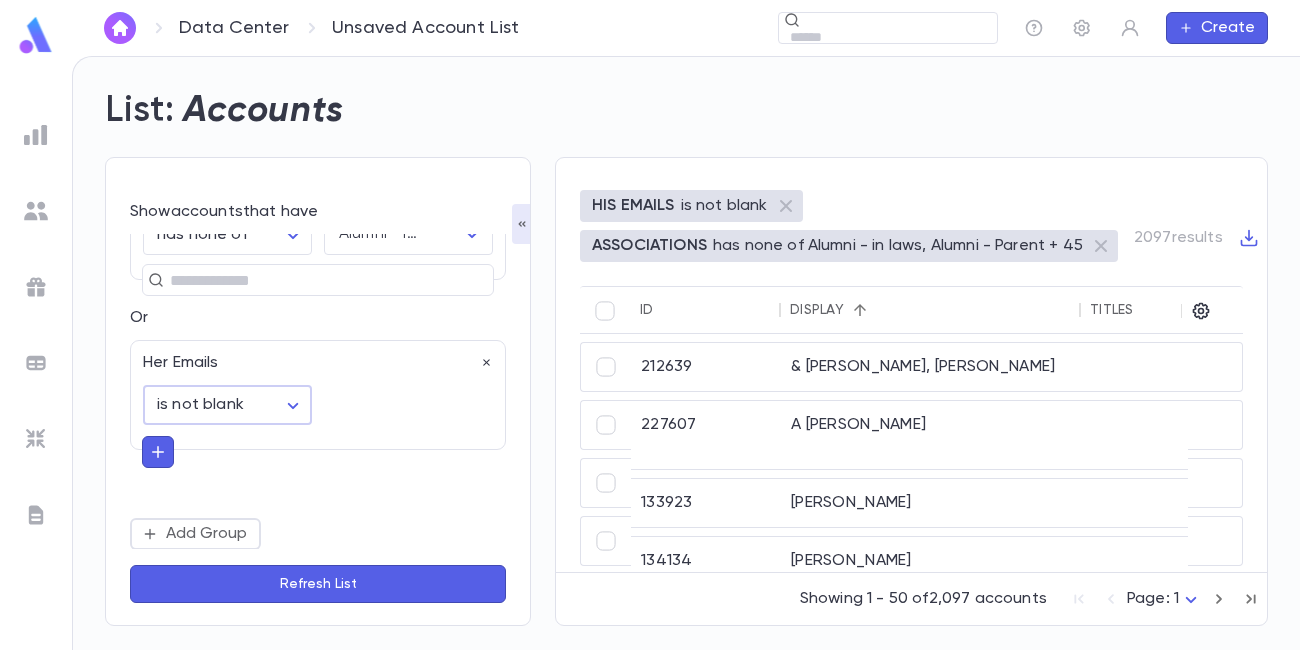 click 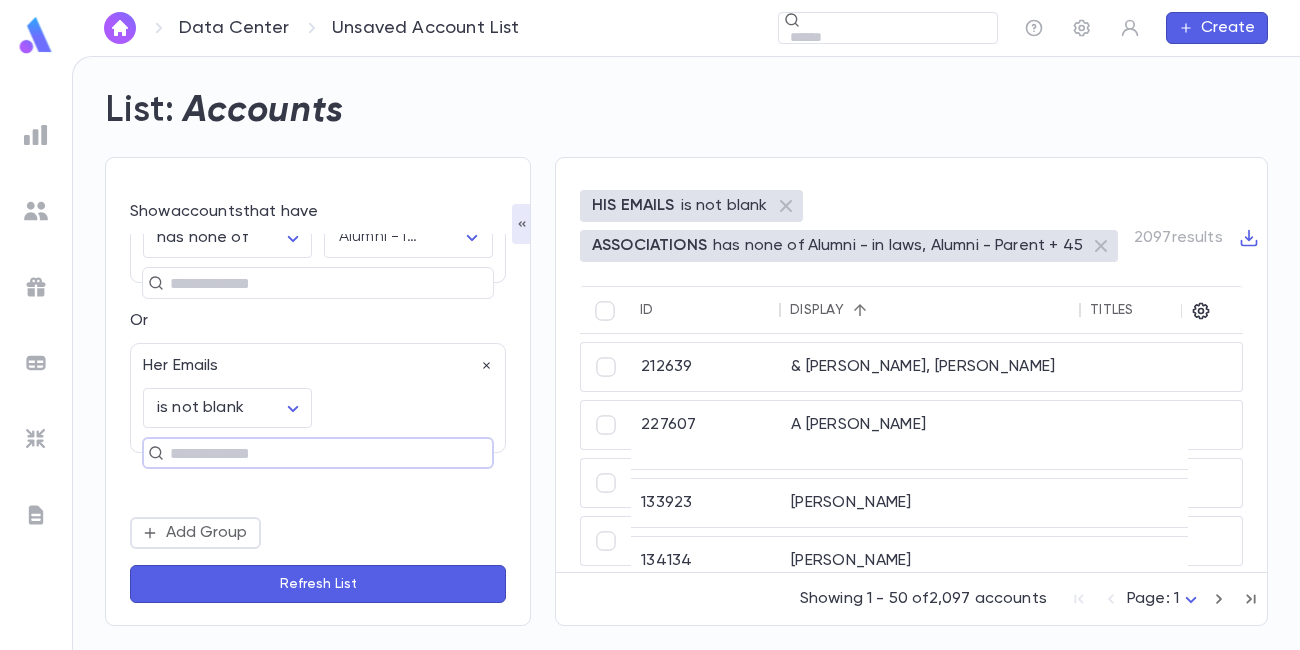 scroll, scrollTop: 184, scrollLeft: 0, axis: vertical 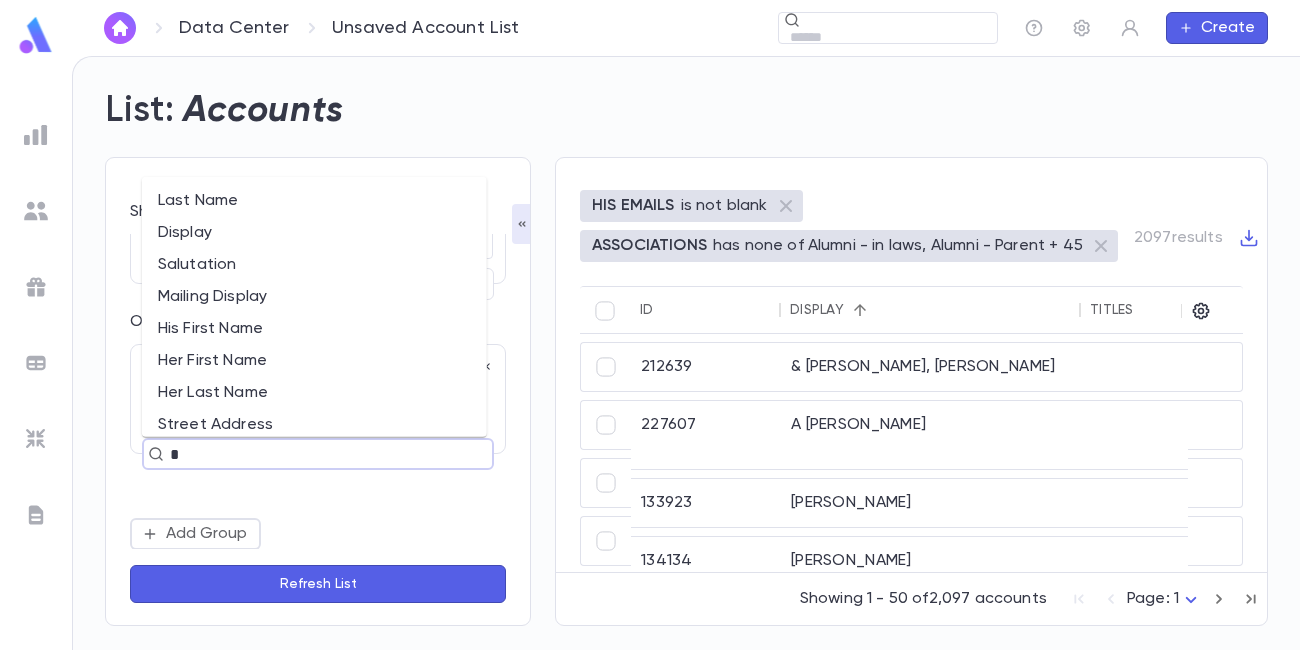 type on "**" 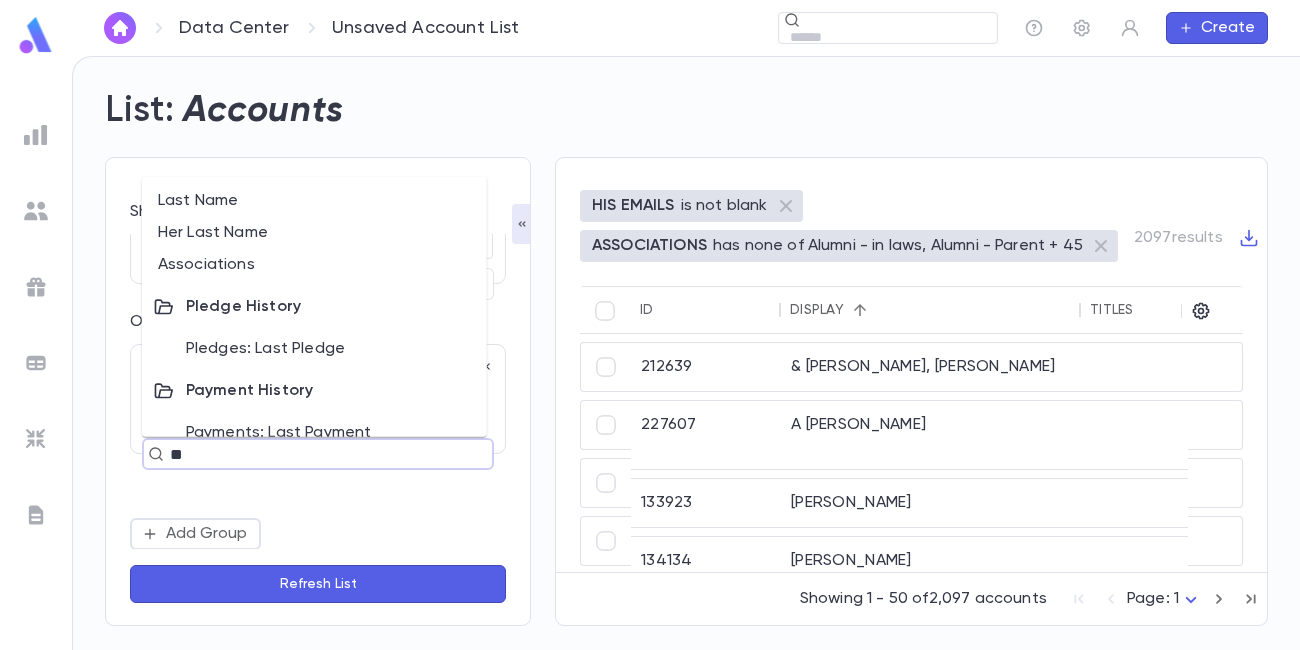 click on "Associations" at bounding box center [314, 265] 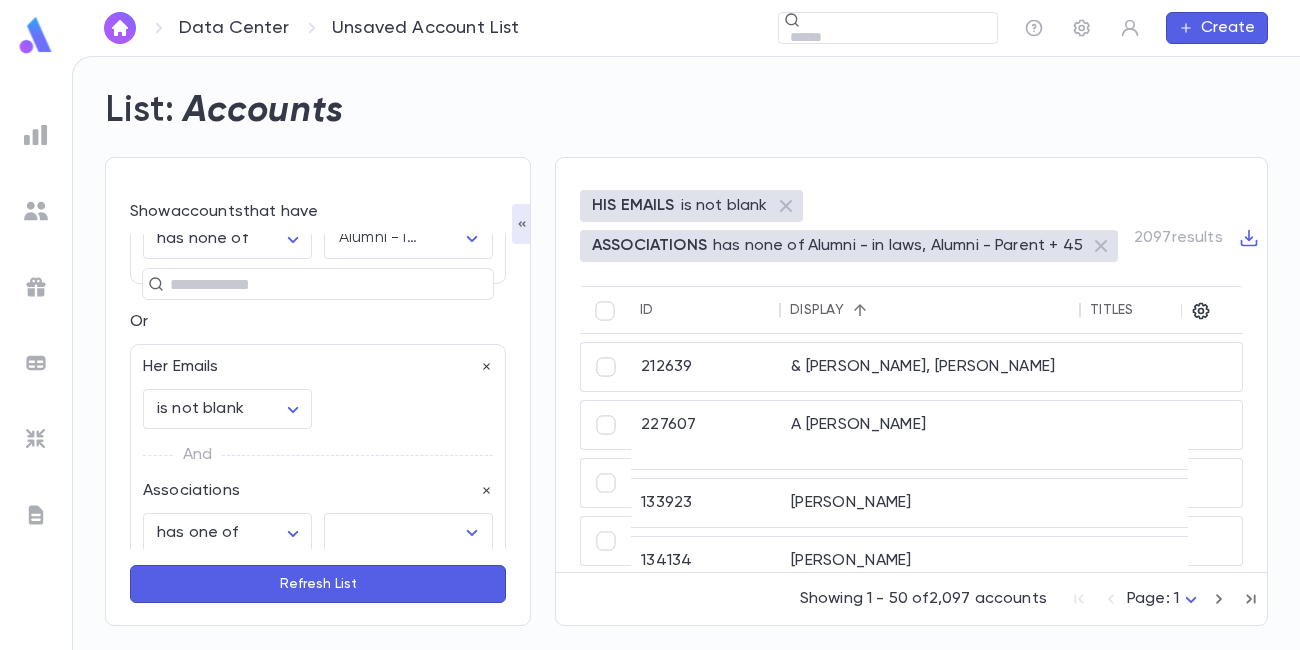 scroll, scrollTop: 312, scrollLeft: 0, axis: vertical 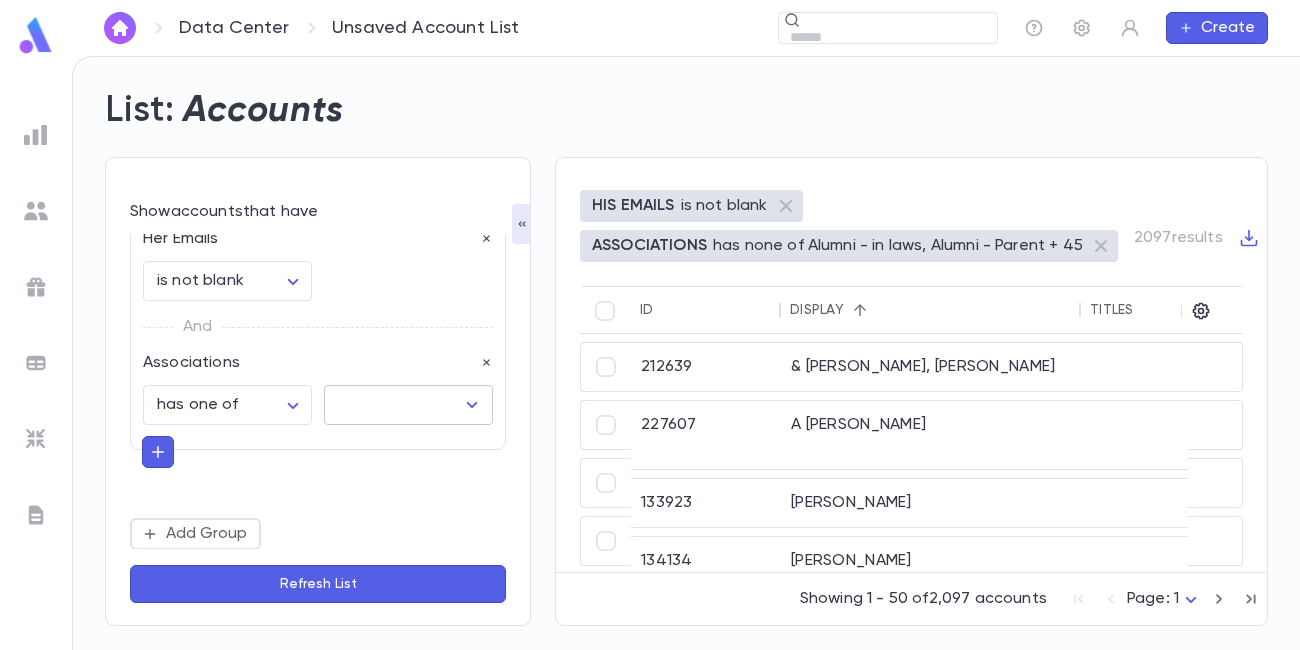 click 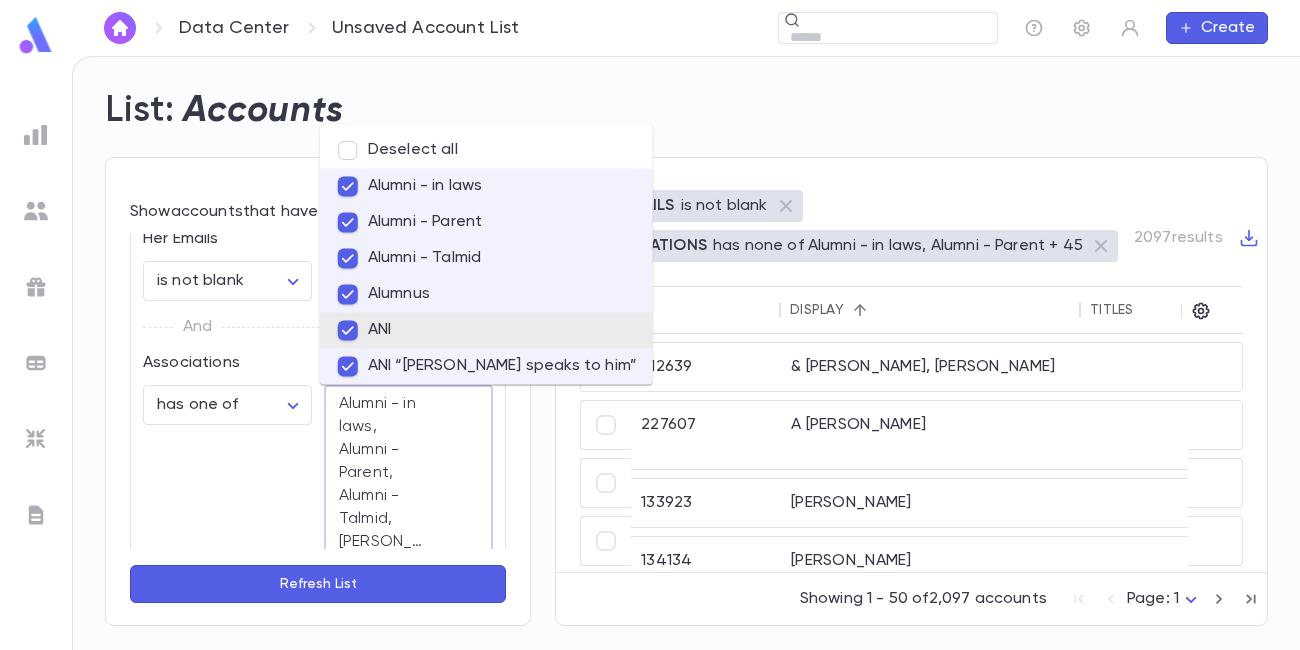 click on "Refresh List" at bounding box center [318, 584] 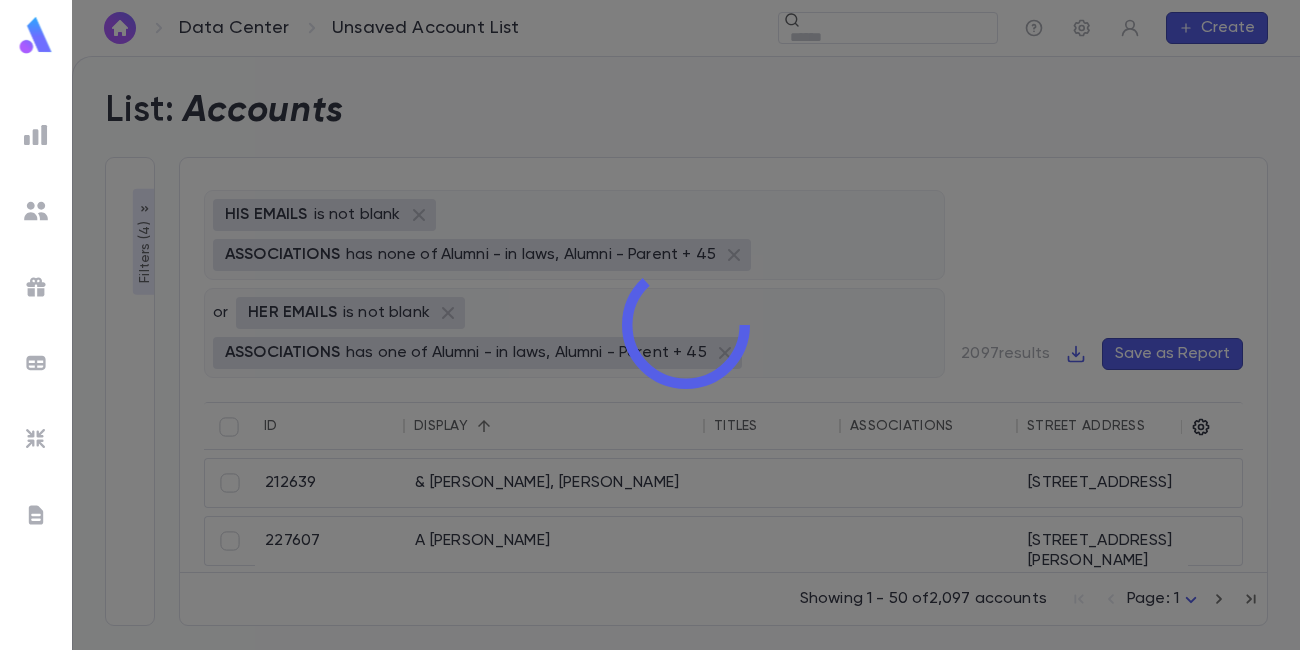scroll, scrollTop: 395, scrollLeft: 0, axis: vertical 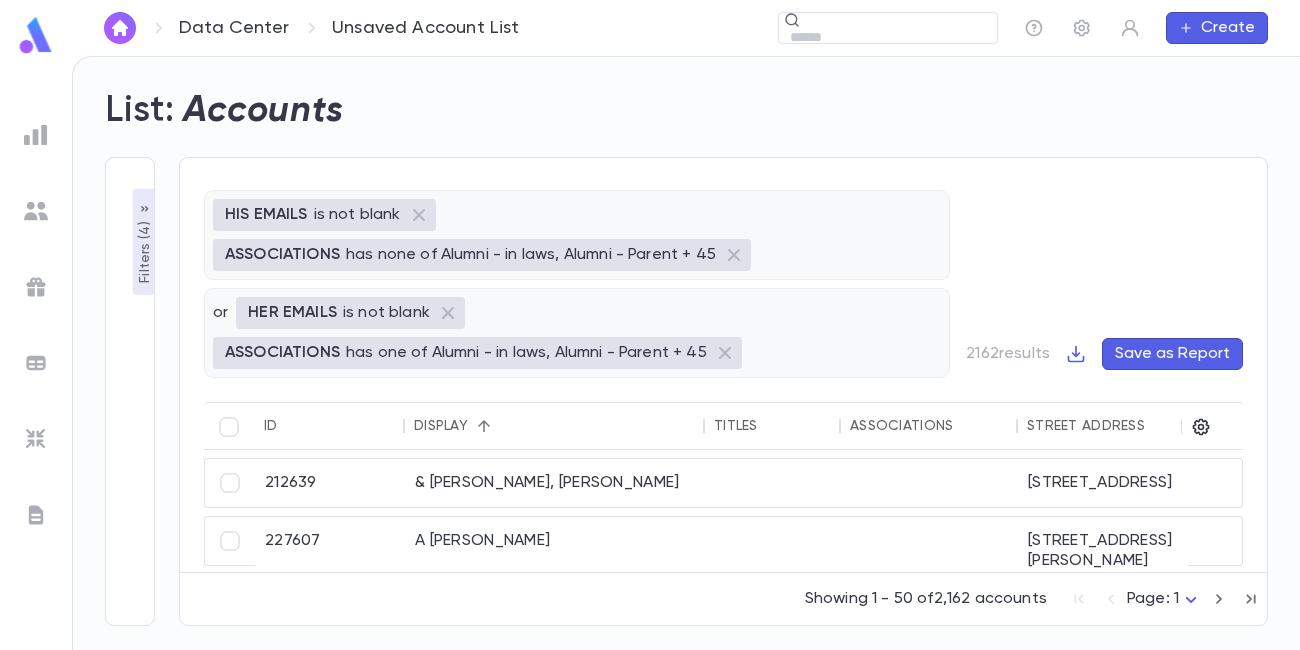 click on "Filters ( 4 )" at bounding box center (145, 250) 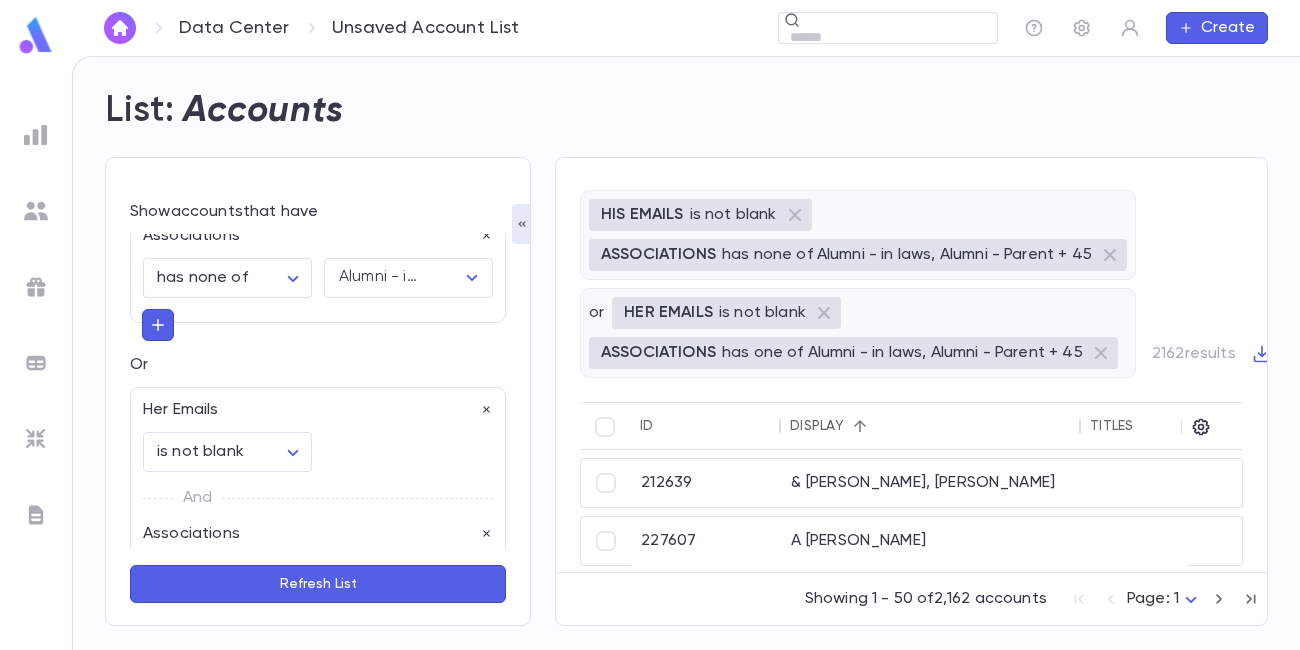 scroll, scrollTop: 109, scrollLeft: 0, axis: vertical 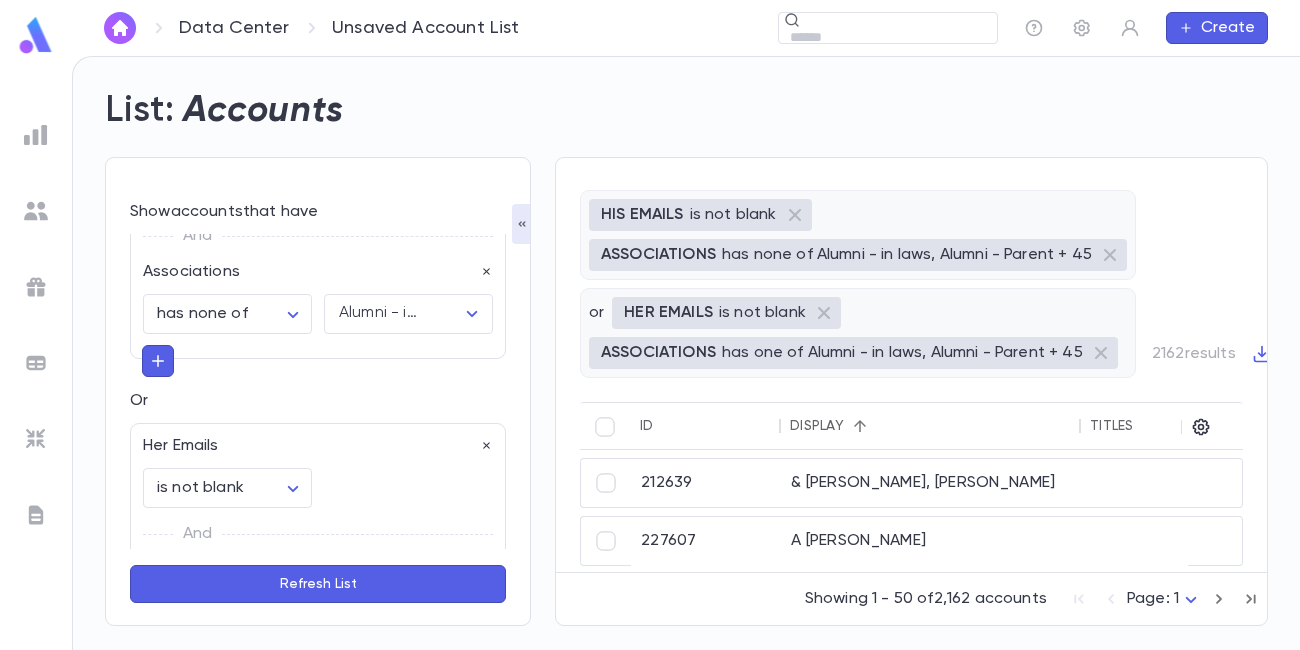 click 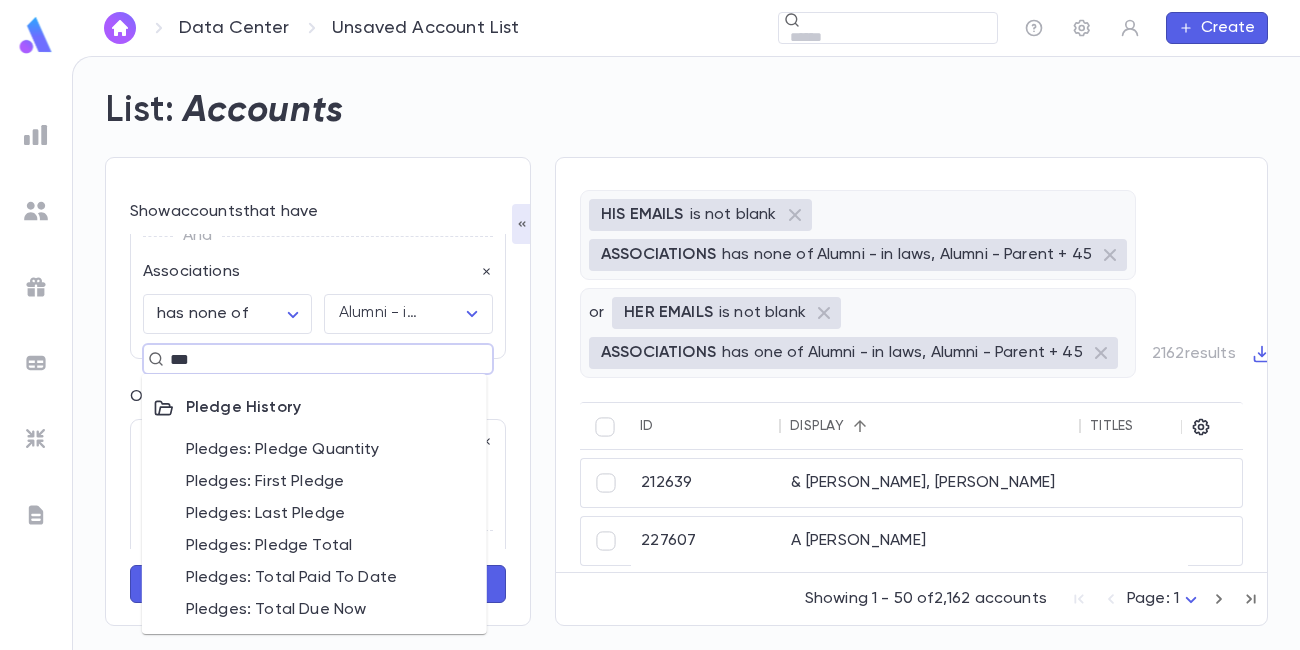 type on "****" 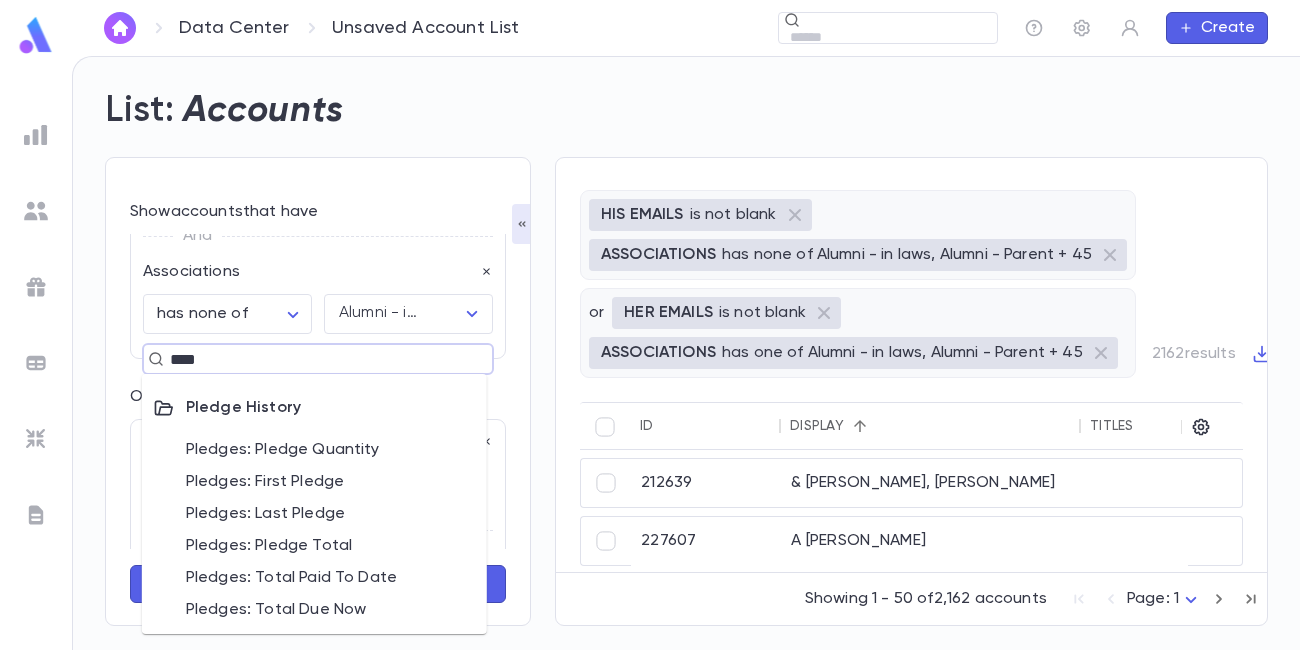 click on "Pledges: Pledge Quantity" at bounding box center (314, 450) 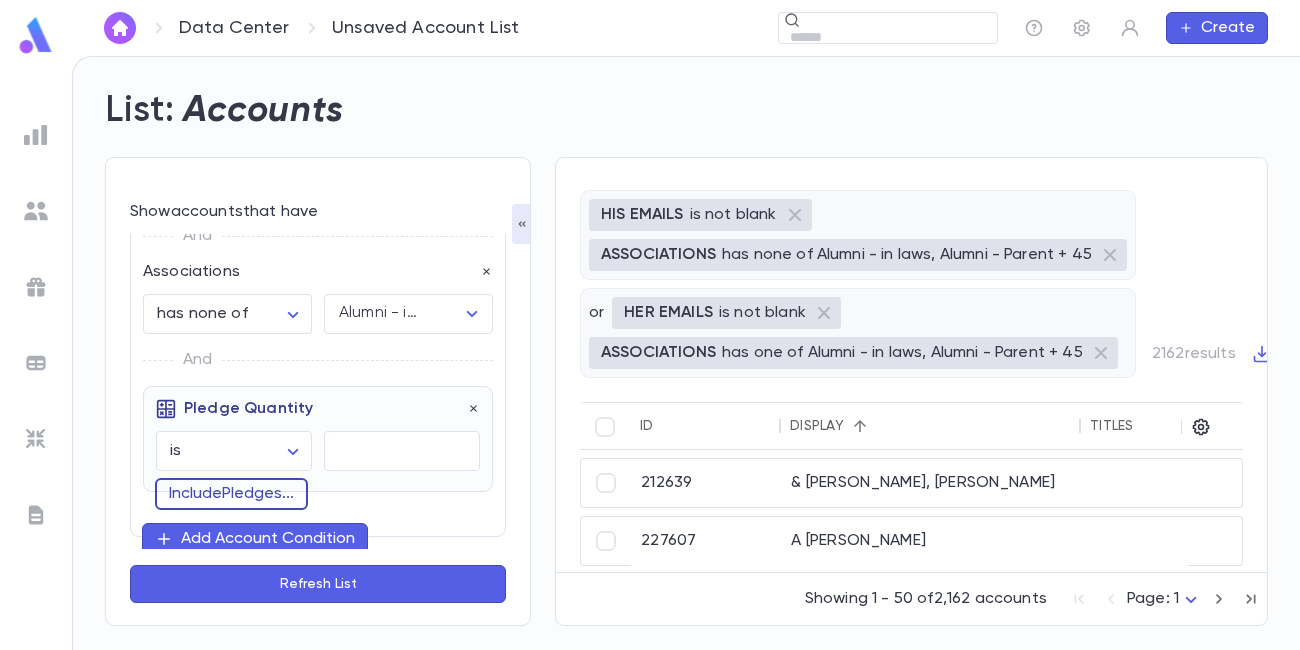 click on "Include  Pledges ..." at bounding box center [231, 494] 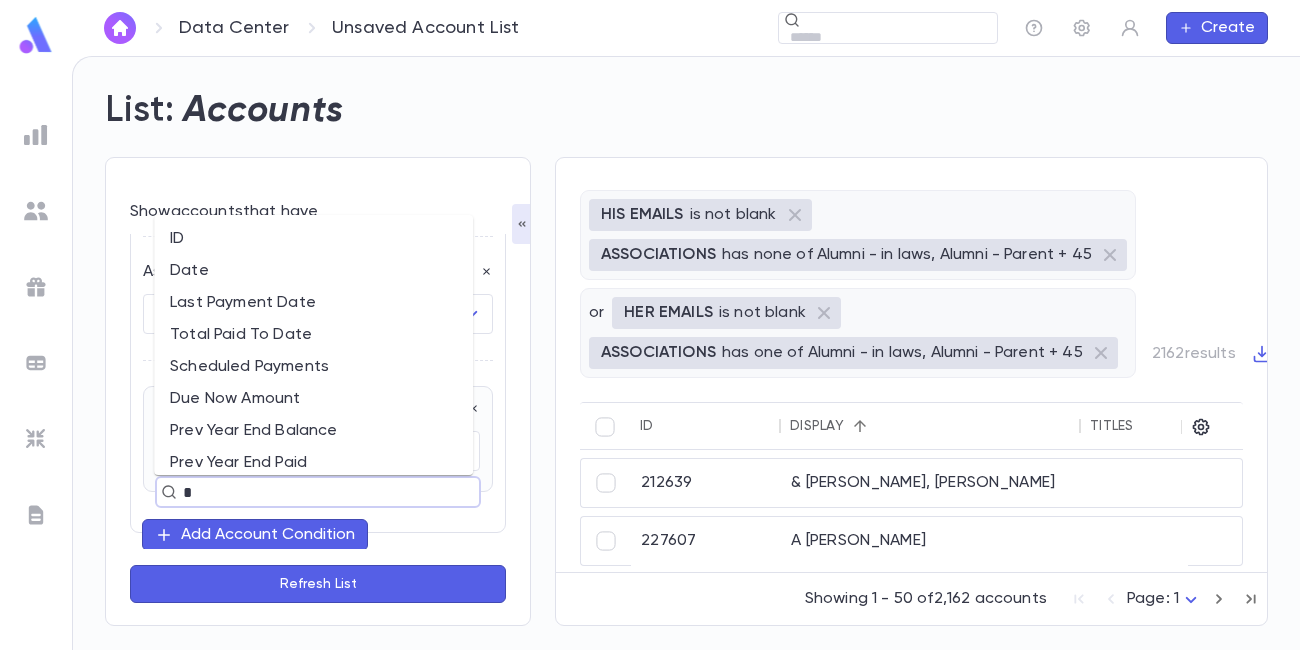 type on "**" 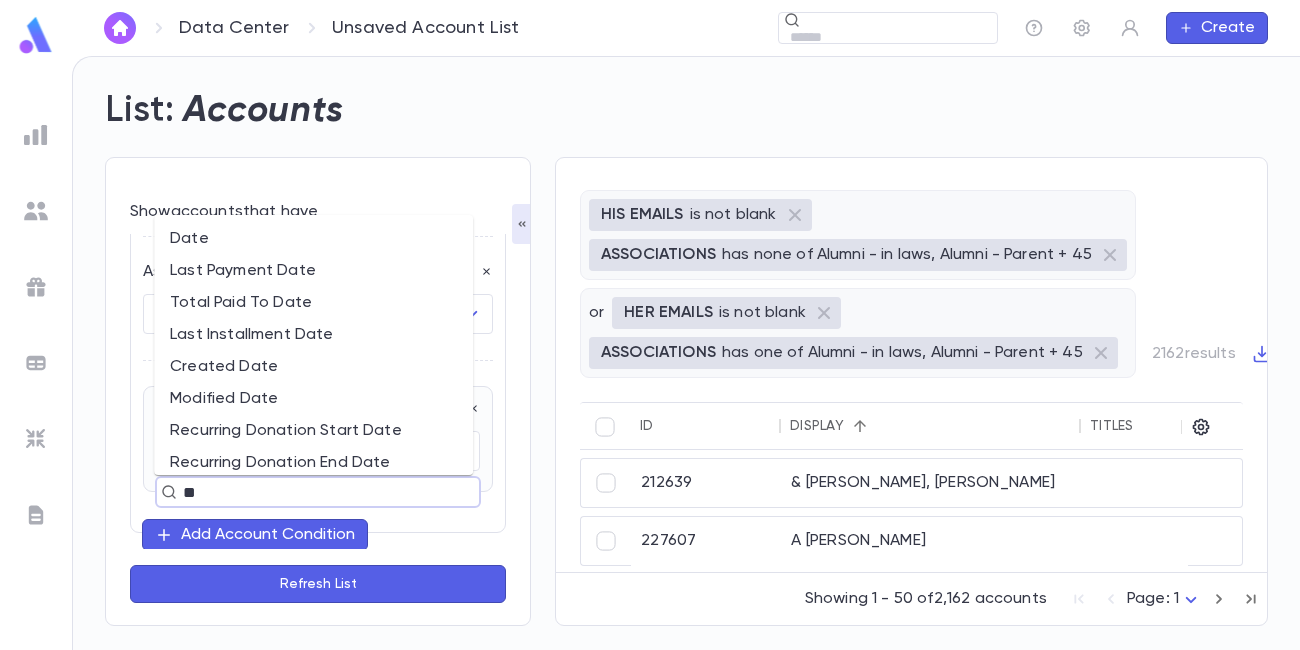 click on "Date" at bounding box center [313, 239] 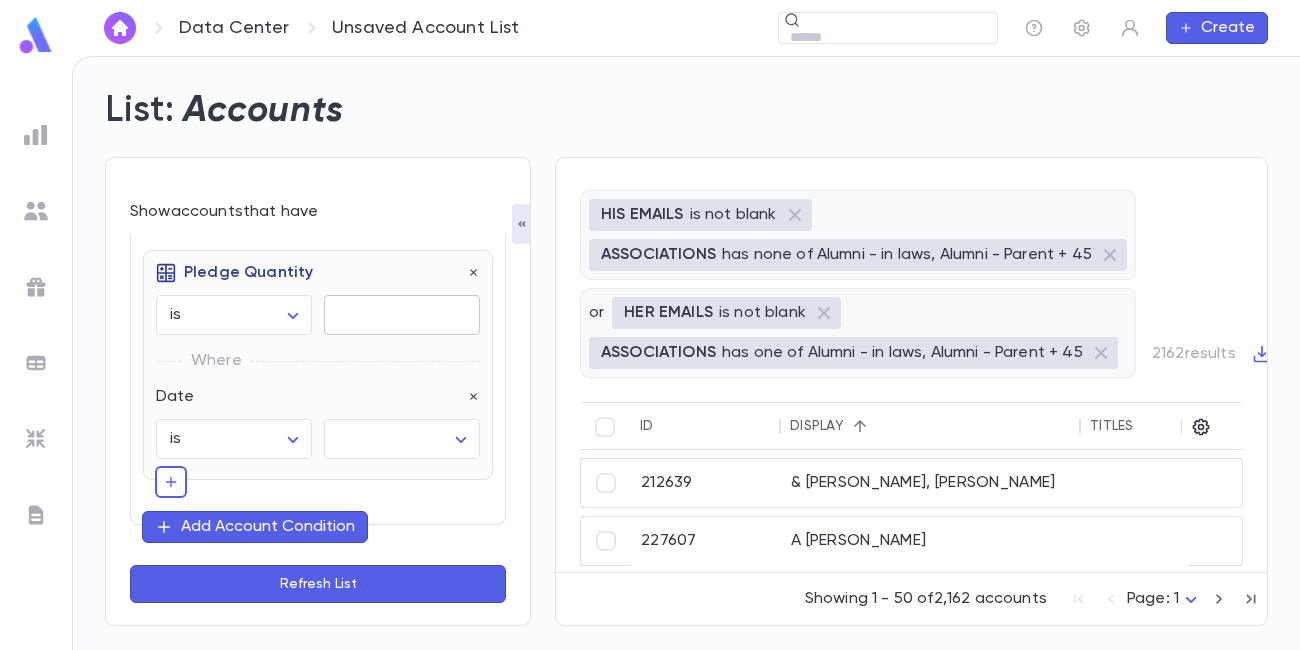 scroll, scrollTop: 275, scrollLeft: 0, axis: vertical 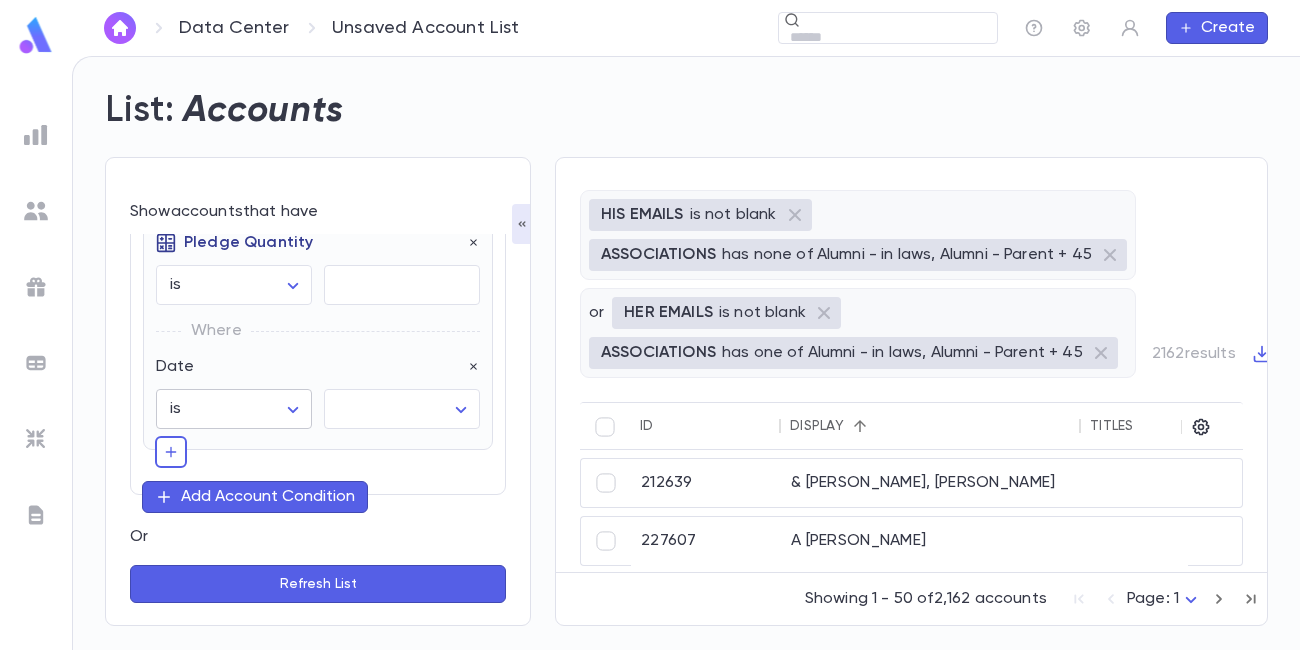 click on "**********" at bounding box center (650, 353) 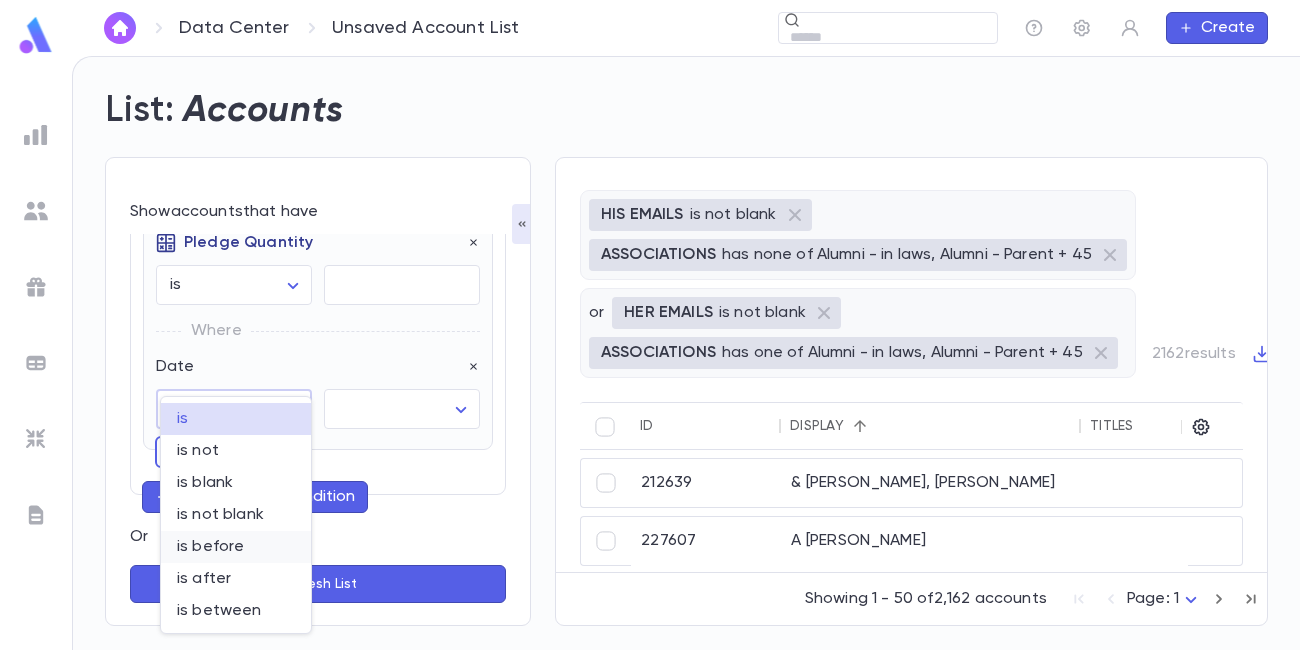 click on "is before" at bounding box center (236, 547) 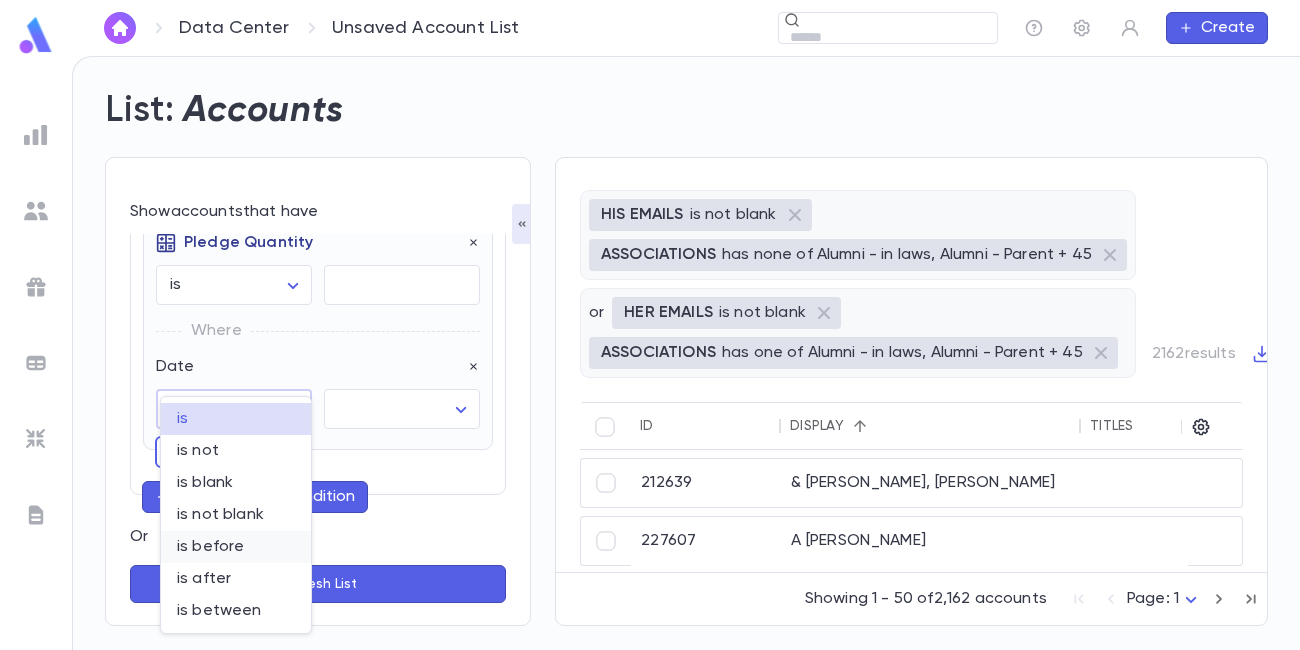 type on "********" 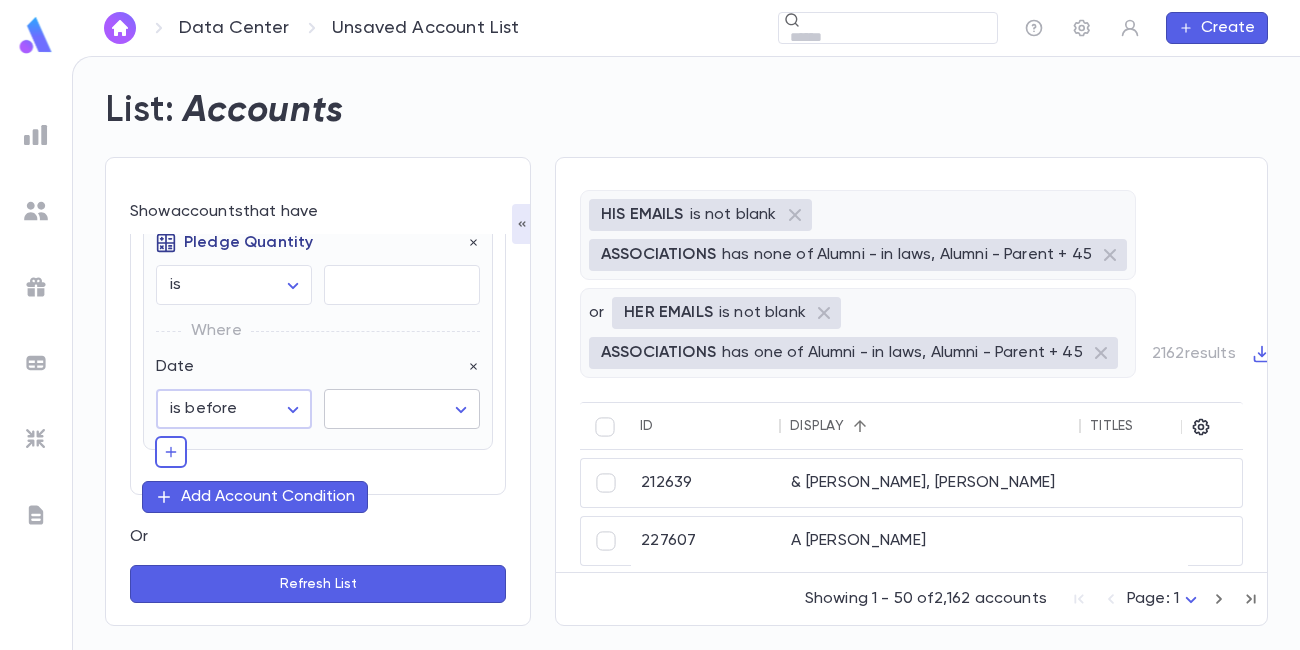 click on "**********" at bounding box center [650, 353] 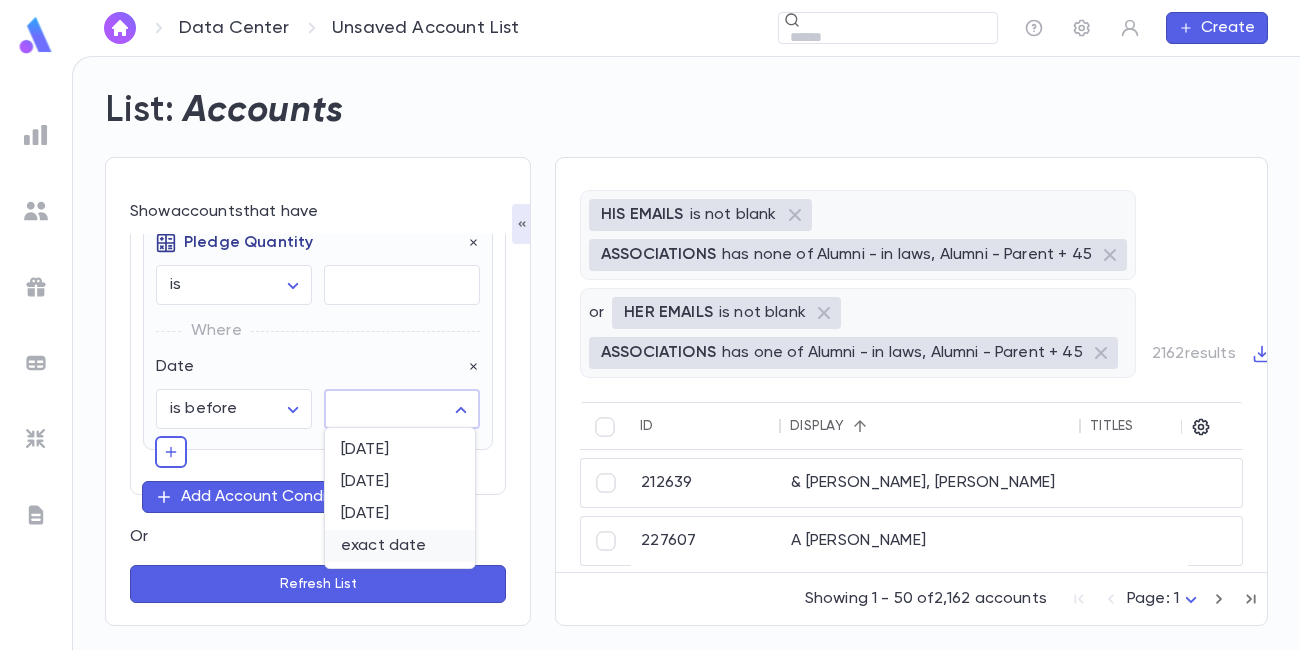 click on "exact date" at bounding box center [400, 546] 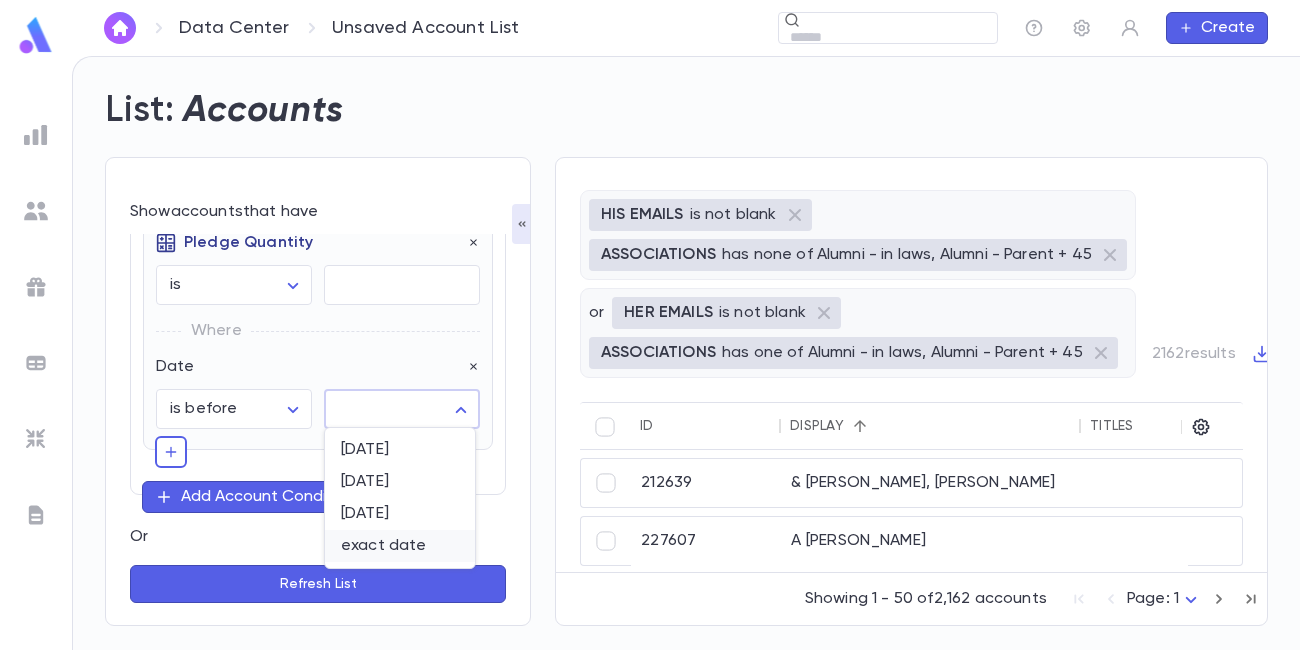 type on "*********" 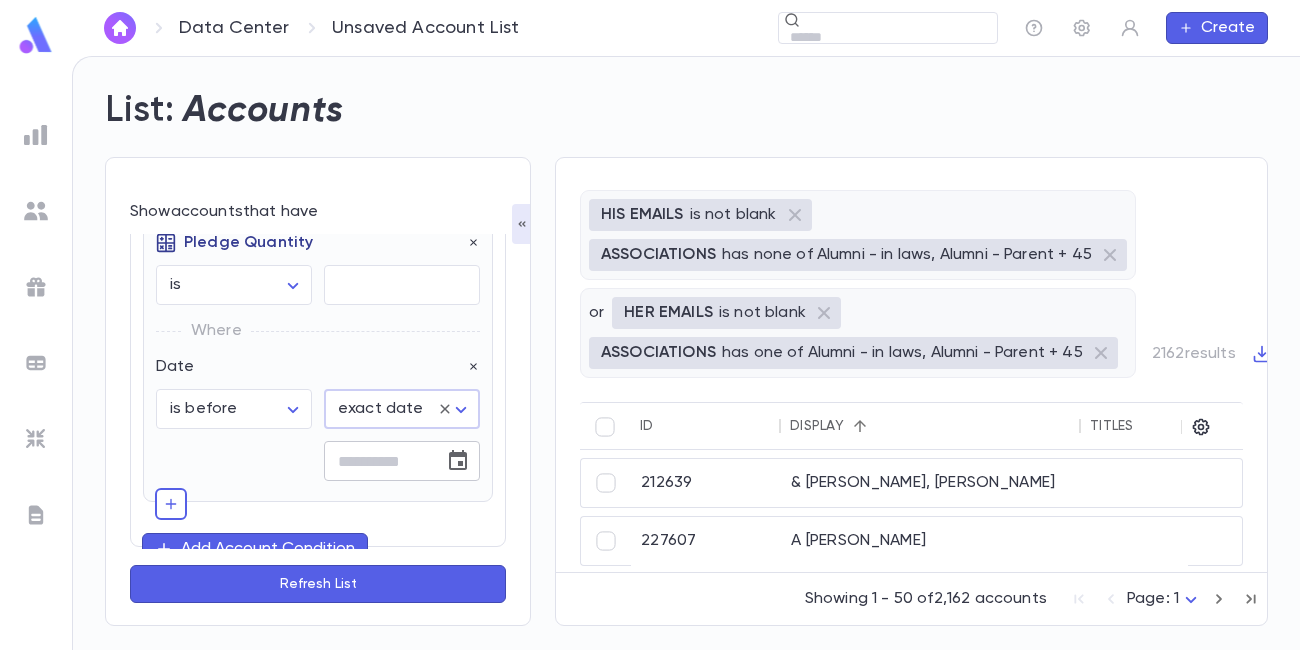 click at bounding box center (377, 461) 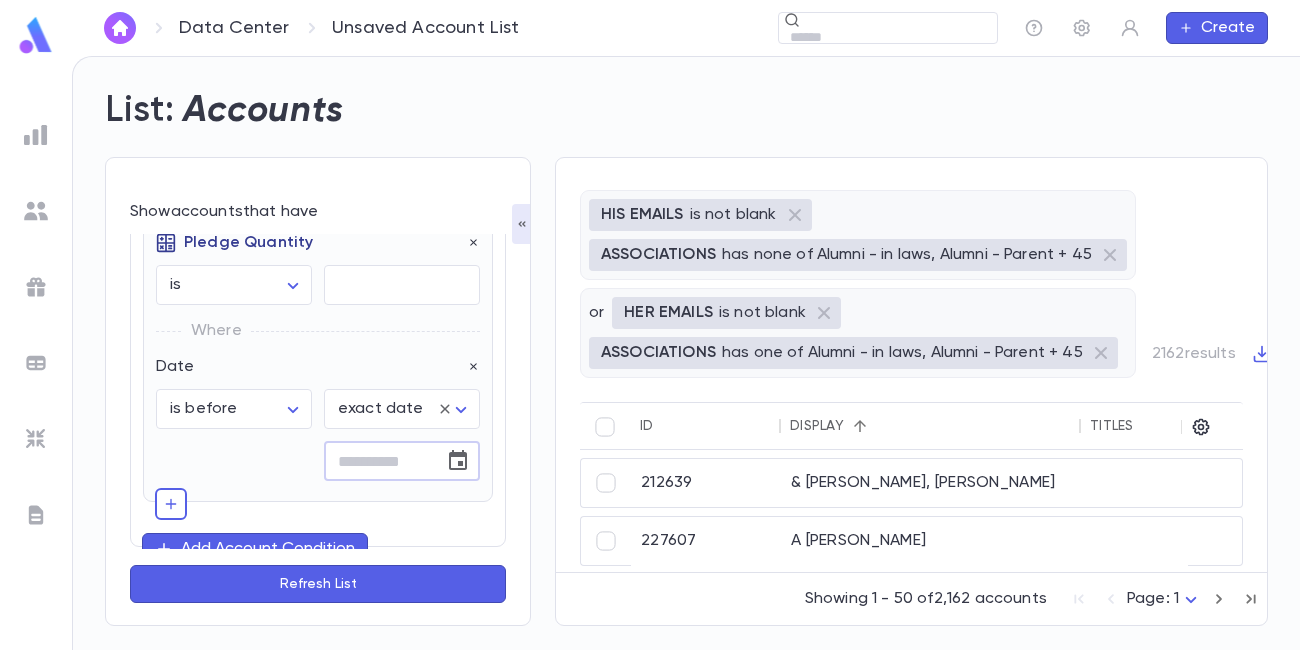 click at bounding box center (458, 461) 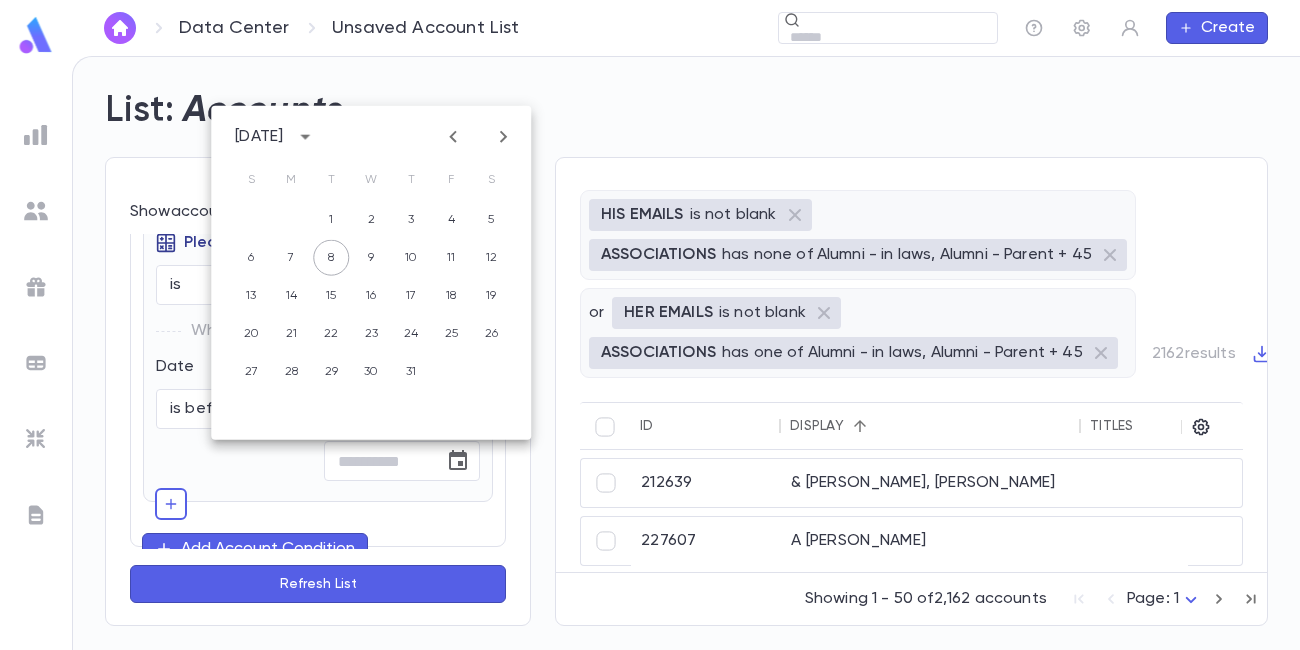 click 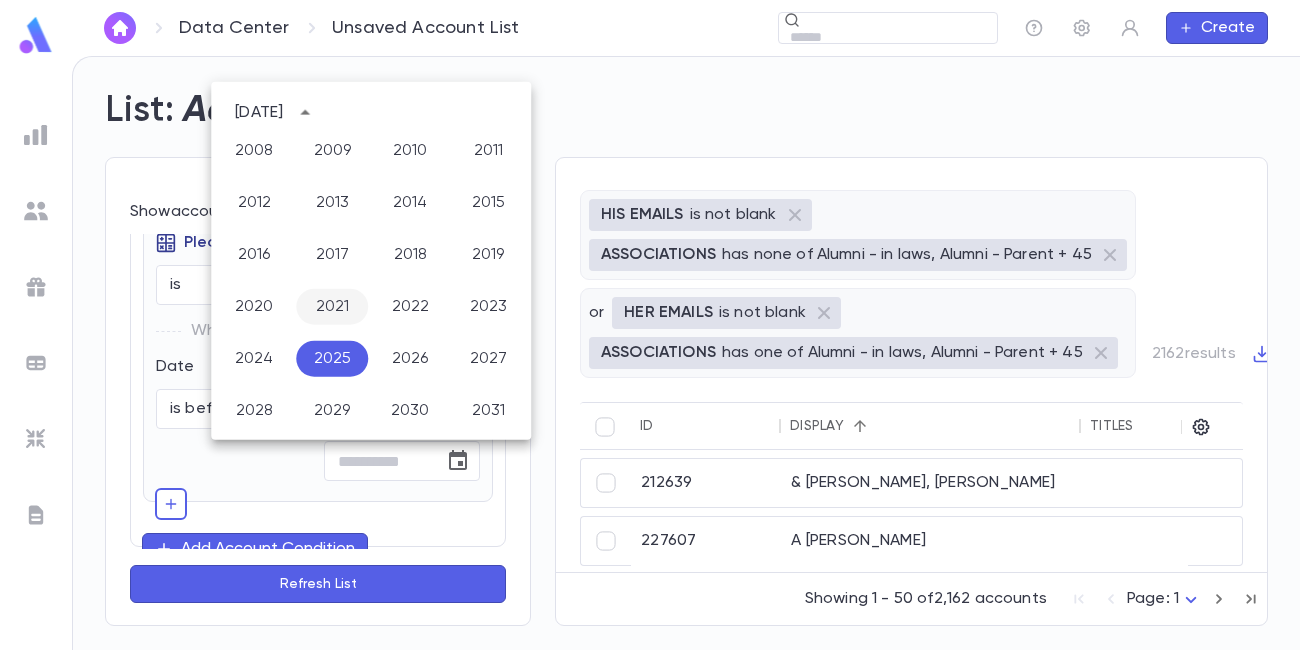 scroll, scrollTop: 1408, scrollLeft: 0, axis: vertical 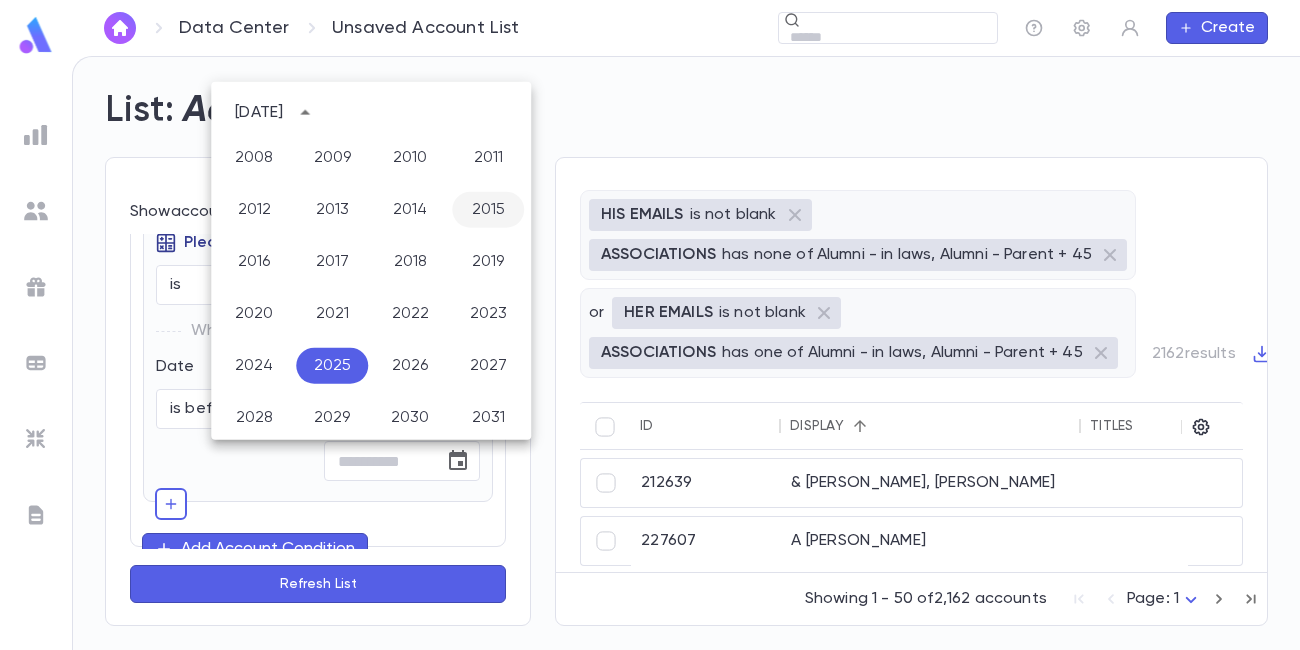 click on "2015" at bounding box center (488, 210) 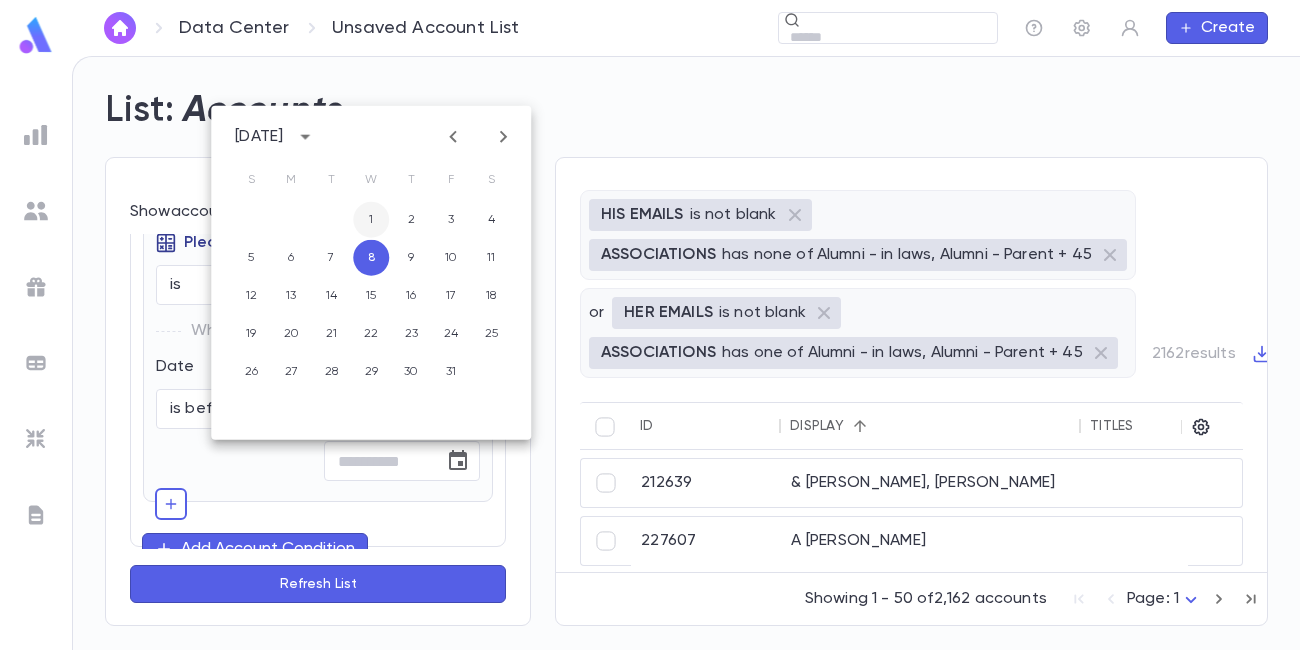 click on "1" at bounding box center (371, 220) 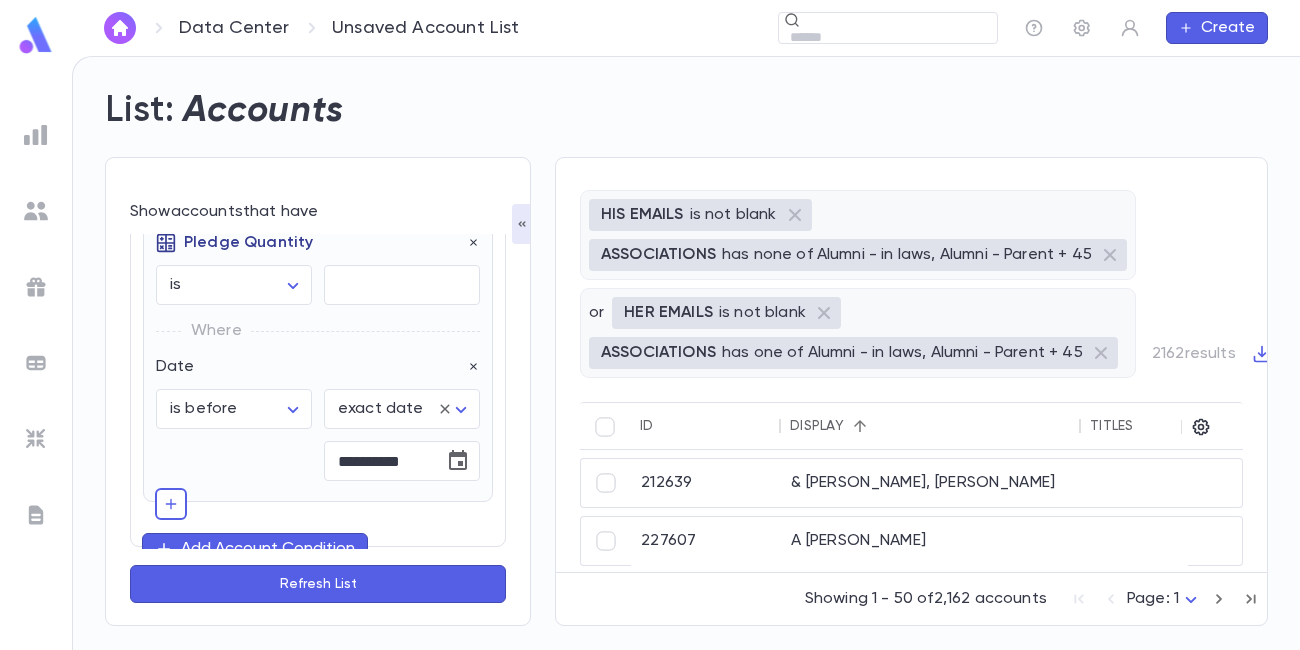 type on "**********" 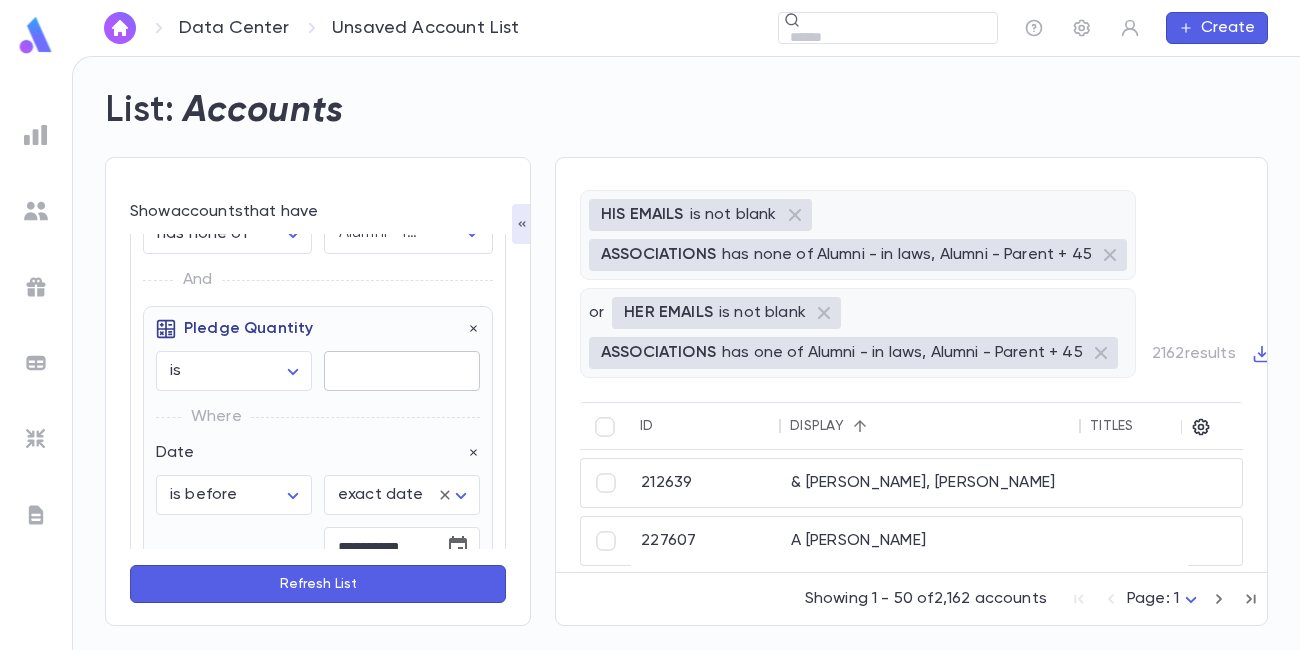 scroll, scrollTop: 194, scrollLeft: 0, axis: vertical 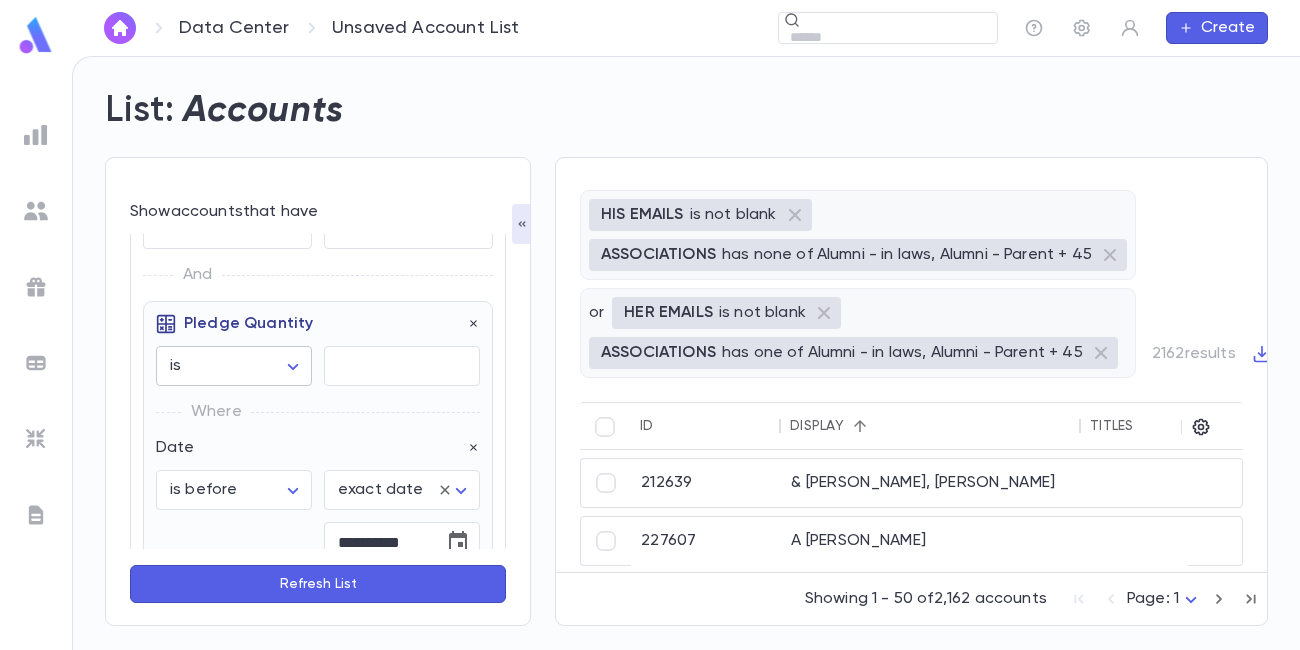 click on "**********" at bounding box center [650, 353] 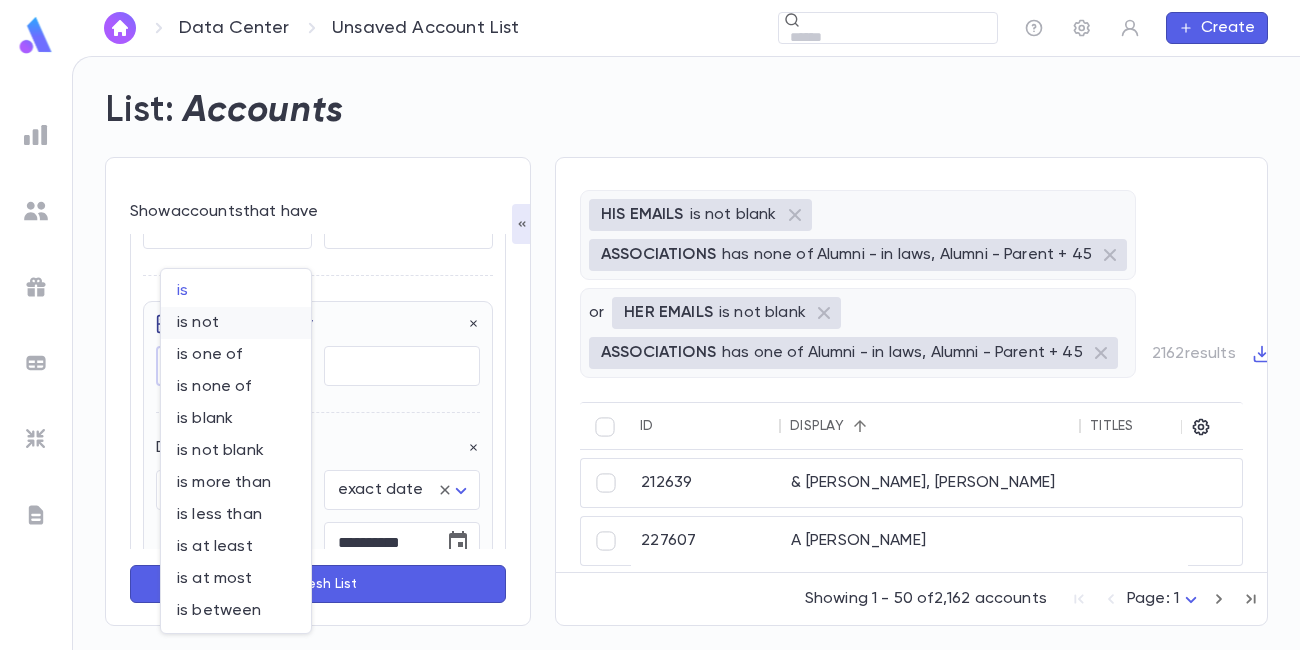 click on "is not" at bounding box center (236, 323) 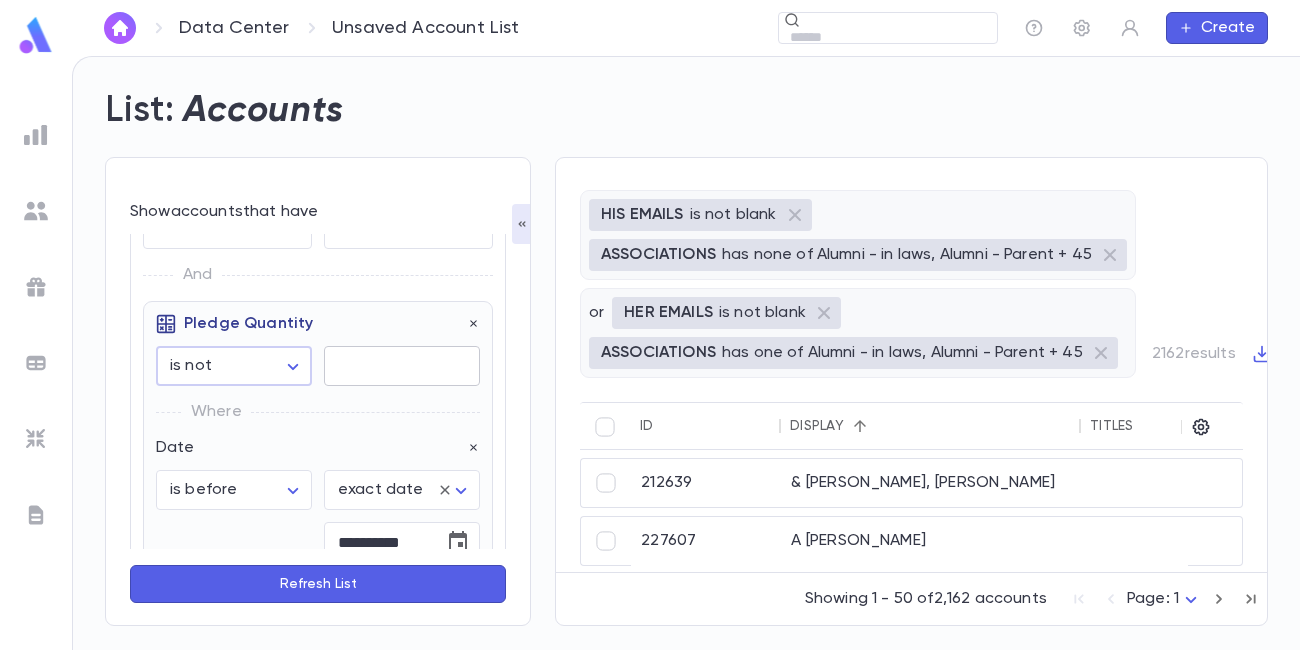 click at bounding box center [402, 366] 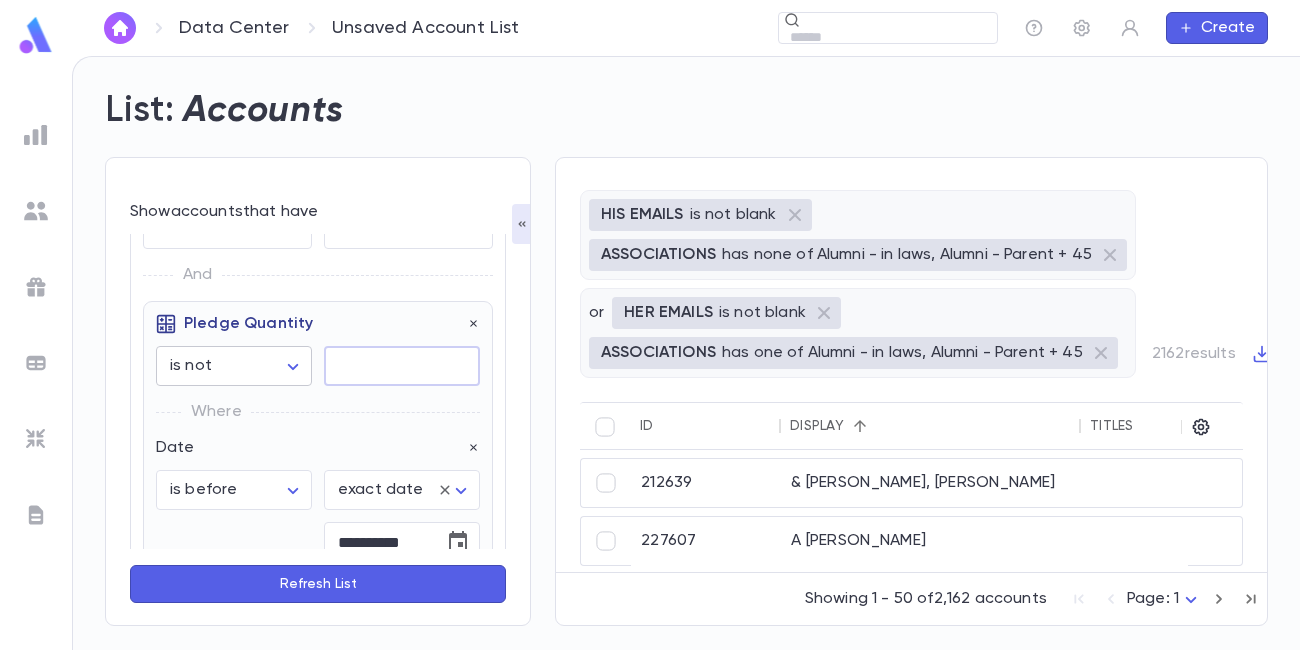 click on "**********" at bounding box center [650, 353] 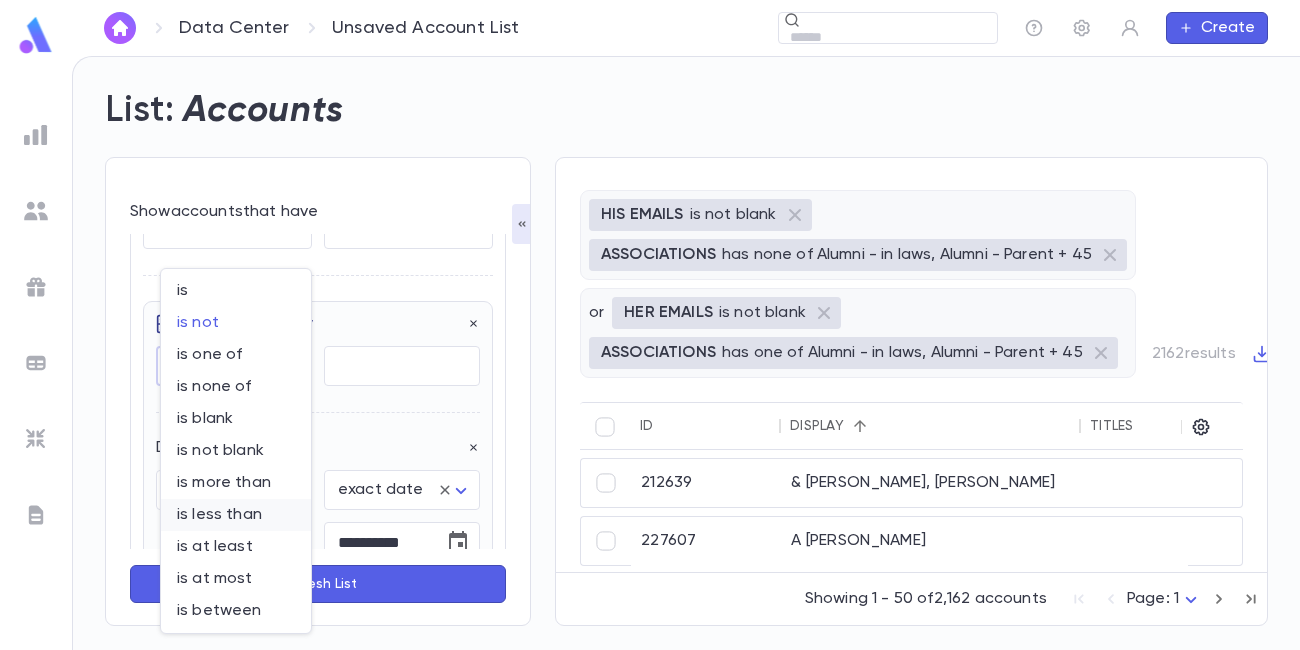 click on "is less than" at bounding box center (236, 515) 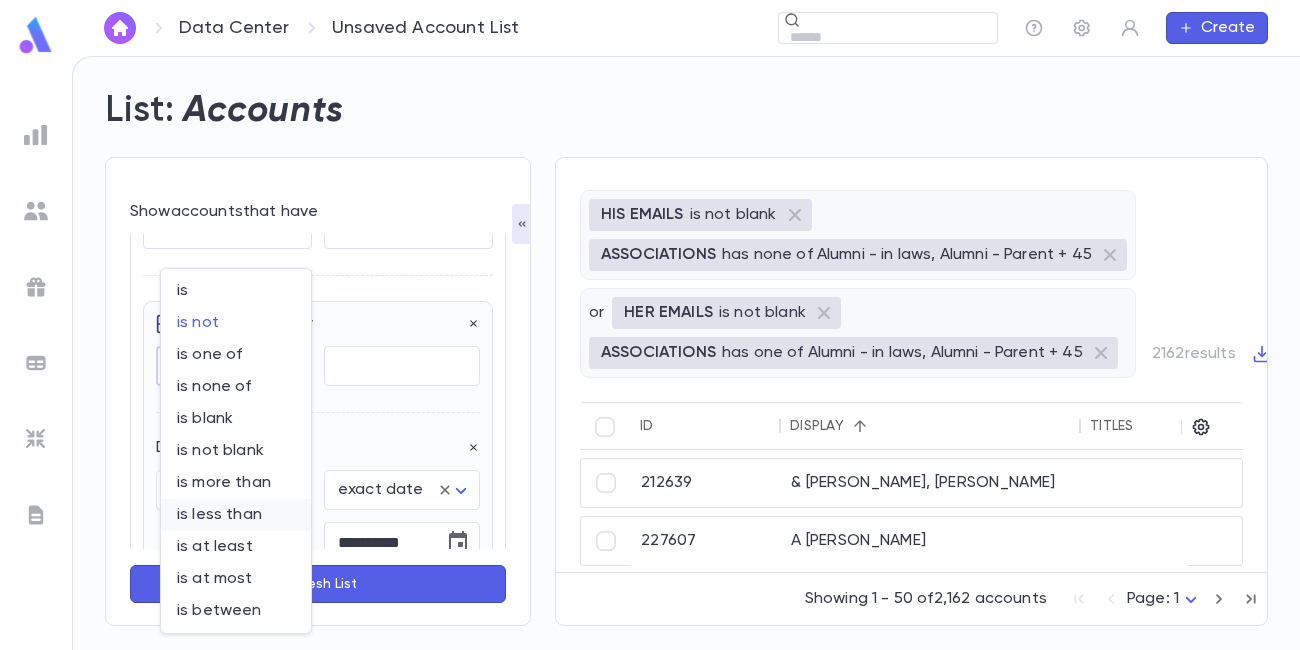 type on "********" 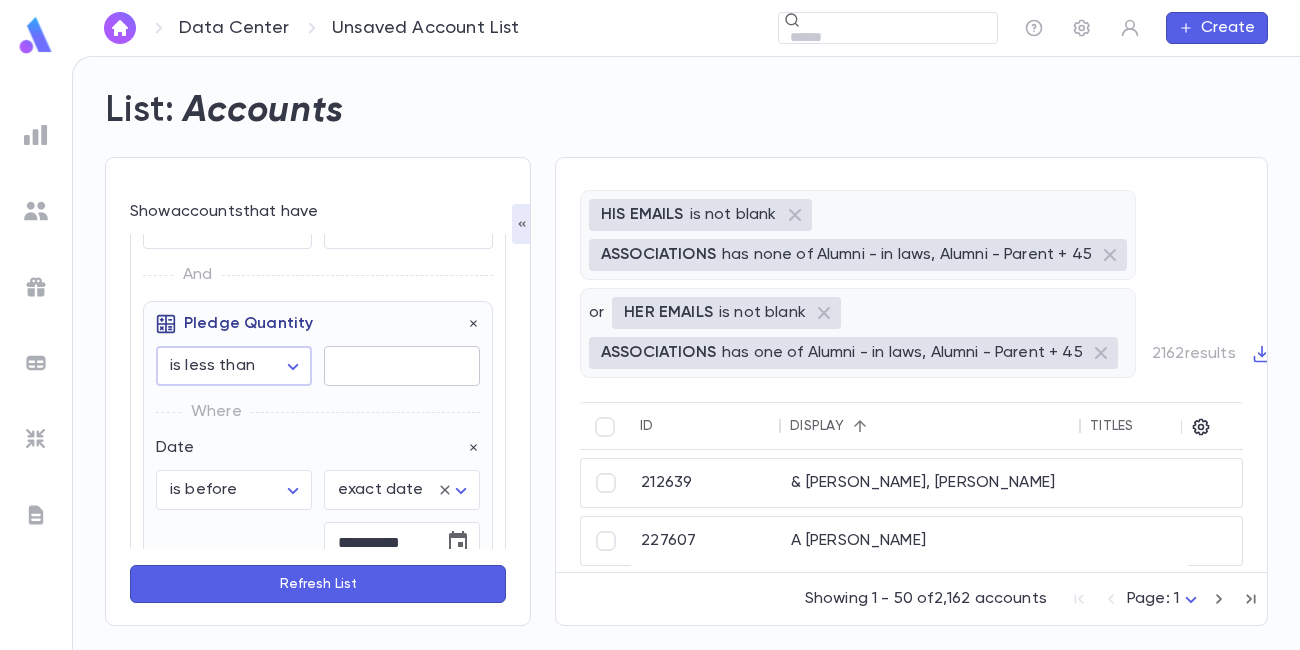 click at bounding box center [402, 366] 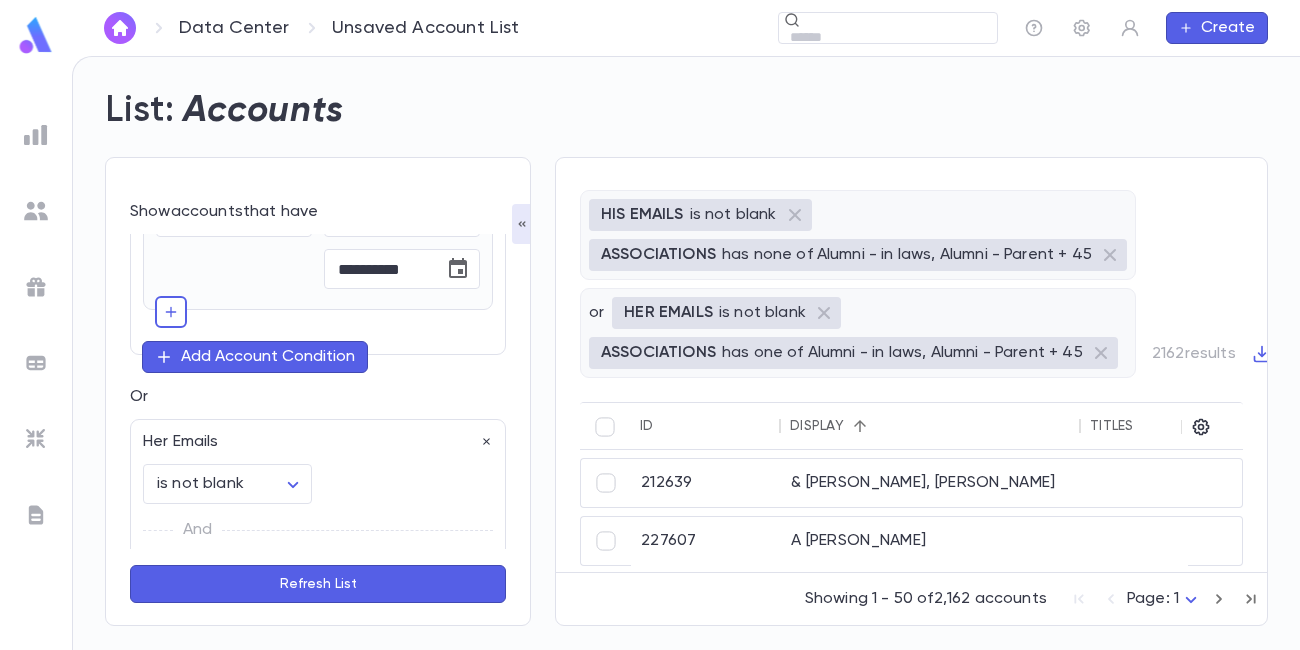 scroll, scrollTop: 470, scrollLeft: 0, axis: vertical 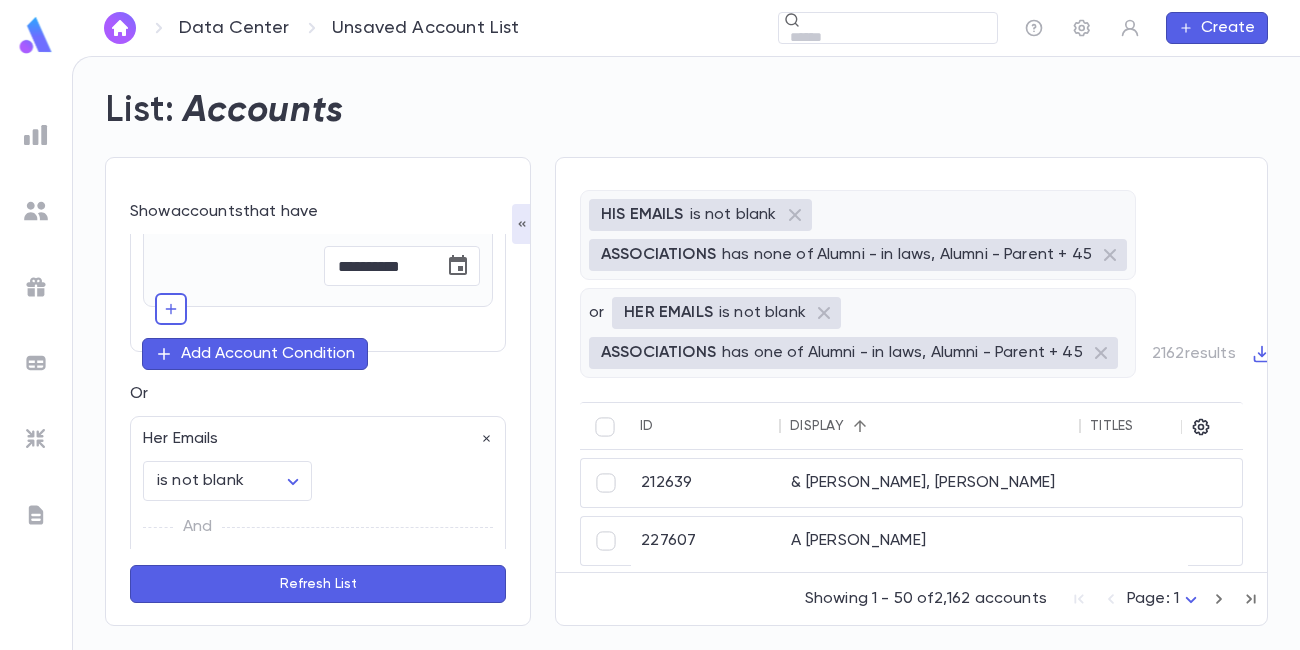type on "*" 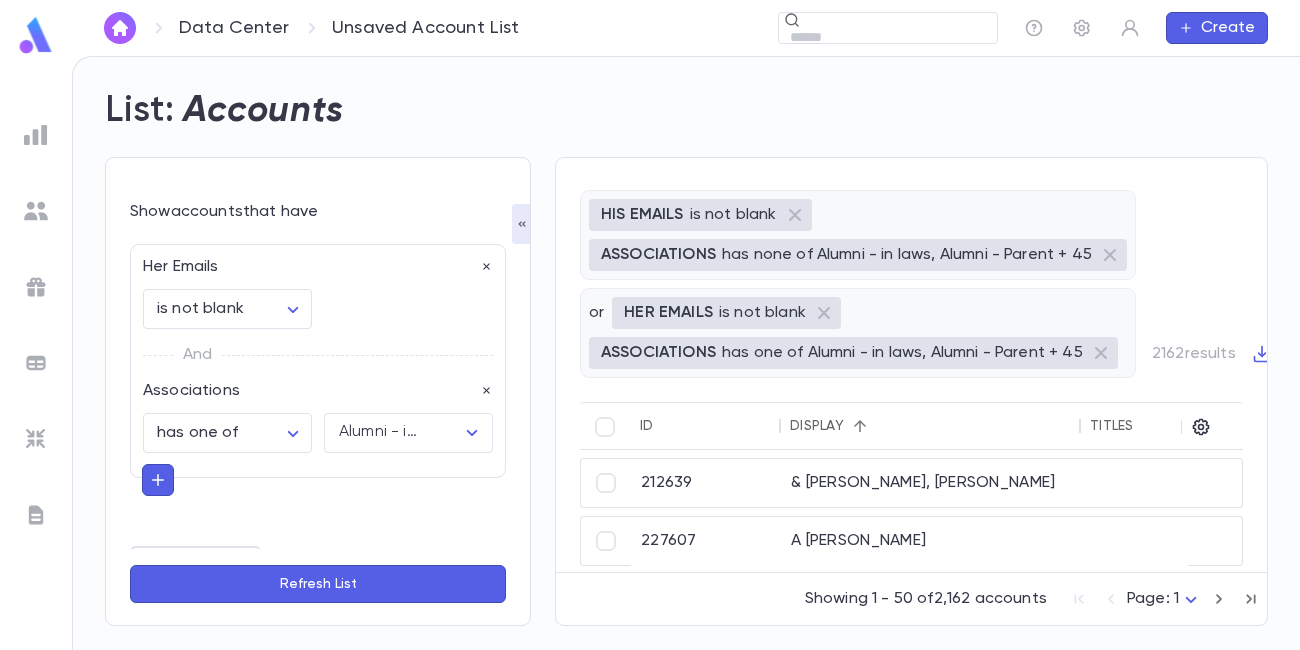 scroll, scrollTop: 661, scrollLeft: 0, axis: vertical 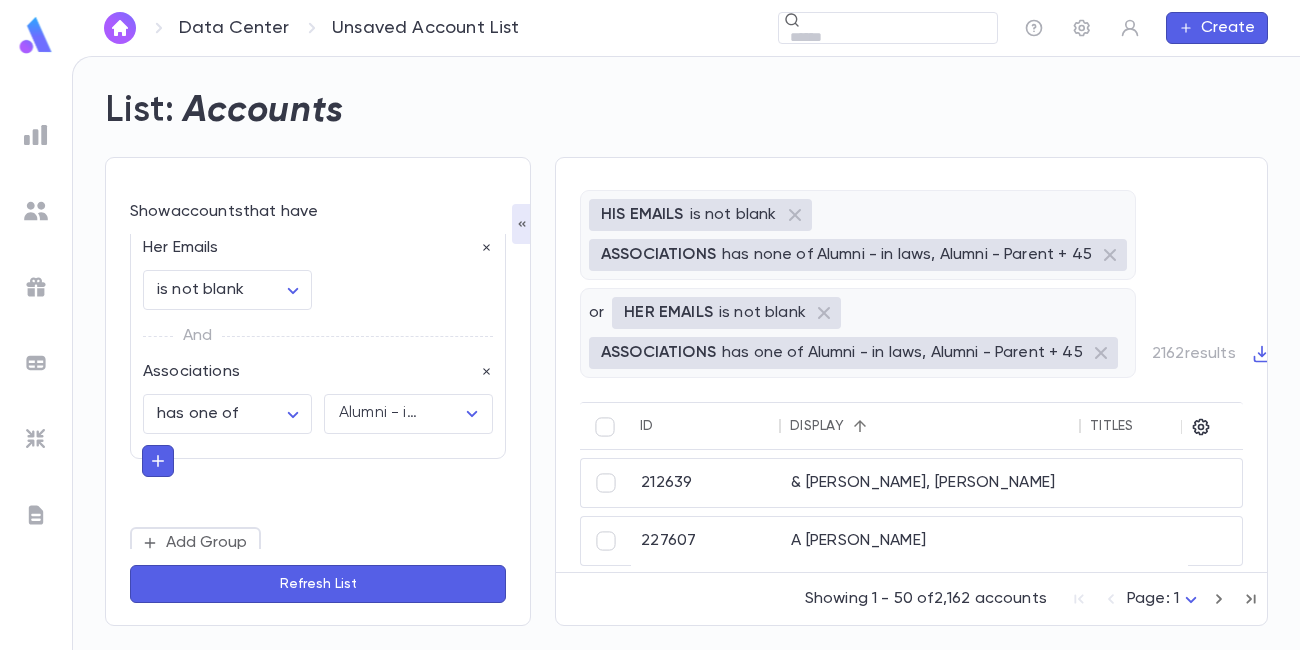 click 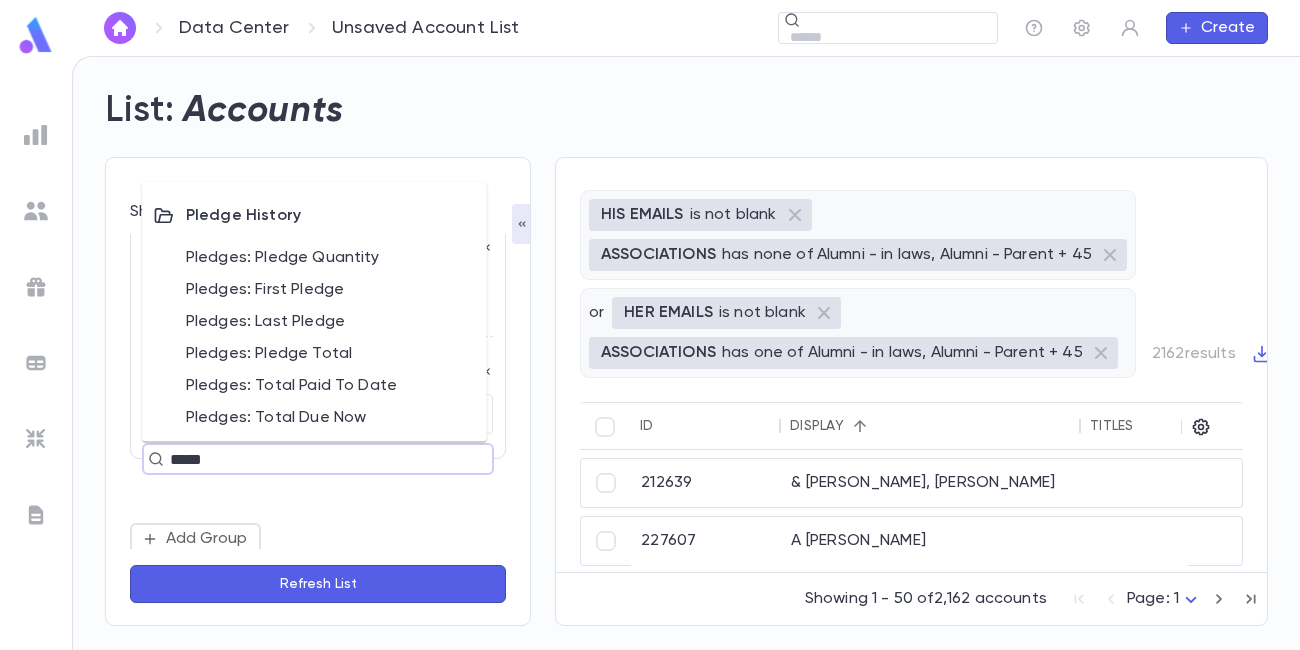 type on "******" 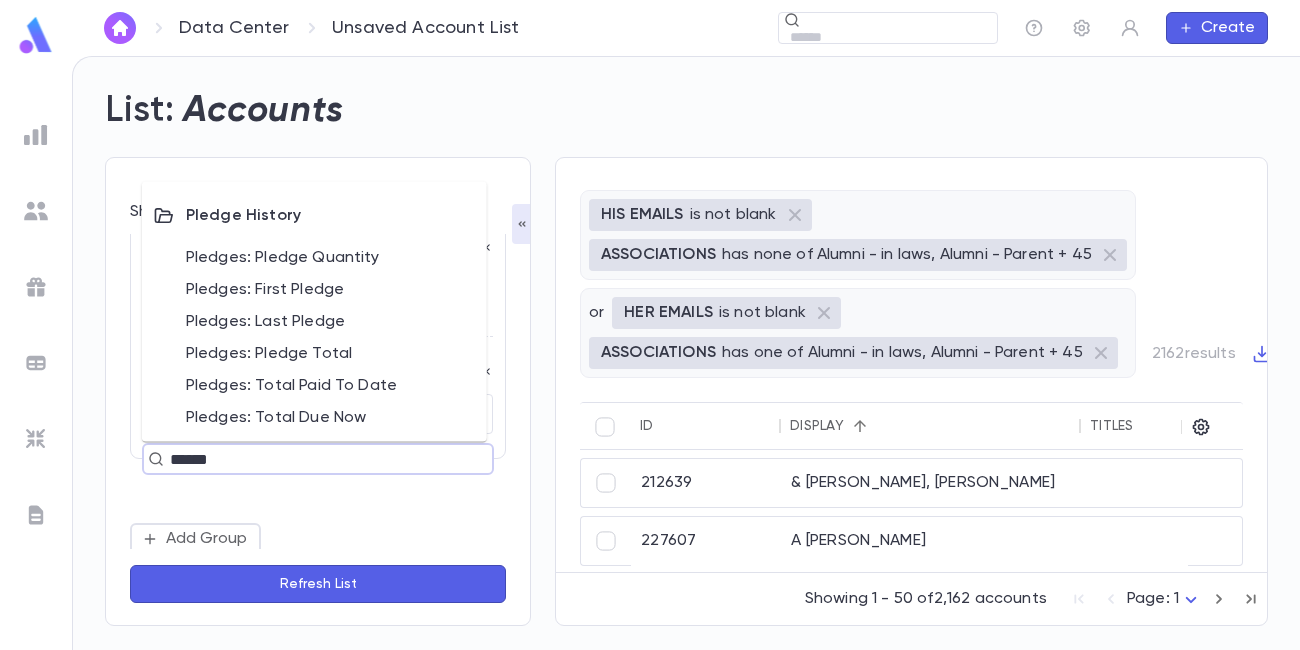 click on "Pledges: Pledge Quantity" at bounding box center [314, 258] 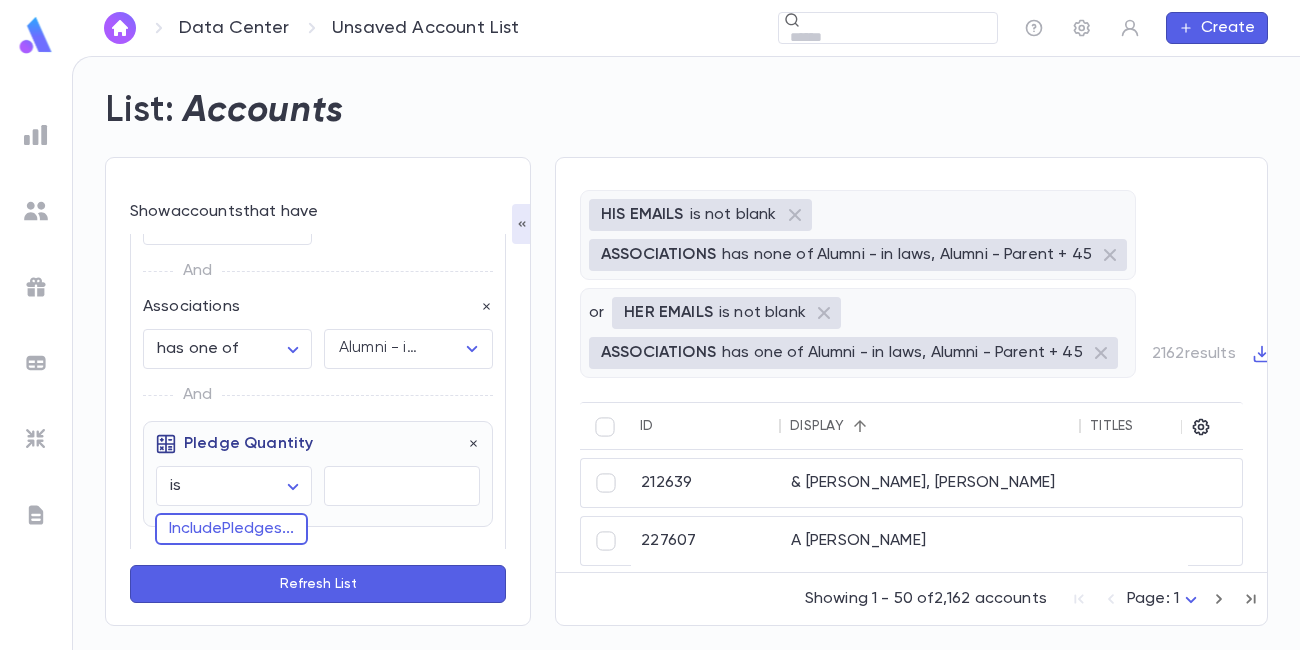 scroll, scrollTop: 727, scrollLeft: 0, axis: vertical 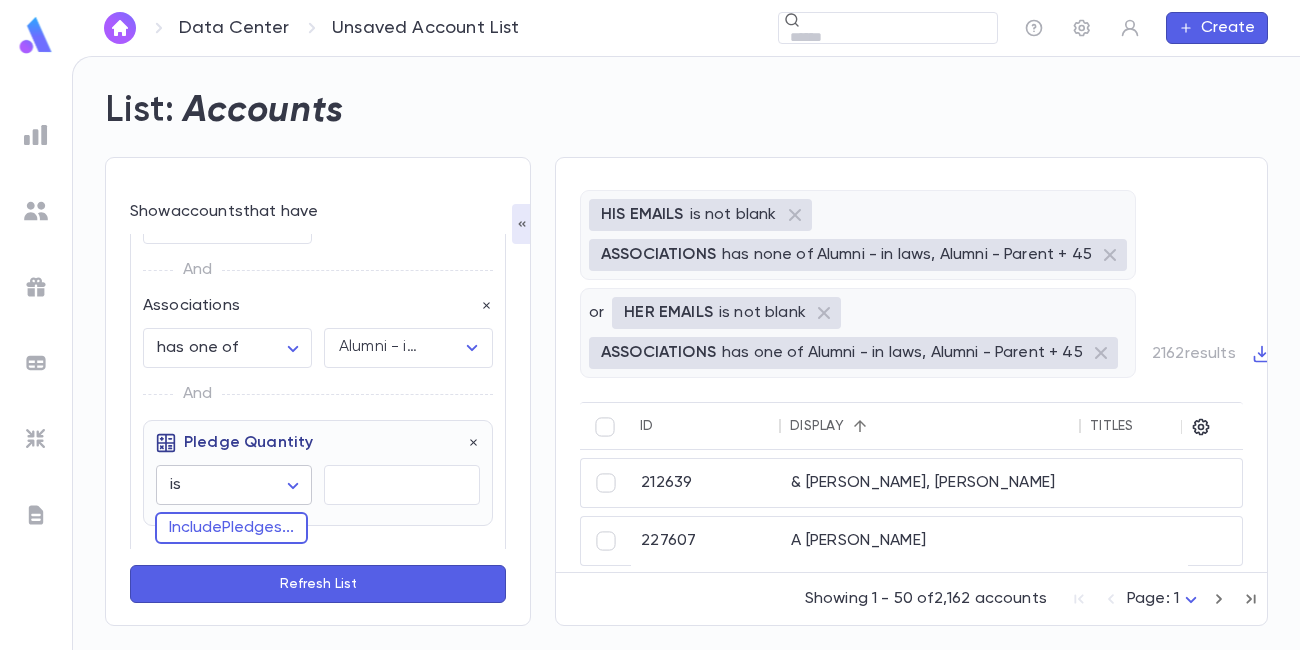 click on "**********" at bounding box center [650, 353] 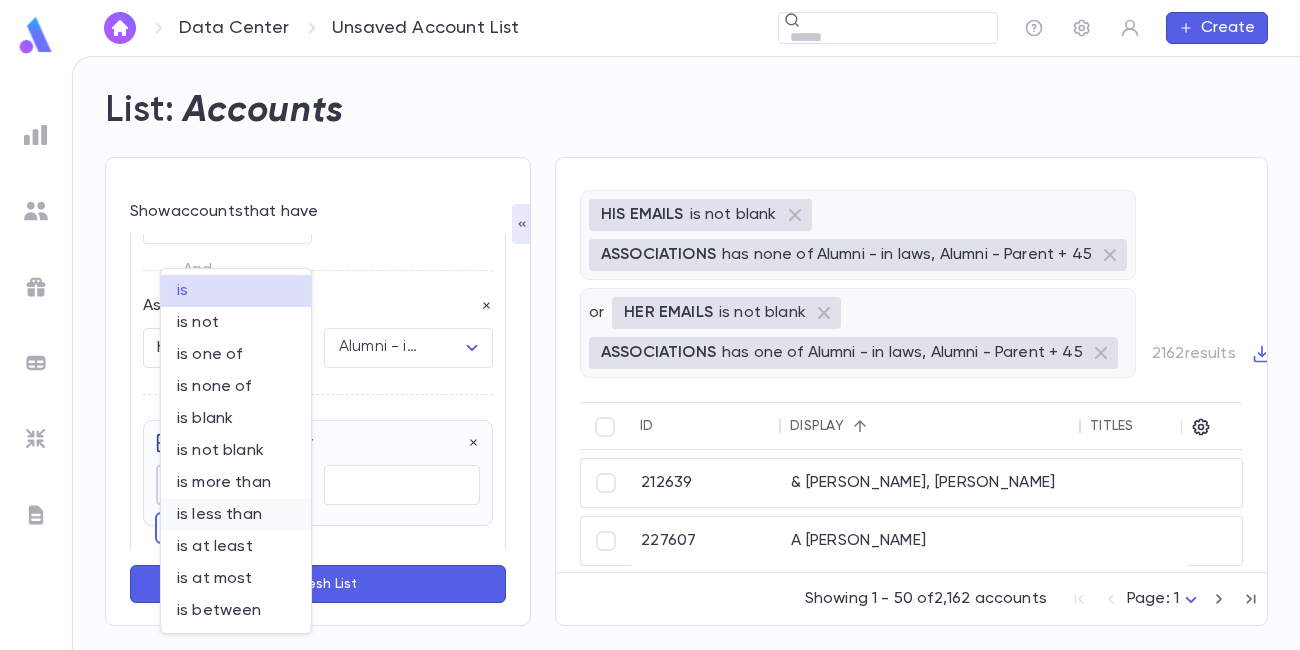 click on "is less than" at bounding box center [236, 515] 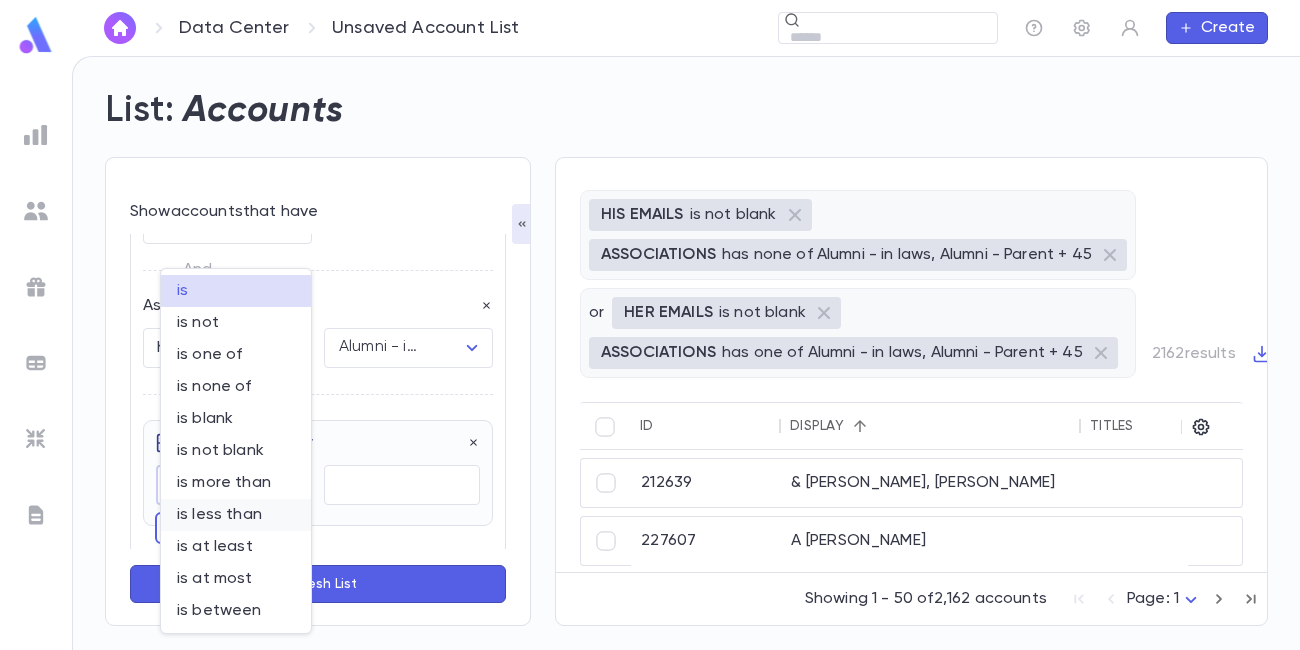 type on "********" 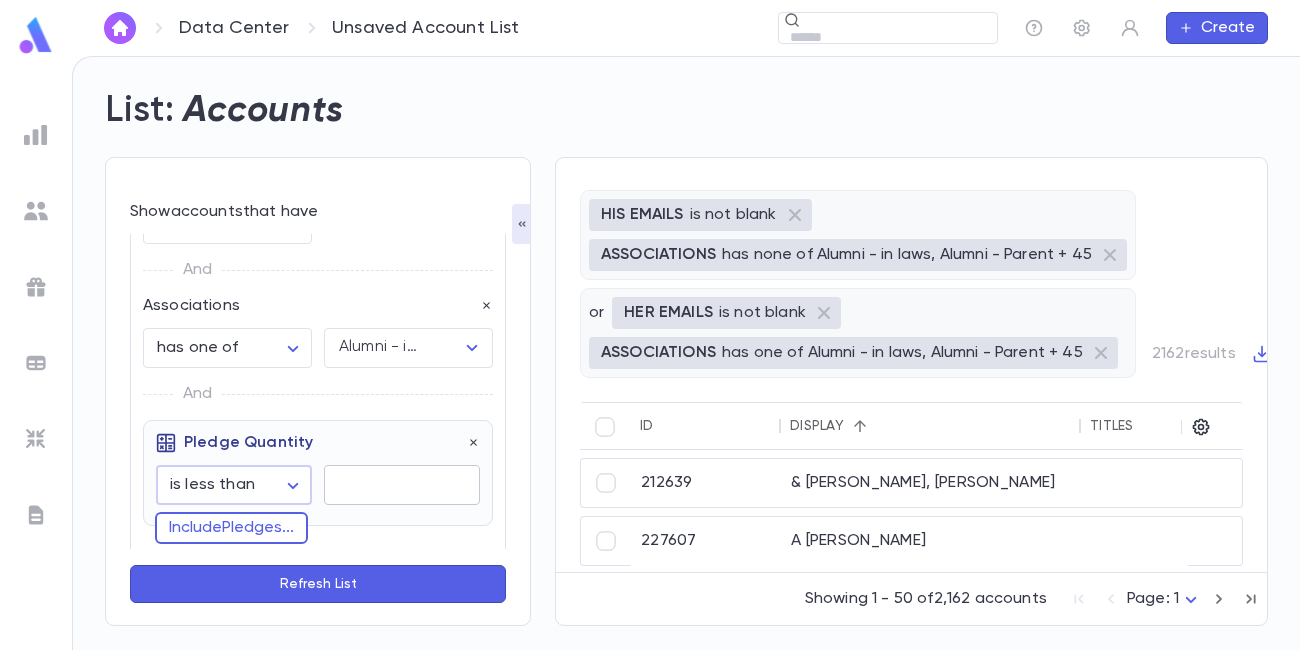 click at bounding box center [402, 485] 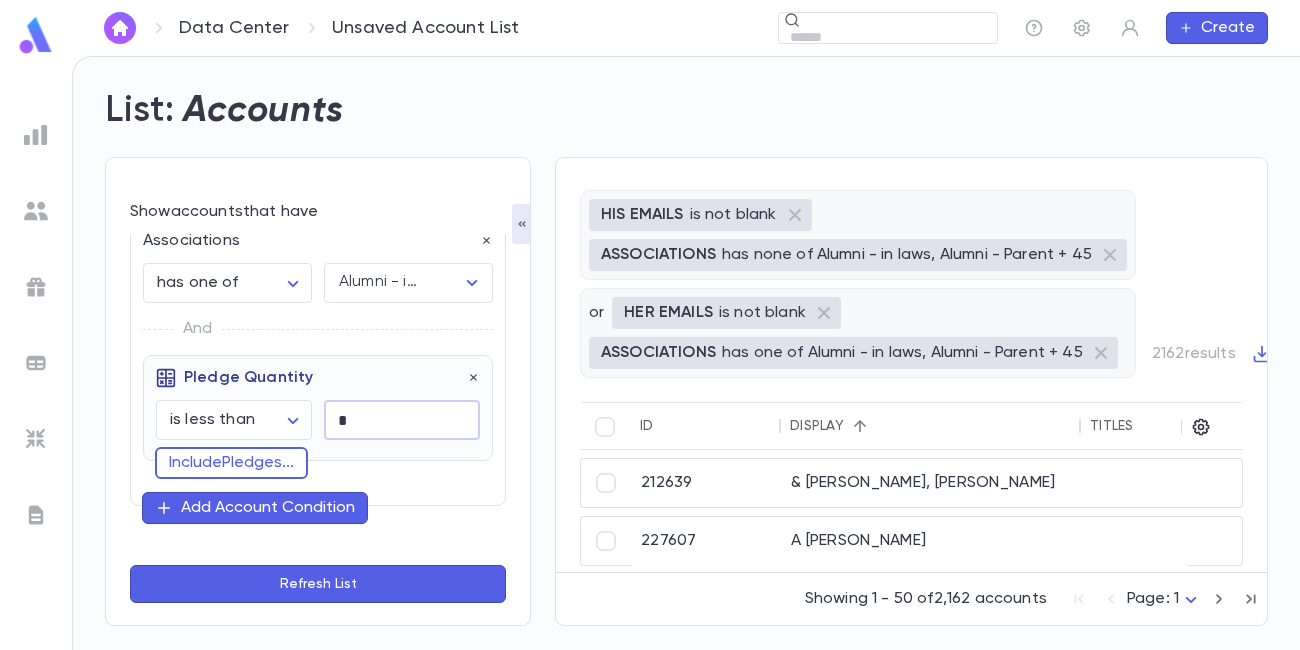 scroll, scrollTop: 796, scrollLeft: 0, axis: vertical 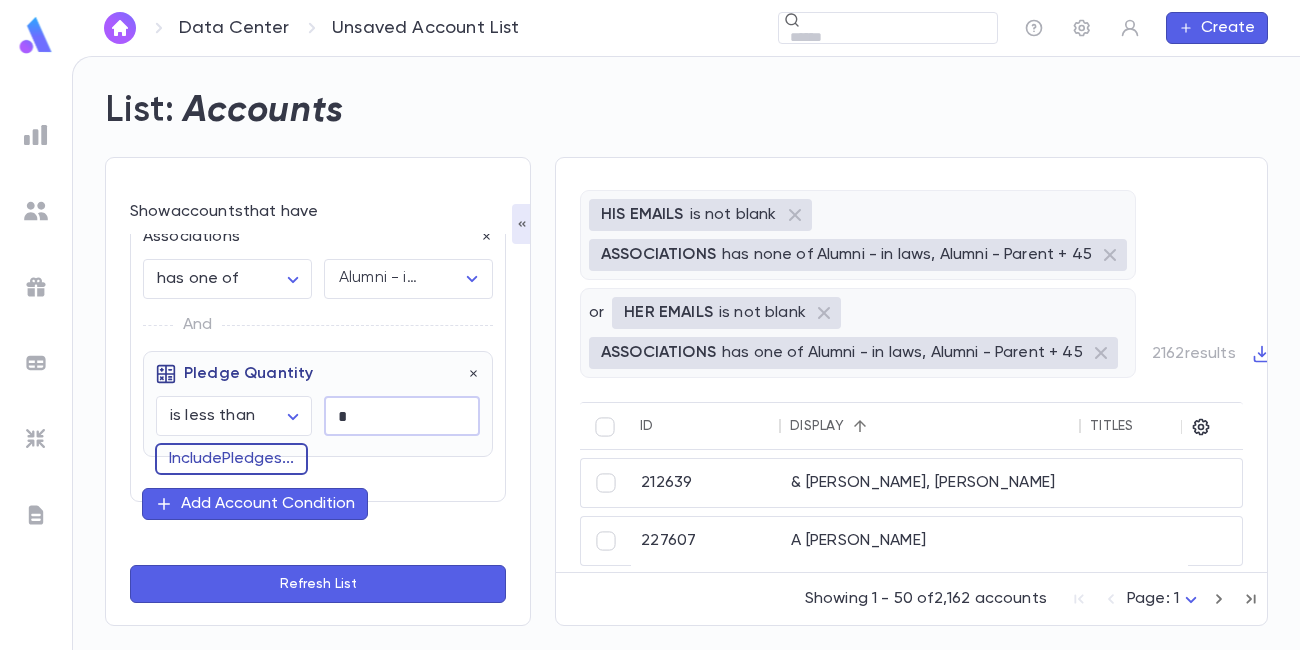type on "*" 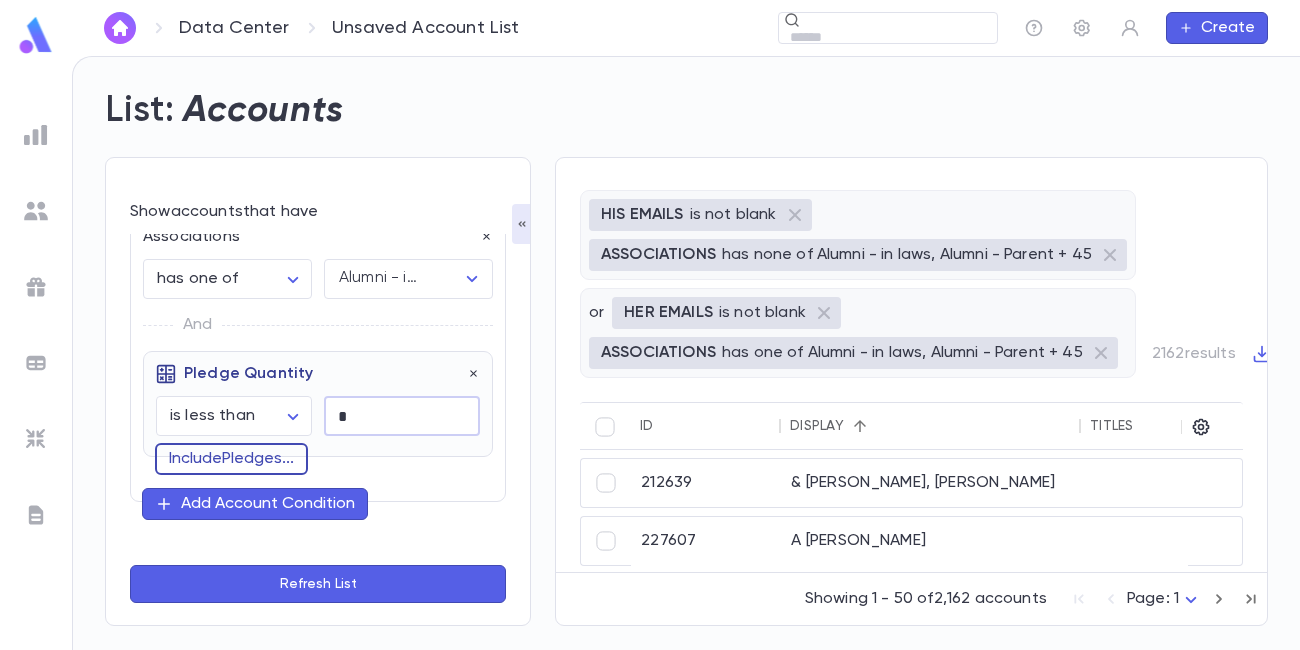 click on "Include  Pledges ..." at bounding box center (231, 459) 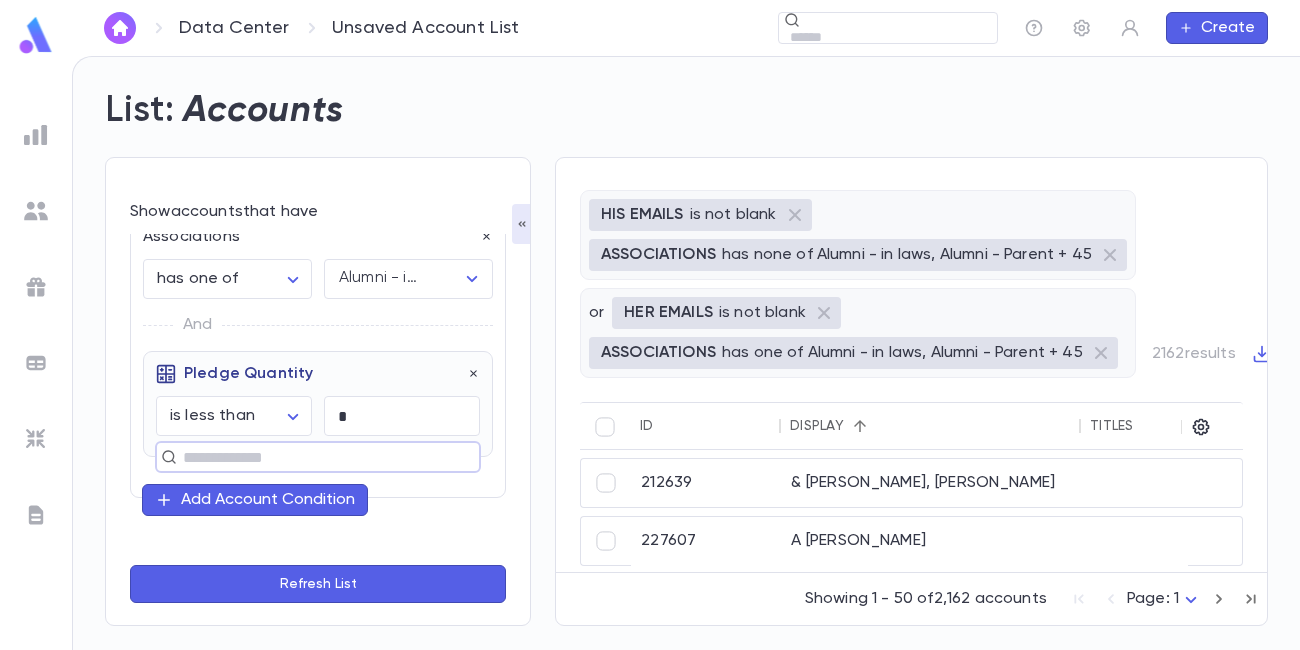 click at bounding box center (309, 457) 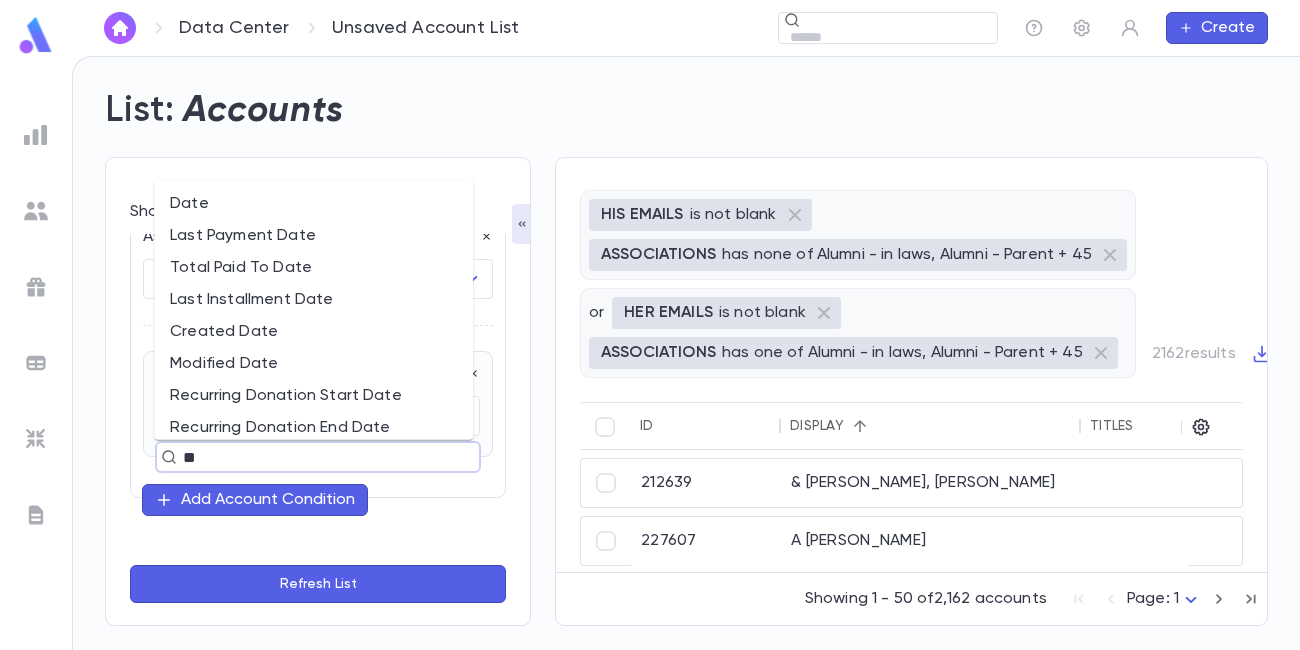 type on "***" 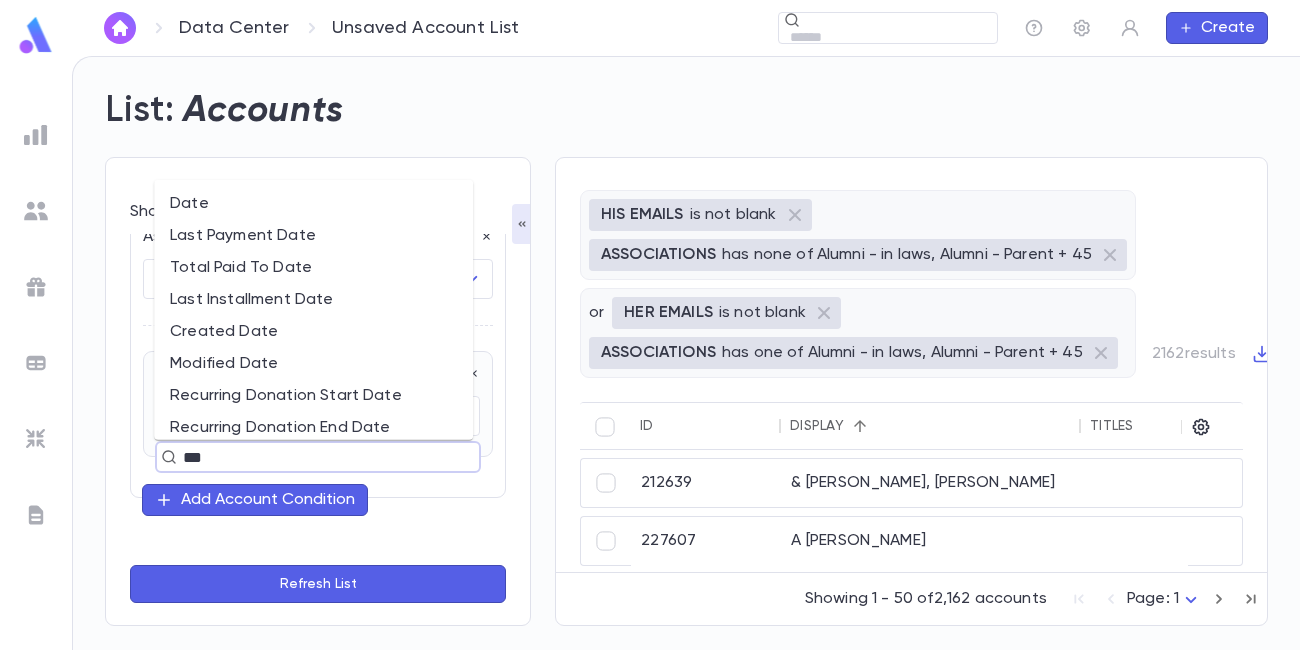 click on "Date" at bounding box center (313, 204) 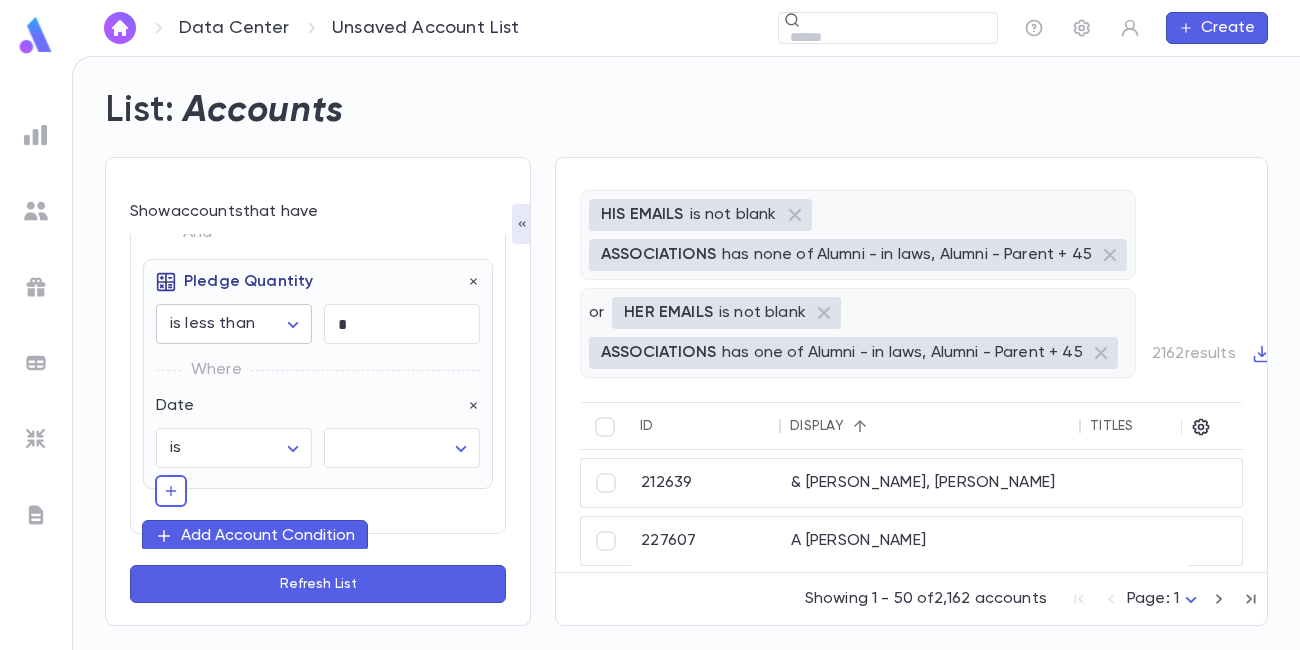 scroll, scrollTop: 896, scrollLeft: 0, axis: vertical 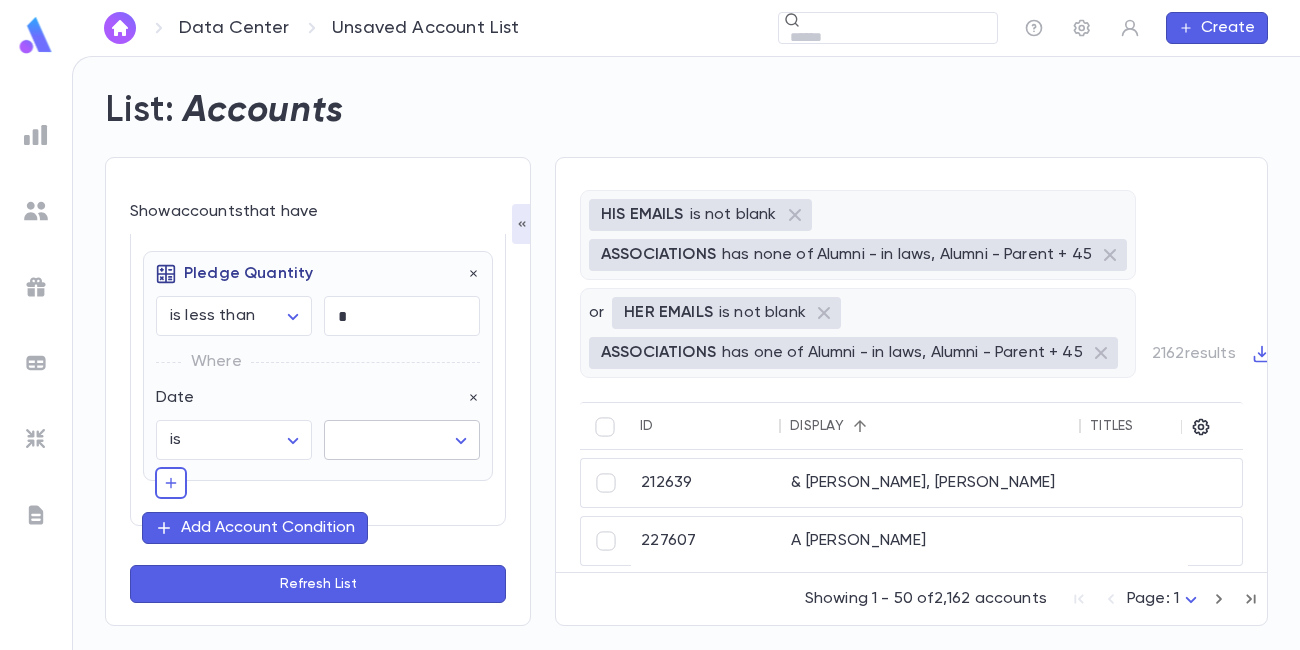 click on "**********" at bounding box center [650, 353] 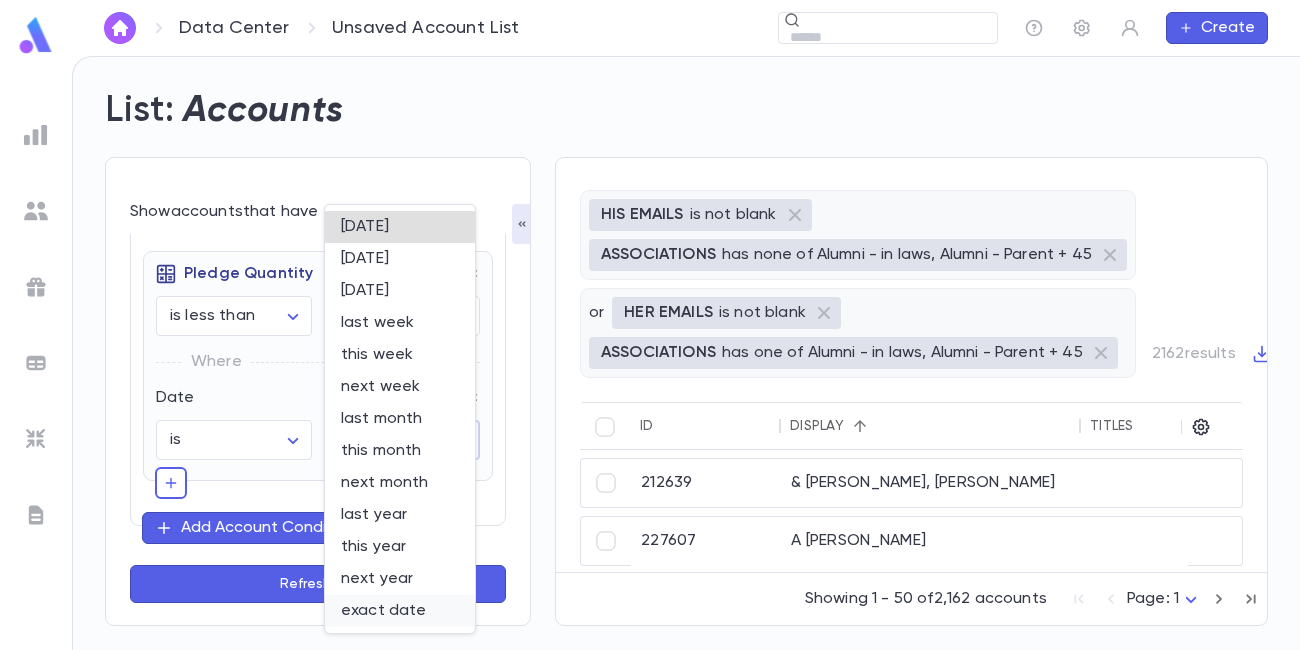 click on "exact date" at bounding box center (400, 611) 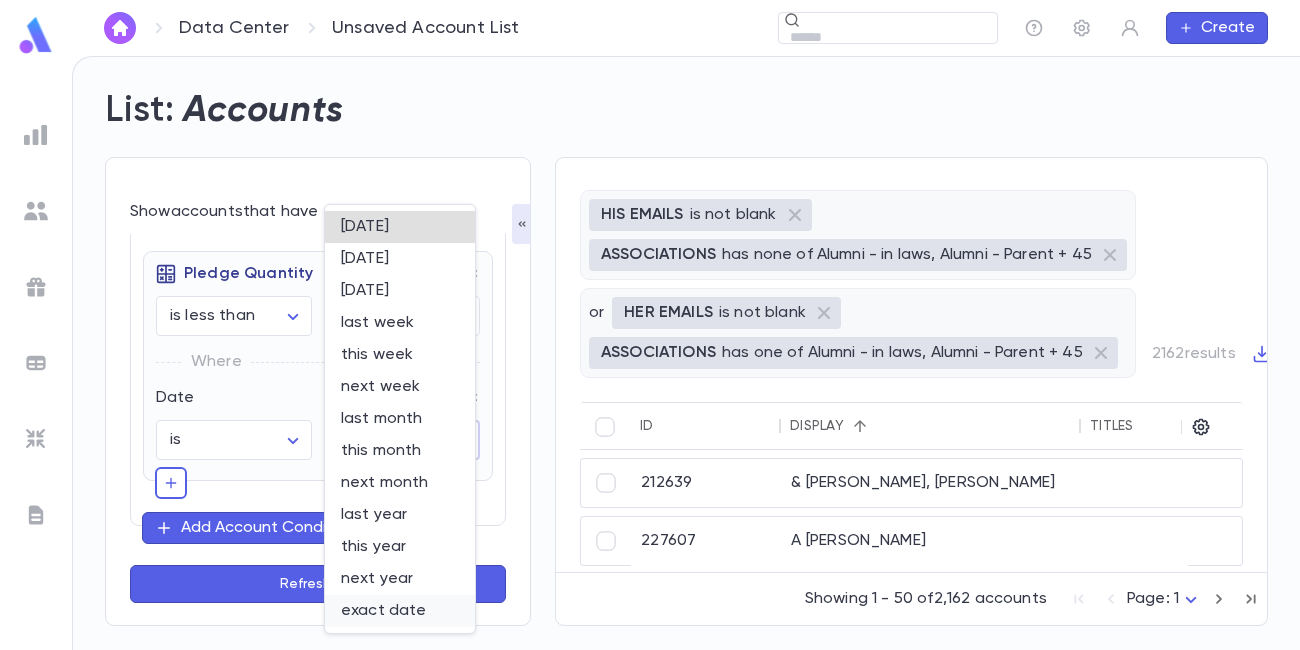 type on "*********" 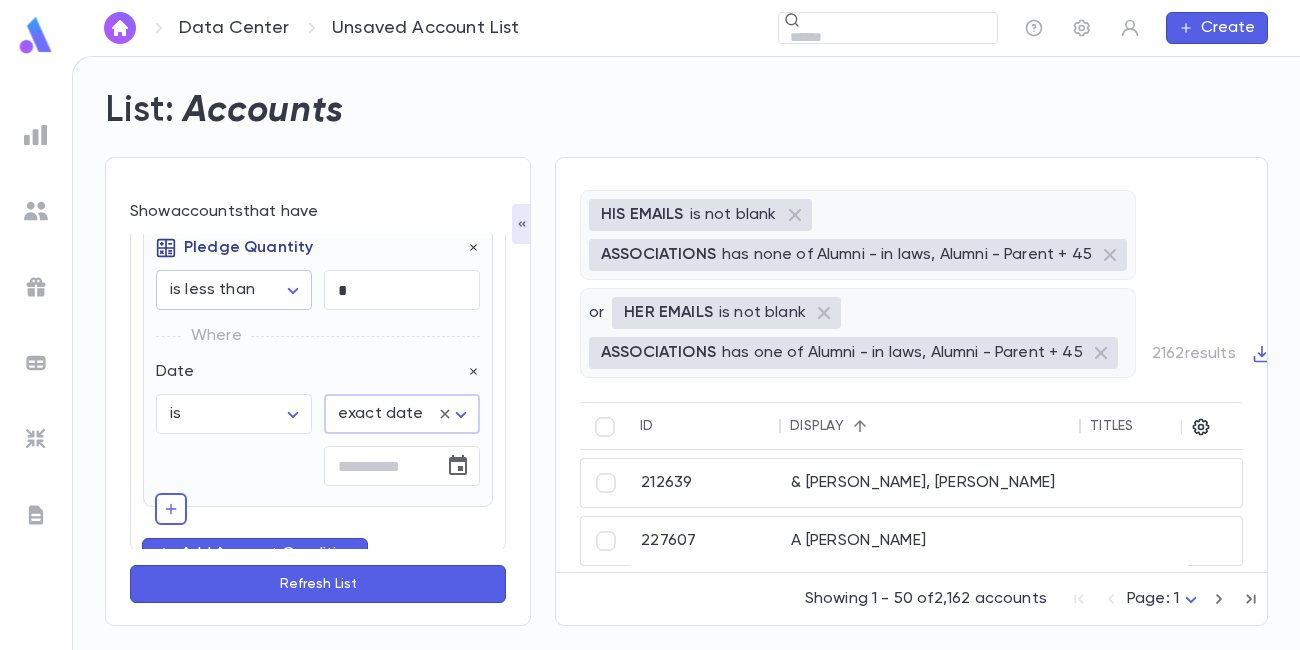 scroll, scrollTop: 924, scrollLeft: 0, axis: vertical 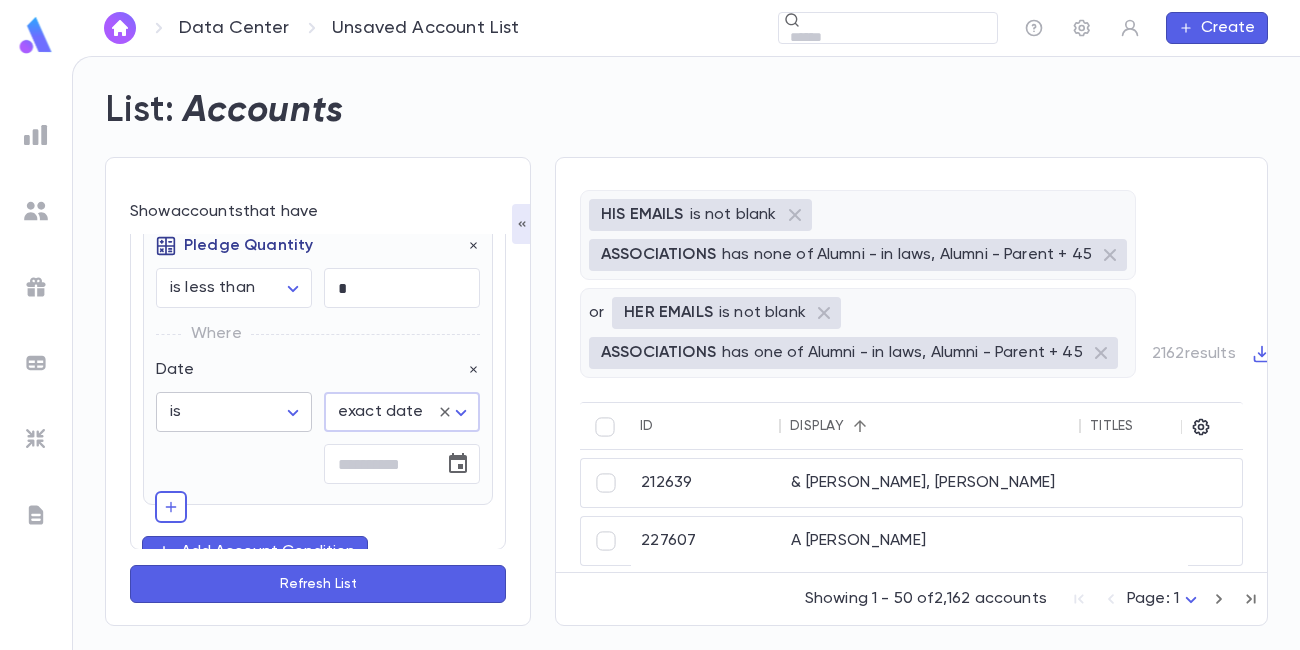 click on "**********" at bounding box center [650, 353] 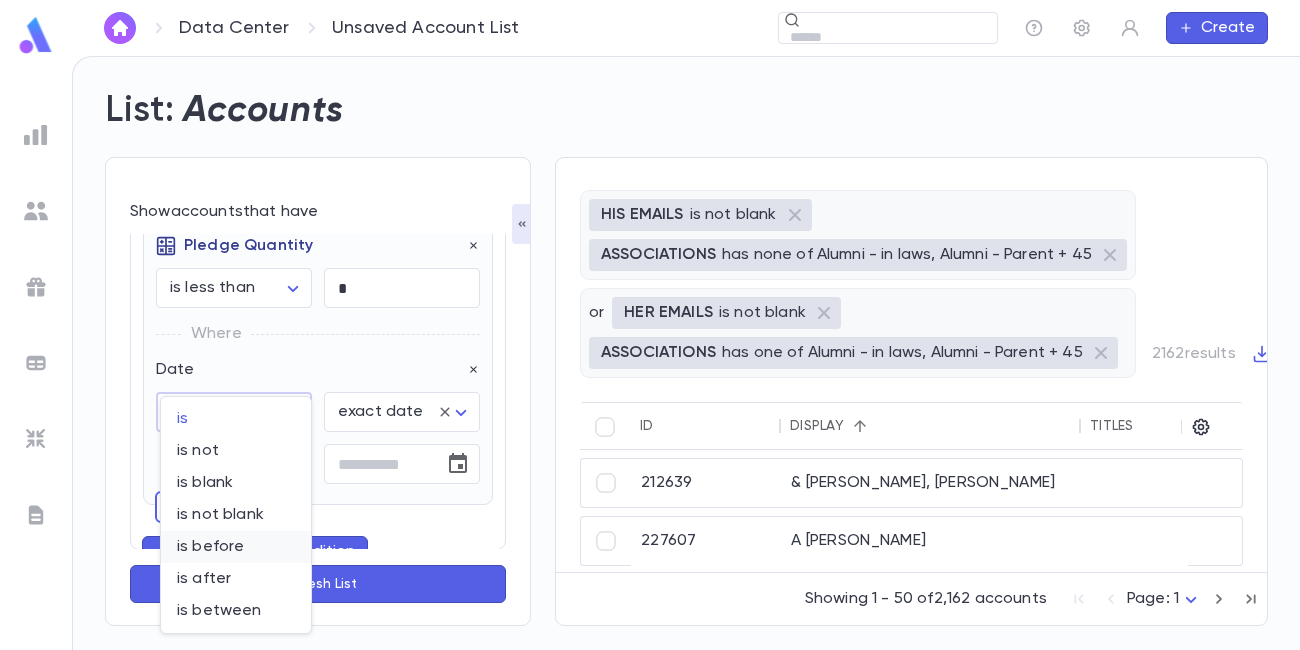 click on "is before" at bounding box center [236, 547] 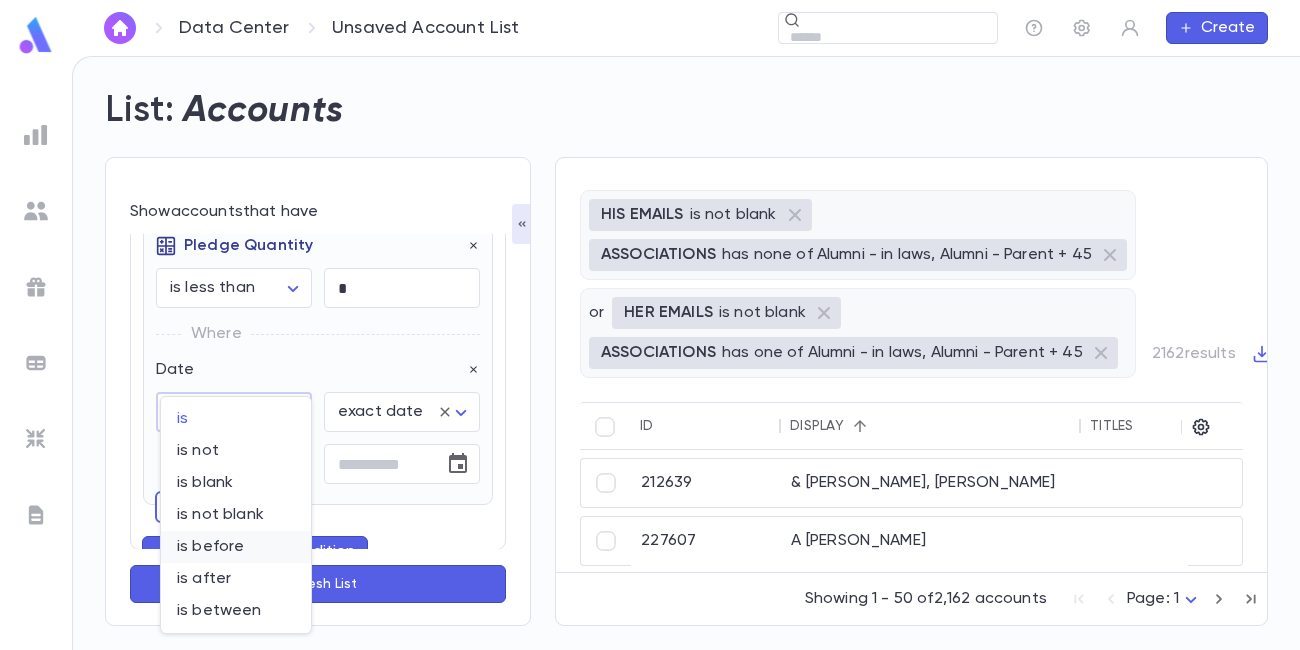 type on "********" 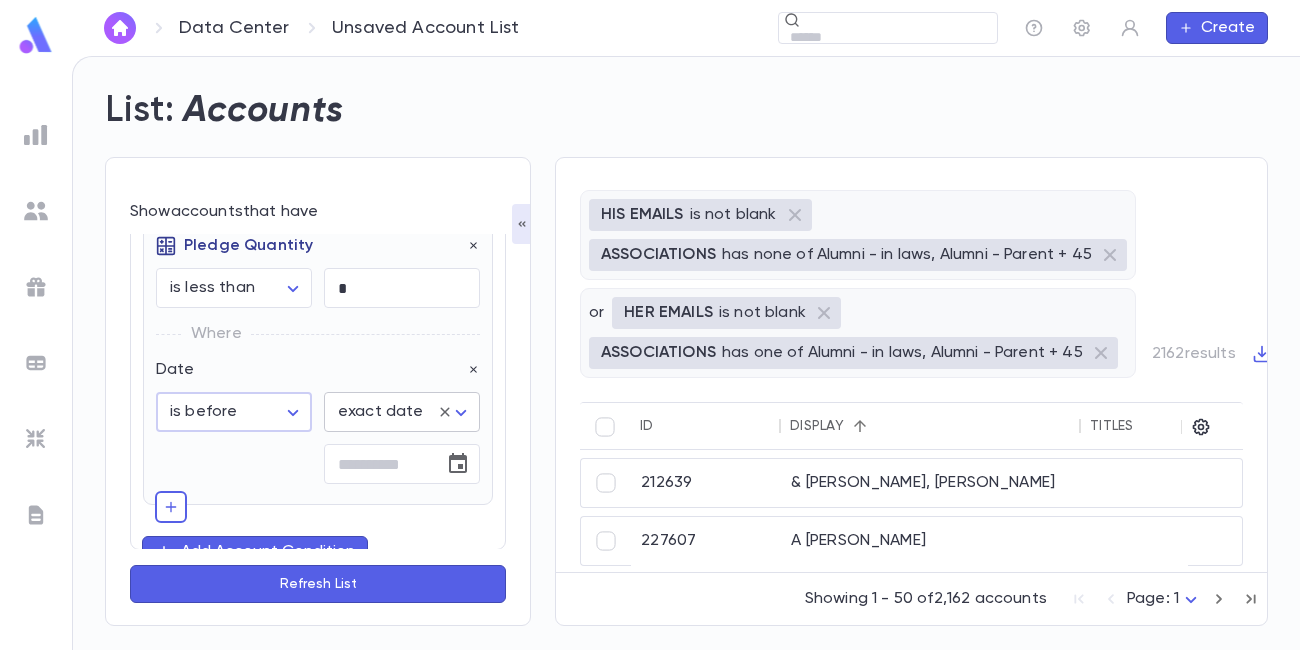 click on "**********" at bounding box center (650, 353) 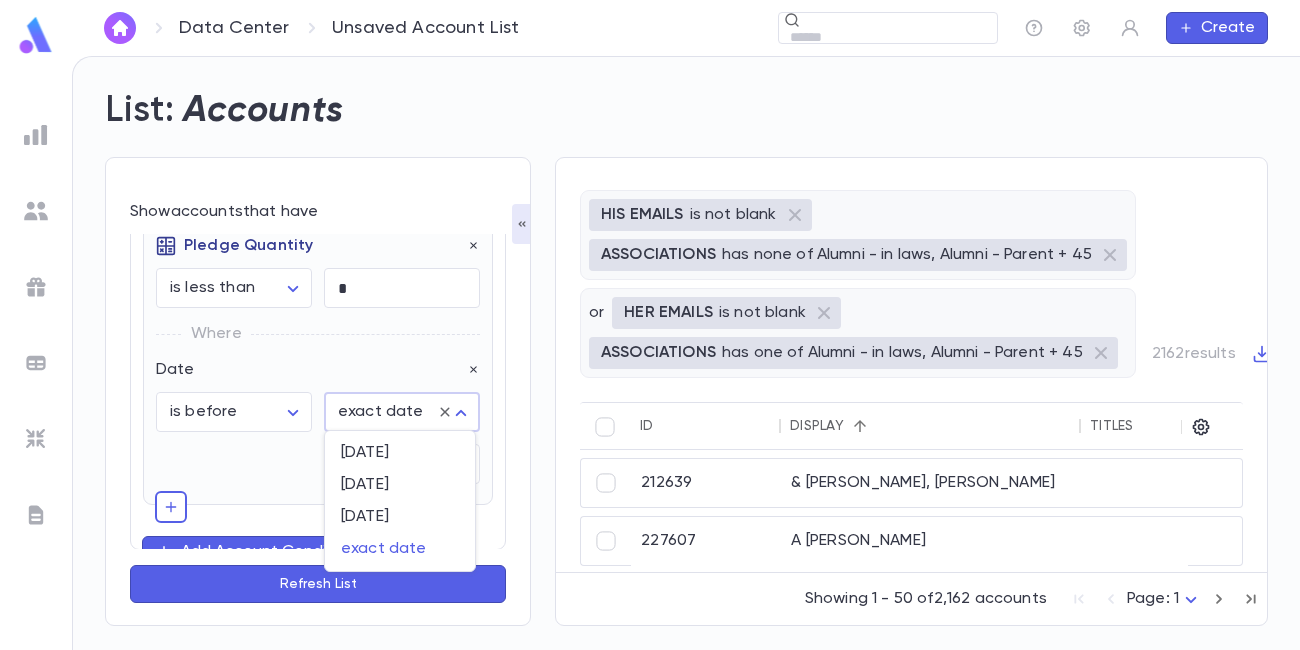 click at bounding box center (650, 325) 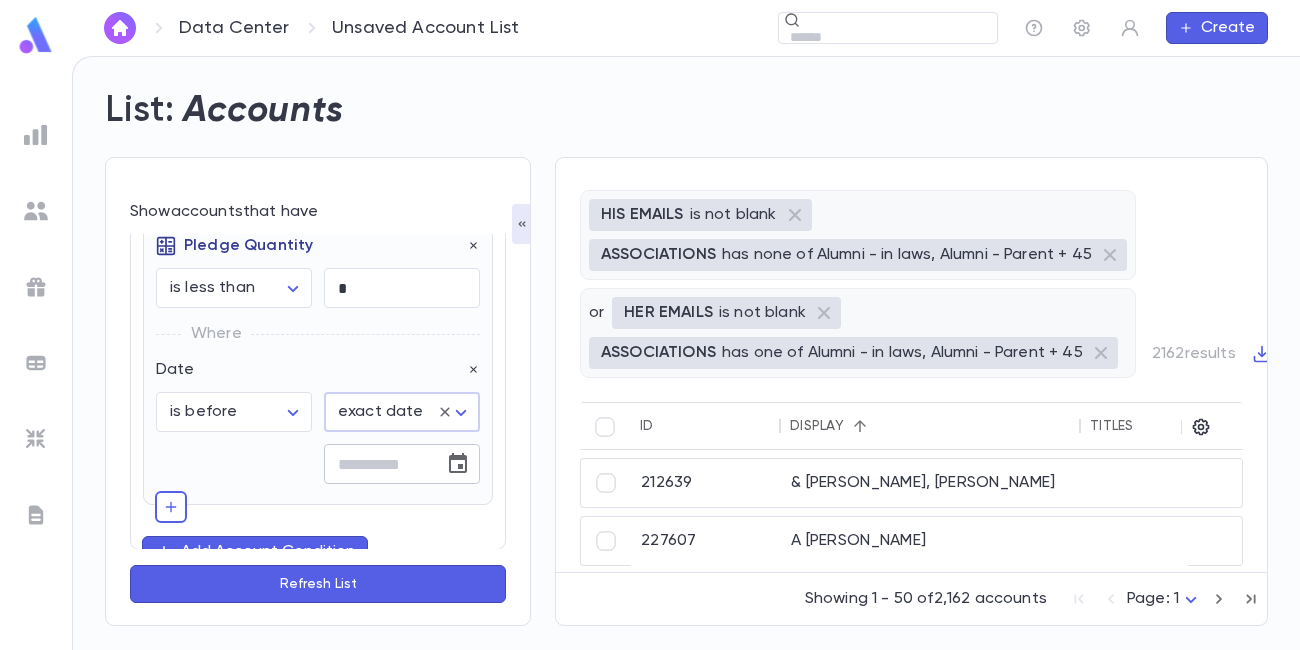 click at bounding box center [377, 464] 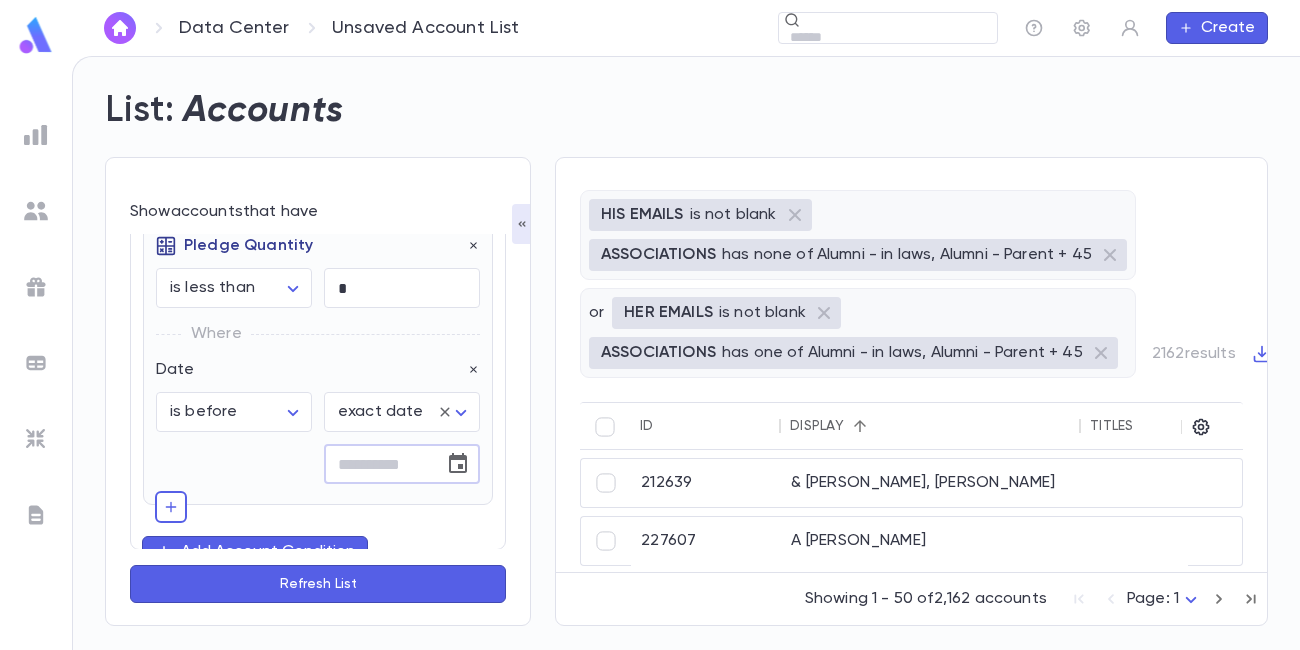 click 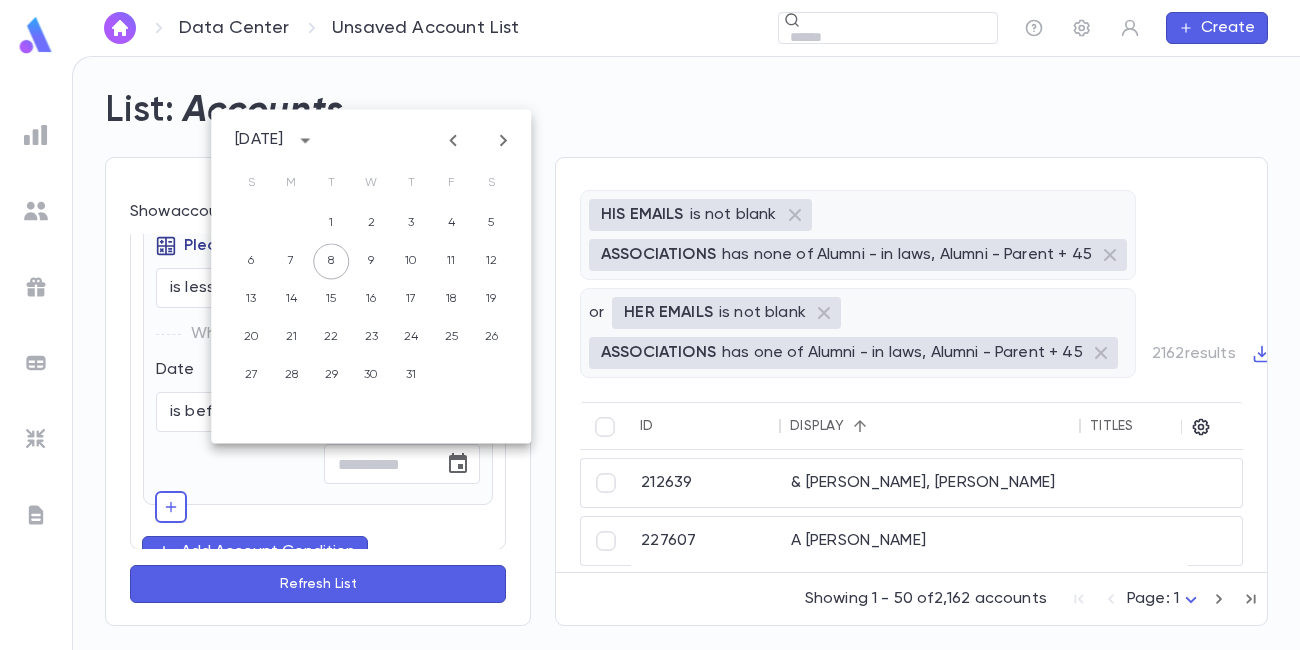 click 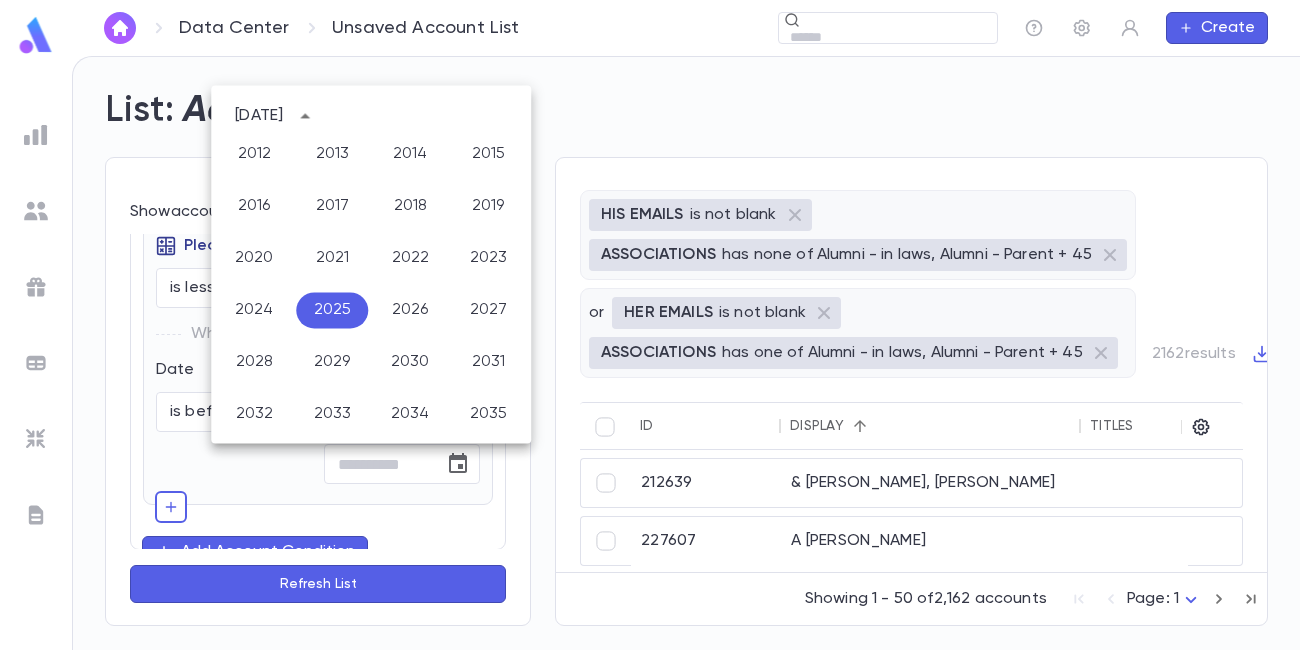 scroll, scrollTop: 1449, scrollLeft: 0, axis: vertical 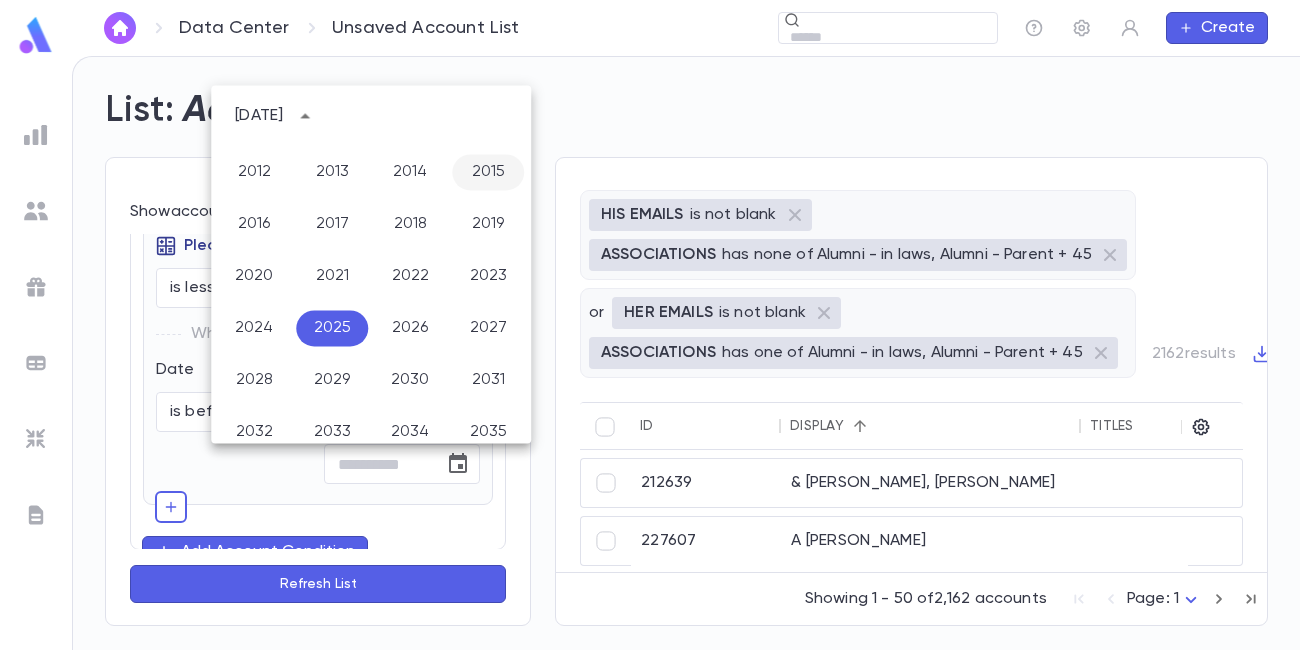 click on "2015" at bounding box center (488, 172) 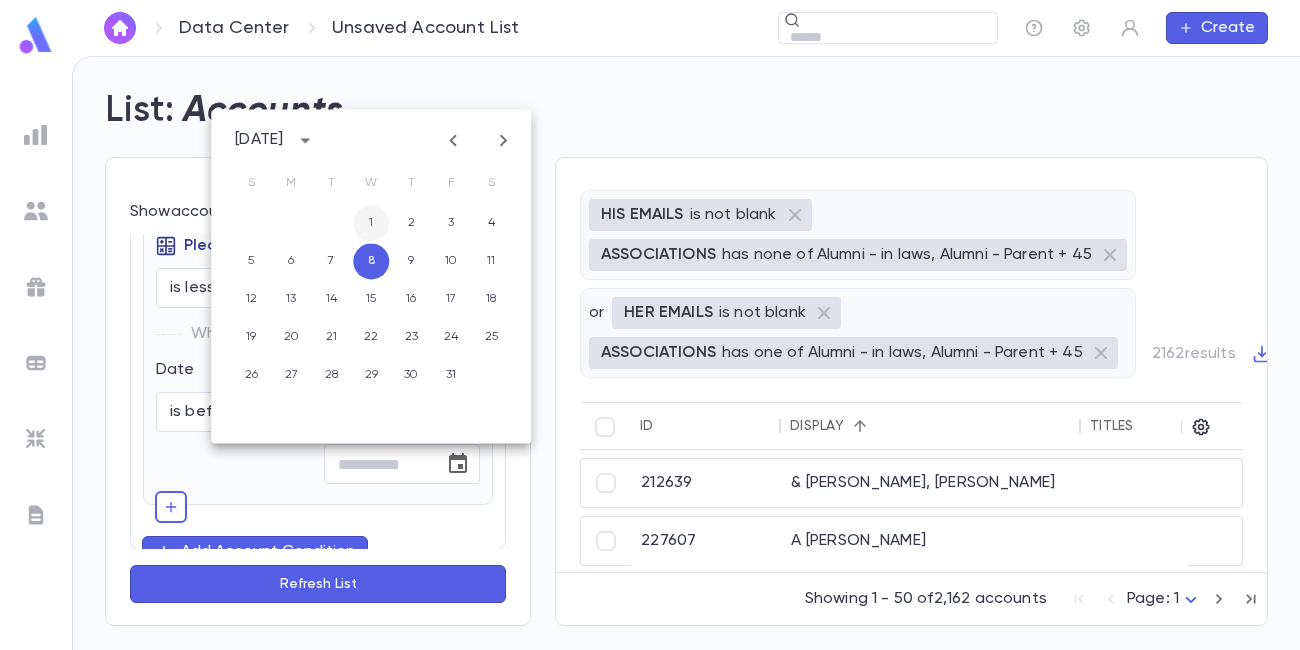 click on "1" at bounding box center (371, 223) 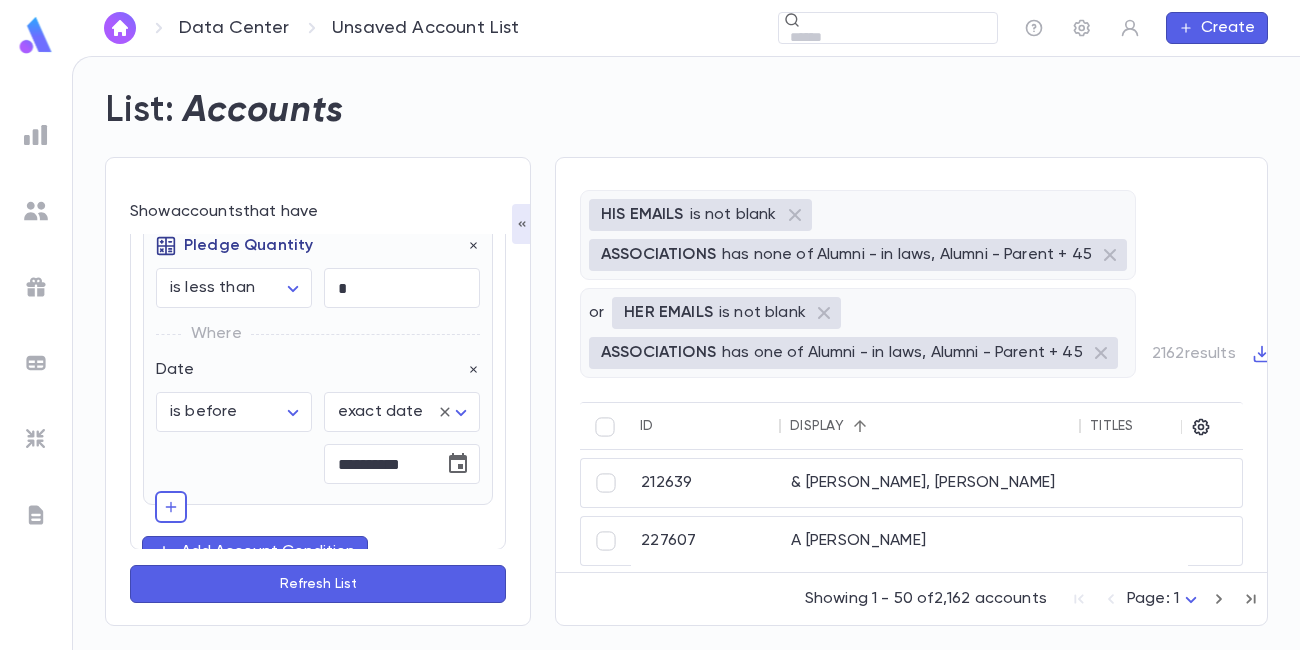 type on "**********" 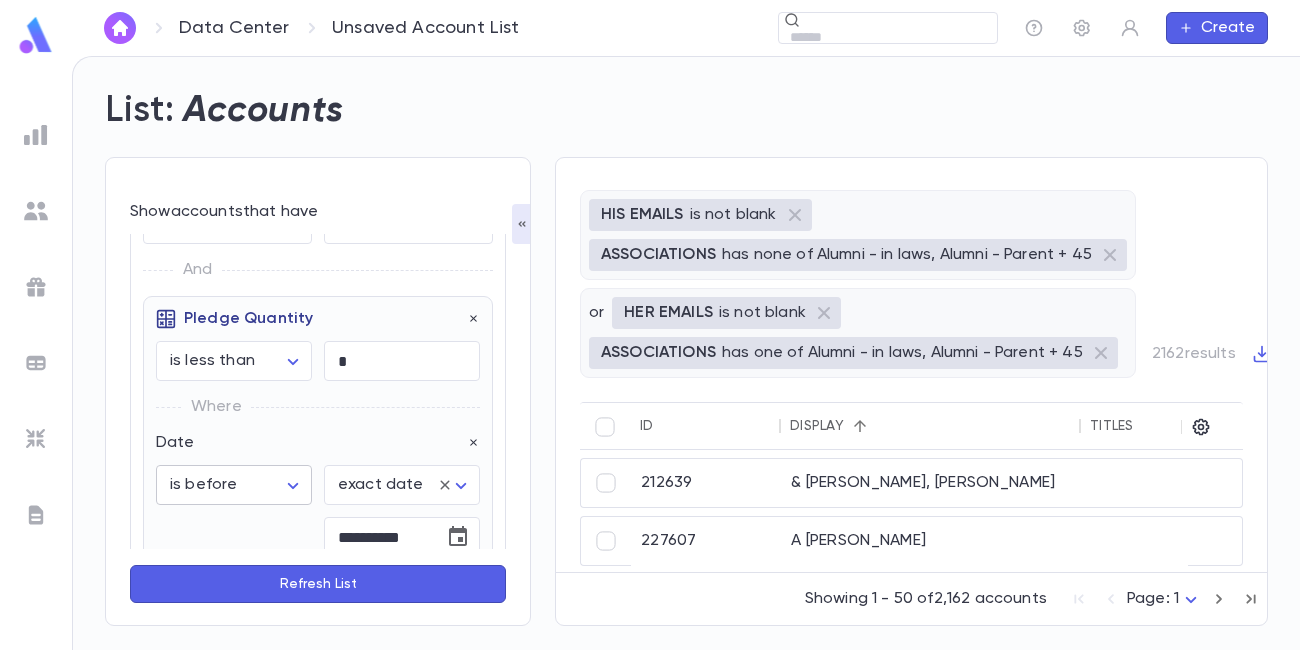 scroll, scrollTop: 863, scrollLeft: 0, axis: vertical 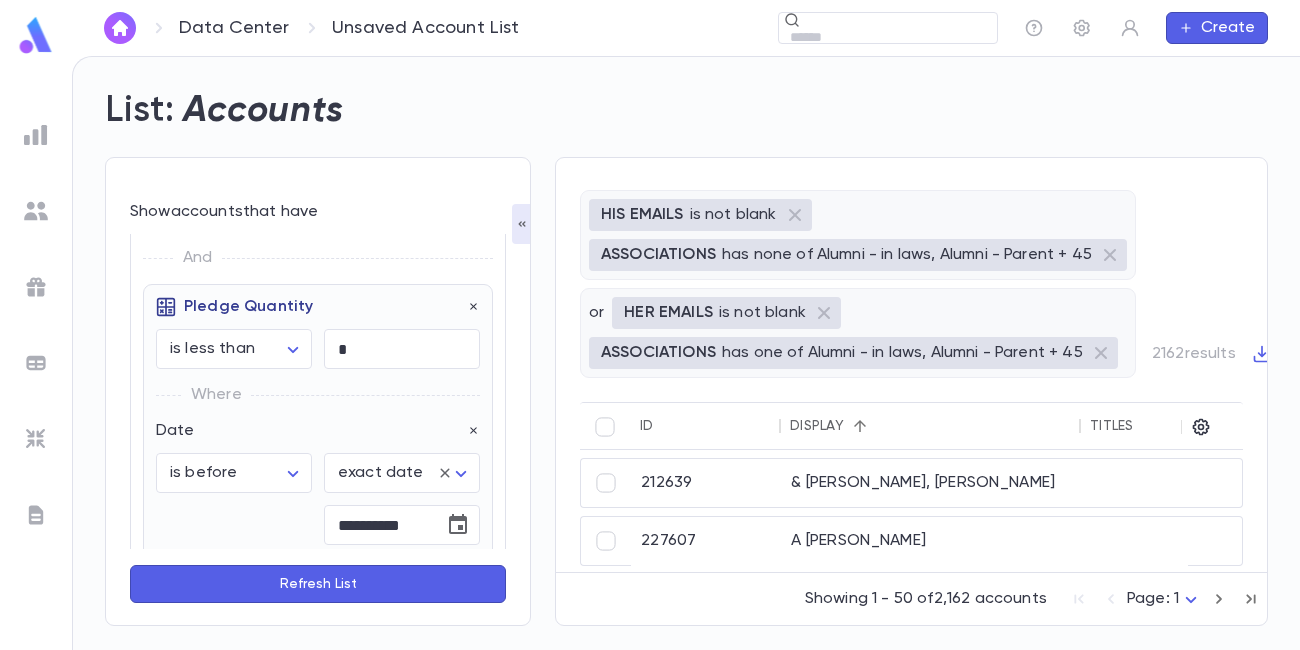 click on "Refresh List" at bounding box center [318, 584] 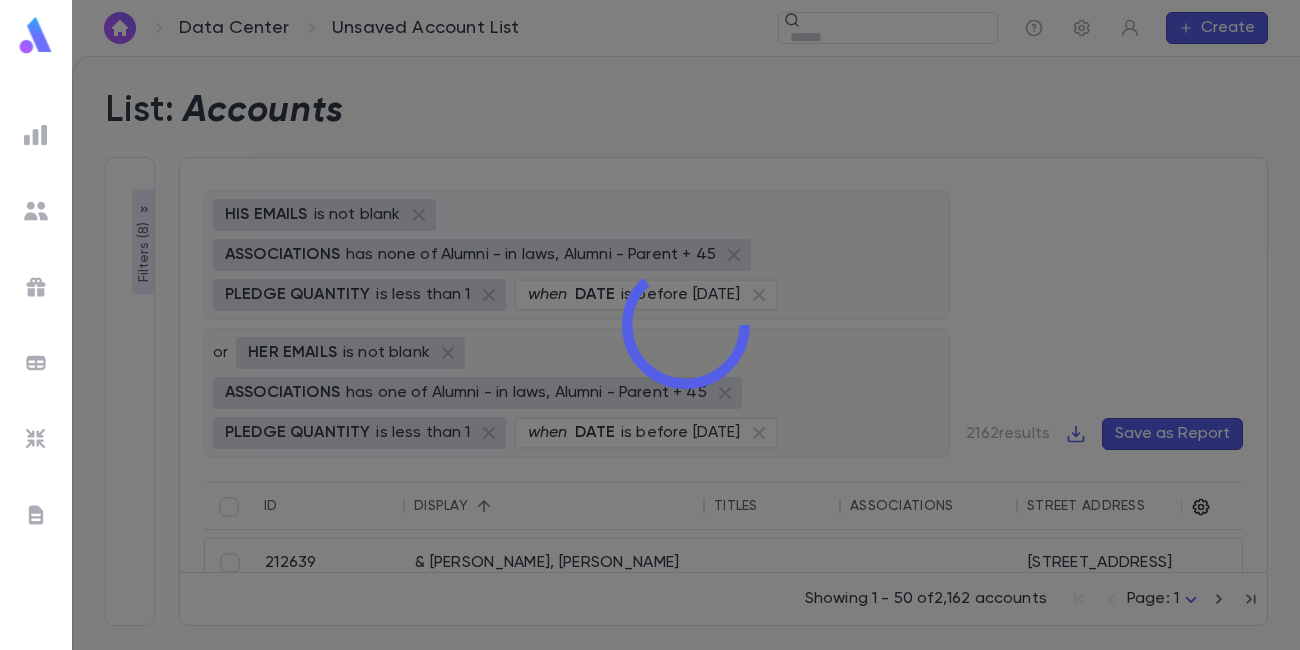scroll, scrollTop: 1247, scrollLeft: 0, axis: vertical 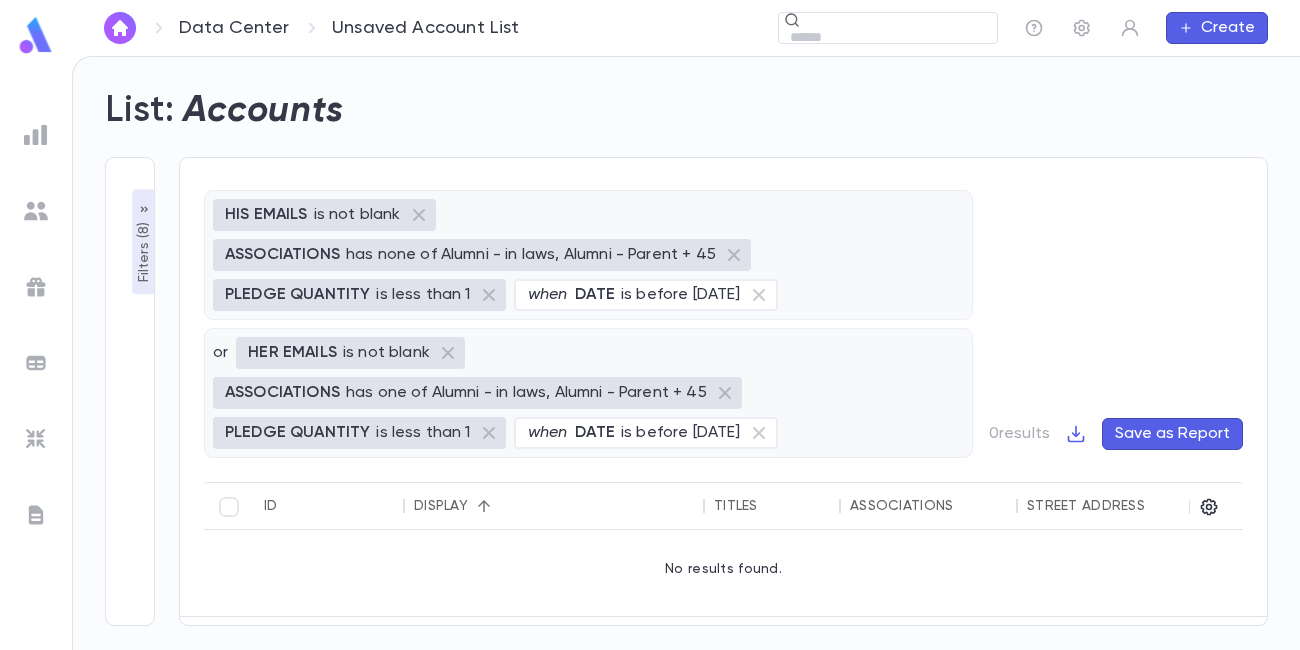click on "Filters ( 8 )" at bounding box center [144, 250] 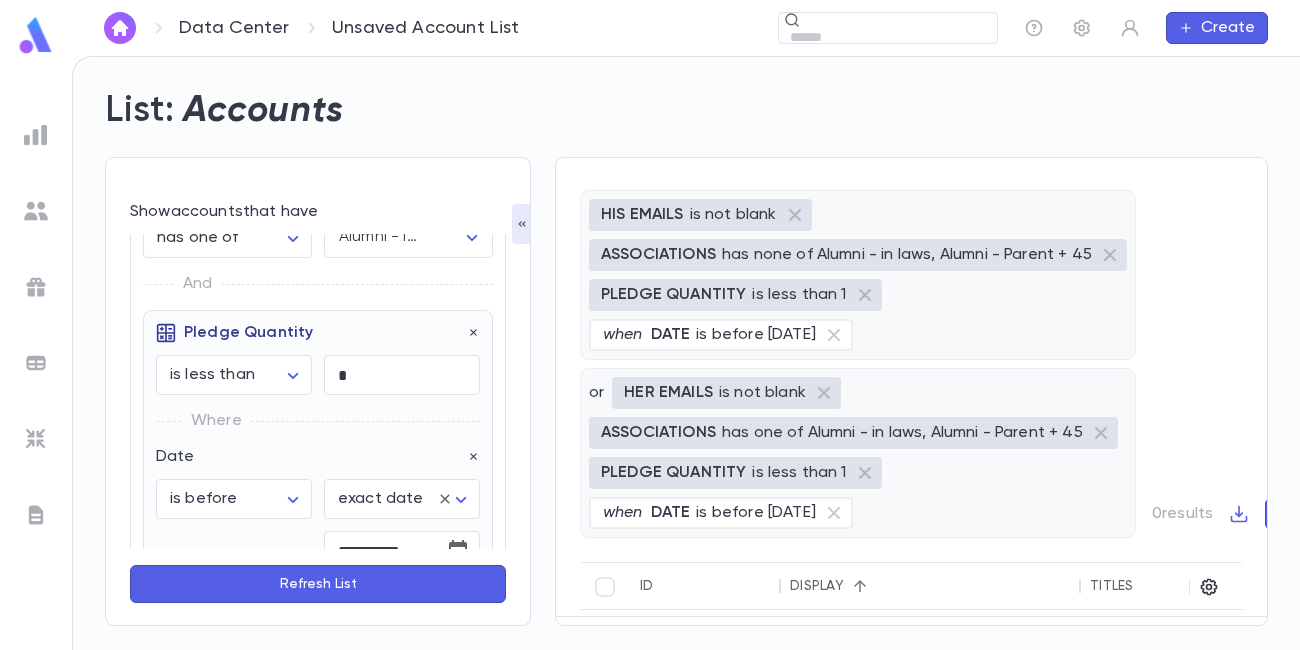 scroll, scrollTop: 836, scrollLeft: 0, axis: vertical 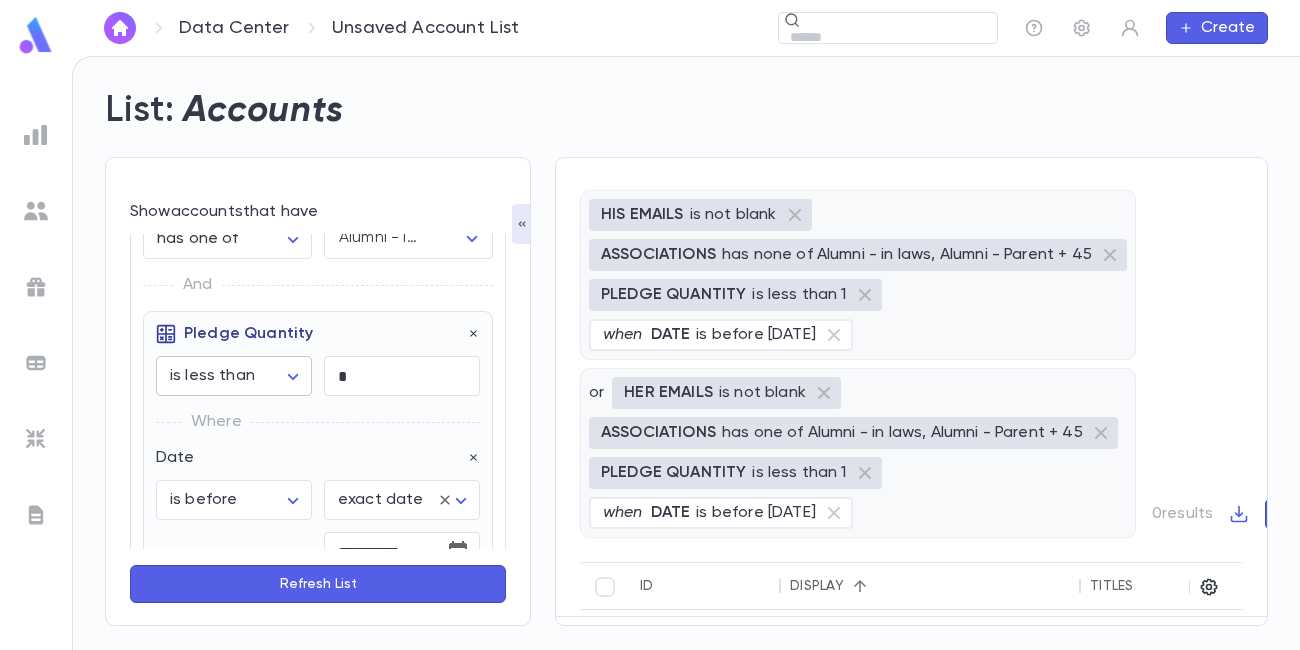 click on "**********" at bounding box center (650, 353) 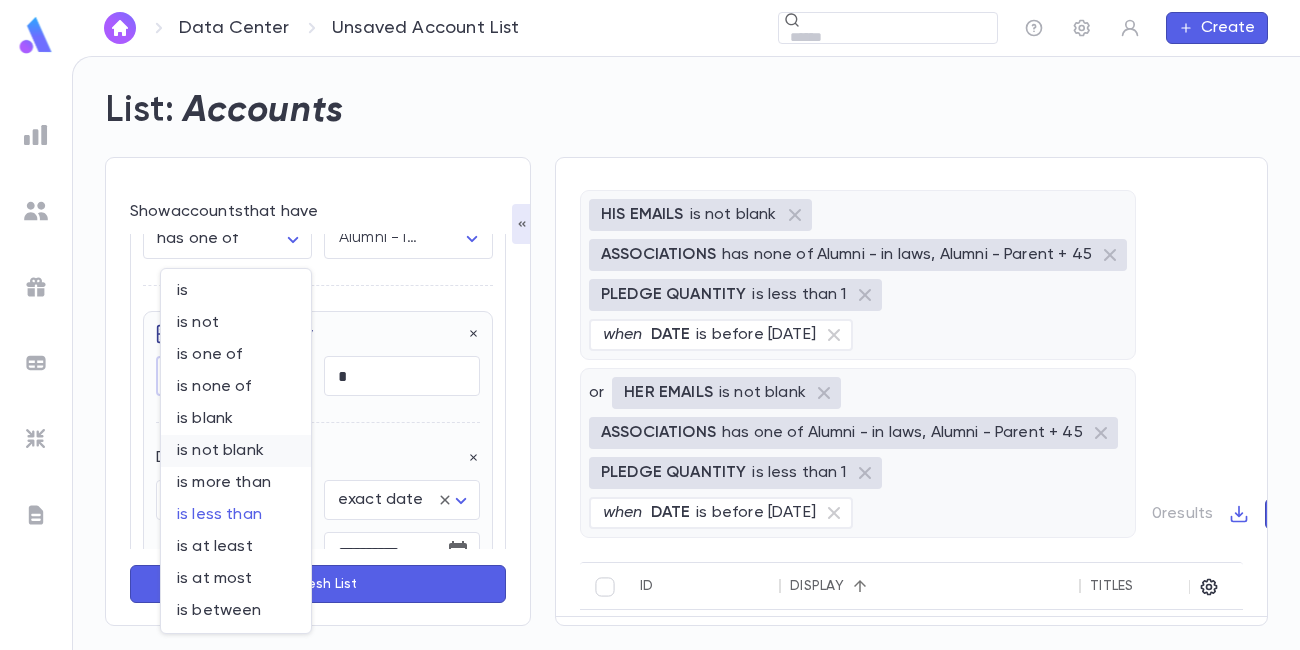 click on "is not blank" at bounding box center (236, 451) 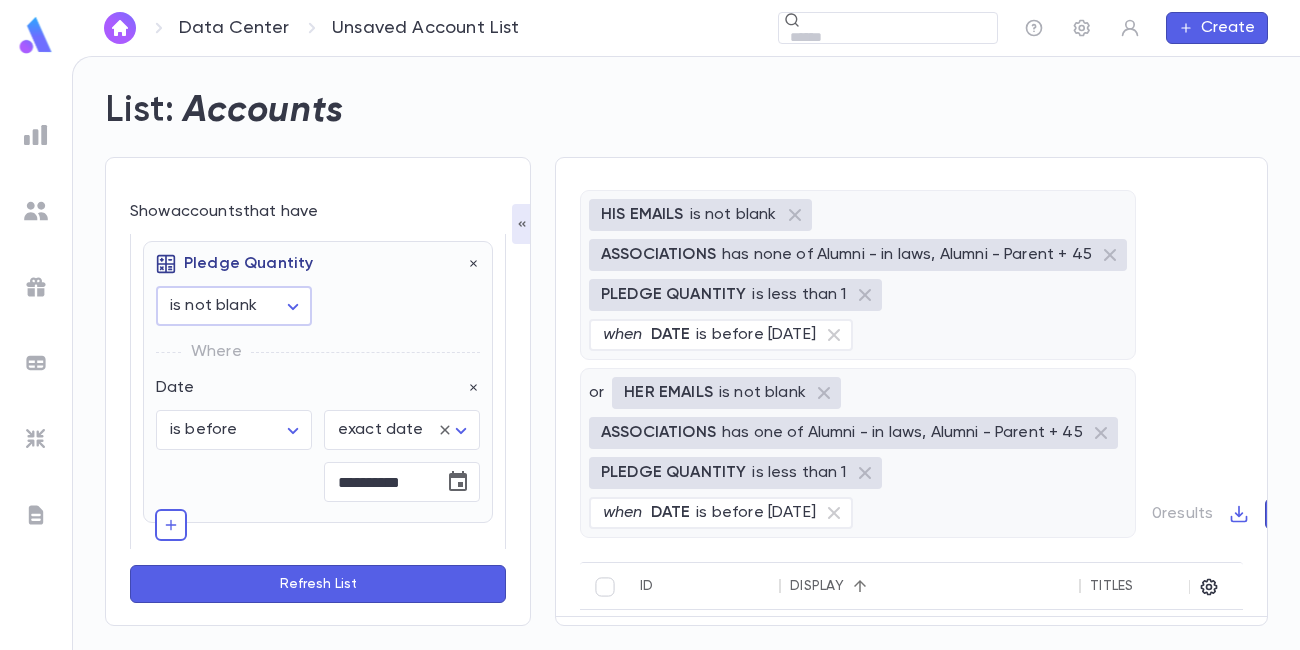 scroll, scrollTop: 915, scrollLeft: 0, axis: vertical 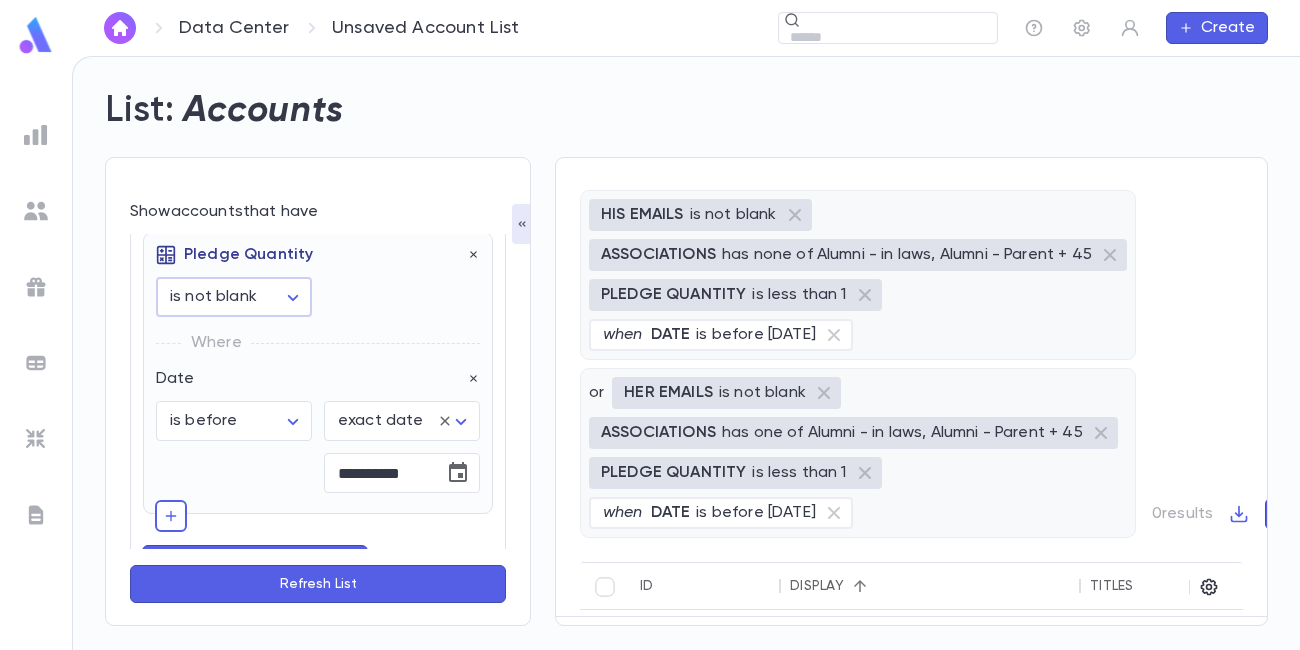 click on "**********" at bounding box center [650, 353] 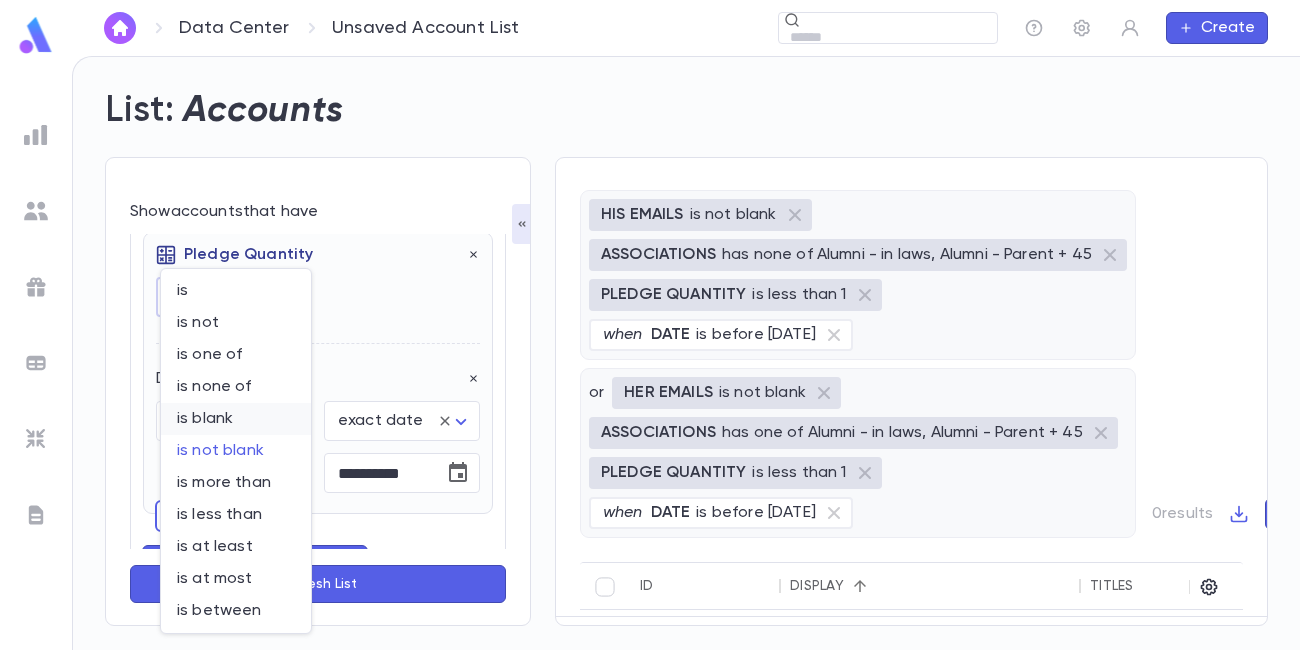 click on "is blank" at bounding box center [236, 419] 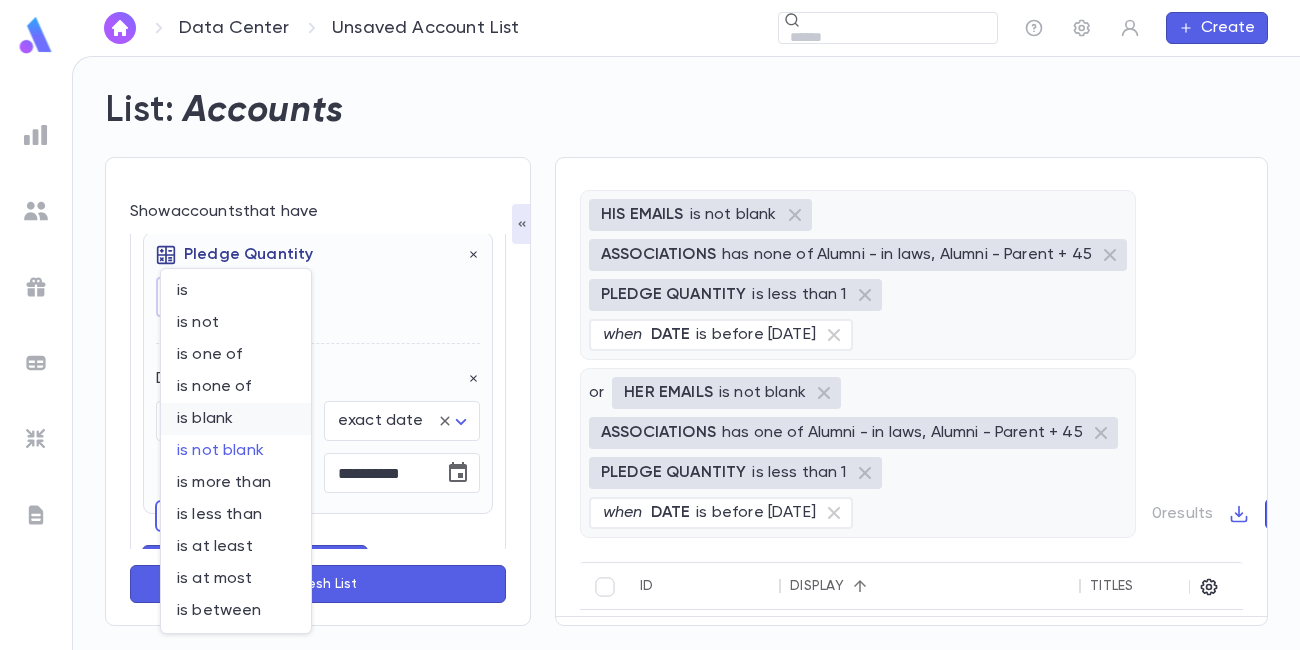 type on "*******" 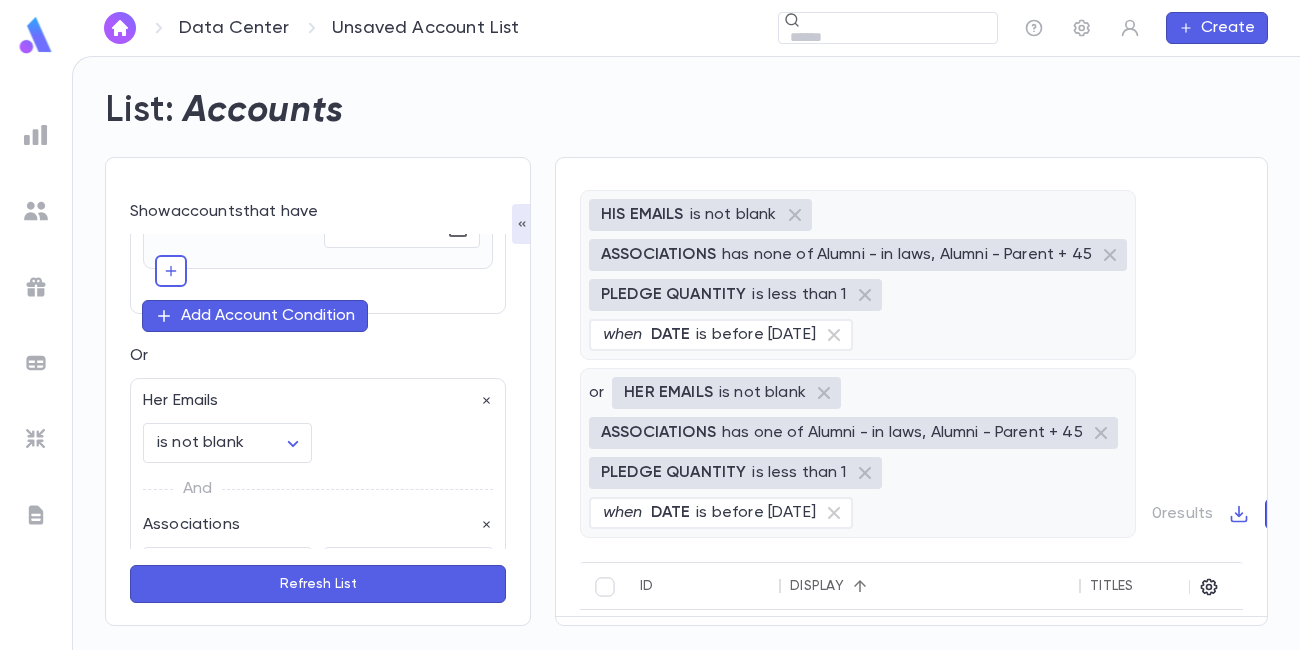 scroll, scrollTop: 500, scrollLeft: 0, axis: vertical 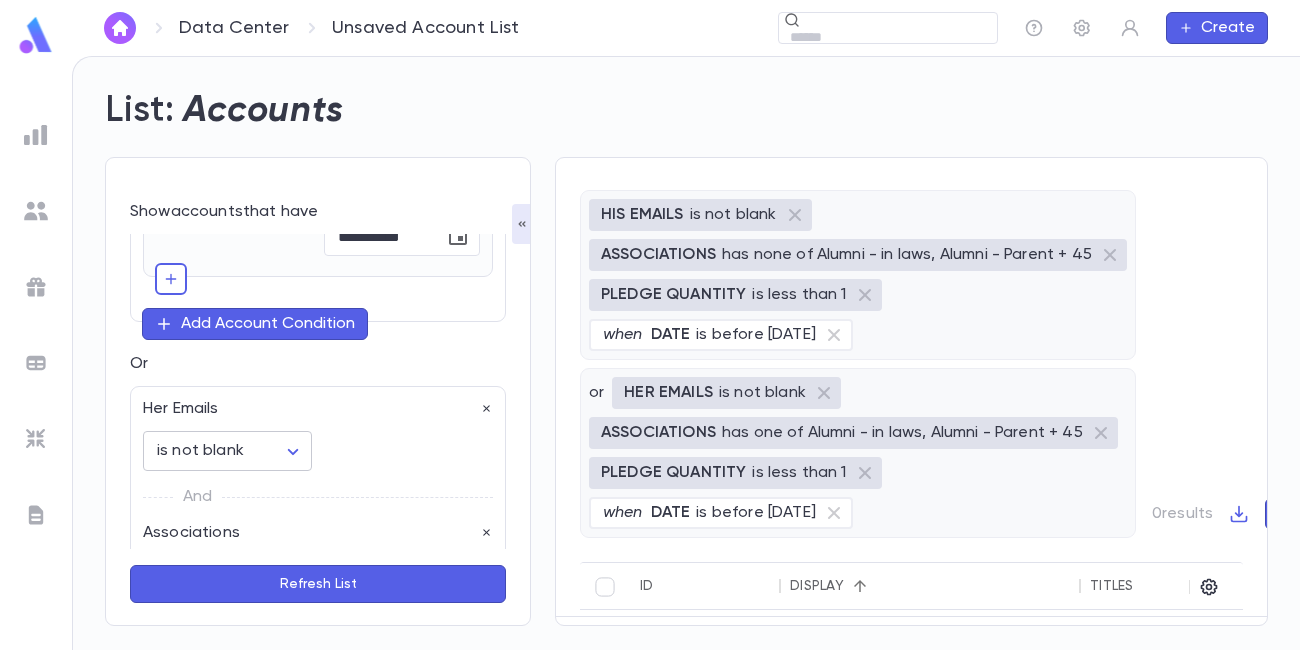 click on "**********" at bounding box center [650, 353] 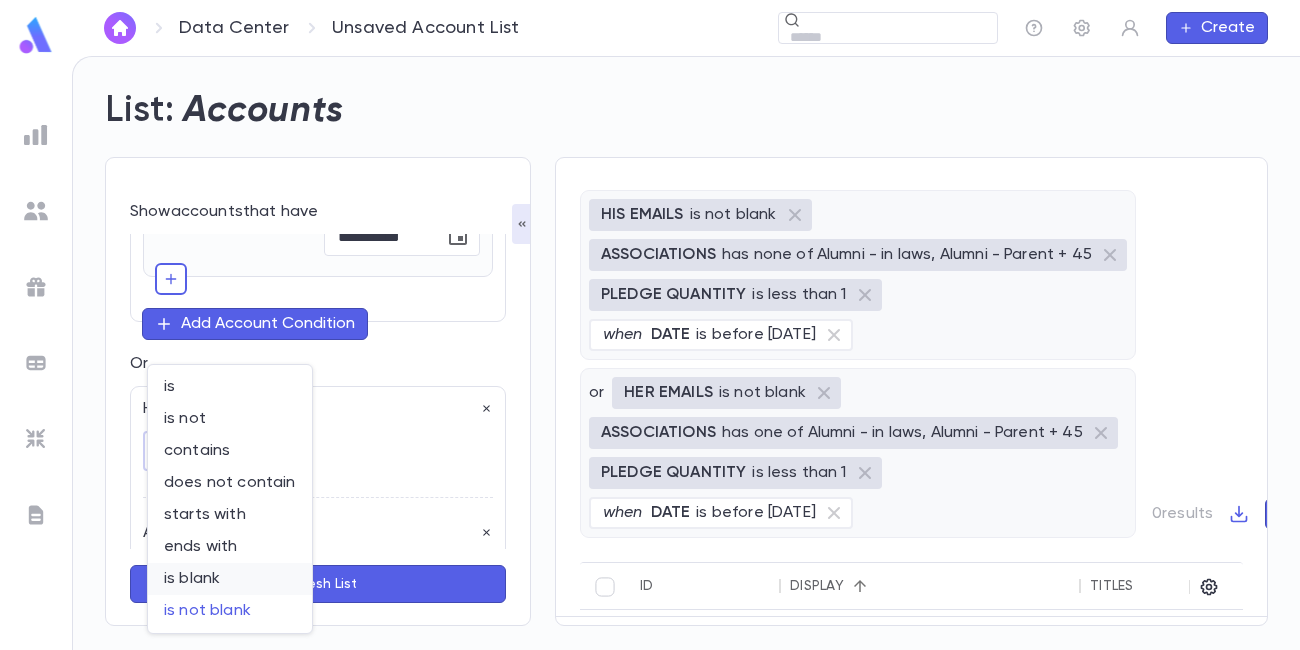 click on "is blank" at bounding box center [230, 579] 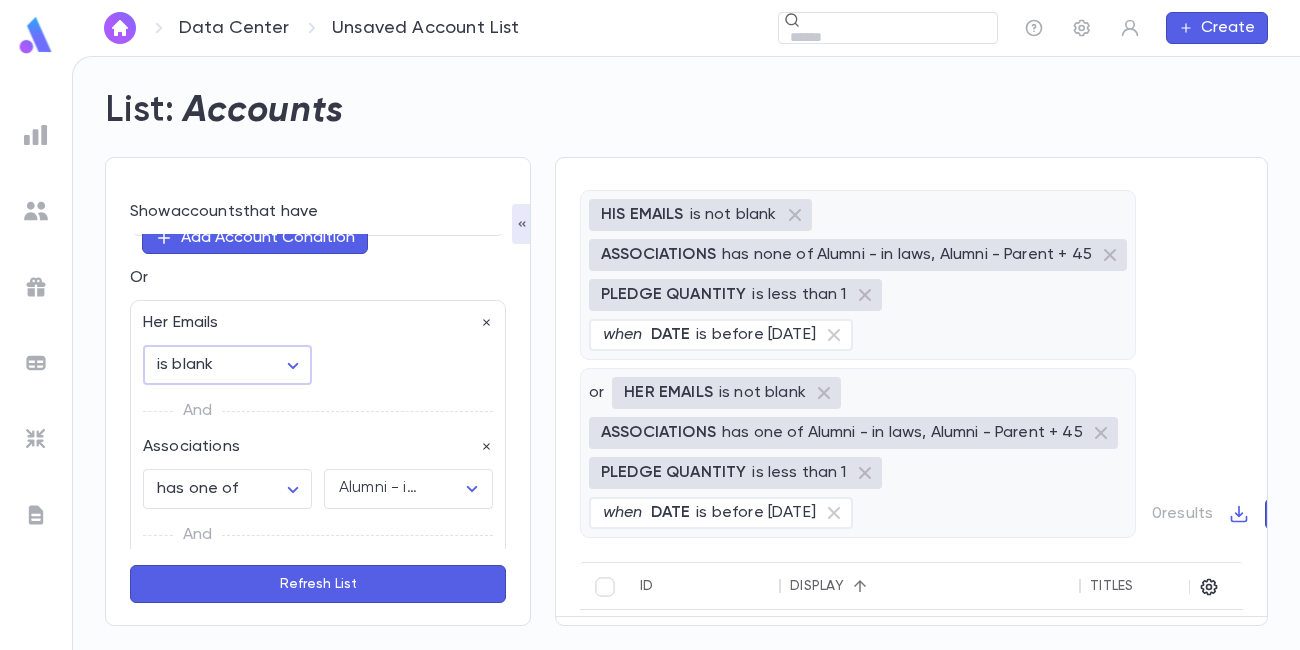 scroll, scrollTop: 587, scrollLeft: 0, axis: vertical 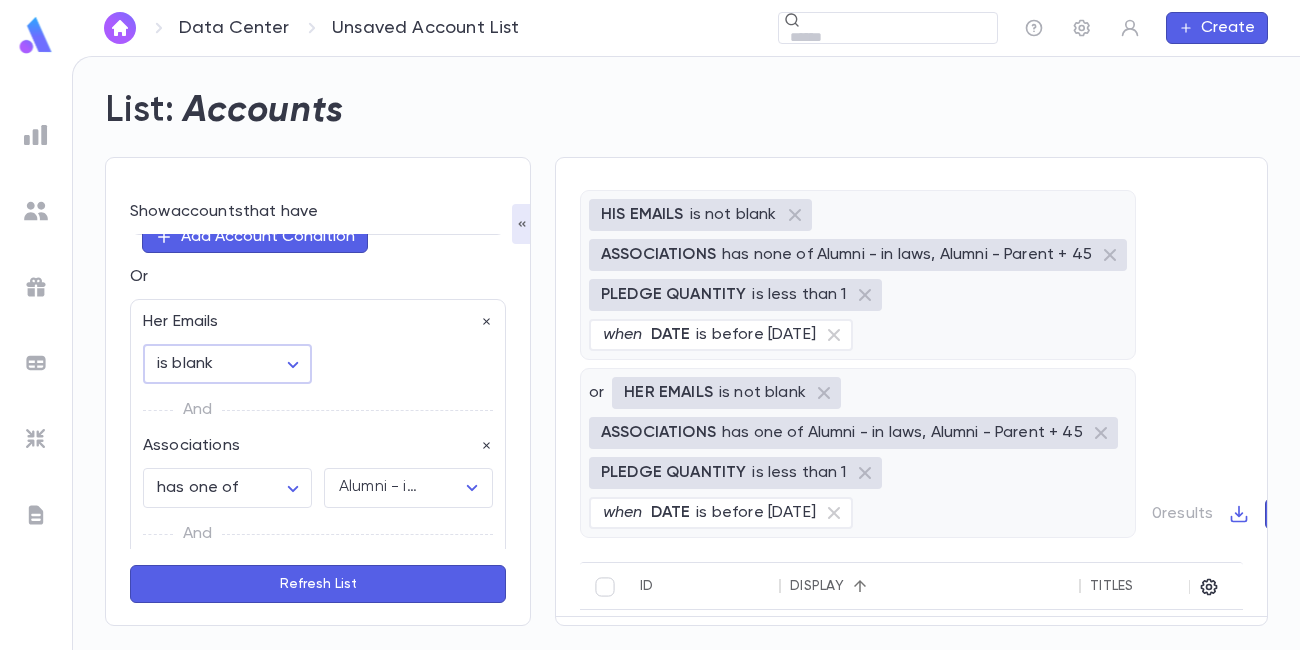 click on "**********" at bounding box center [650, 353] 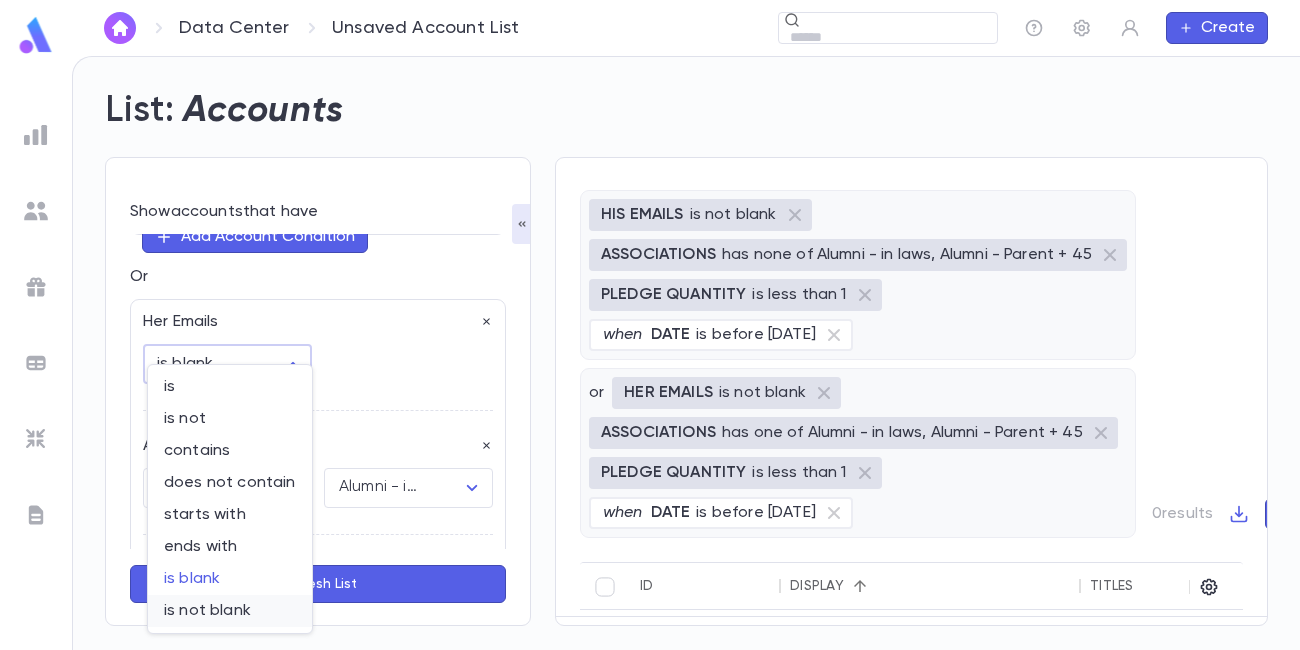 click on "is not blank" at bounding box center [230, 611] 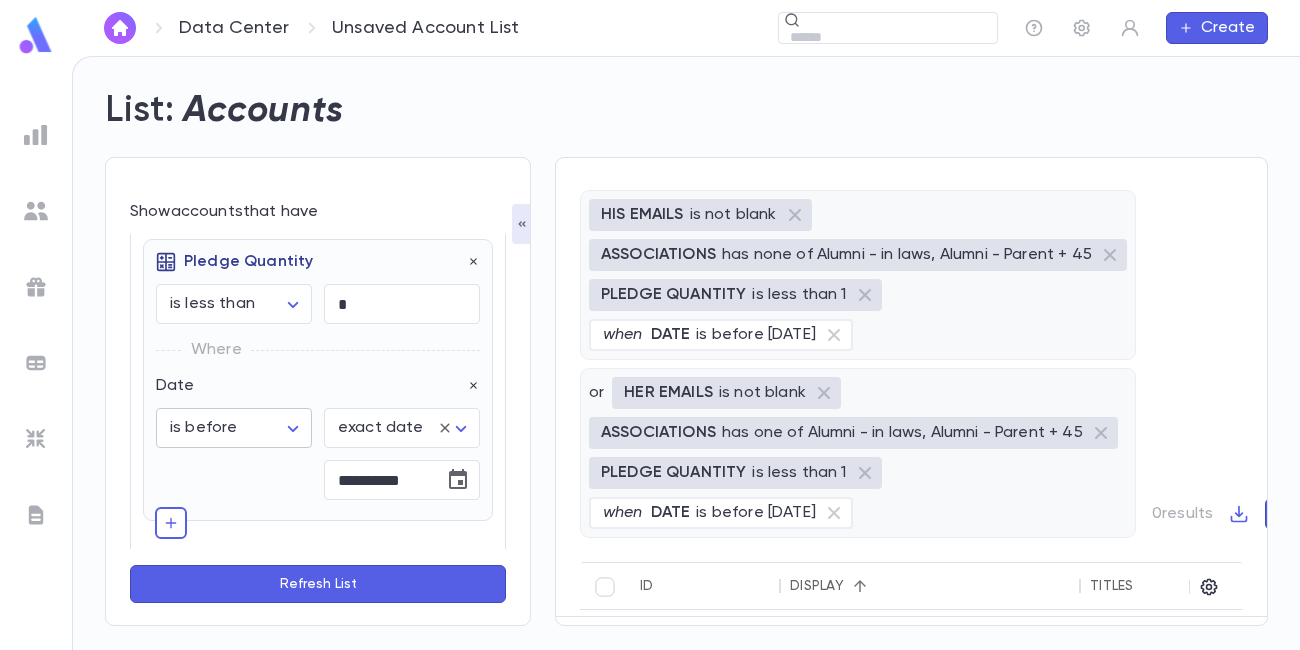 scroll, scrollTop: 256, scrollLeft: 0, axis: vertical 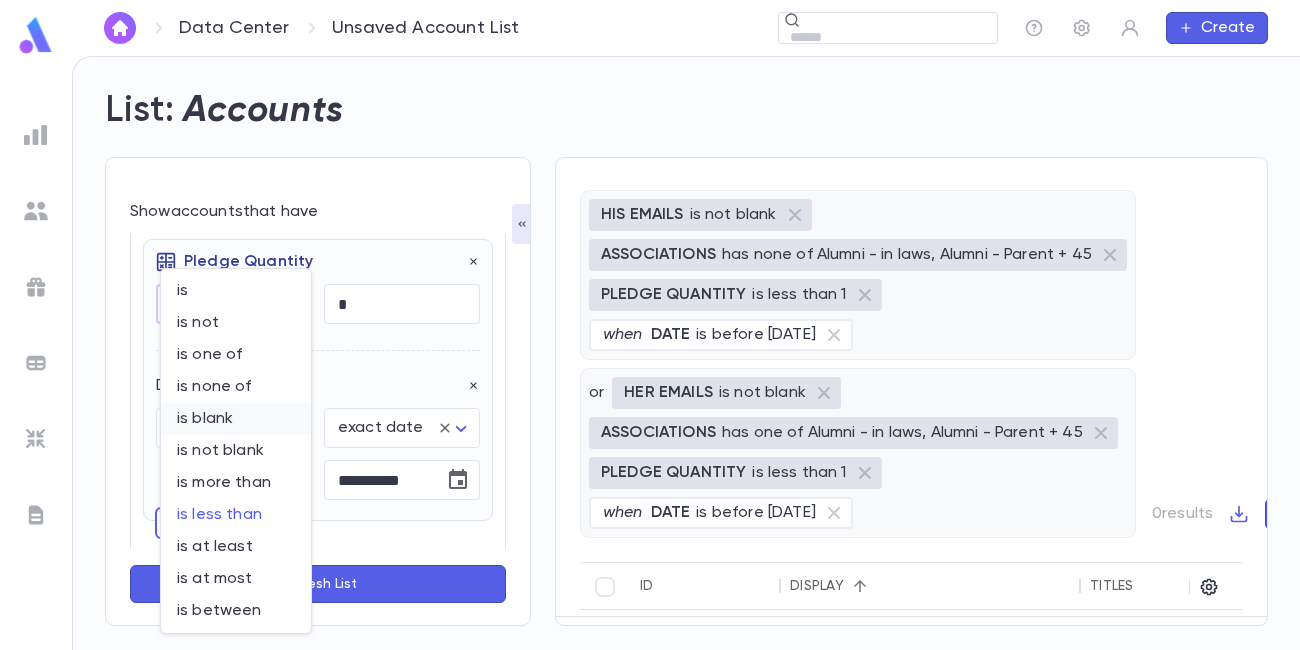 click on "is blank" at bounding box center (236, 419) 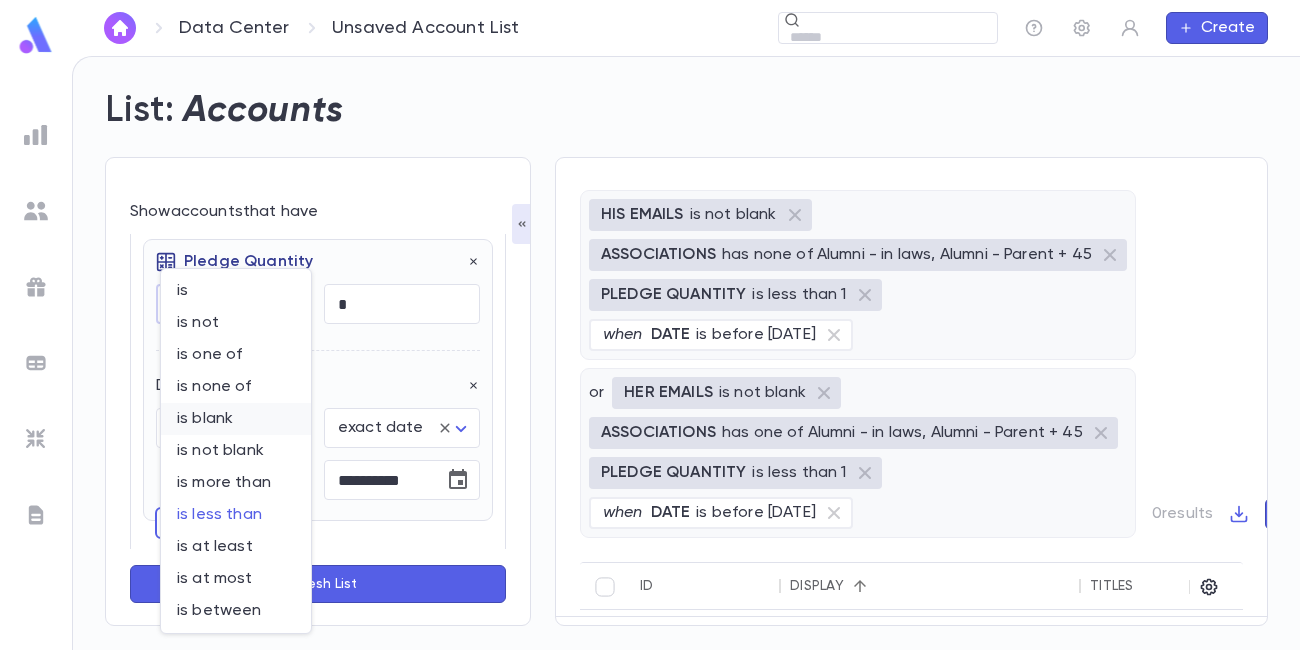 type on "*******" 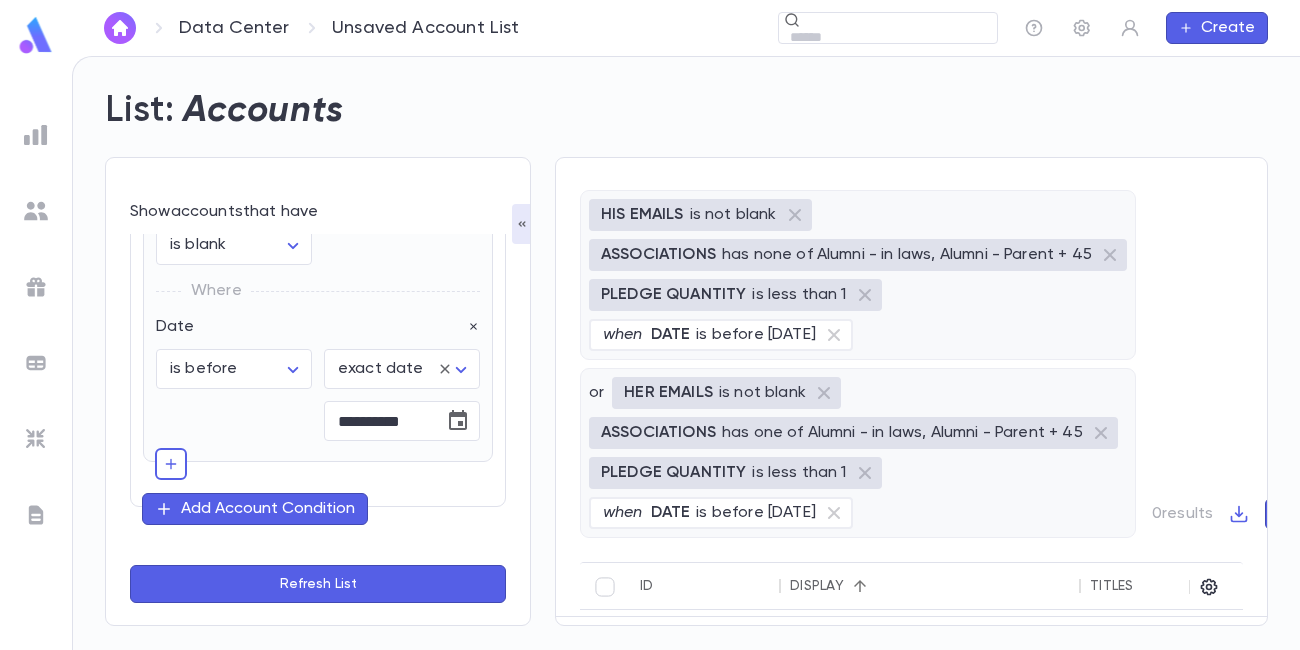scroll, scrollTop: 1007, scrollLeft: 0, axis: vertical 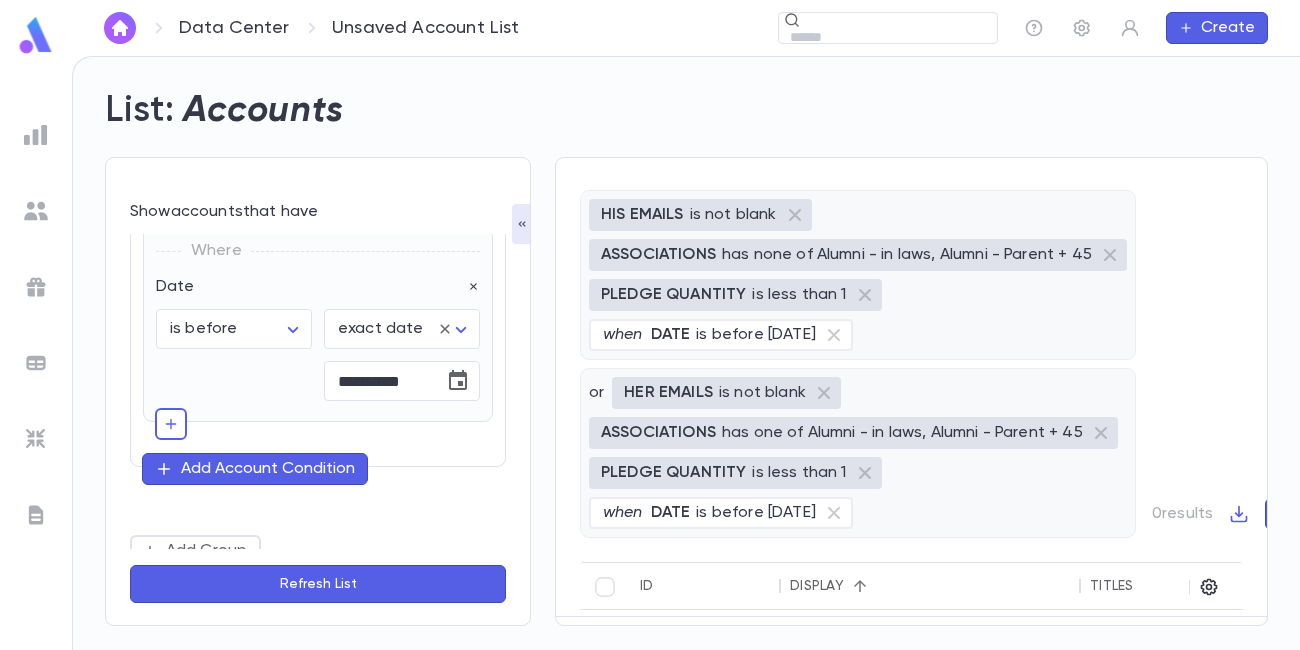 click on "Refresh List" at bounding box center (318, 584) 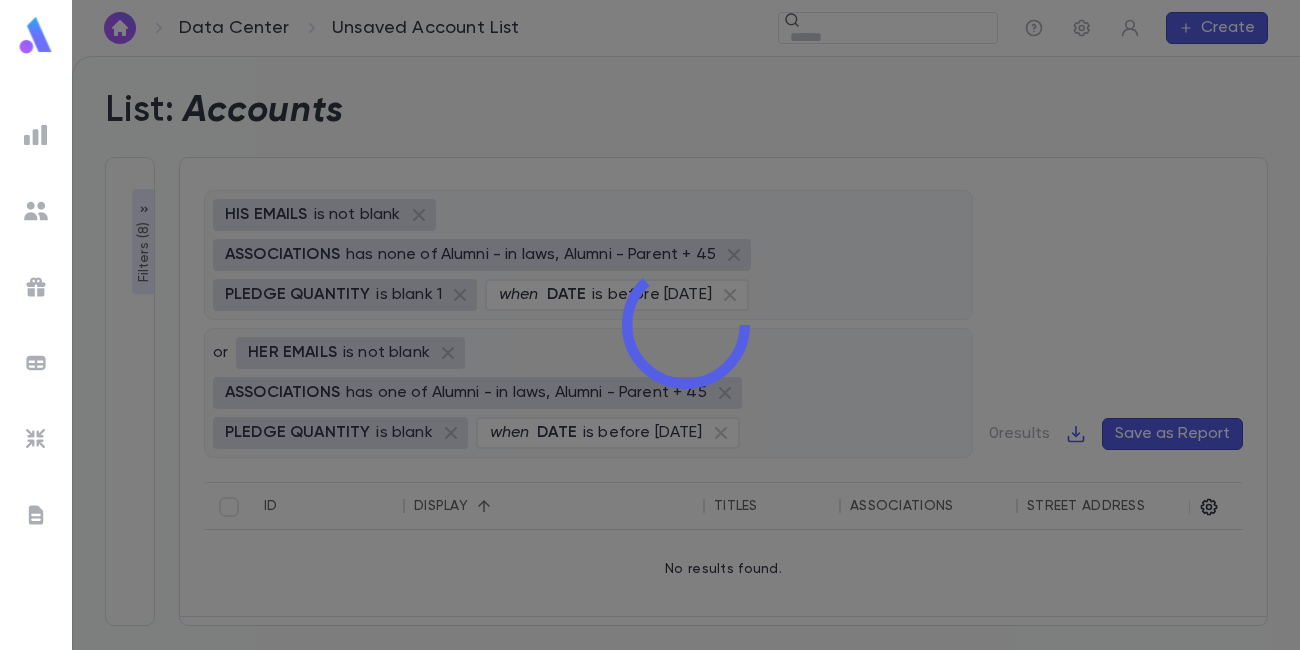 scroll, scrollTop: 1371, scrollLeft: 0, axis: vertical 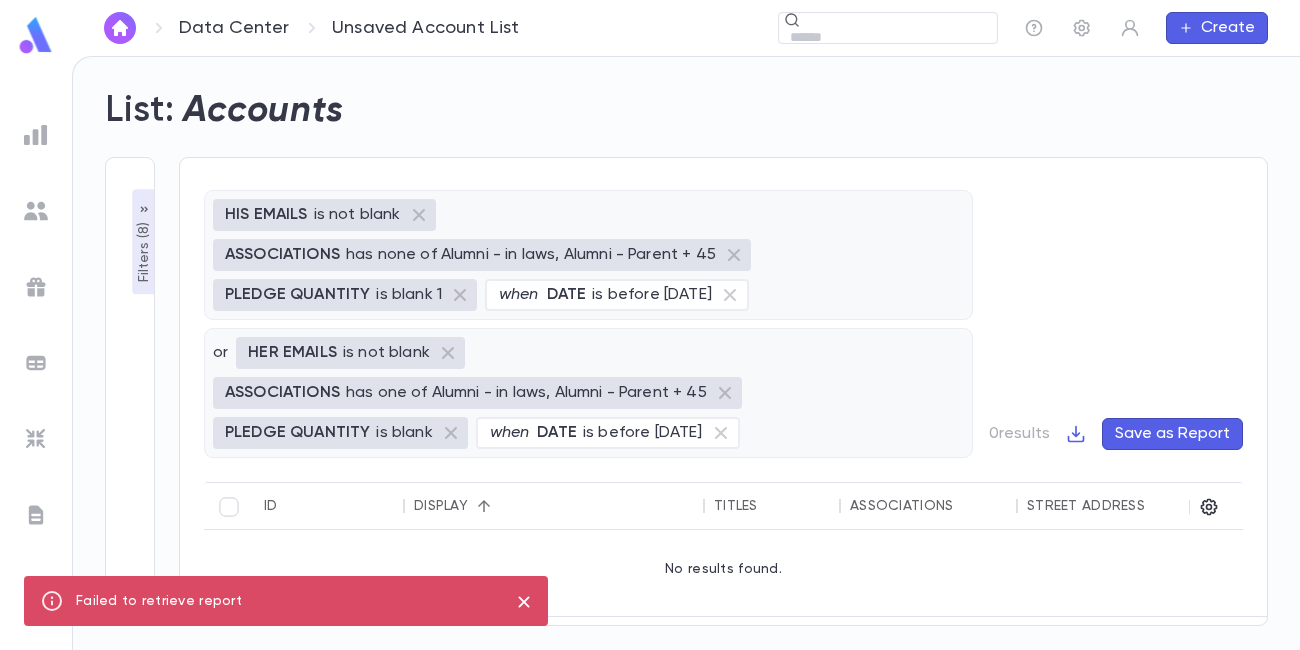 click on "Filters ( 8 )" at bounding box center [144, 242] 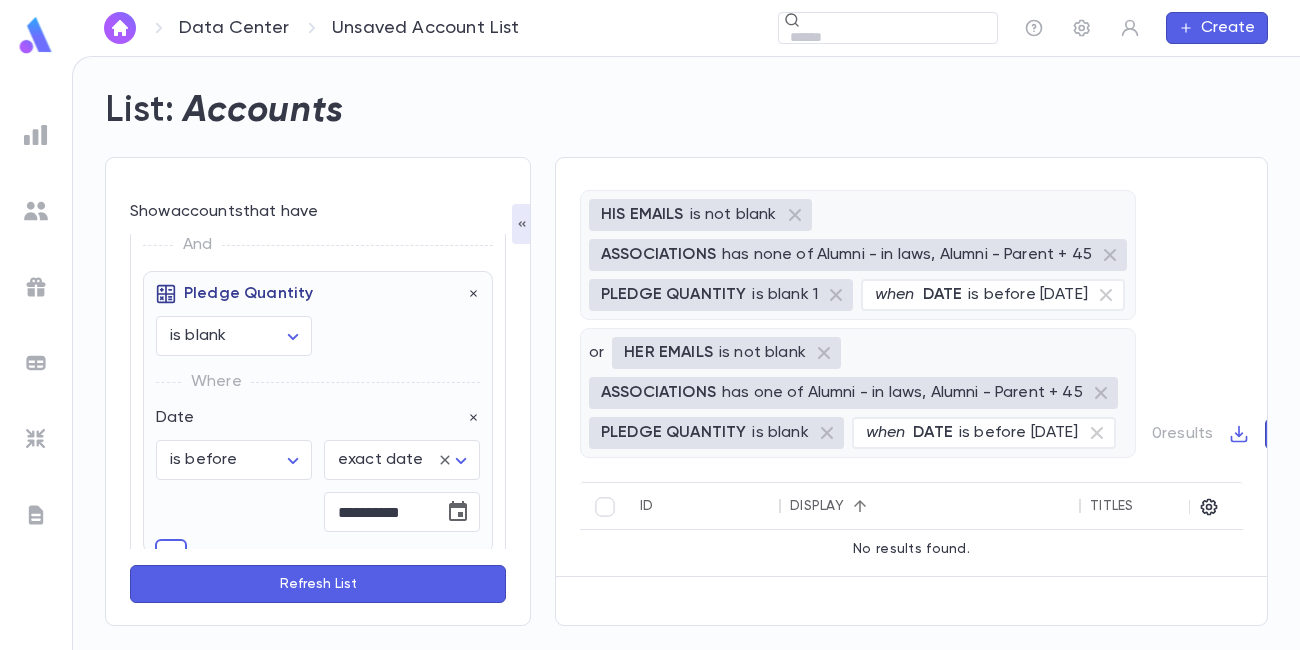 scroll, scrollTop: 220, scrollLeft: 0, axis: vertical 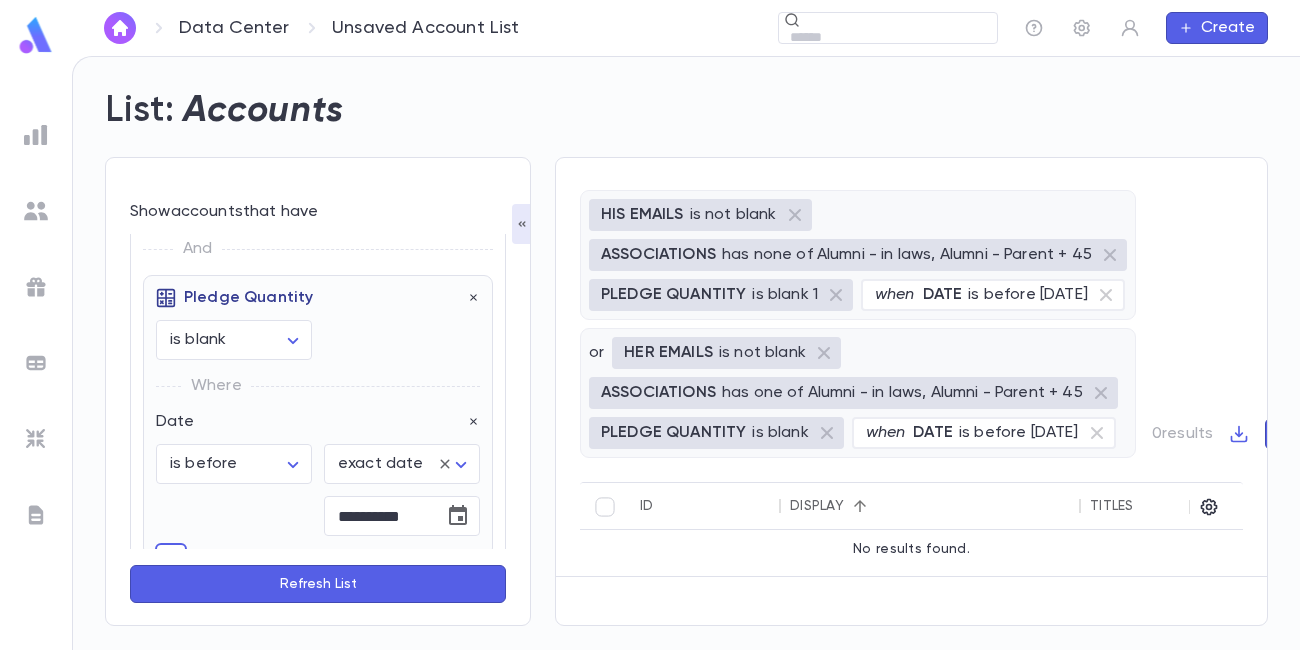 click on "**********" at bounding box center (650, 353) 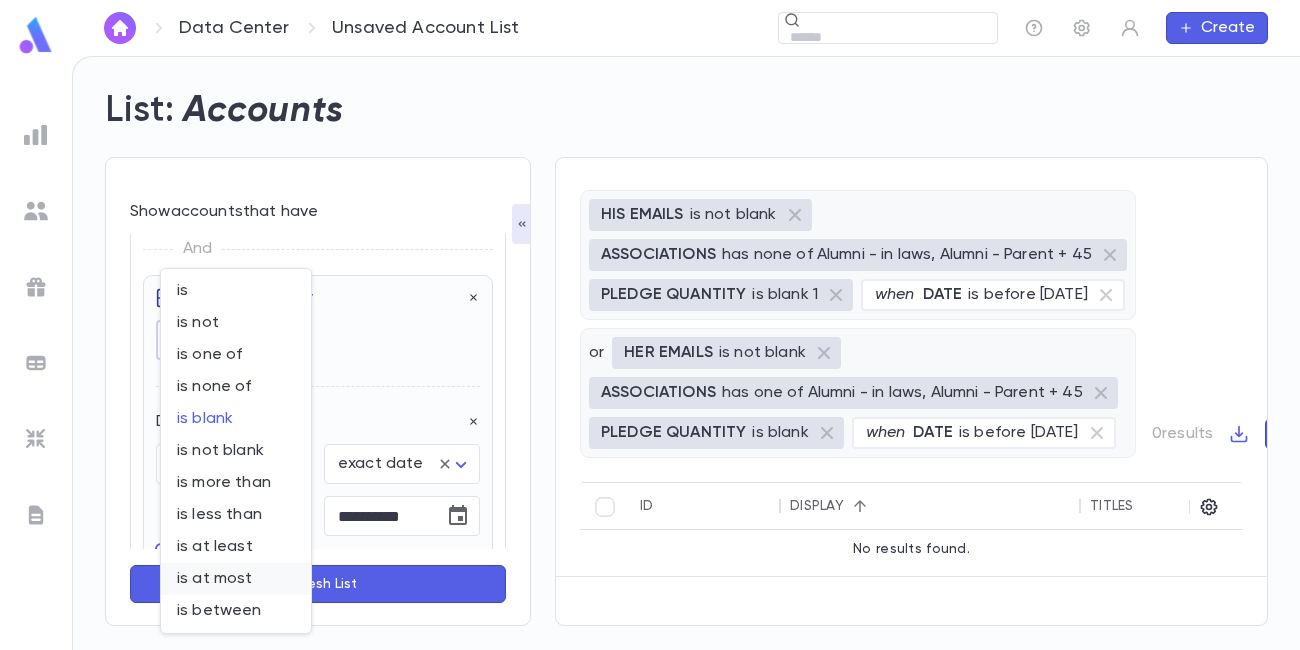 click on "is at most" at bounding box center (236, 579) 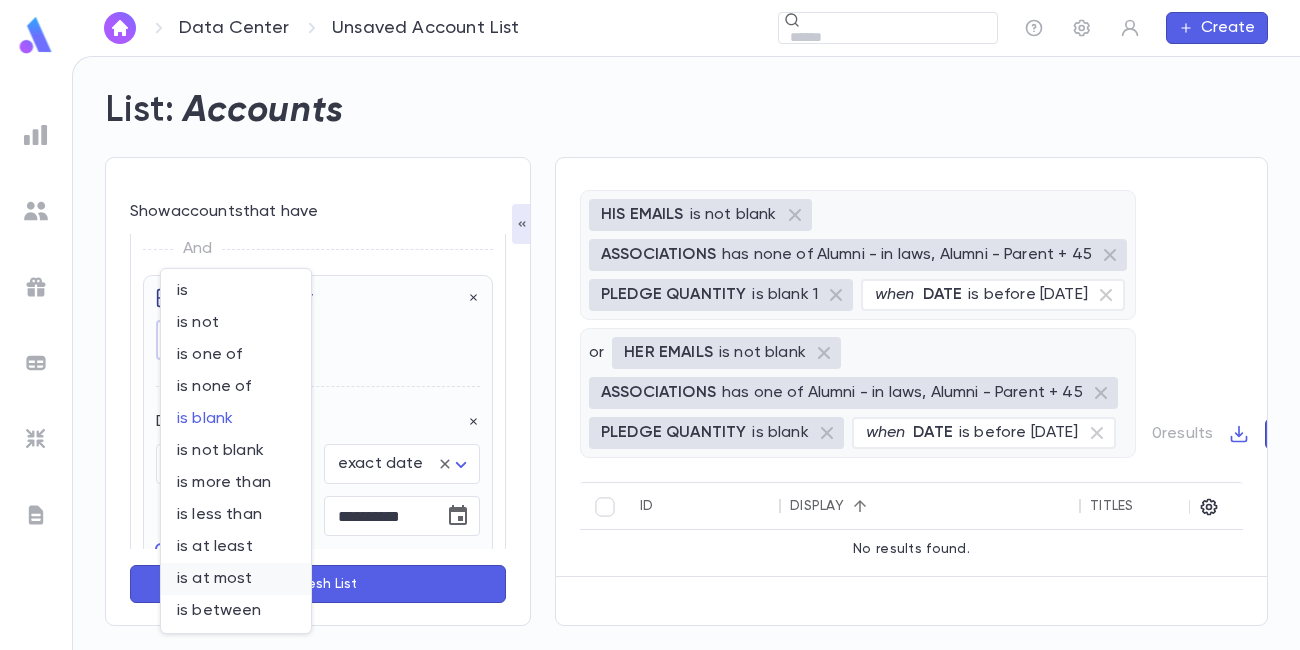 type on "**********" 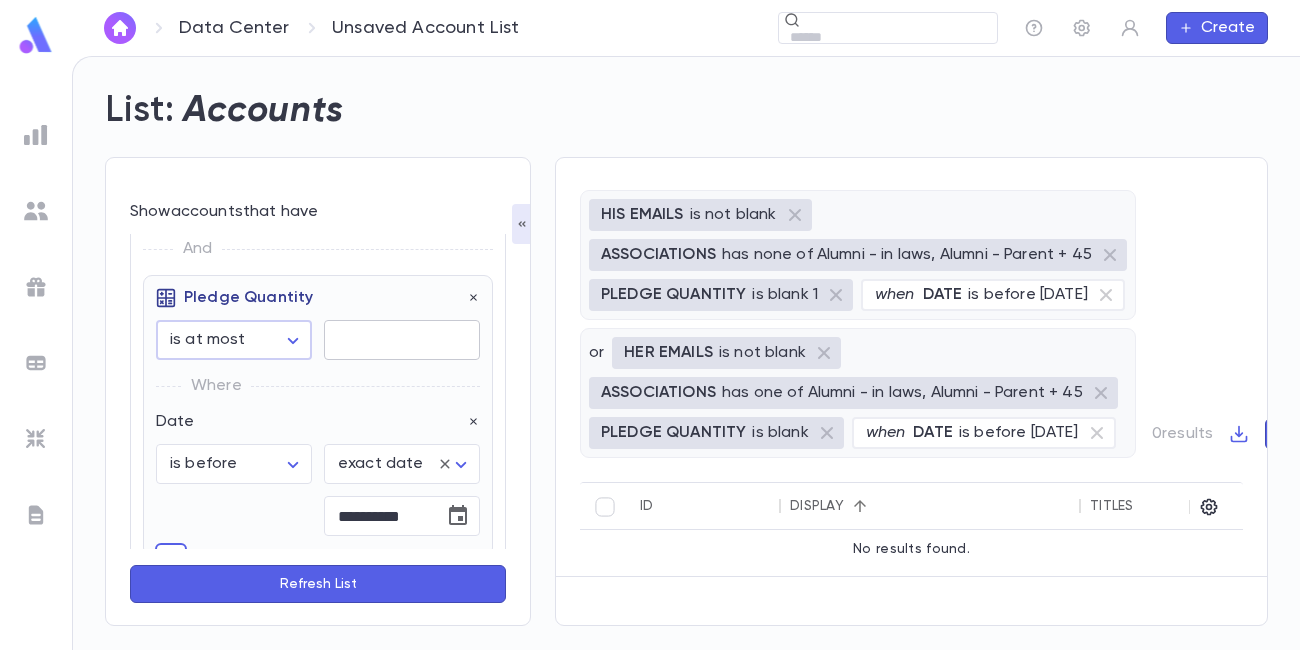 click at bounding box center [402, 340] 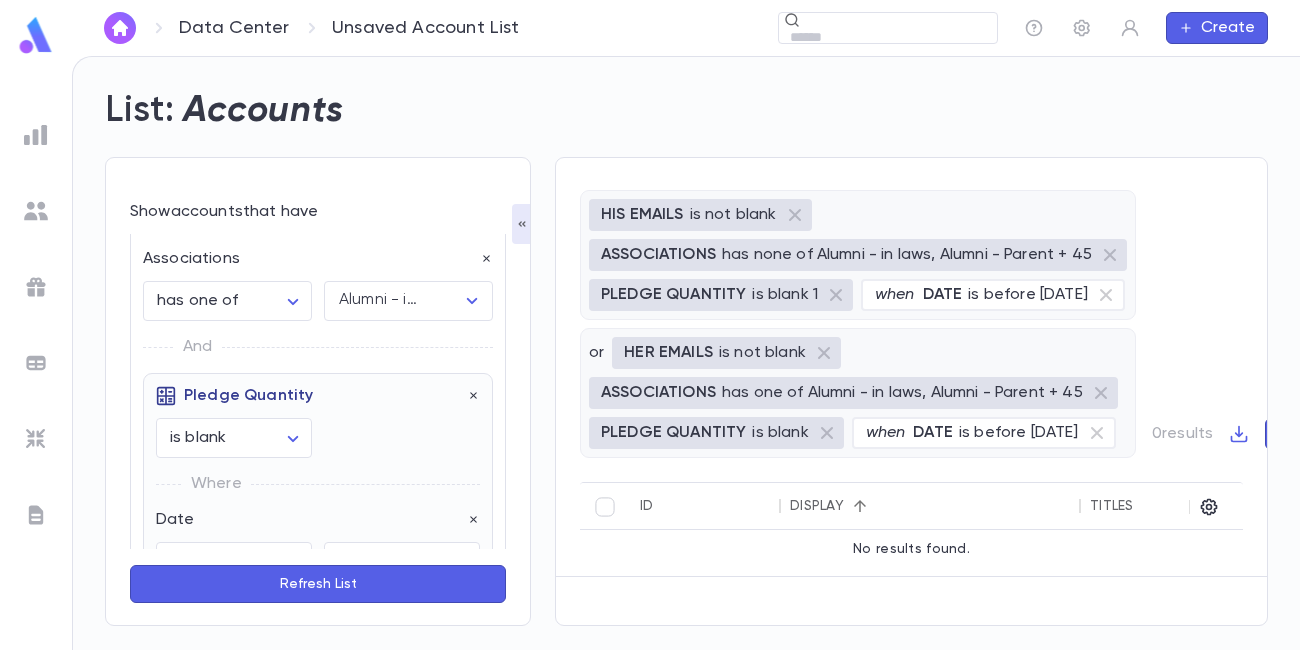 scroll, scrollTop: 775, scrollLeft: 0, axis: vertical 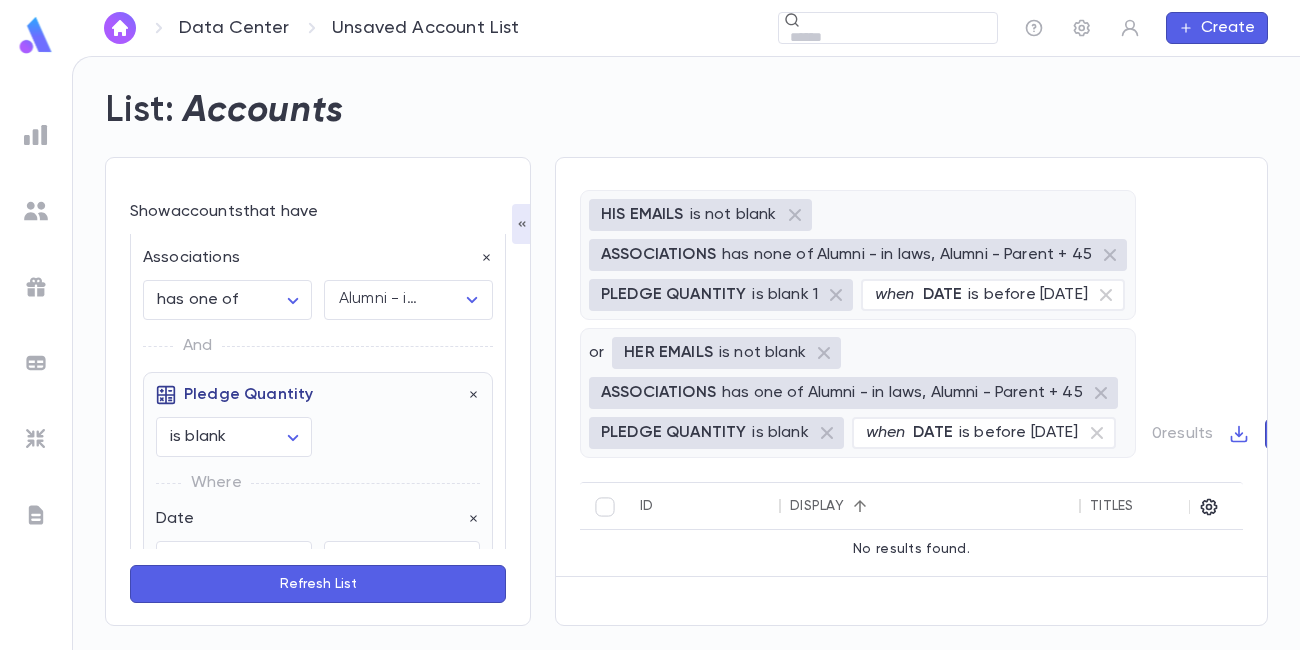 type on "*" 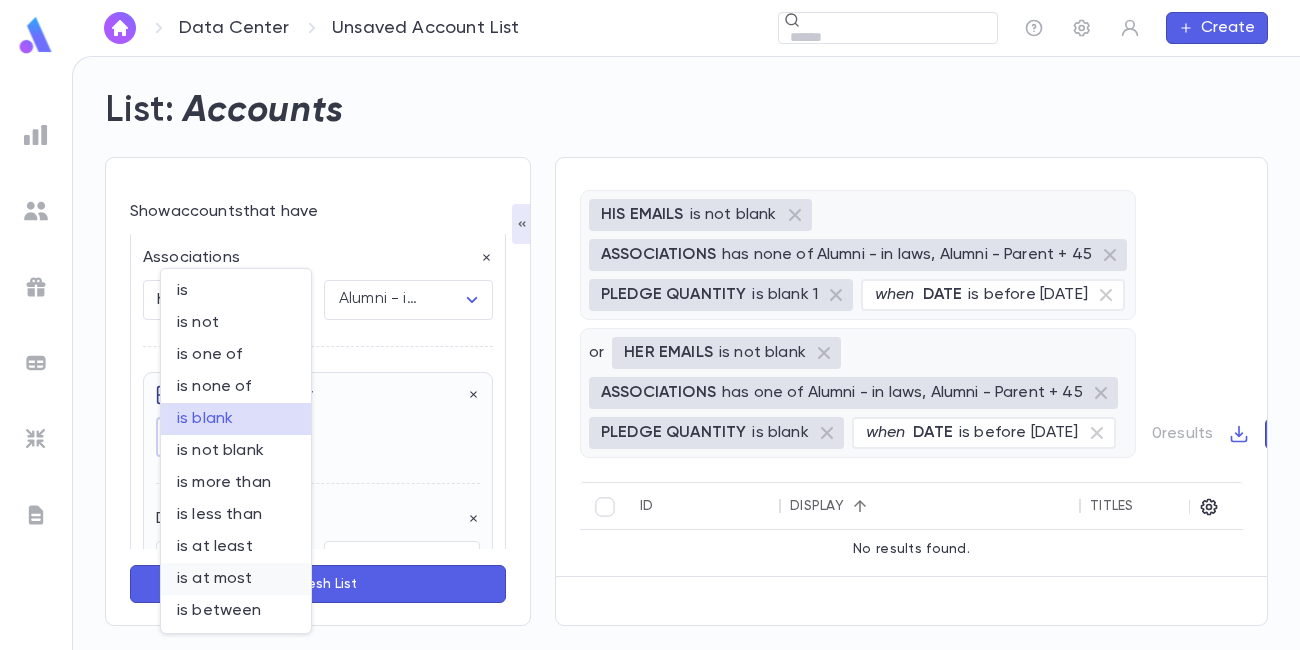 click on "is at most" at bounding box center (236, 579) 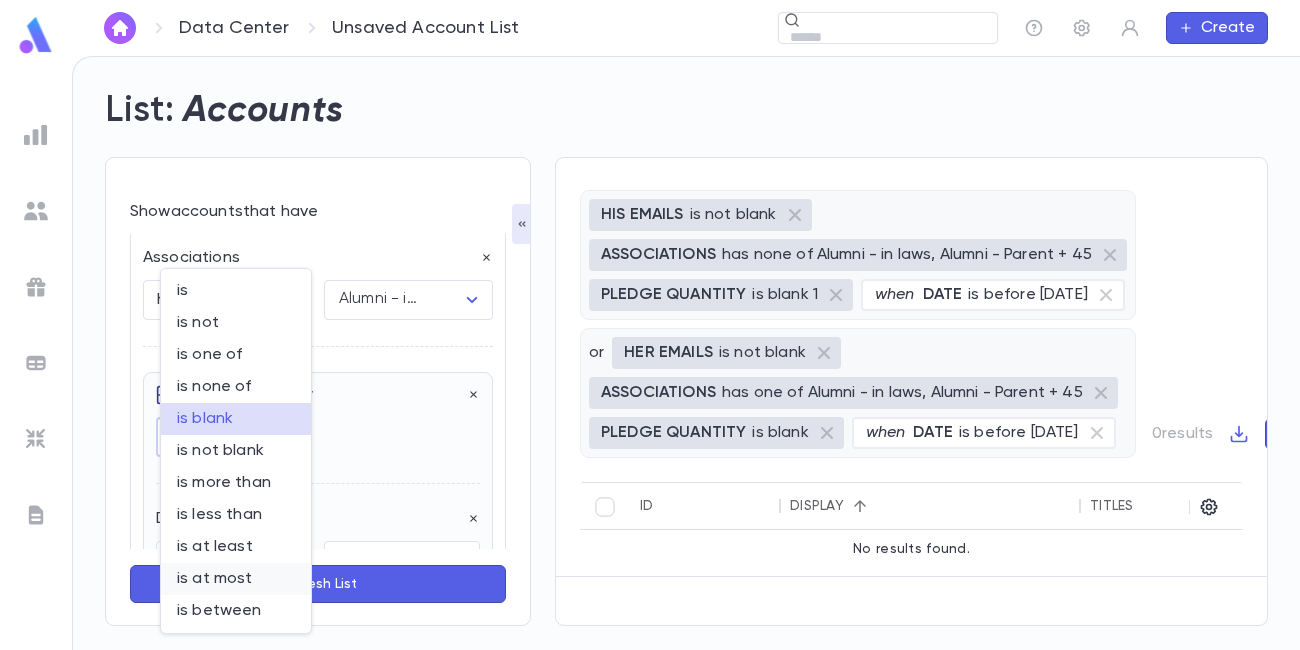 type on "**********" 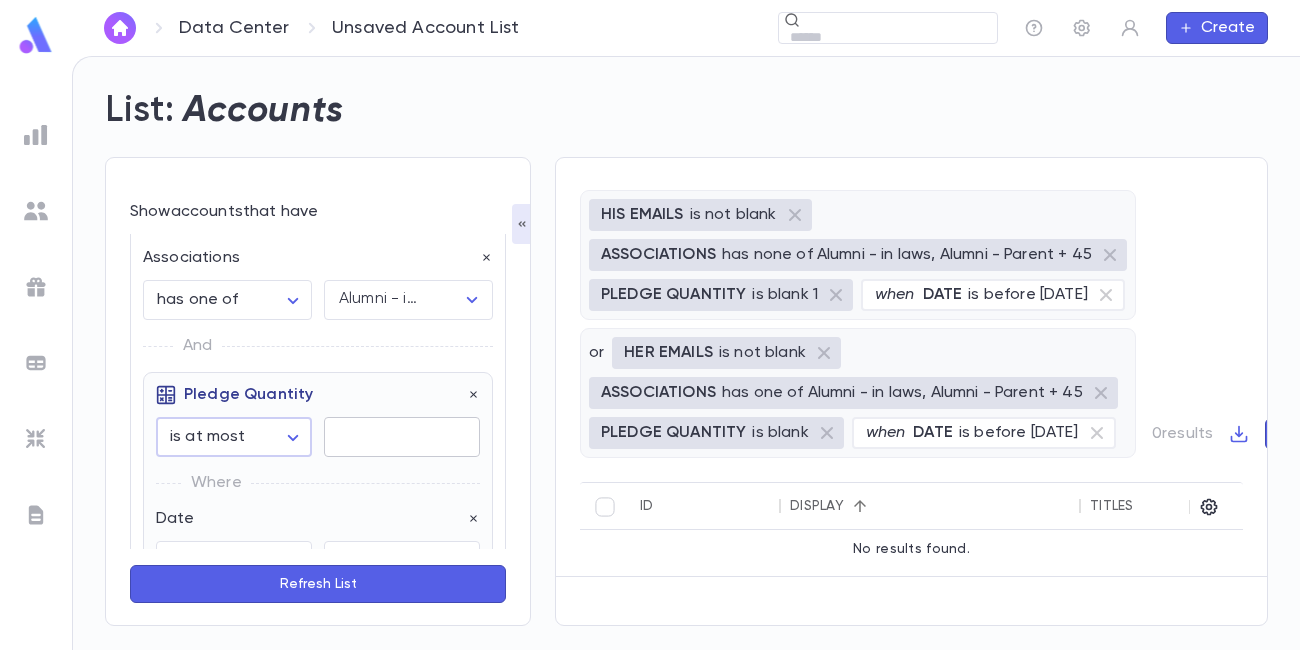 click at bounding box center (402, 437) 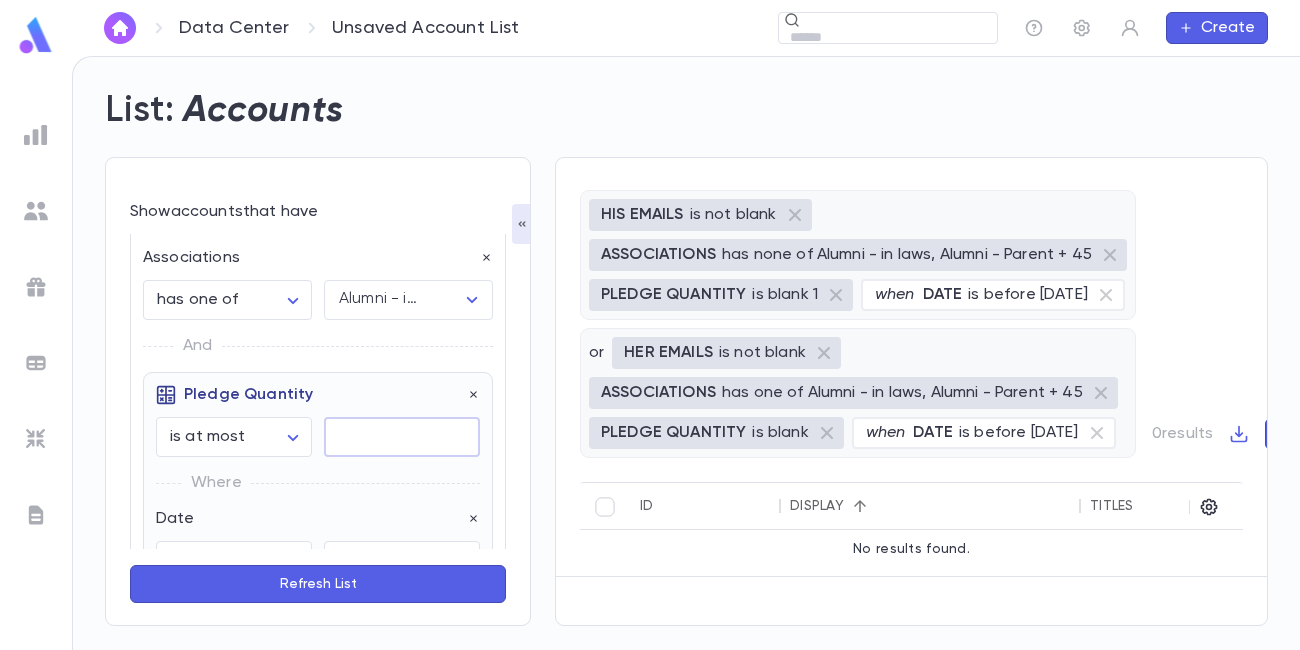 type on "*" 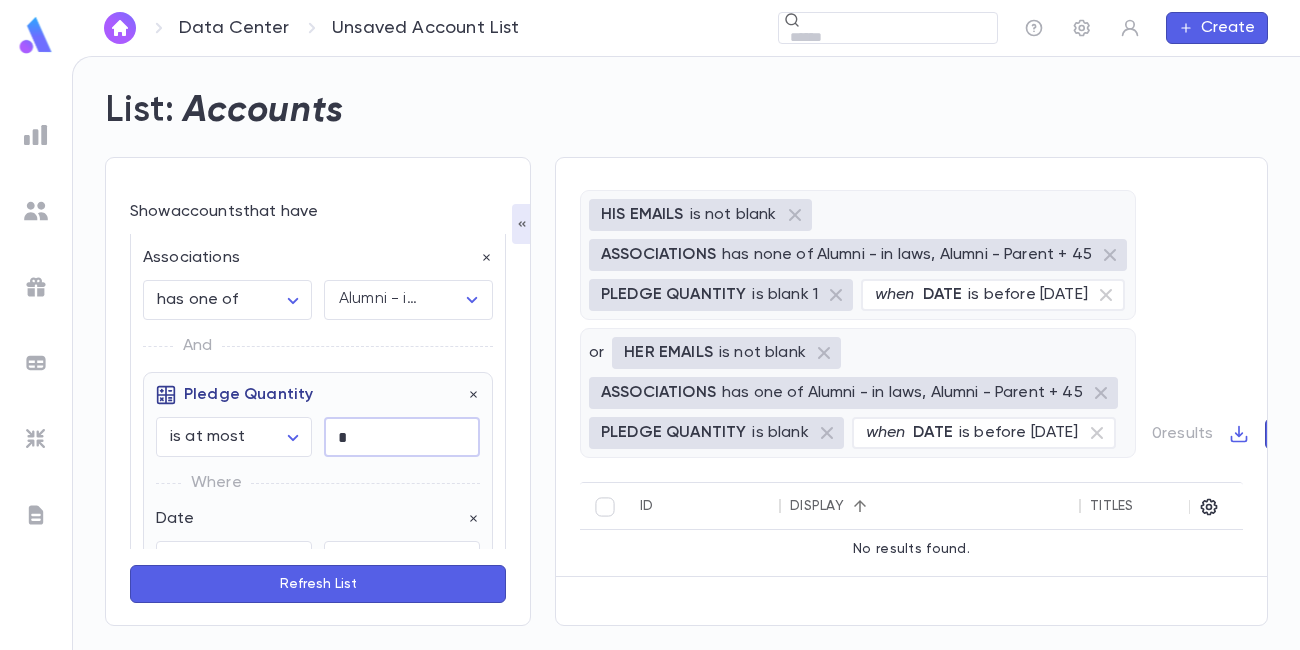 click on "Refresh List" at bounding box center (318, 584) 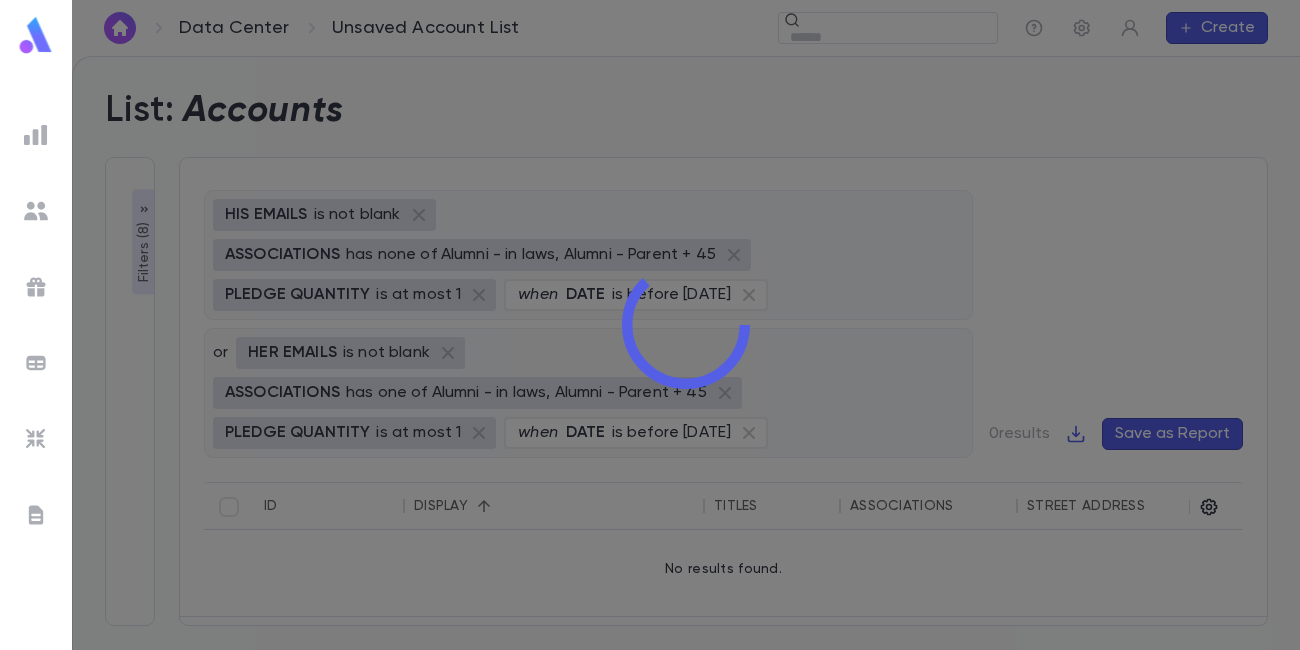 scroll, scrollTop: 1107, scrollLeft: 0, axis: vertical 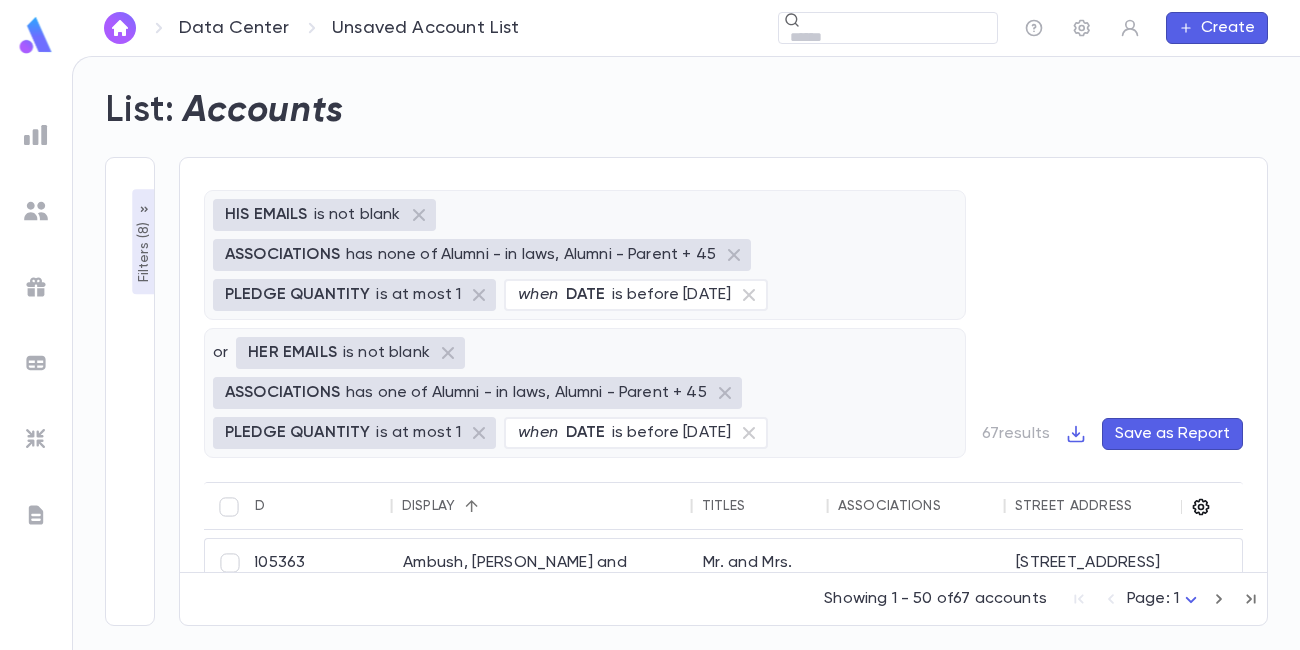 click 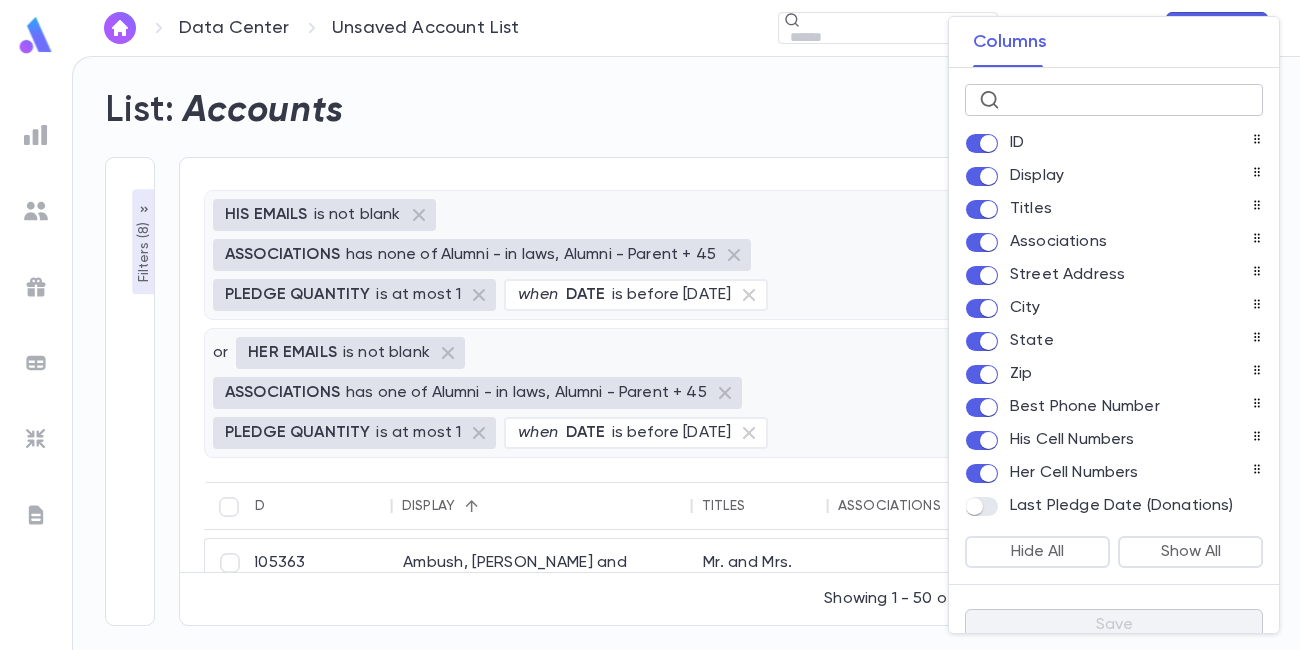 click at bounding box center (1128, 100) 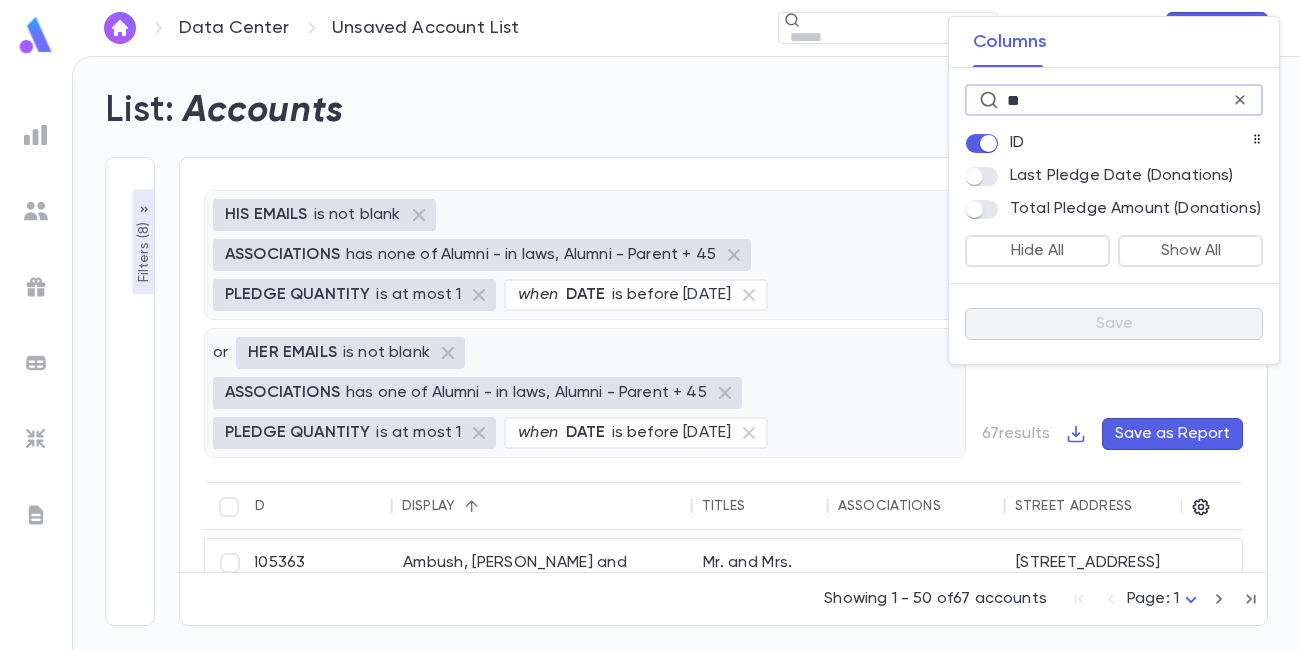 type on "*" 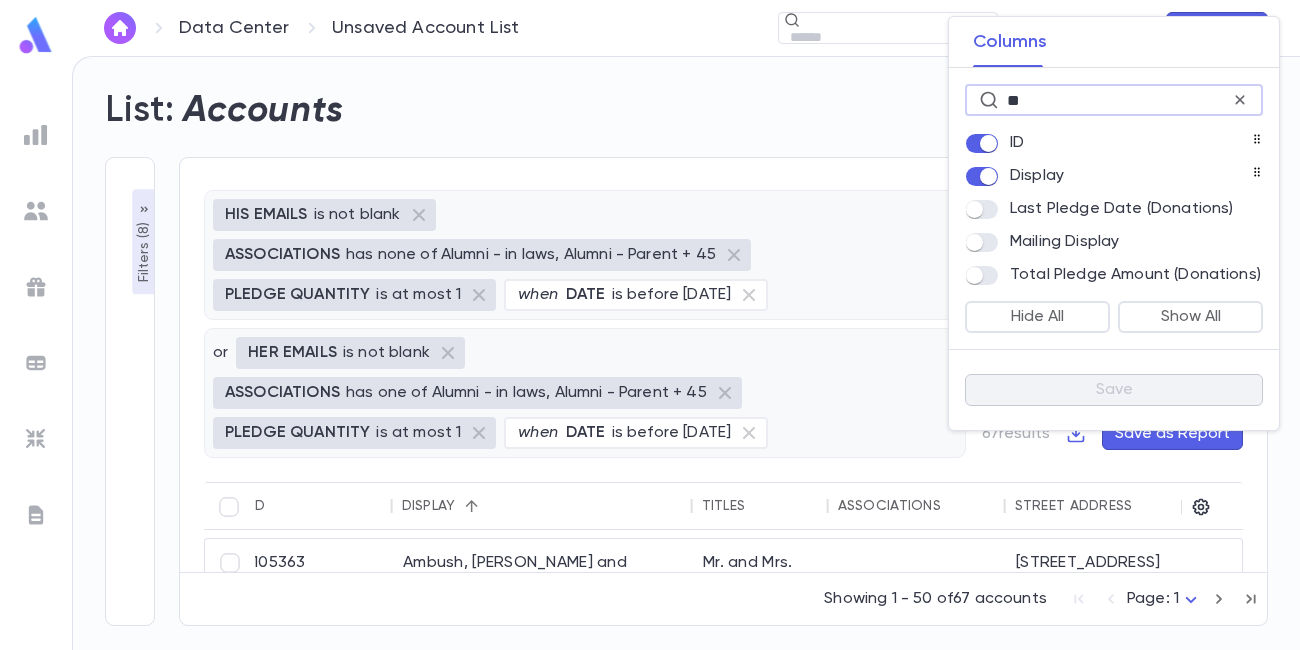 type on "**" 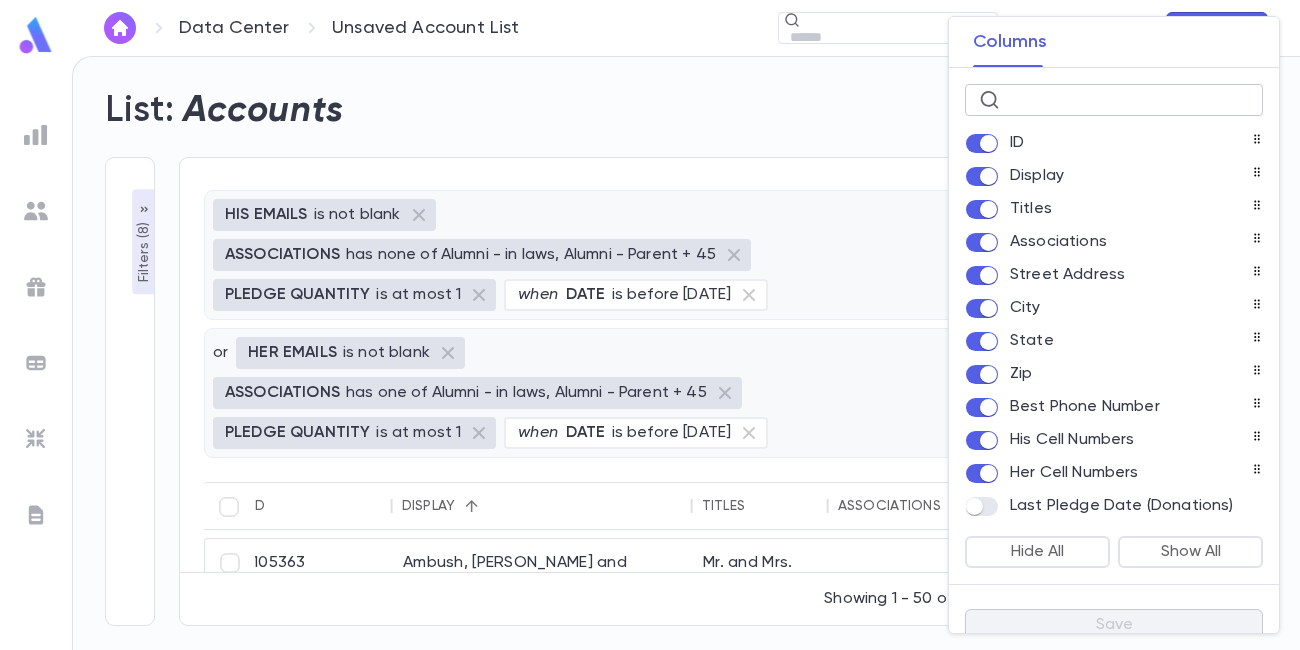 click at bounding box center (650, 325) 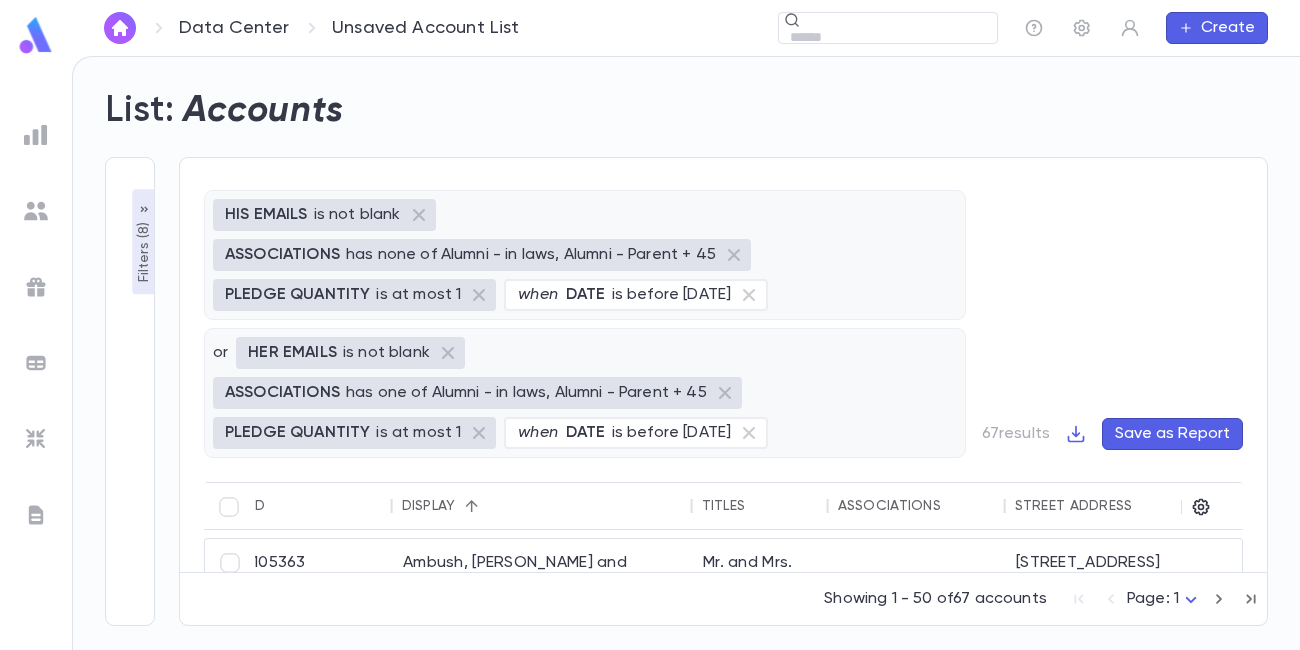 click on "Filters ( 8 )" at bounding box center (144, 250) 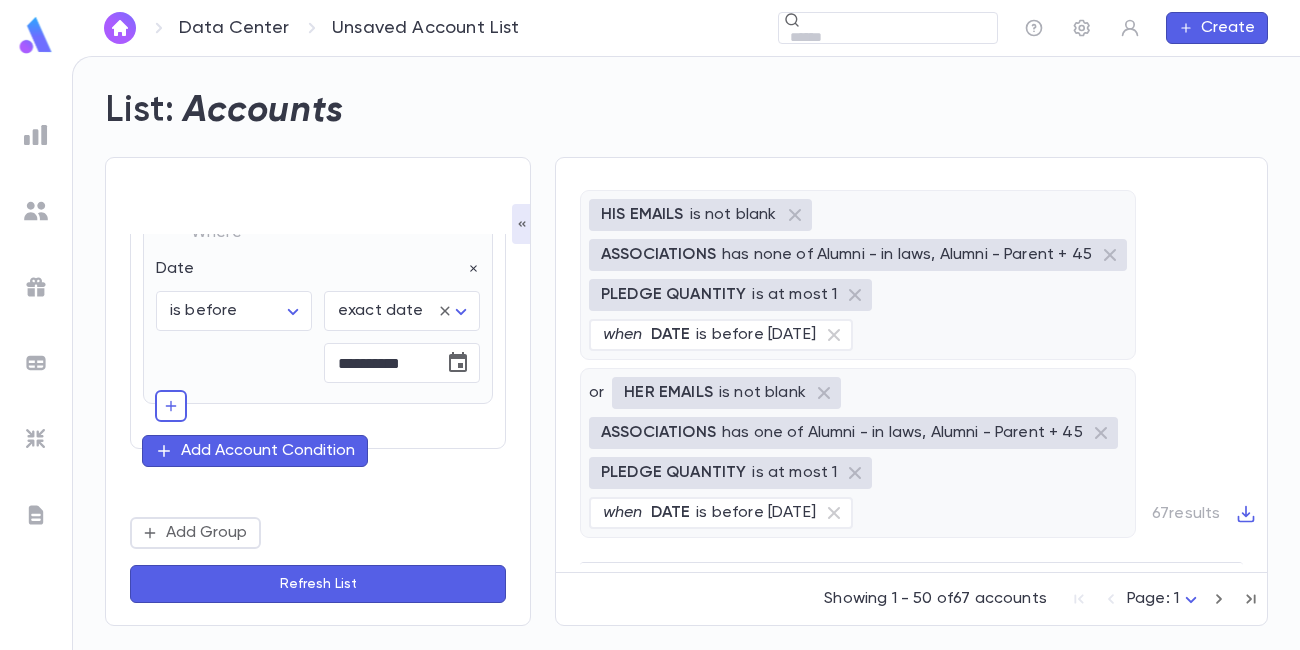 scroll, scrollTop: 899, scrollLeft: 0, axis: vertical 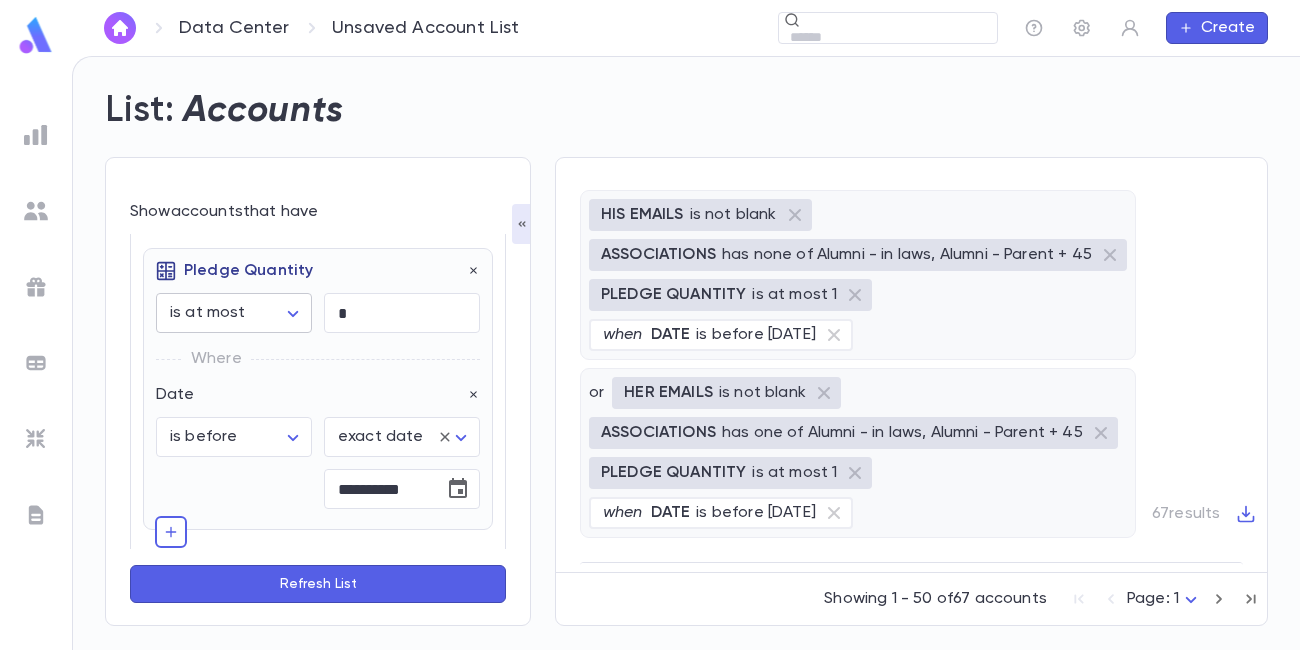 click on "**********" at bounding box center (650, 353) 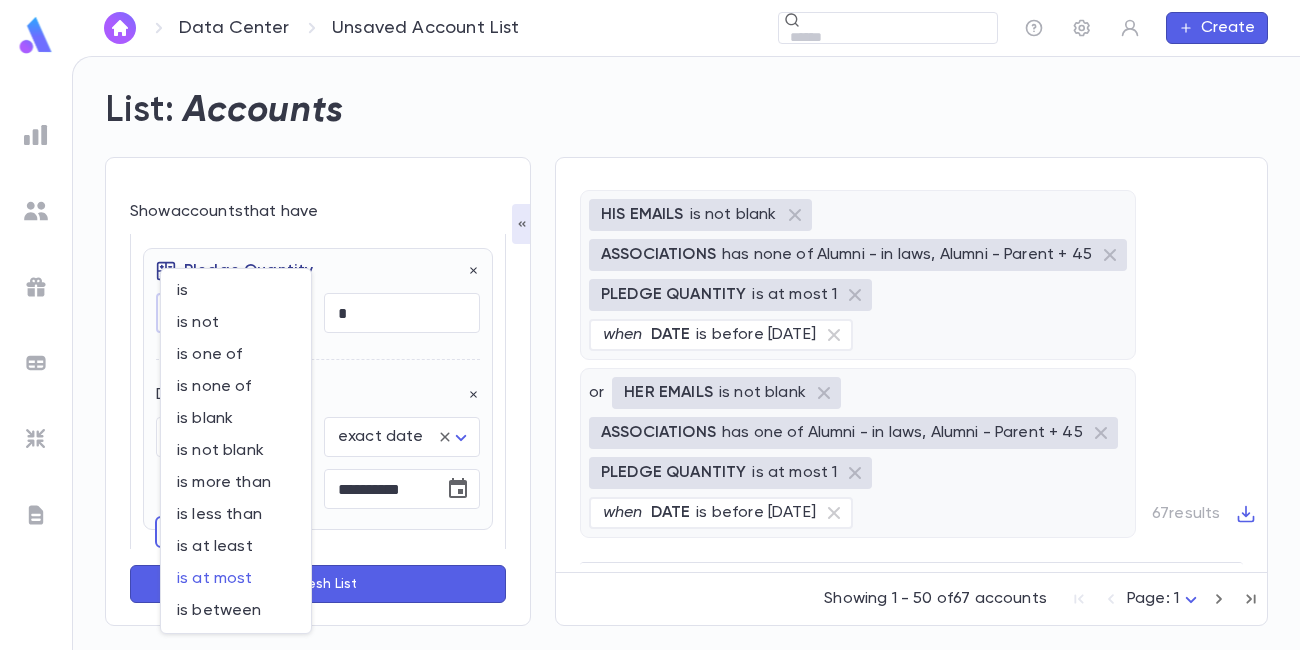 click at bounding box center [650, 325] 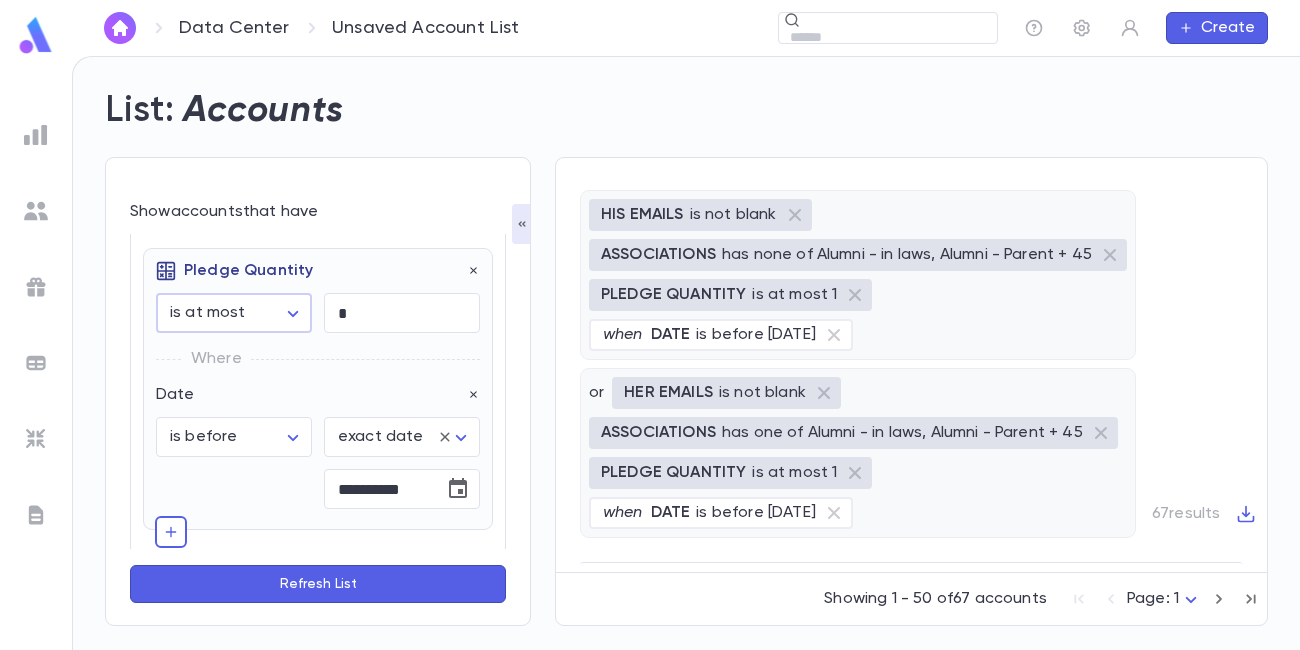 click on "Refresh List" at bounding box center (318, 584) 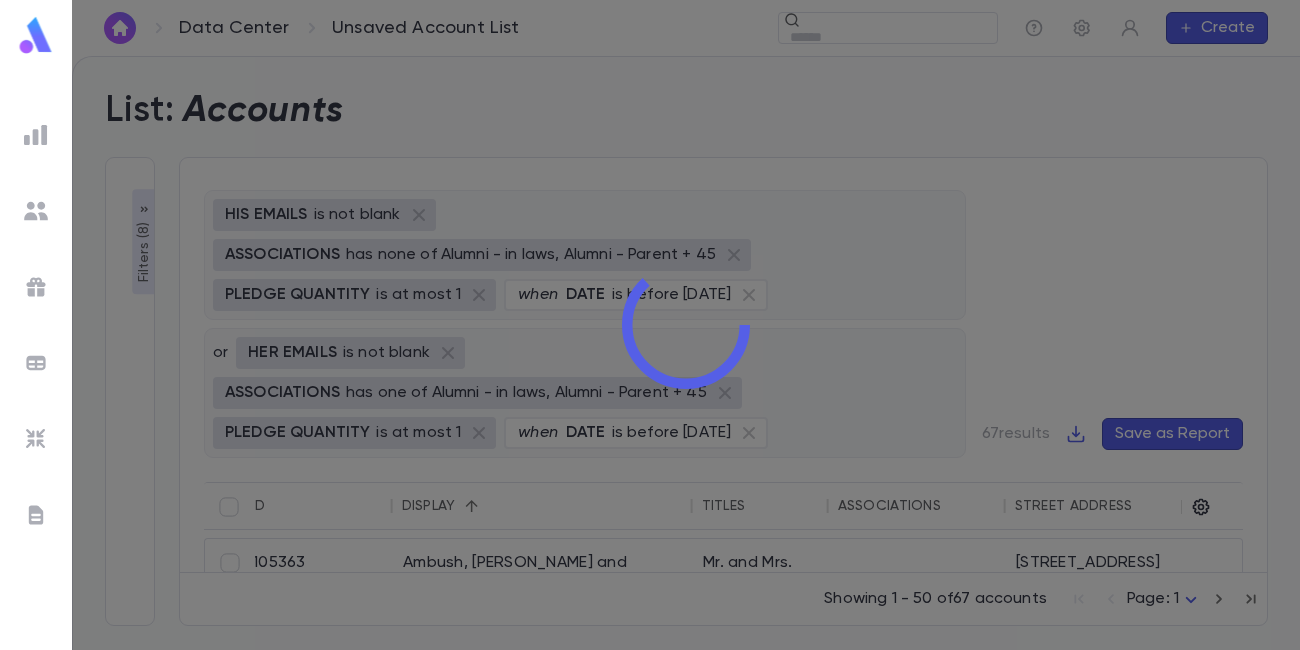 scroll, scrollTop: 1283, scrollLeft: 0, axis: vertical 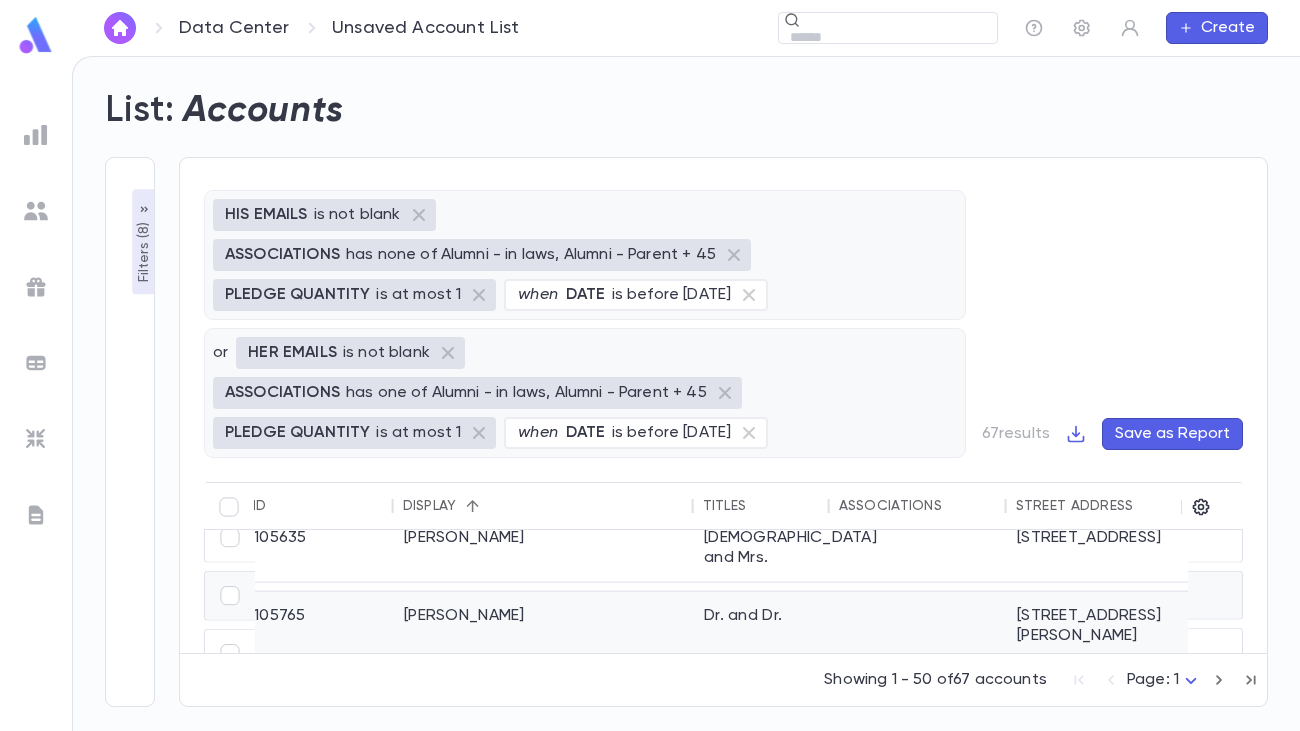 click on "Dr. and  Dr." at bounding box center (762, 626) 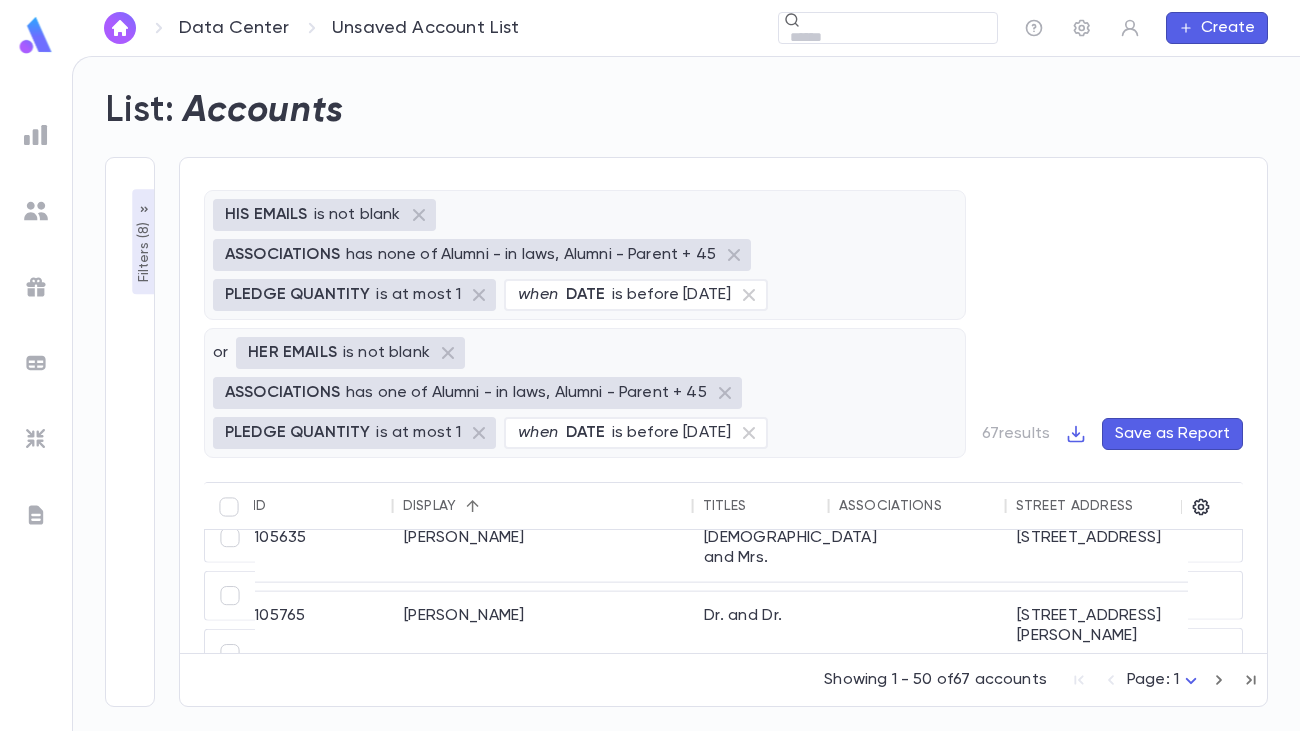 click on "Filters ( 8 )" at bounding box center (144, 250) 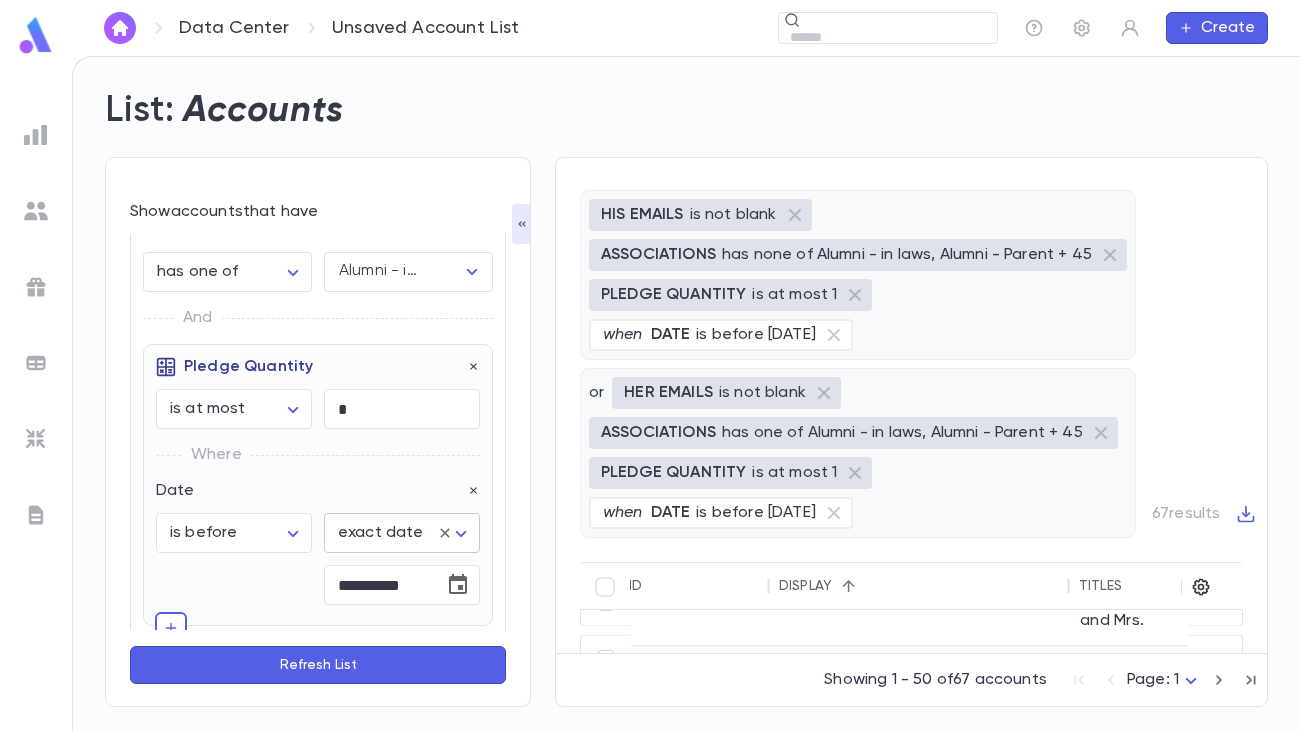 scroll, scrollTop: 802, scrollLeft: 0, axis: vertical 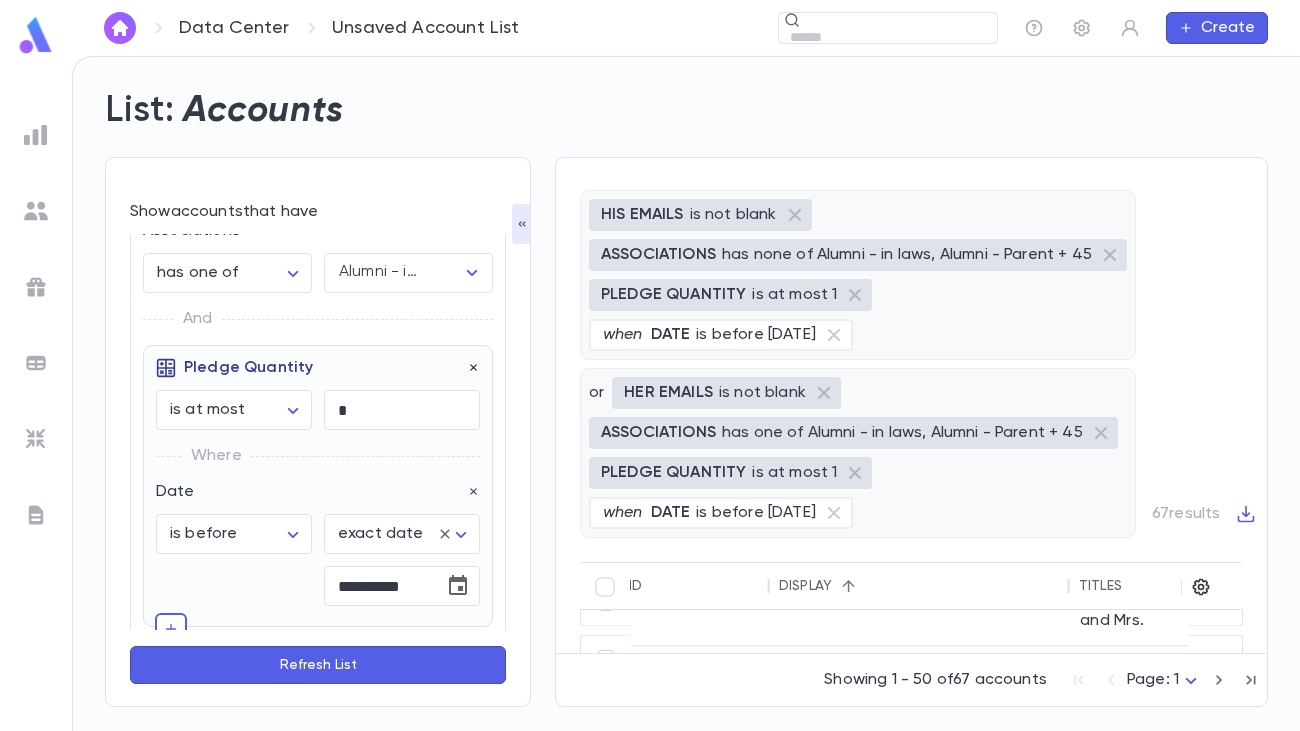 click 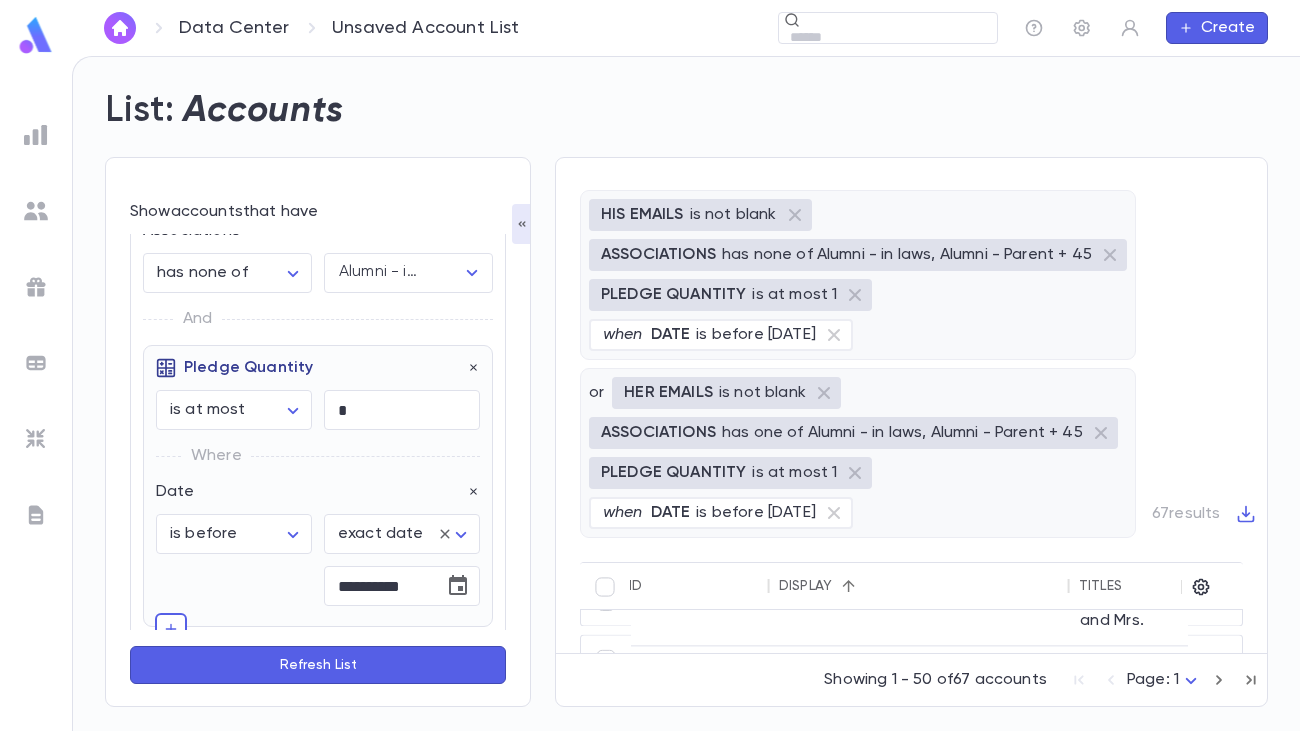scroll, scrollTop: 144, scrollLeft: 0, axis: vertical 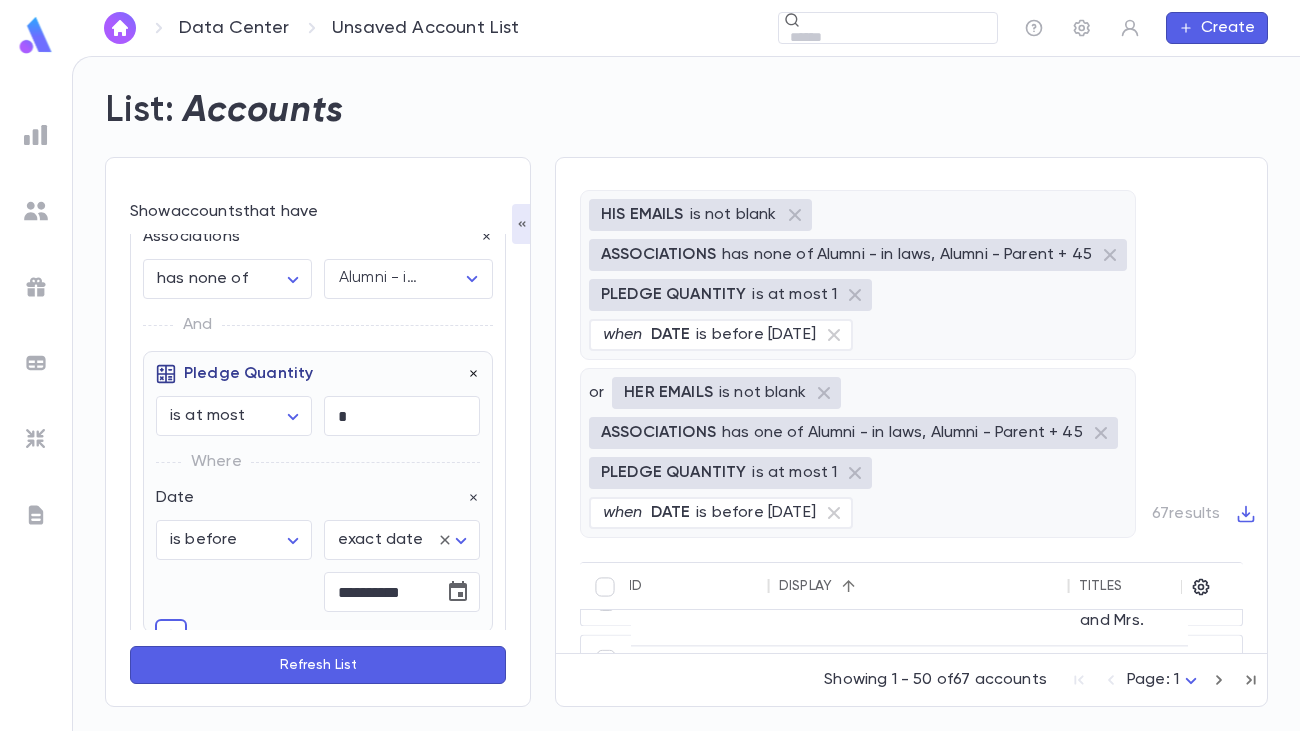 click 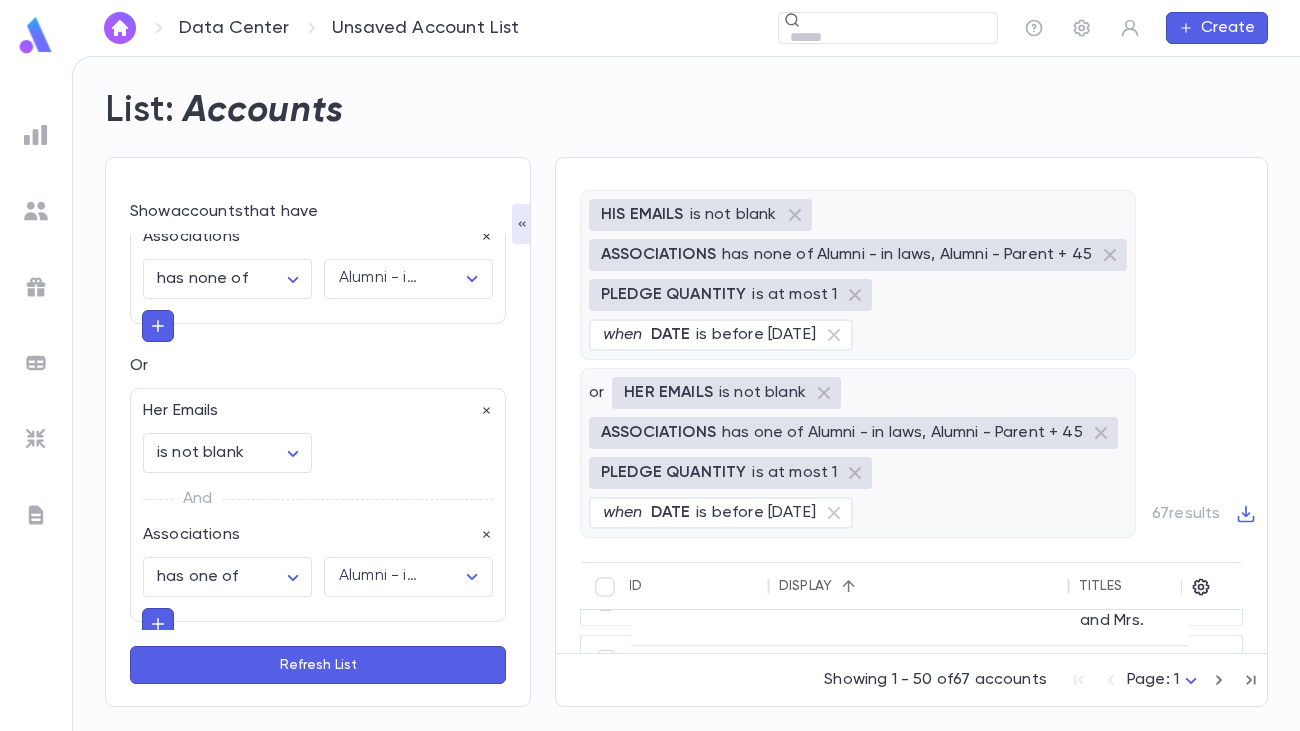 scroll, scrollTop: 235, scrollLeft: 0, axis: vertical 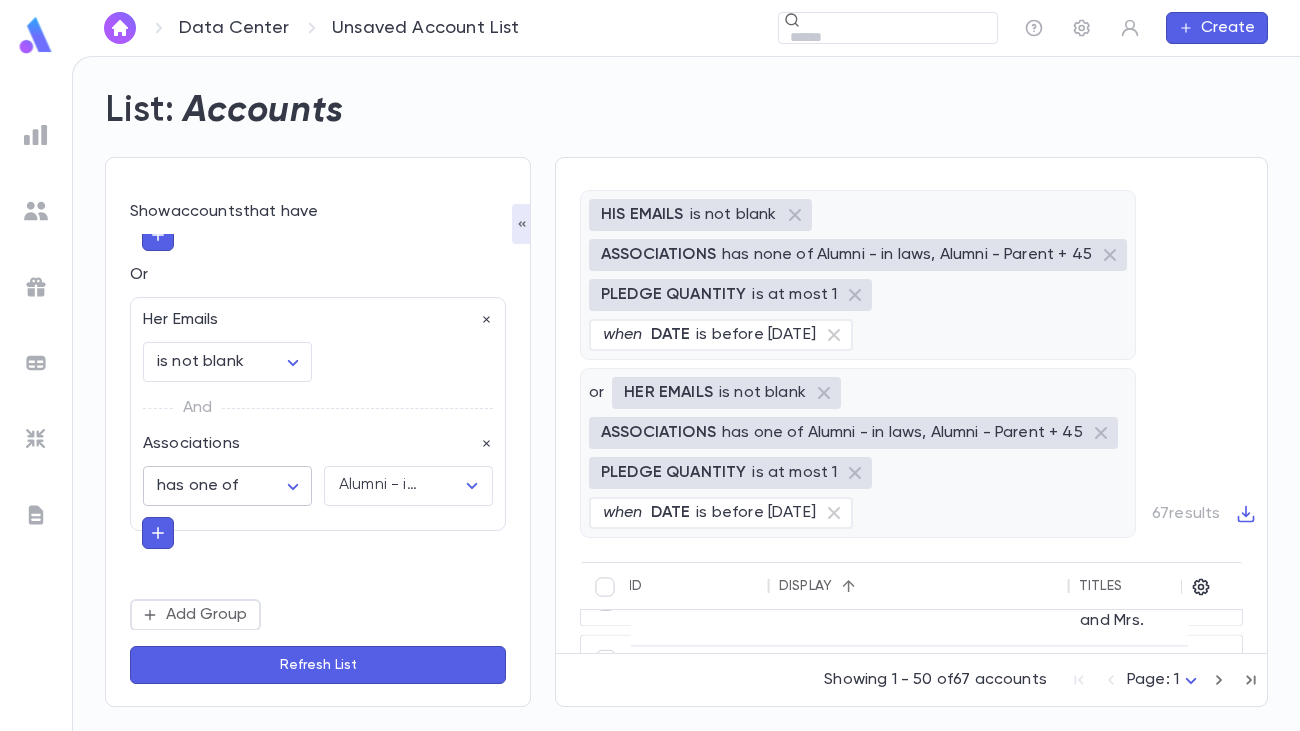 click on "**********" at bounding box center (650, 393) 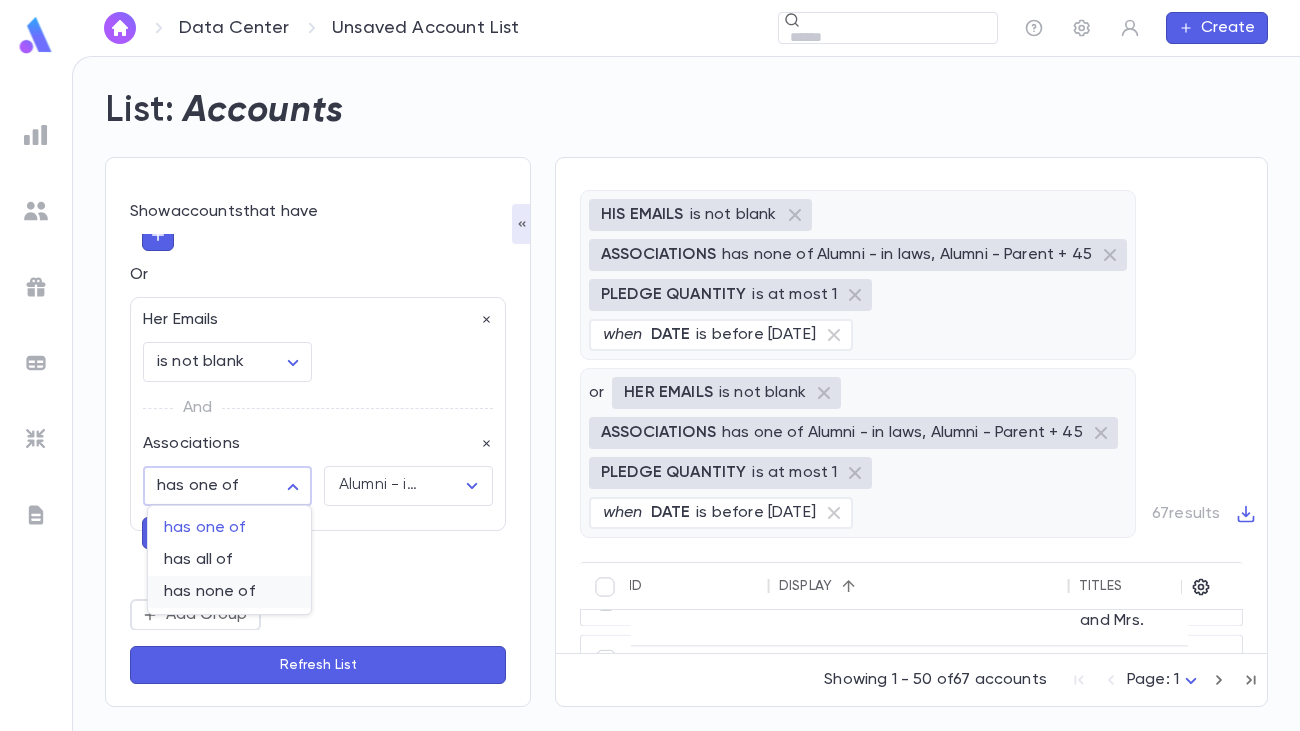 click on "has none of" at bounding box center (229, 592) 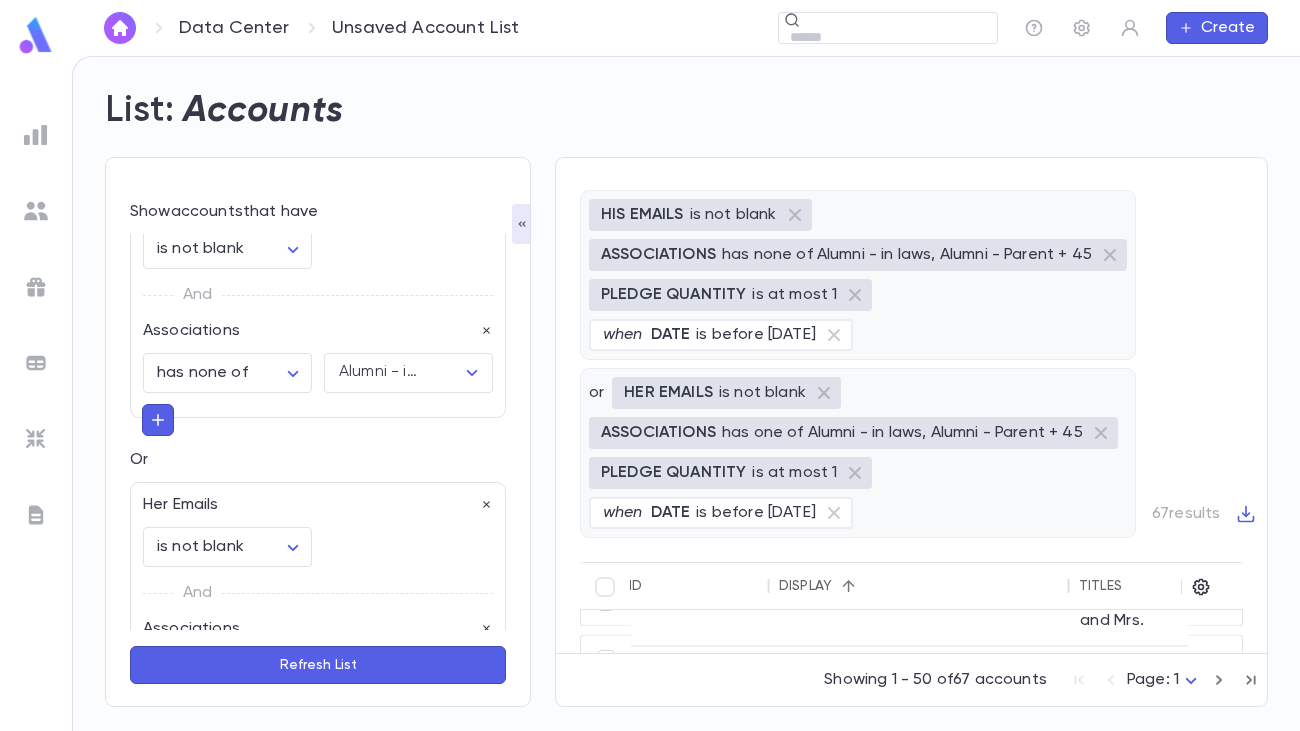 scroll, scrollTop: 0, scrollLeft: 0, axis: both 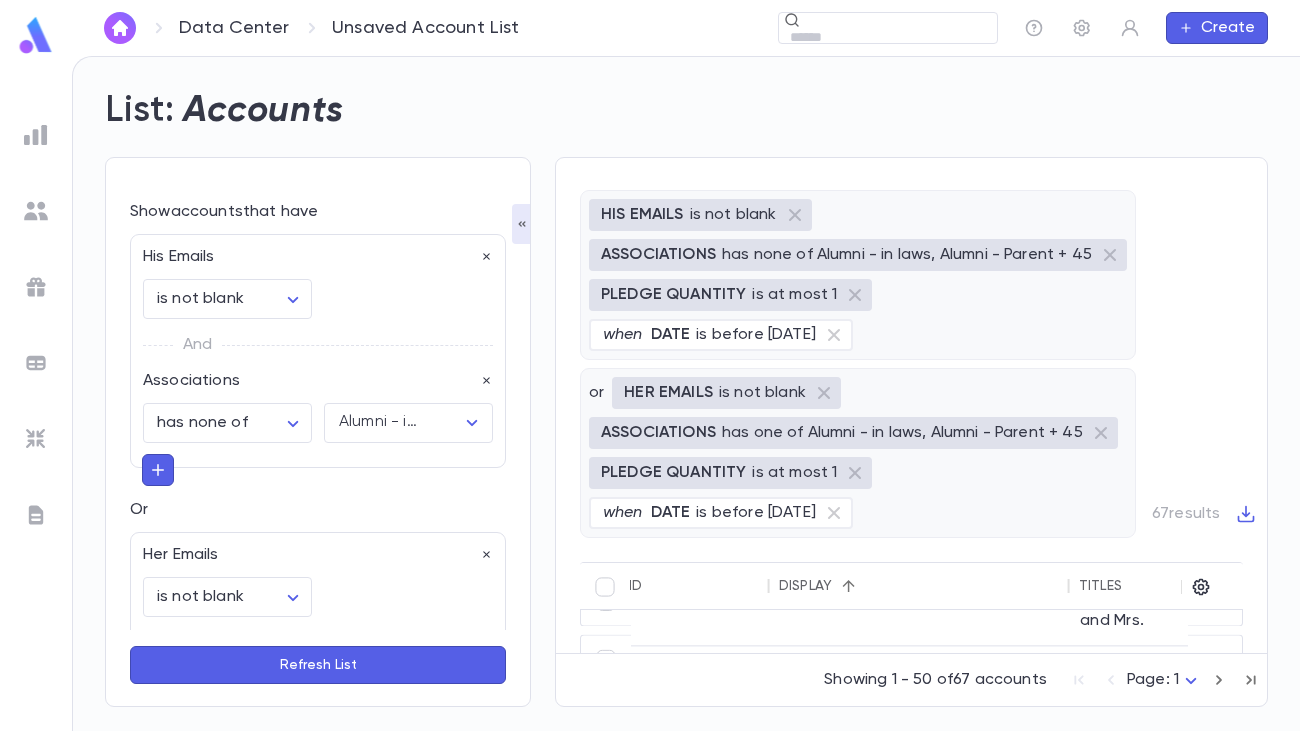 click on "Refresh List" at bounding box center [318, 665] 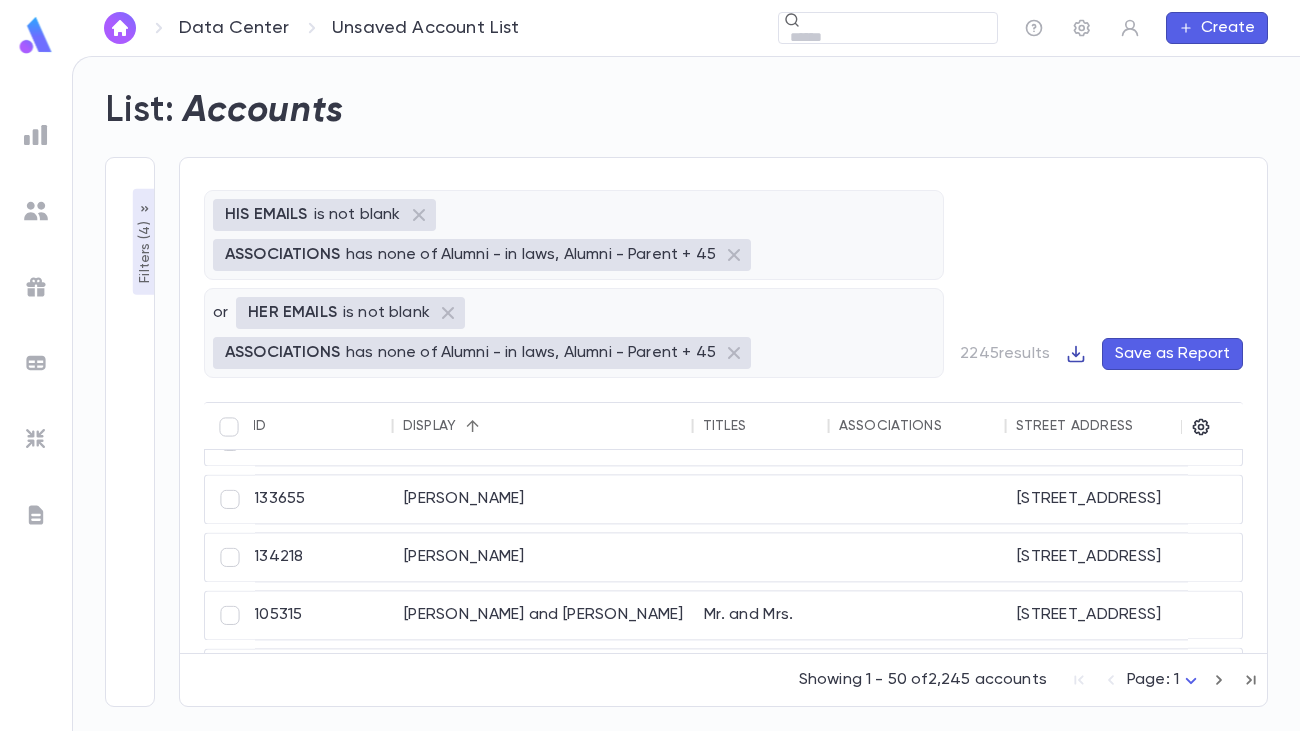 click 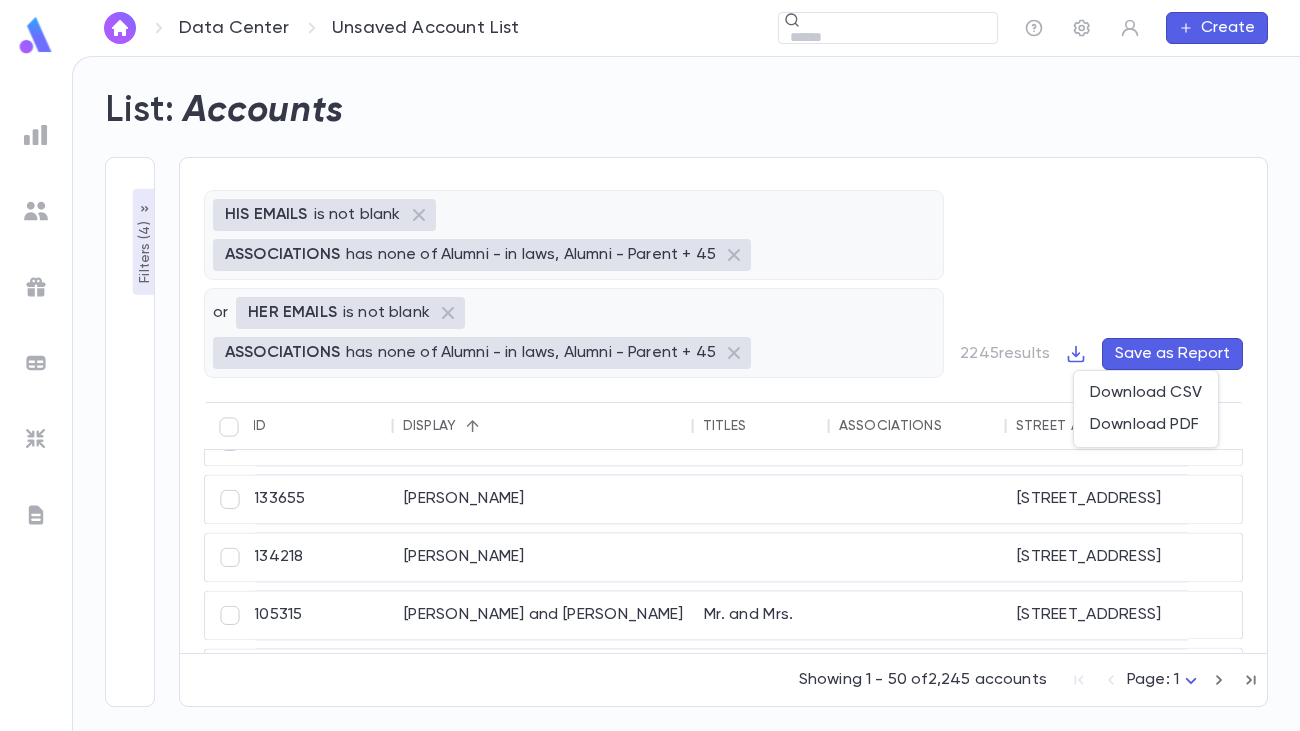 click at bounding box center (650, 365) 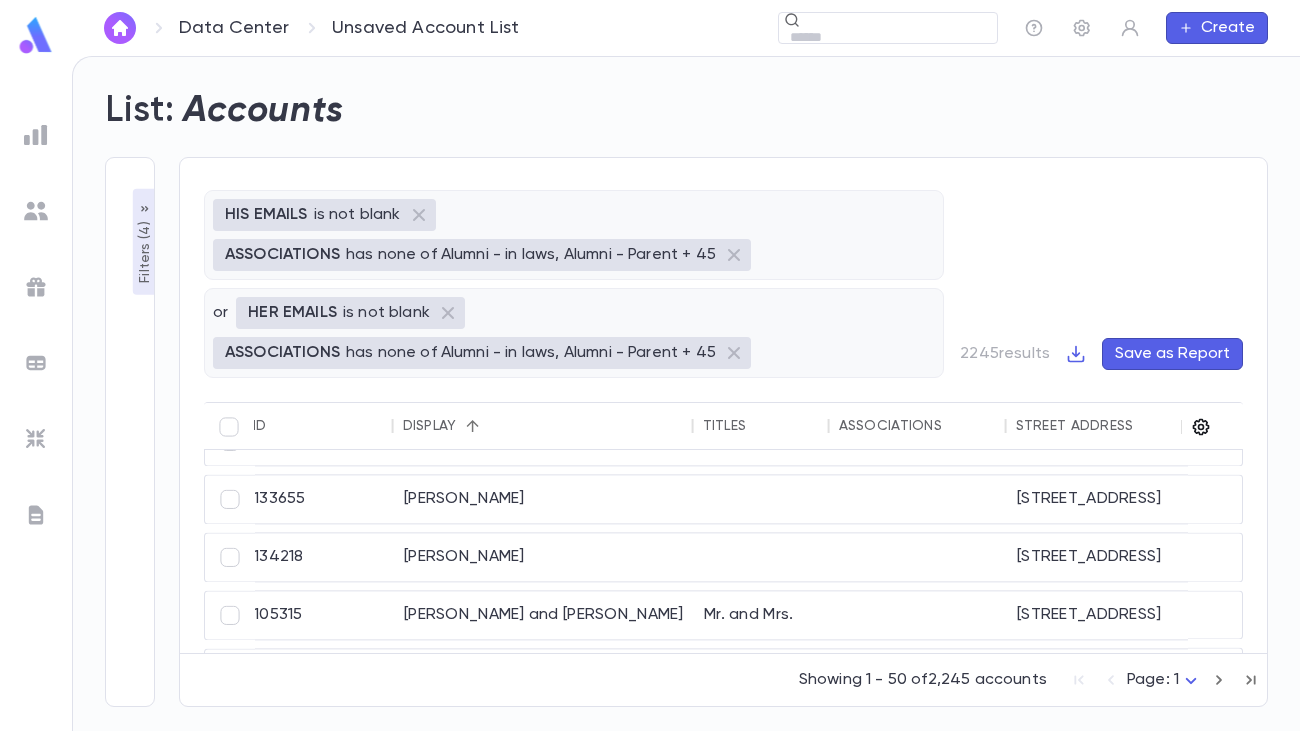 click 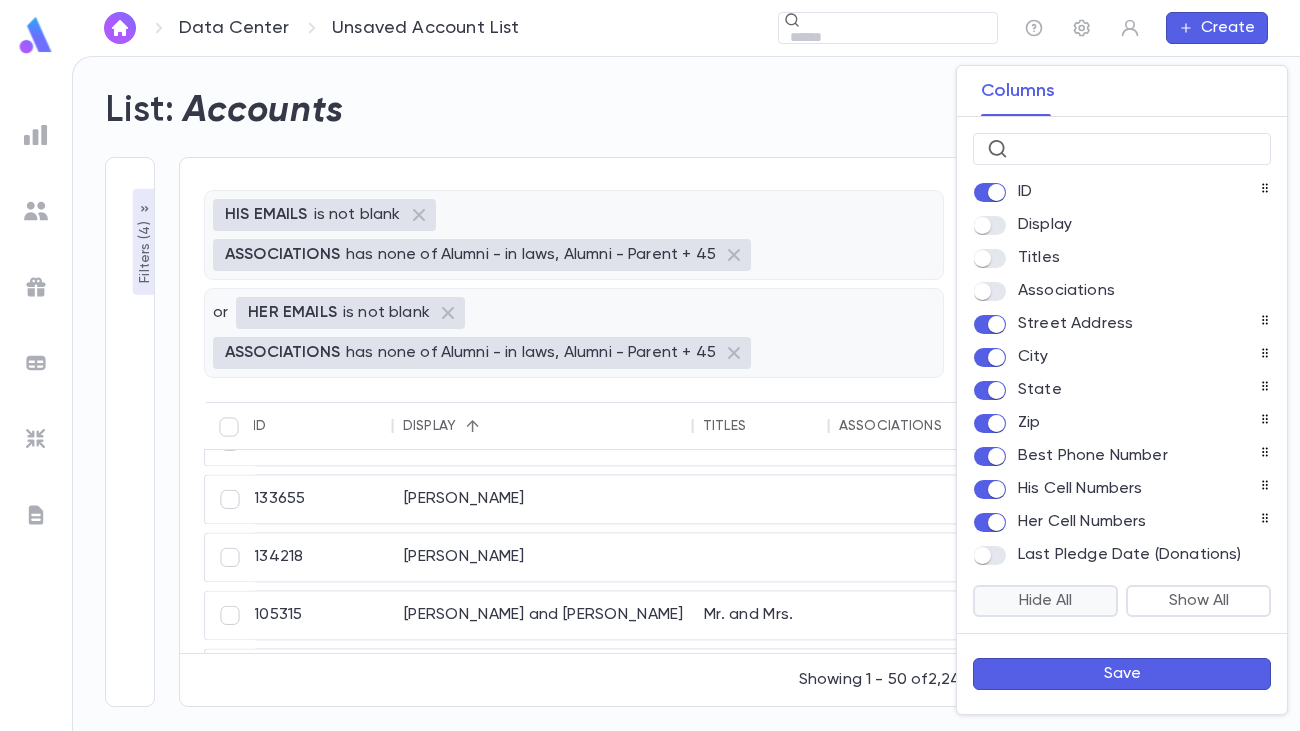 click on "Hide All" at bounding box center [1045, 601] 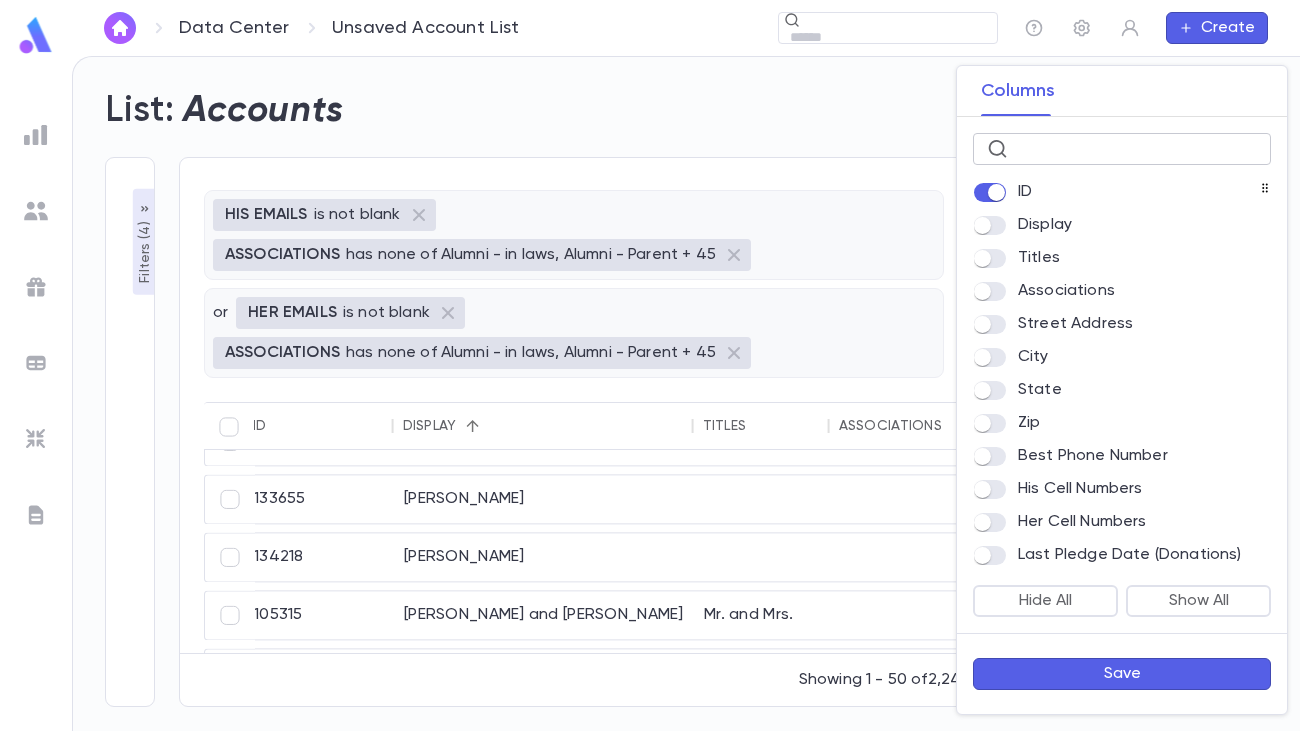 click at bounding box center (1136, 149) 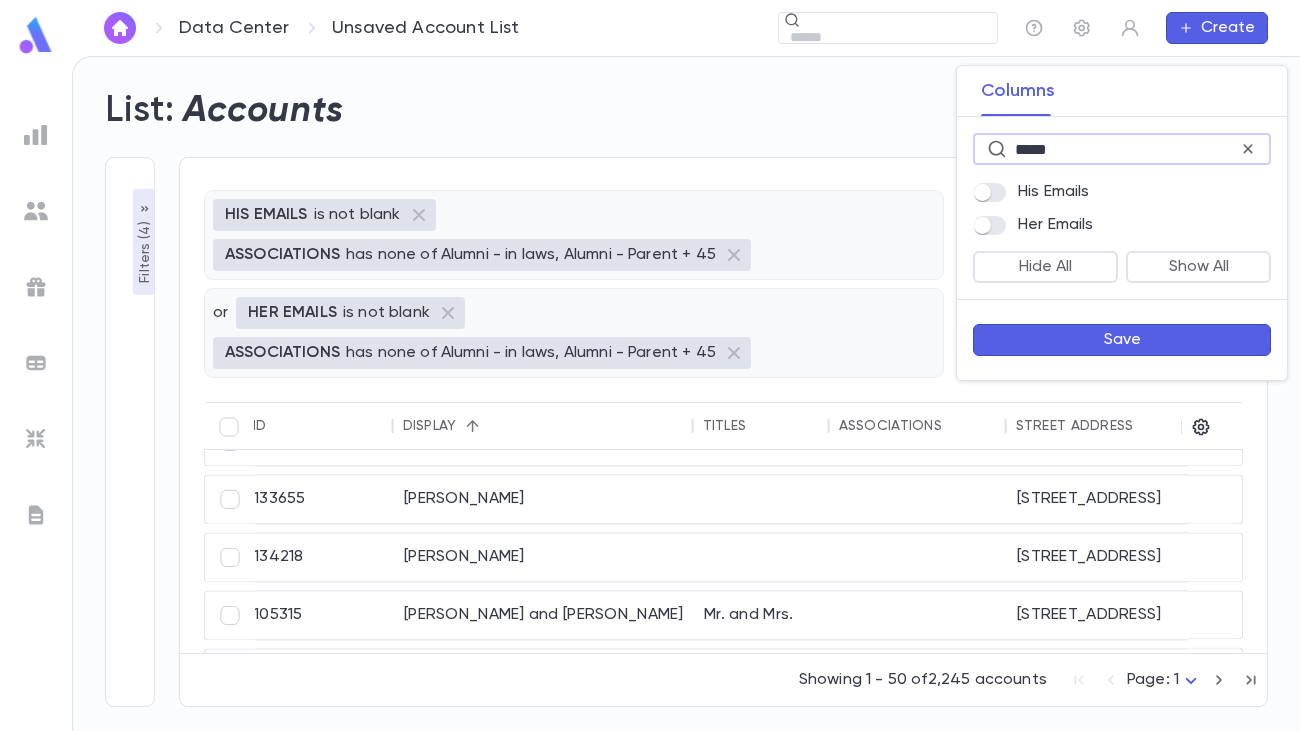 type on "*****" 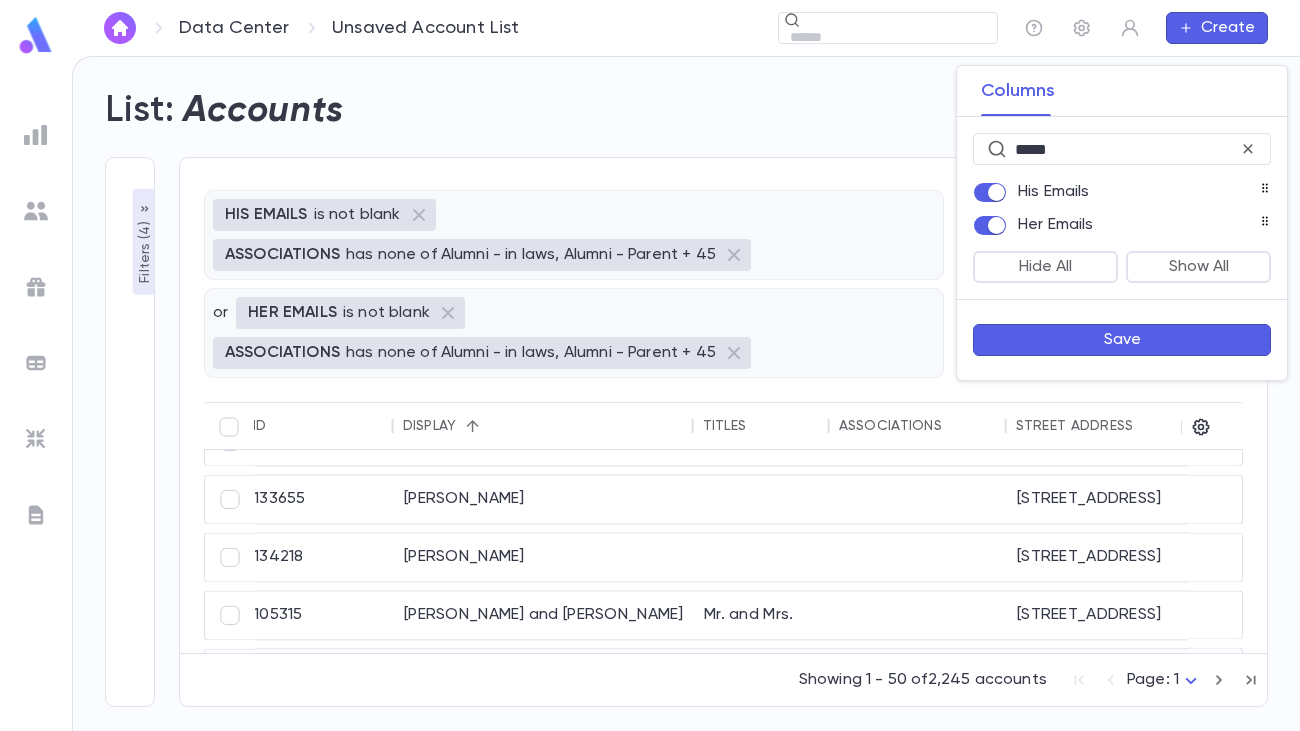 click on "Save" at bounding box center (1122, 340) 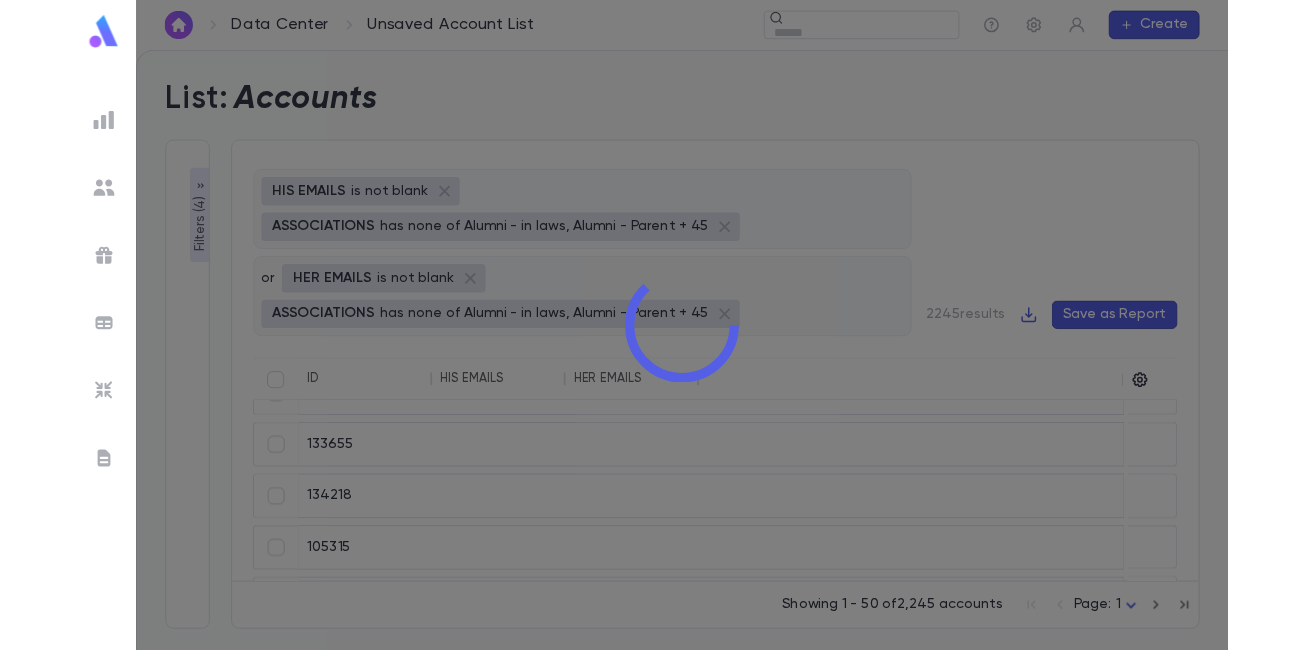 scroll, scrollTop: 349, scrollLeft: 0, axis: vertical 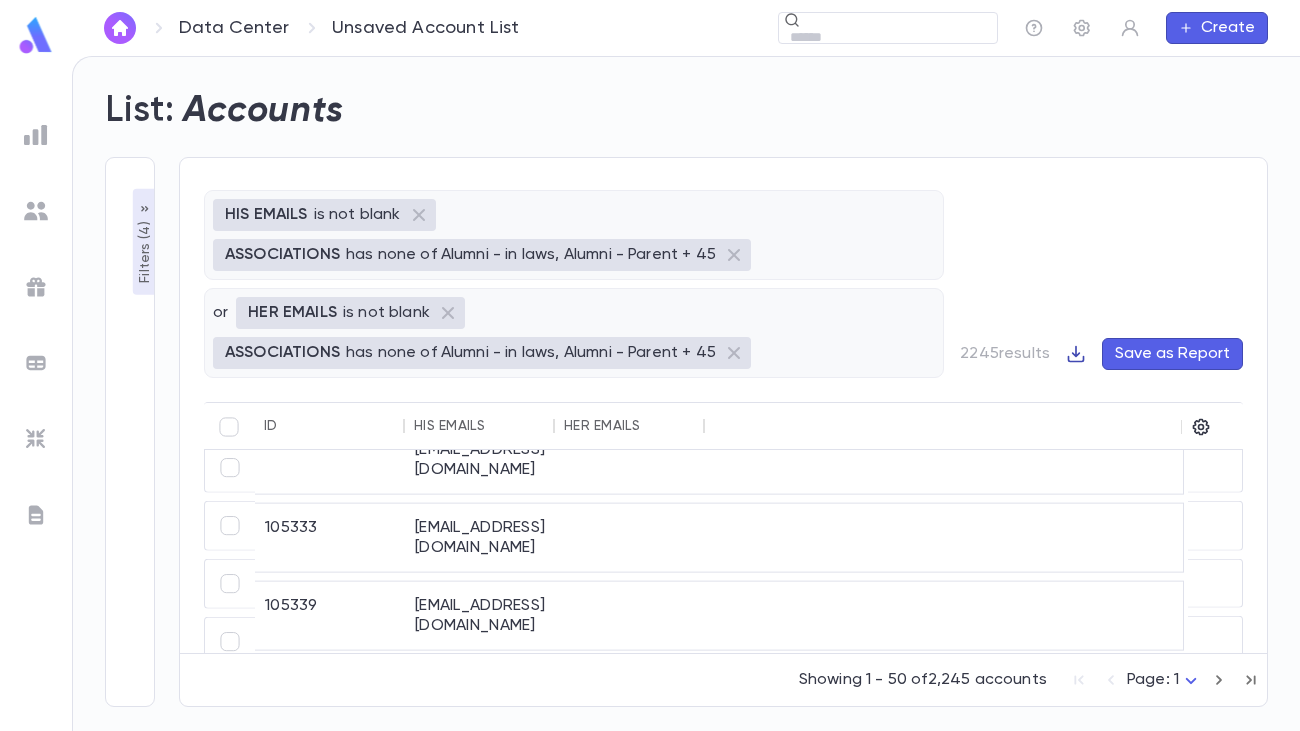 click 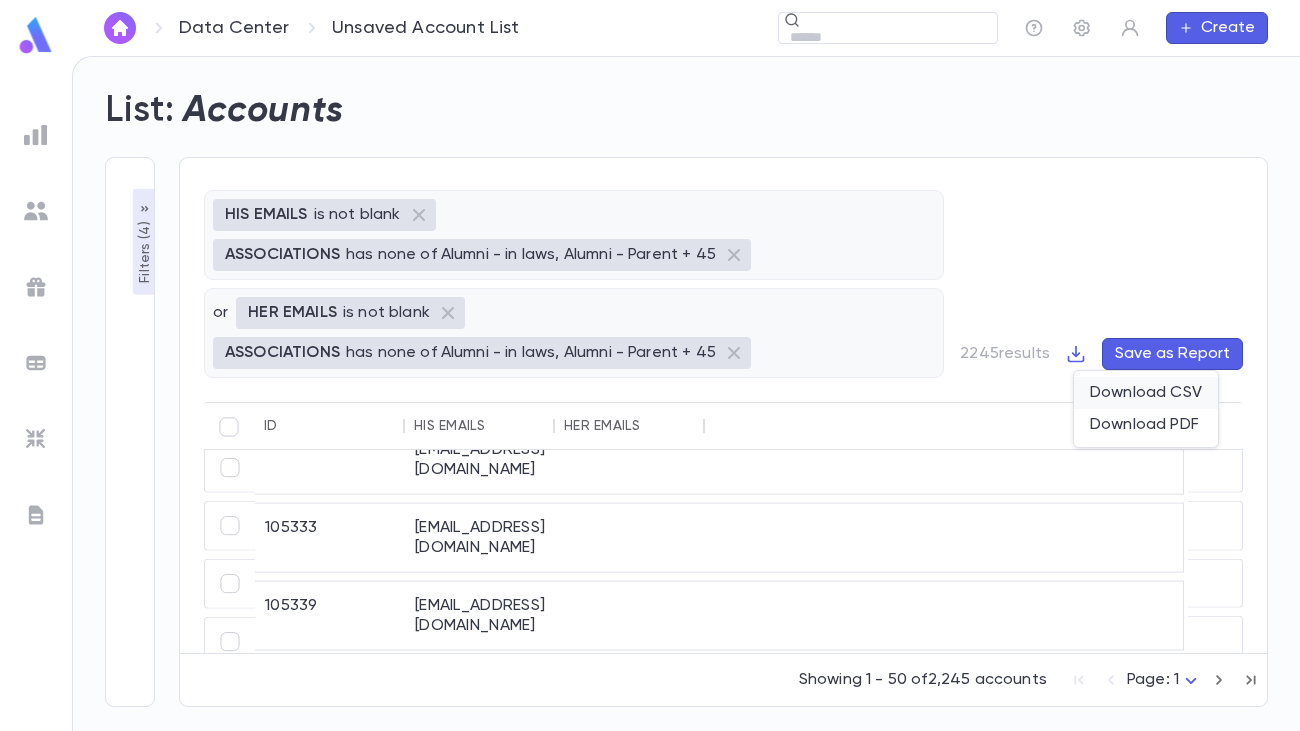 click on "Download CSV" at bounding box center [1146, 393] 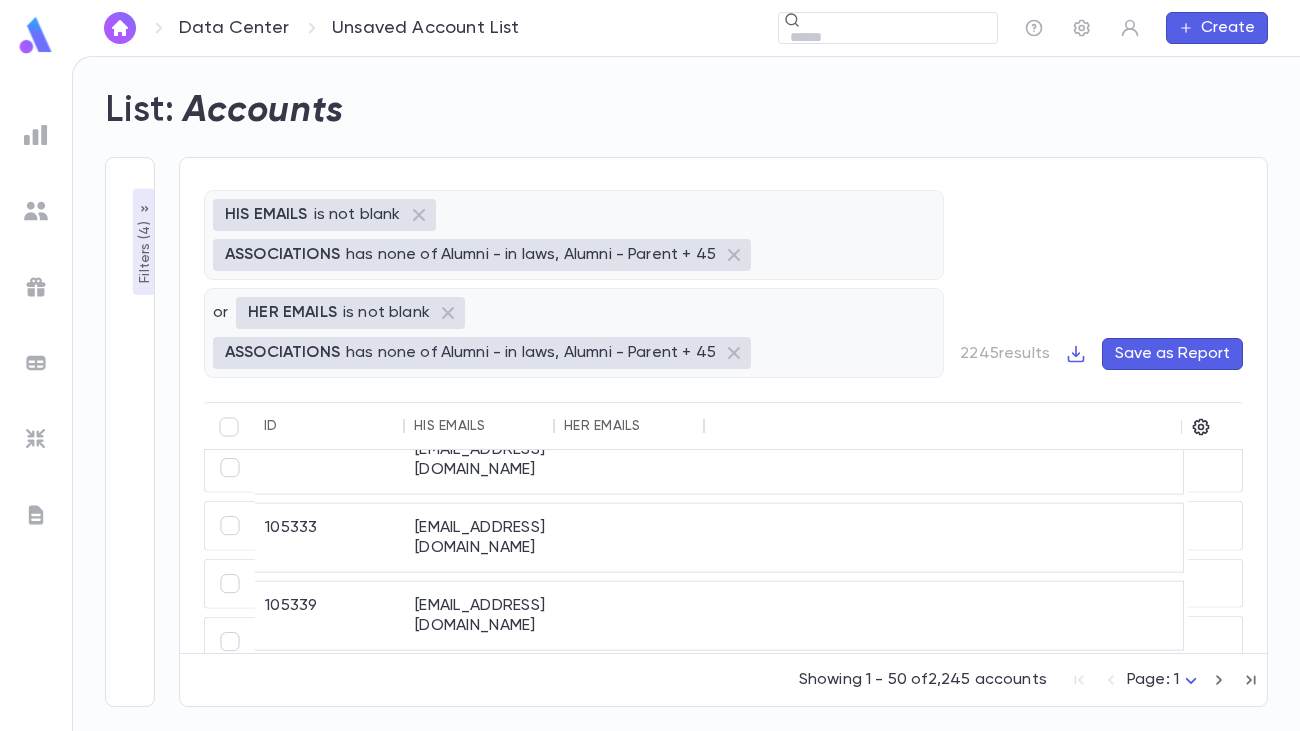 type 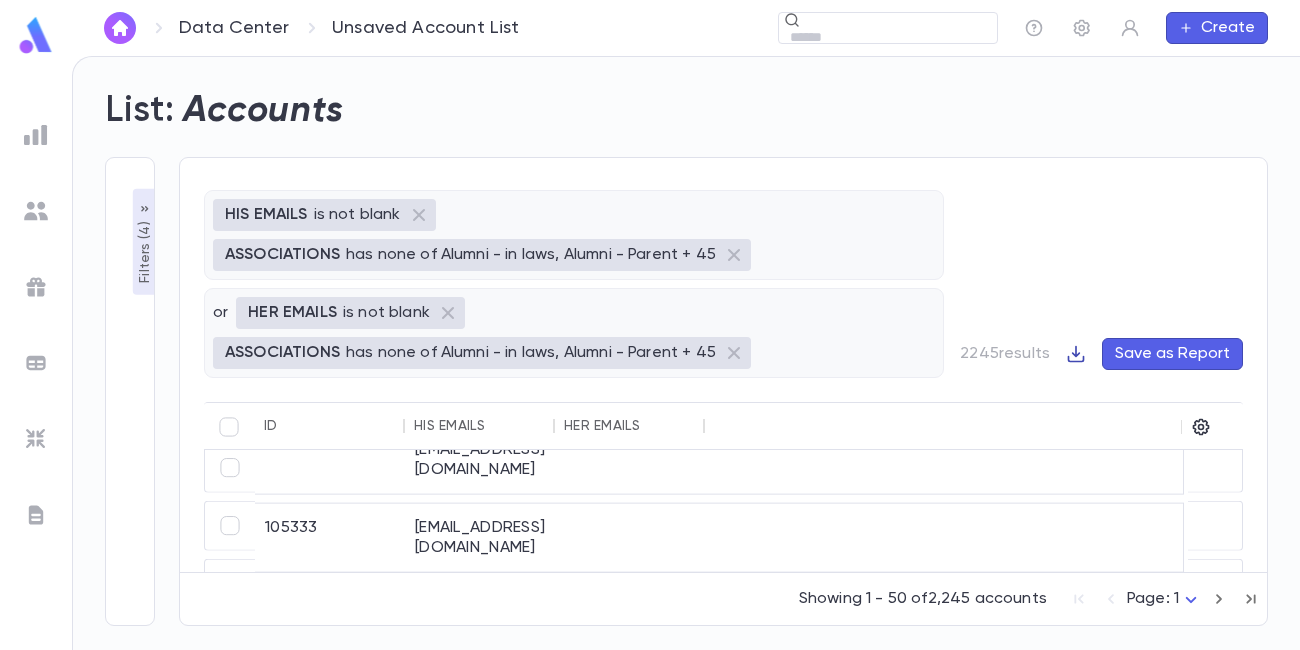 click 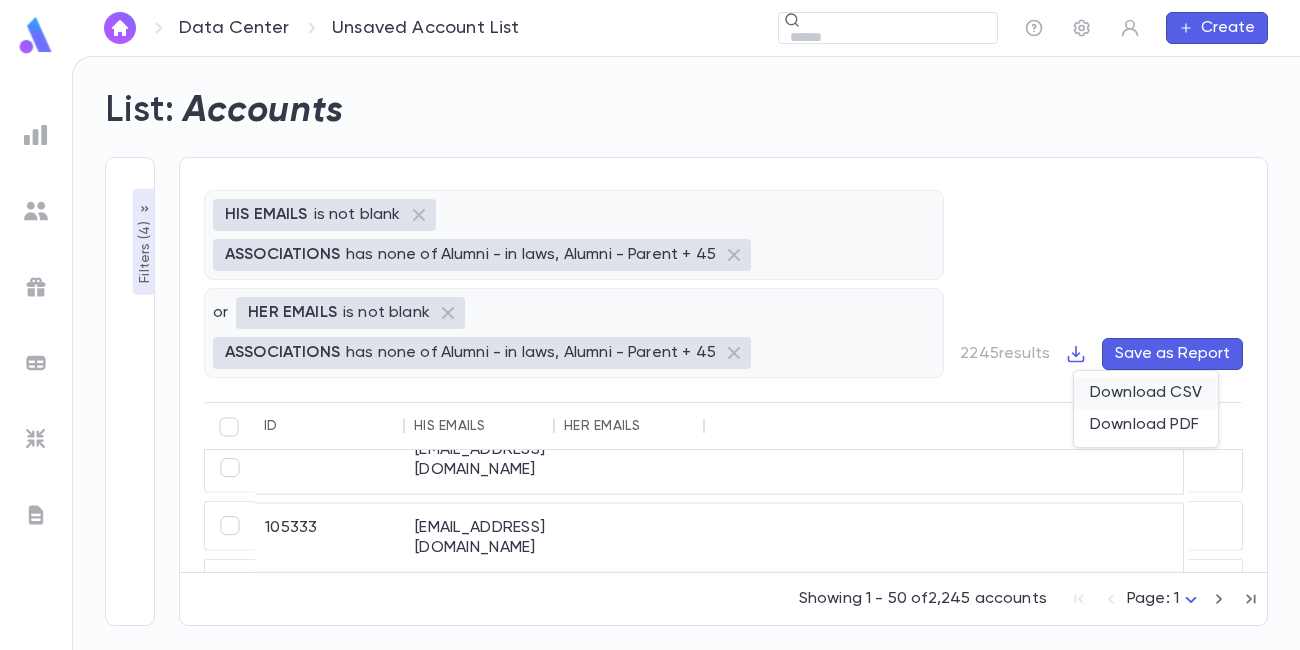 click on "Download CSV" at bounding box center [1146, 393] 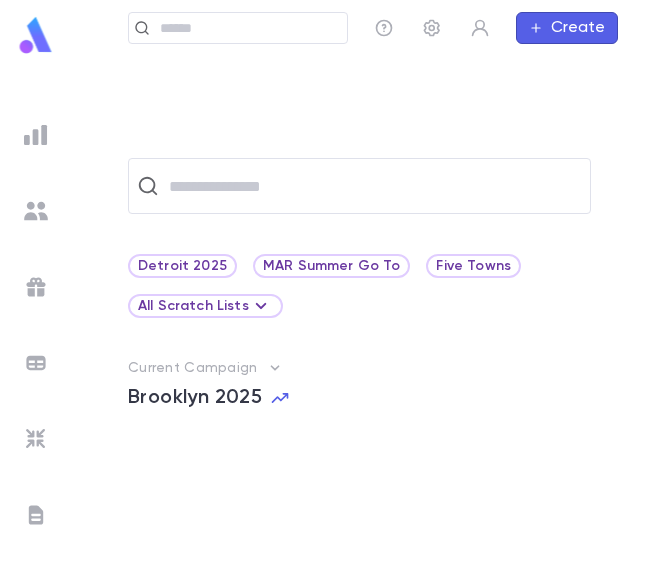 scroll, scrollTop: 0, scrollLeft: 0, axis: both 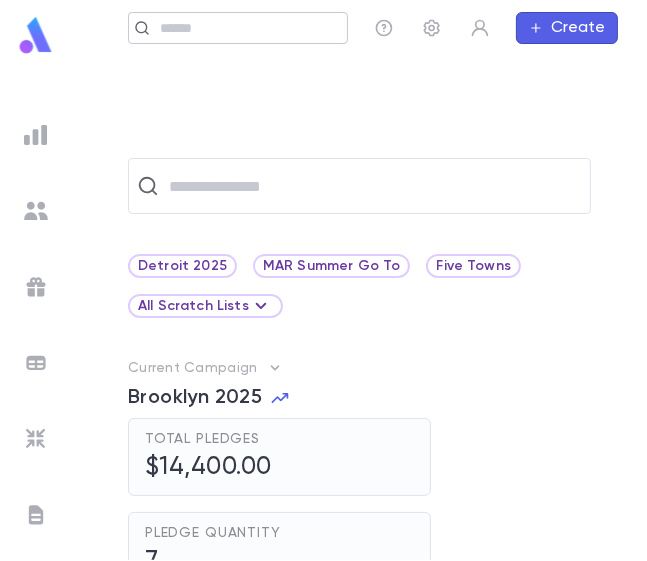 click on "Home ​  Create" at bounding box center (359, 28) 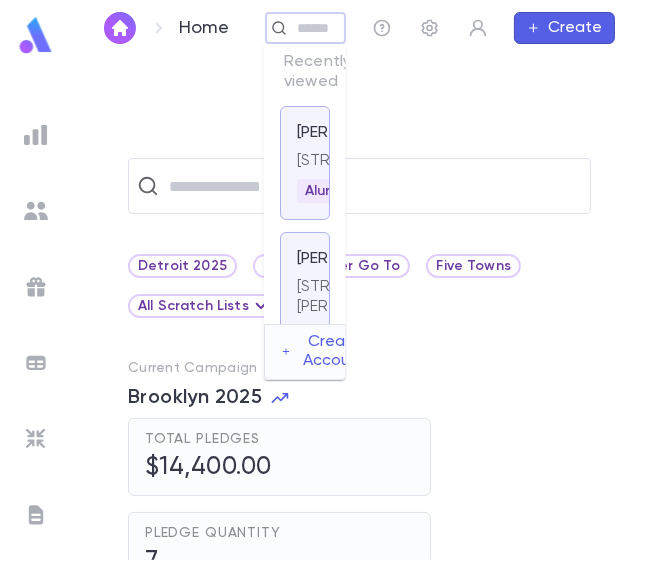 paste on "**********" 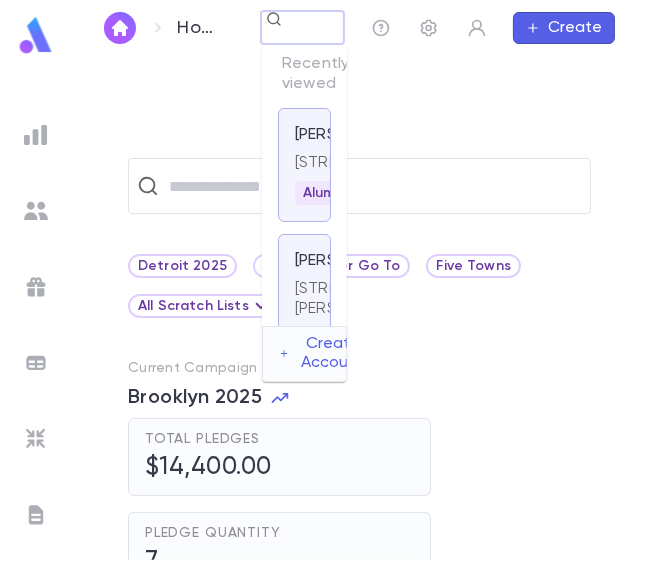 scroll, scrollTop: 0, scrollLeft: 140, axis: horizontal 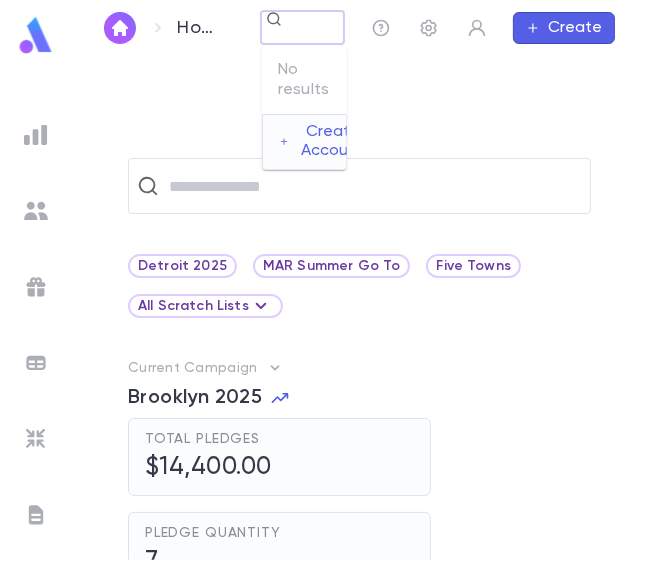 click on "**********" at bounding box center (302, 28) 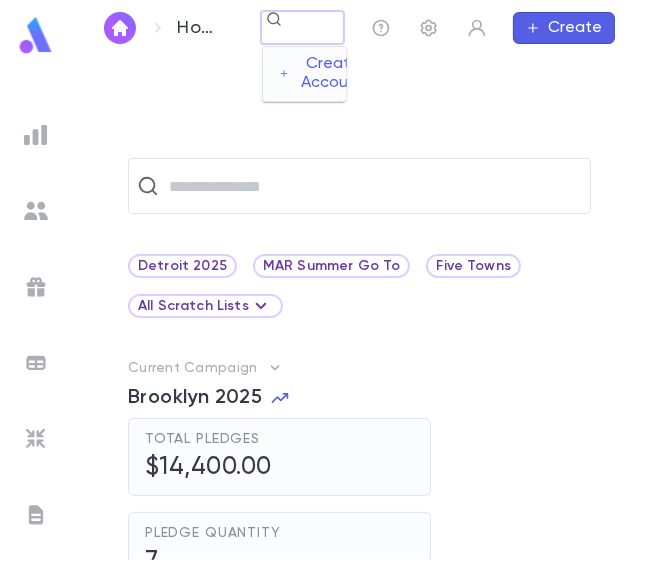 scroll, scrollTop: 0, scrollLeft: 55, axis: horizontal 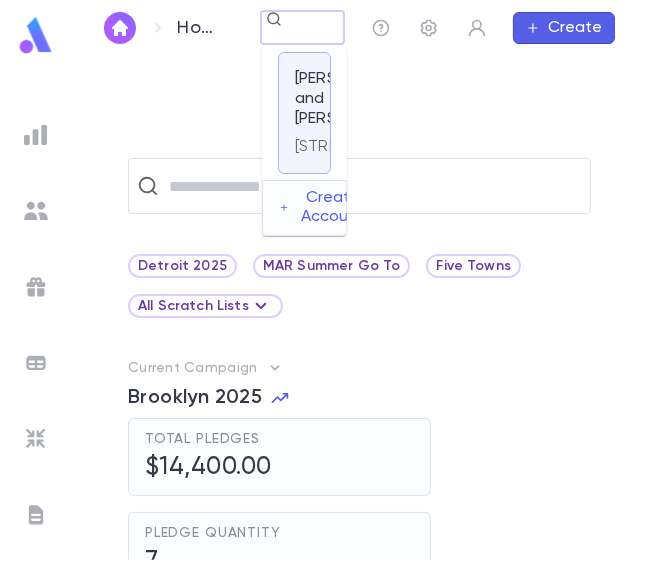 click on "Green, David  and Elizabeth" at bounding box center [354, 99] 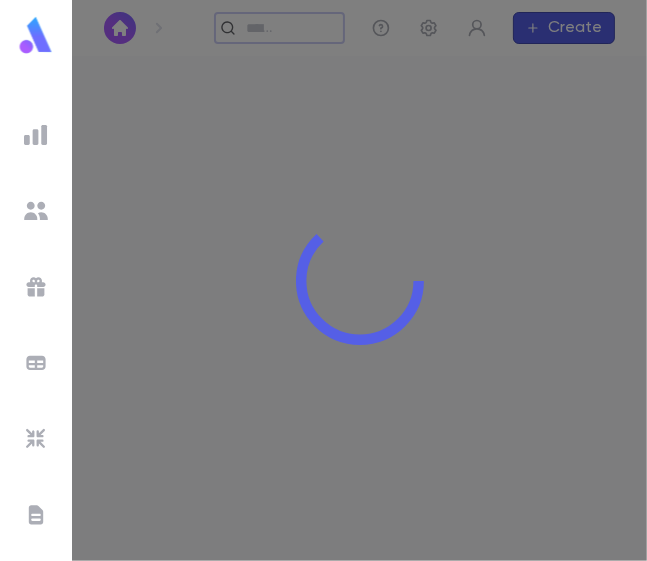 scroll, scrollTop: 0, scrollLeft: 0, axis: both 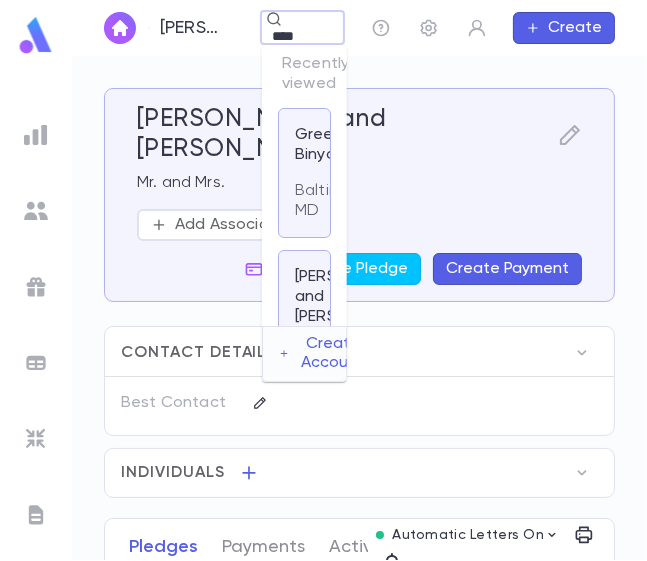 type on "****" 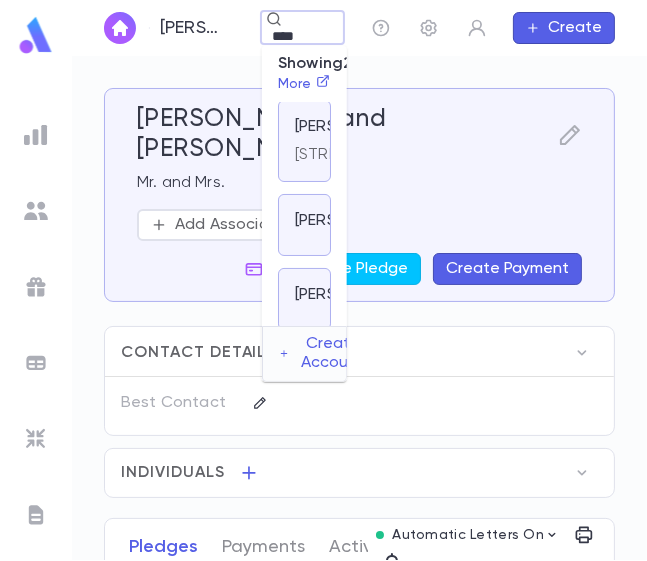 scroll, scrollTop: 720, scrollLeft: 0, axis: vertical 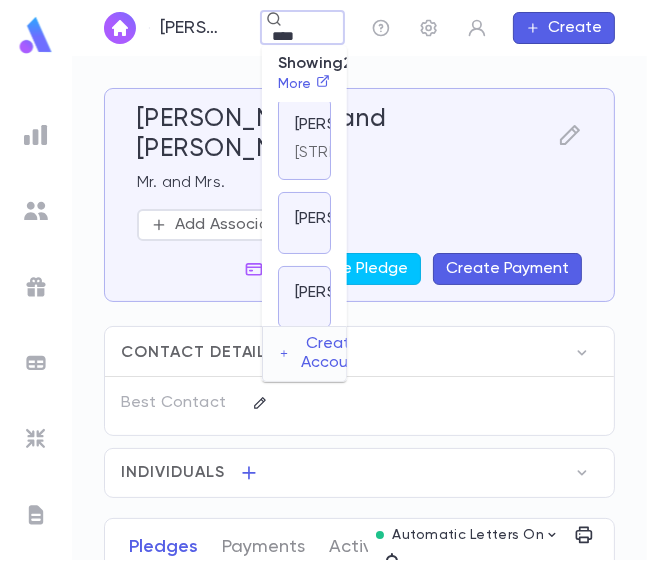 click on "407 Yeshiva Lane, Pikesville MD 21208 United States" at bounding box center (304, -67) 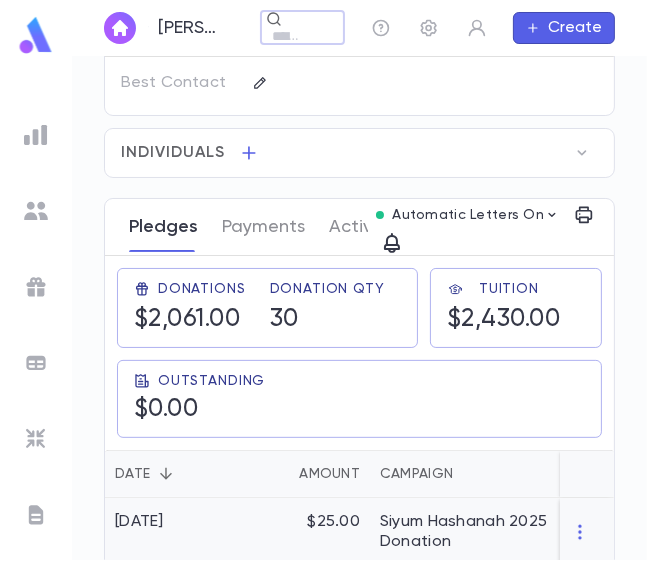 scroll, scrollTop: 0, scrollLeft: 0, axis: both 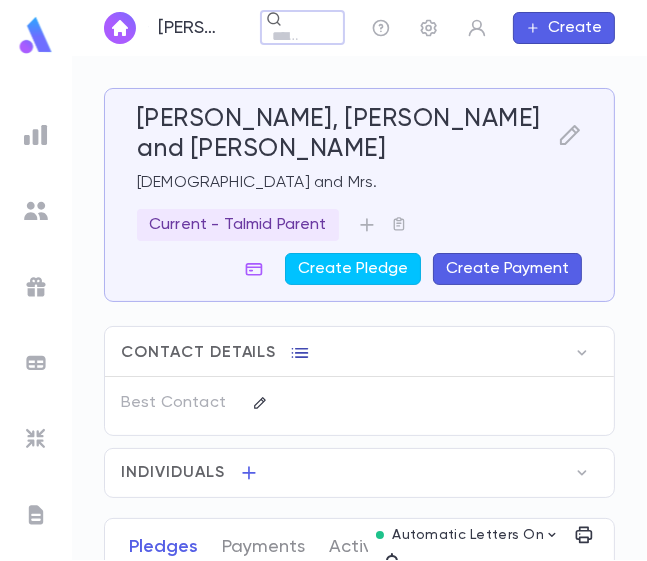 click 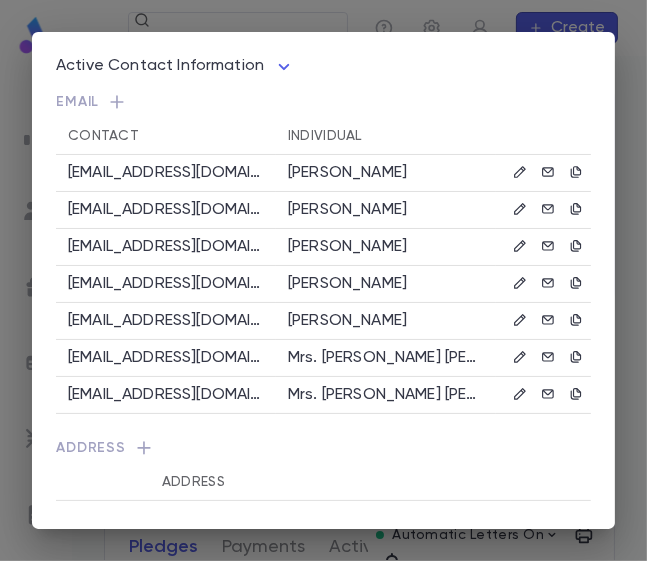 scroll, scrollTop: 413, scrollLeft: 0, axis: vertical 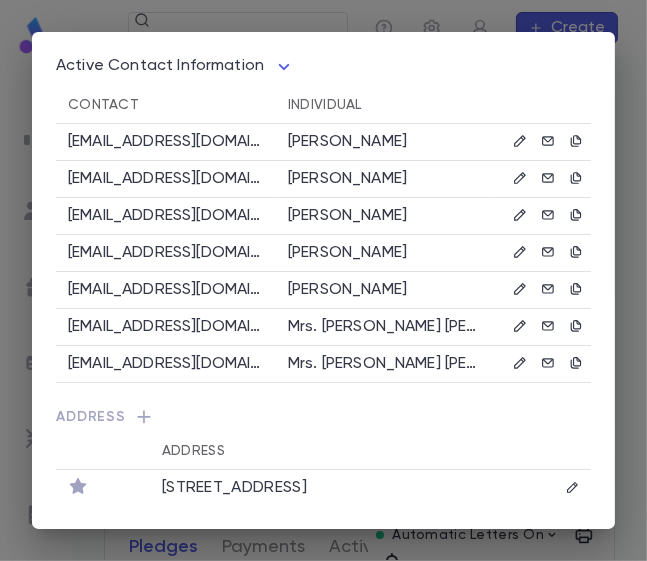 click on "[STREET_ADDRESS]" at bounding box center [330, 489] 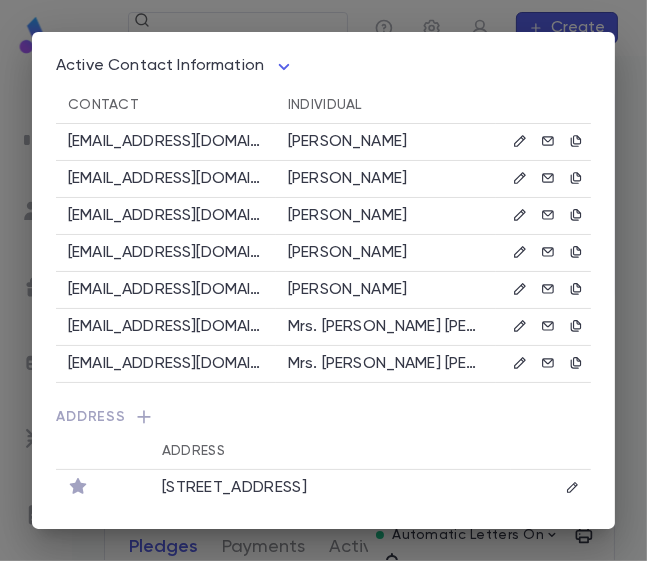copy on "[STREET_ADDRESS]" 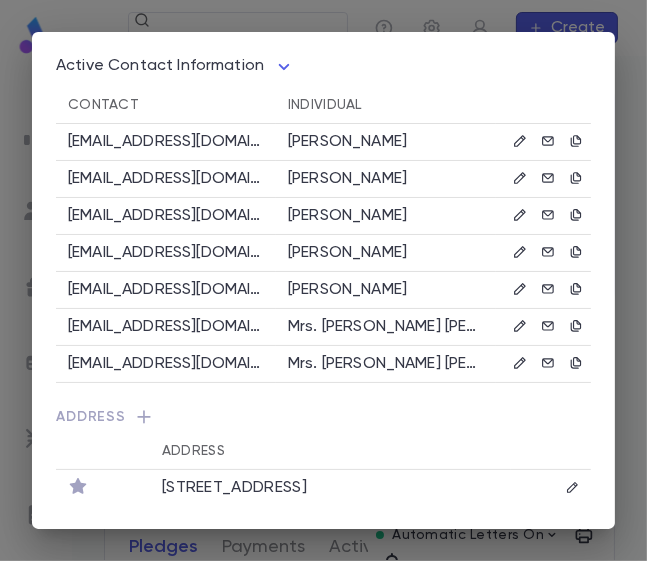 click on "Active Contact Information **** Best Contact Home Phone Phone Type Contact Individual Cell (410) 486-8041 Rabbi Yechezkel Ezra Cell (443) 928-0812 Rabbi Yechezkel Ezra Cell (443) 929-8818 Rabbi Yechezkel Ezra Cell (443) 435-3474 Rabbi Yechezkel Ezra Cell (443) 928-2868 Mrs. Rivka Ezra Email Contact Individual rezra0765@gmail.com Rabbi Yechezkel Ezra 20yiezra@gmail.com Rabbi Yechezkel Ezra s2ezra@gmail.com Rabbi Yechezkel Ezra slezra628@gmail.com Rabbi Yechezkel Ezra yisraelezra02@gmail.com Rabbi Yechezkel Ezra rezra@nirc.edu Mrs. Rivka Ezra rezra0765@gmail.com Mrs. Rivka Ezra Address Address 407 Yeshiva Lane, Pikesville MD 21208 United States" at bounding box center (323, 280) 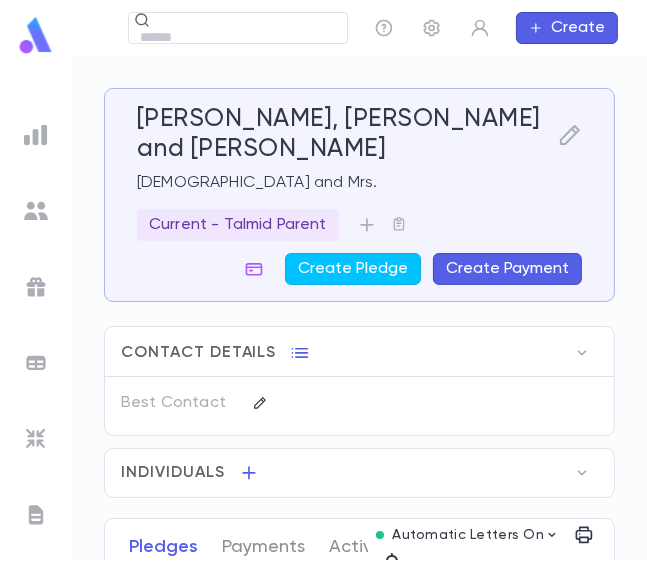 click at bounding box center [36, 135] 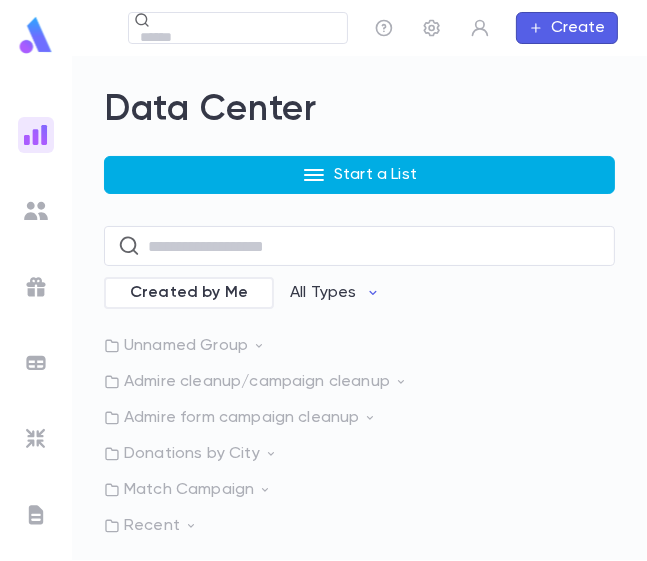 click on "Start a List" at bounding box center [359, 175] 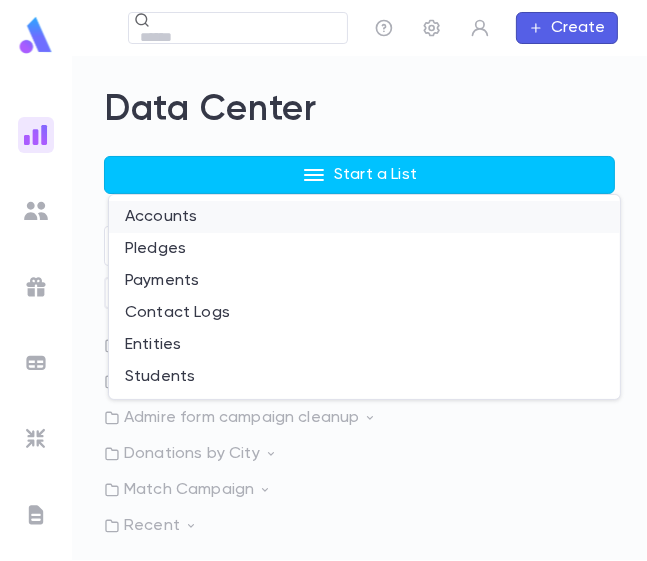click on "Accounts" at bounding box center (364, 217) 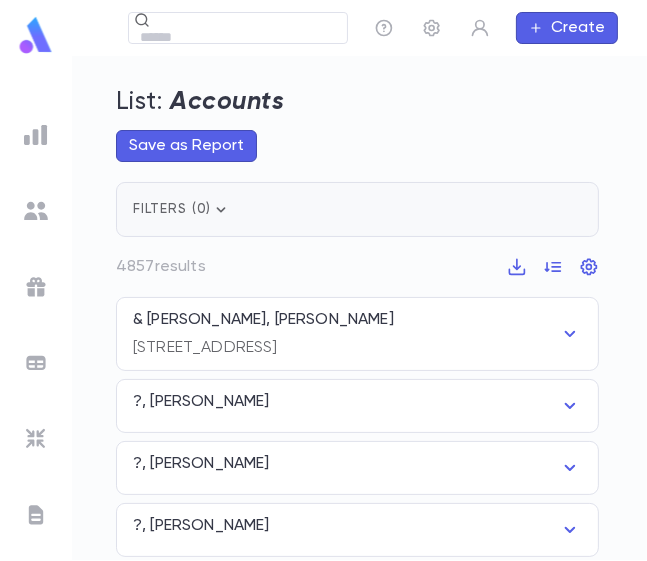 click 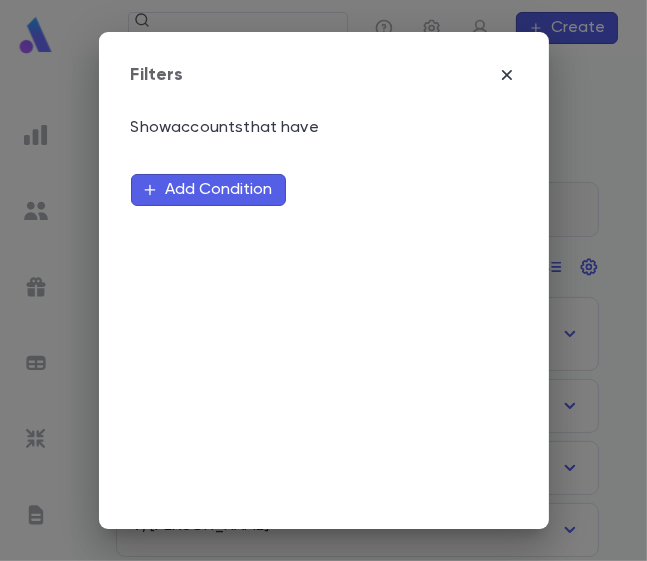 click on "Add Condition" at bounding box center (208, 190) 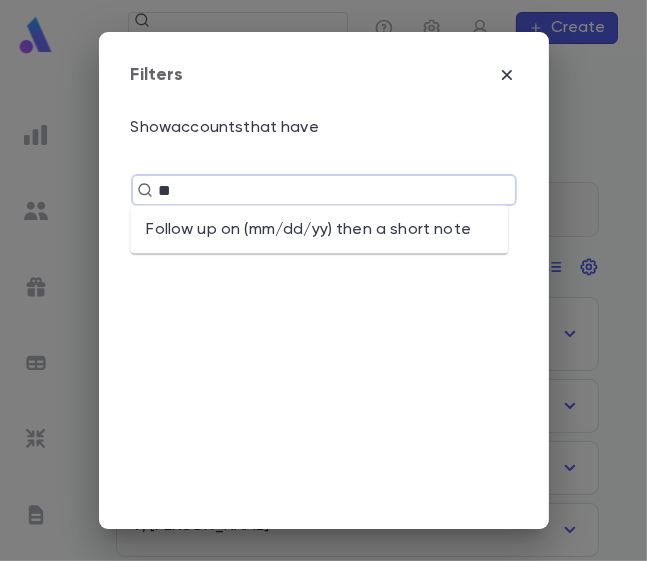 type on "***" 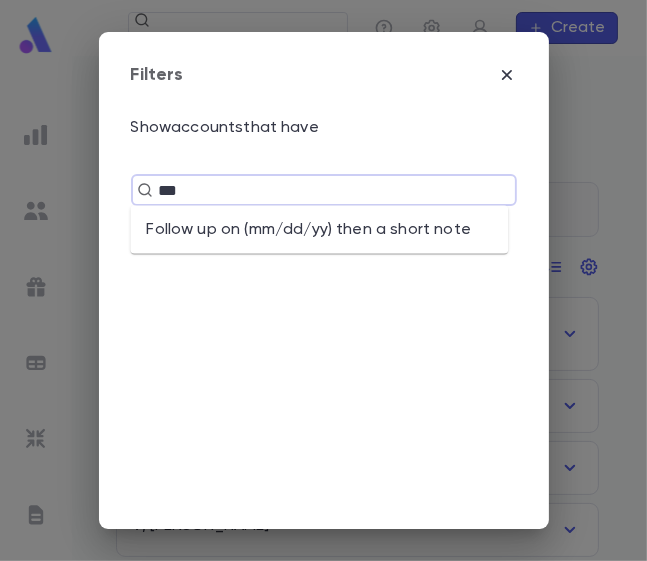 click on "Follow up on (mm/dd/yy) then a short note" at bounding box center [319, 230] 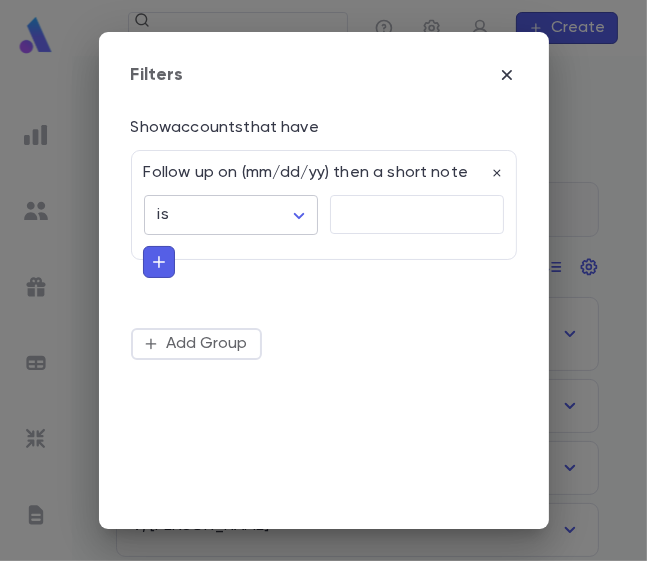 click on "Data Center Unsaved Account List ​  Create List:  Accounts Save as Report Filters ( 0 ) 4857  results & [PERSON_NAME], [PERSON_NAME] [STREET_ADDRESS] ID 212639 Titles Best Phone Number His Cell Numbers [PHONE_NUMBER] Her Cell Numbers ?, [PERSON_NAME] ID 227417 Titles Best Phone Number His Cell Numbers Her Cell Numbers ?, [PERSON_NAME] ID 227420 Titles Best Phone Number His Cell Numbers Her Cell Numbers ?, [PERSON_NAME] ID 227419 Titles Best Phone Number His Cell Numbers Her Cell Numbers A [PERSON_NAME] [STREET_ADDRESS][PERSON_NAME] ID 227607 Titles Best Phone Number His Cell Numbers [PHONE_NUMBER] Her Cell Numbers Aa, Anonymous ID 212328 Titles Best Phone Number His Cell Numbers Her Cell Numbers [PERSON_NAME] [STREET_ADDRESS] ID 133923 Titles Best Phone Number His Cell Numbers Her Cell Numbers [PERSON_NAME] [STREET_ADDRESS][PERSON_NAME] Titles Best Phone Number His Cell Numbers Her Cell Numbers [PERSON_NAME] [STREET_ADDRESS][PERSON_NAME][PERSON_NAME] ID 105311 Titles ID Mr." at bounding box center (323, 308) 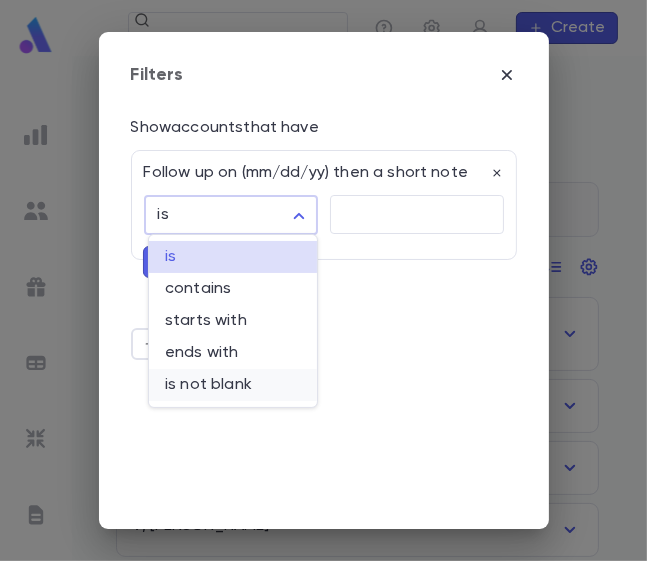 click on "is not blank" at bounding box center [233, 385] 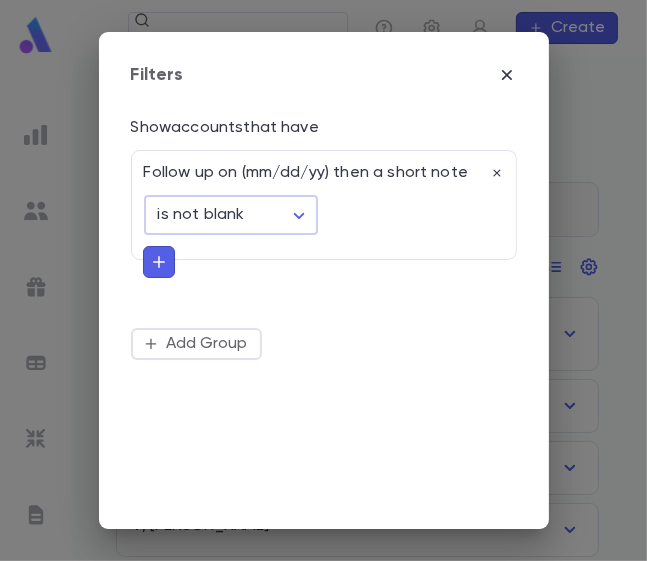 scroll, scrollTop: 254, scrollLeft: 0, axis: vertical 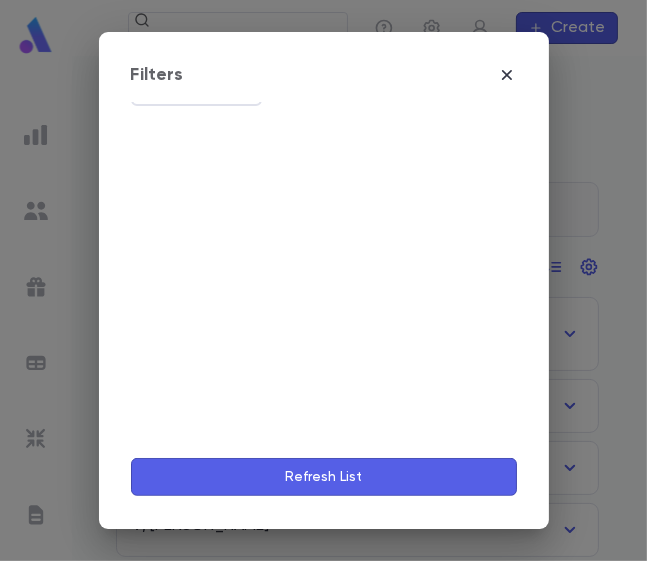 click on "Refresh List" at bounding box center (324, 477) 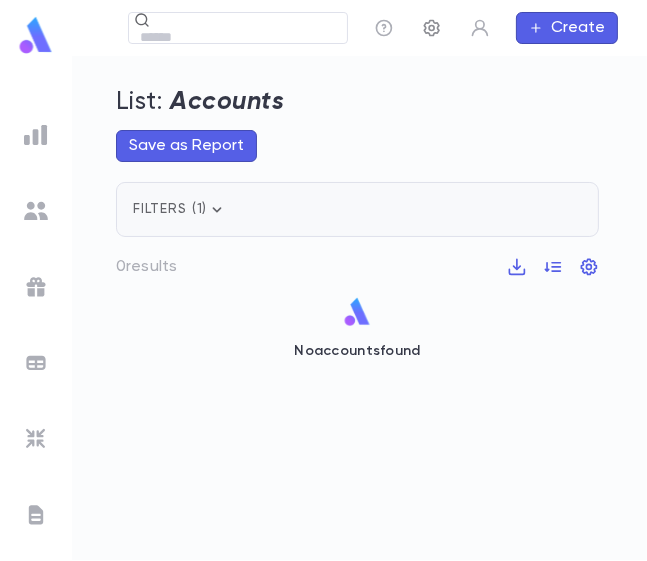 click 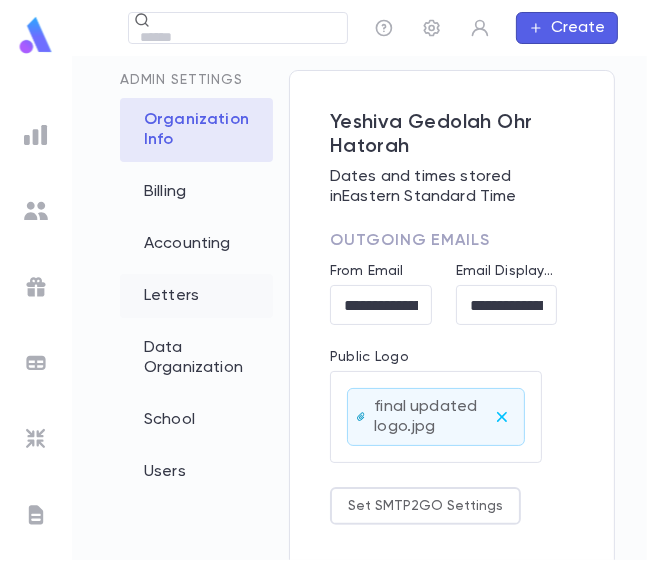 scroll, scrollTop: 101, scrollLeft: 0, axis: vertical 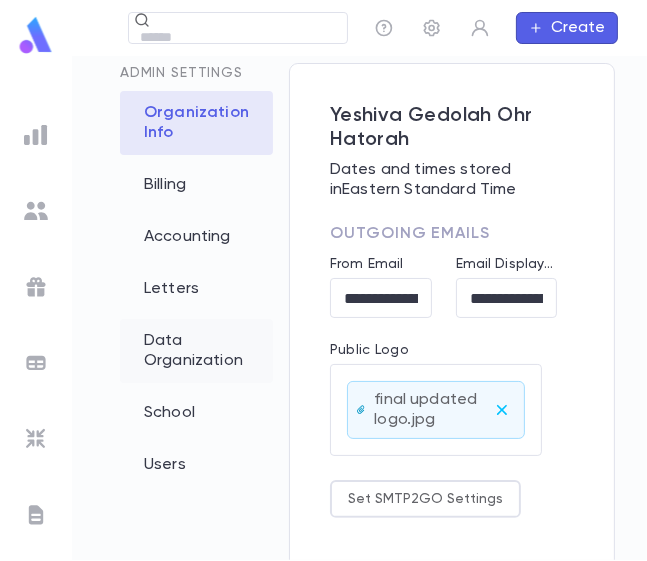 click on "Data Organization" at bounding box center (196, 351) 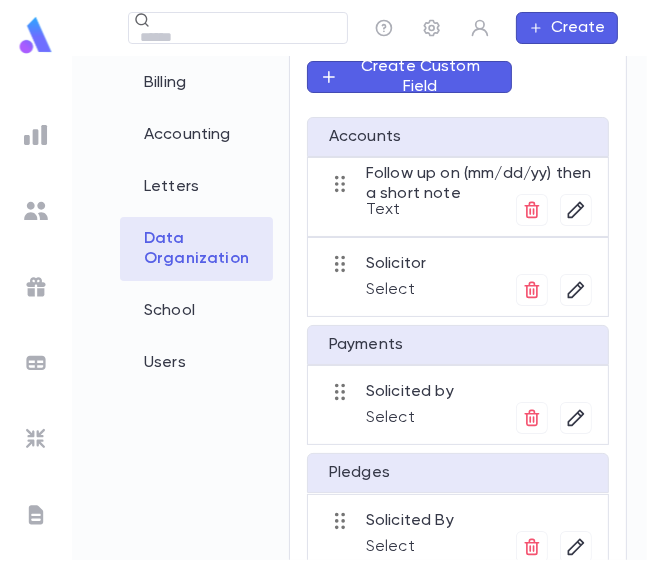 scroll, scrollTop: 206, scrollLeft: 0, axis: vertical 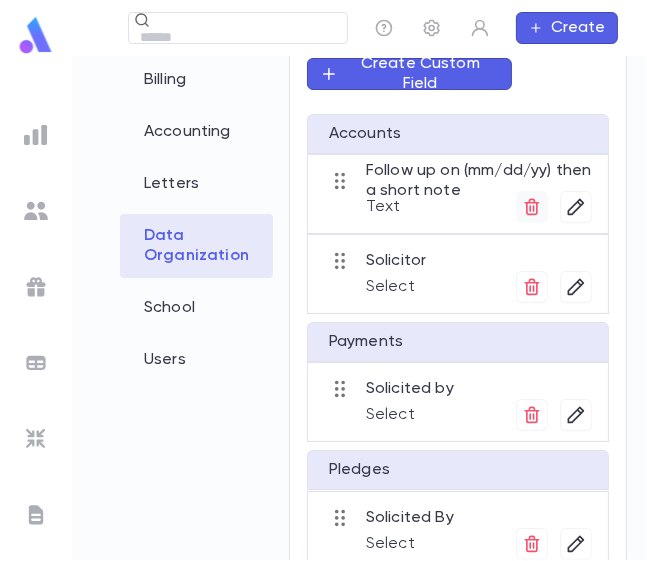 click 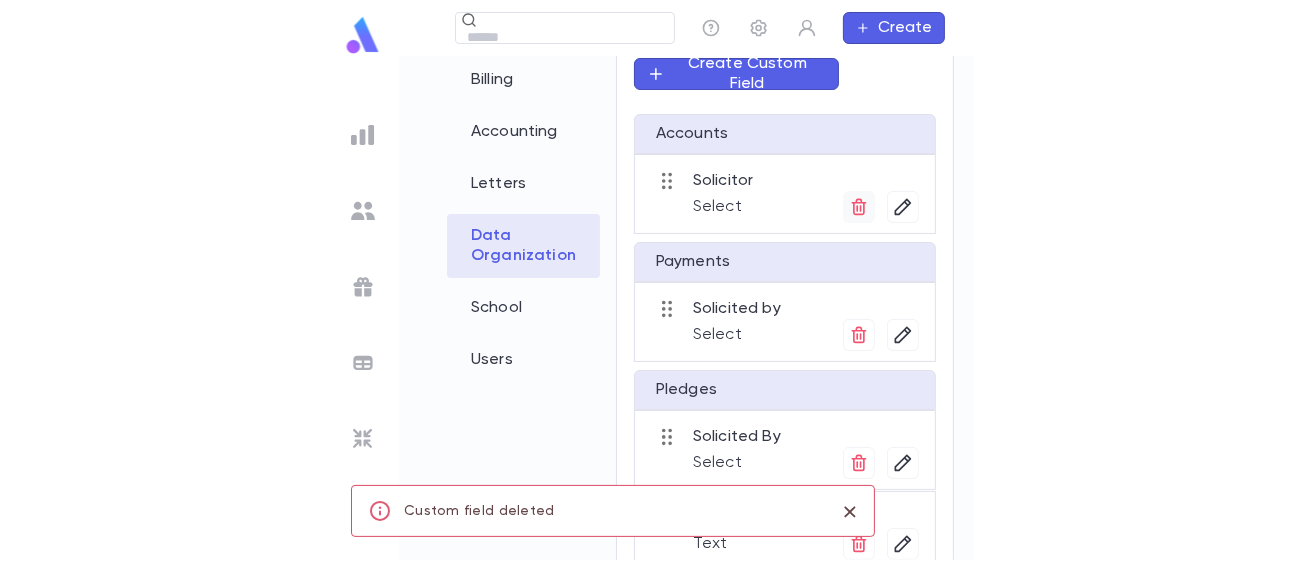scroll, scrollTop: 256, scrollLeft: 0, axis: vertical 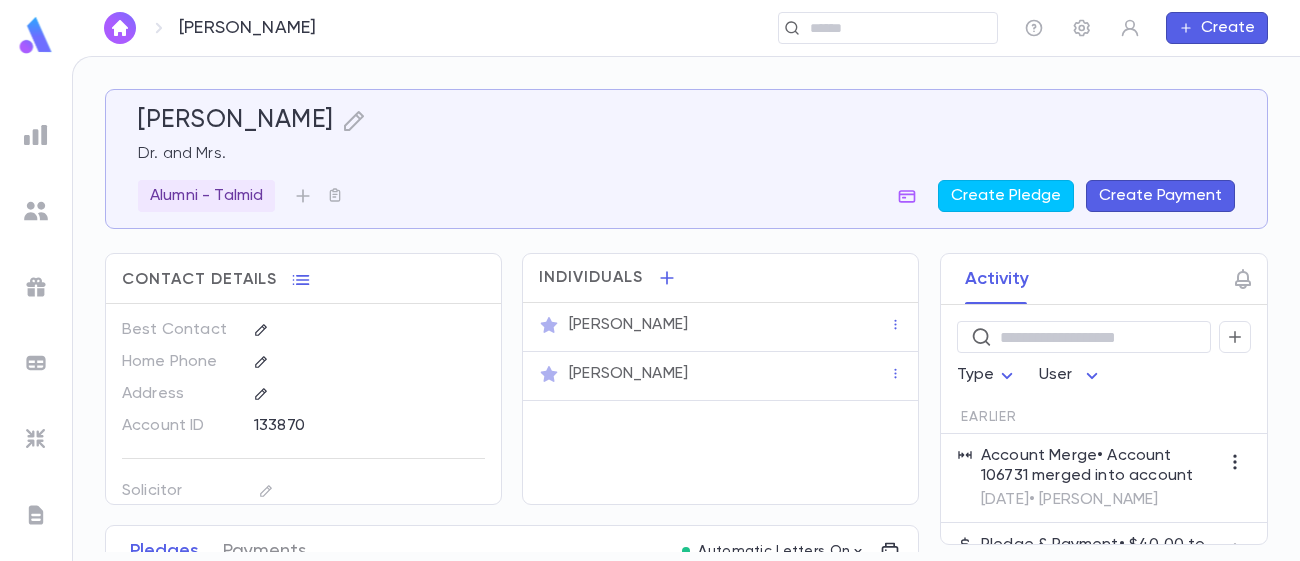 click on "Dr. Eli Kravitz" at bounding box center (729, 325) 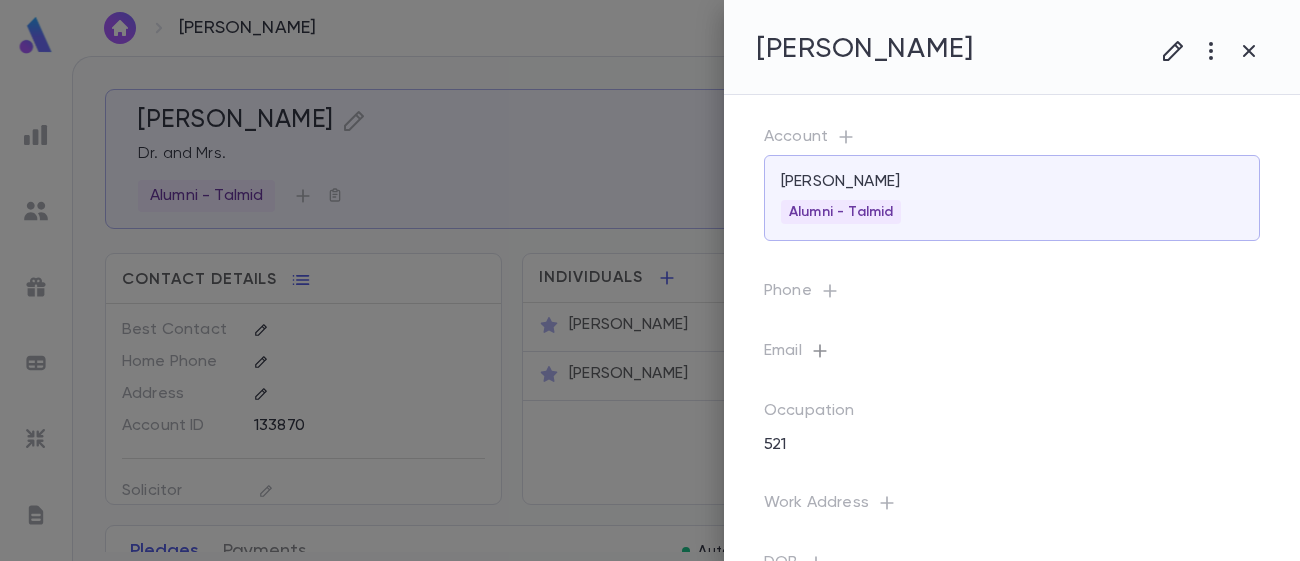 click 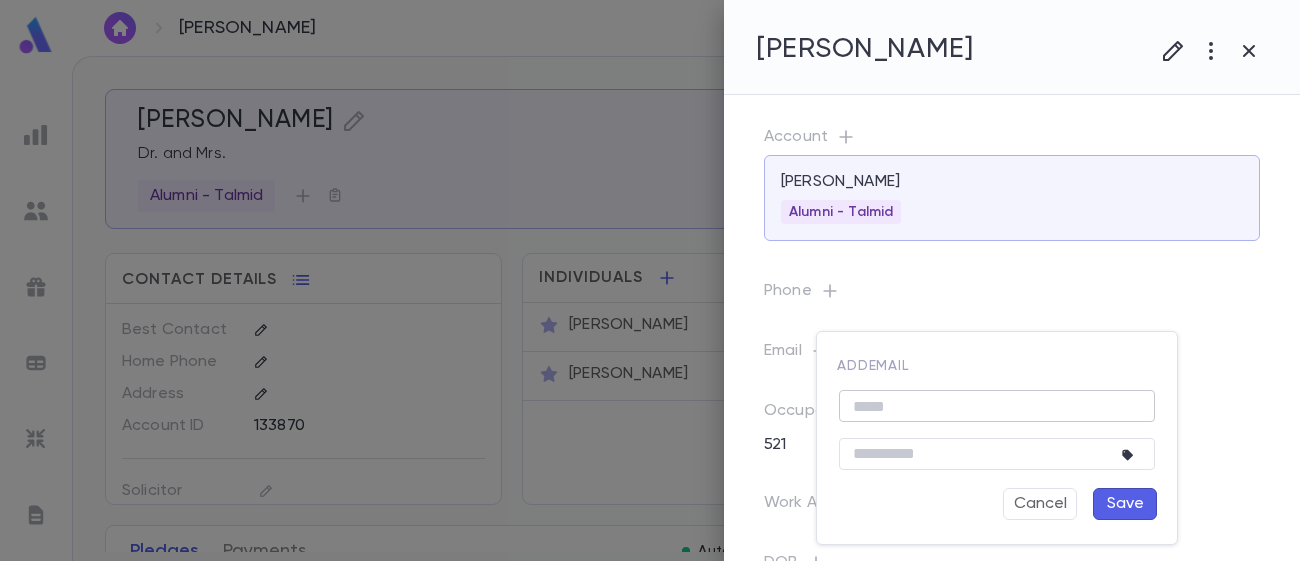 click at bounding box center [997, 406] 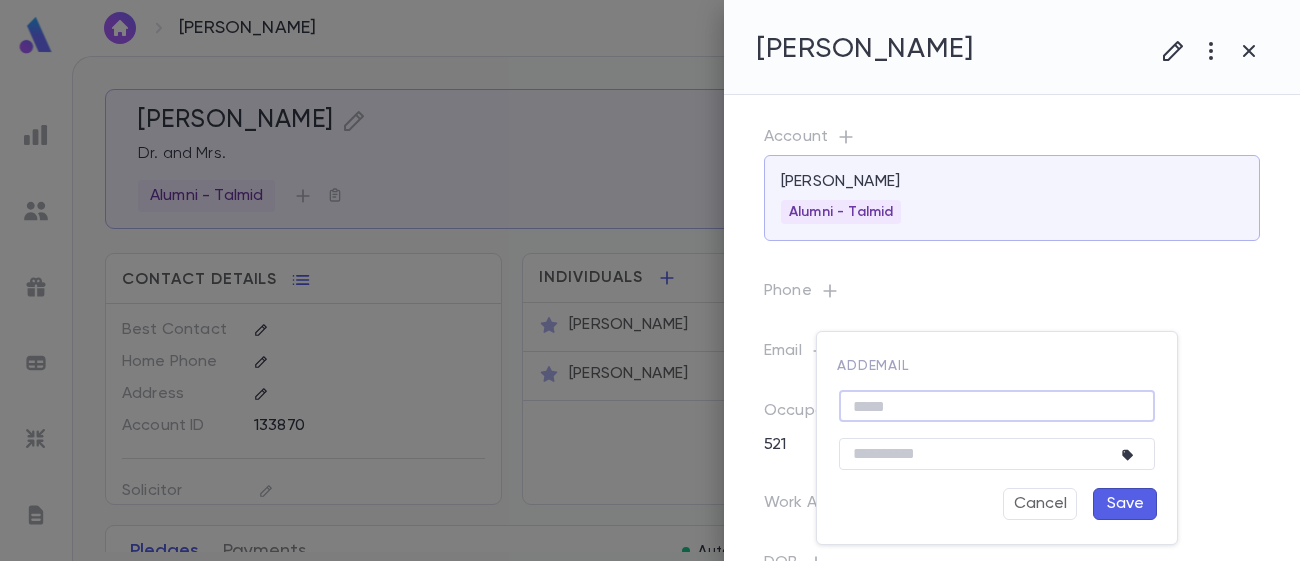 paste on "**********" 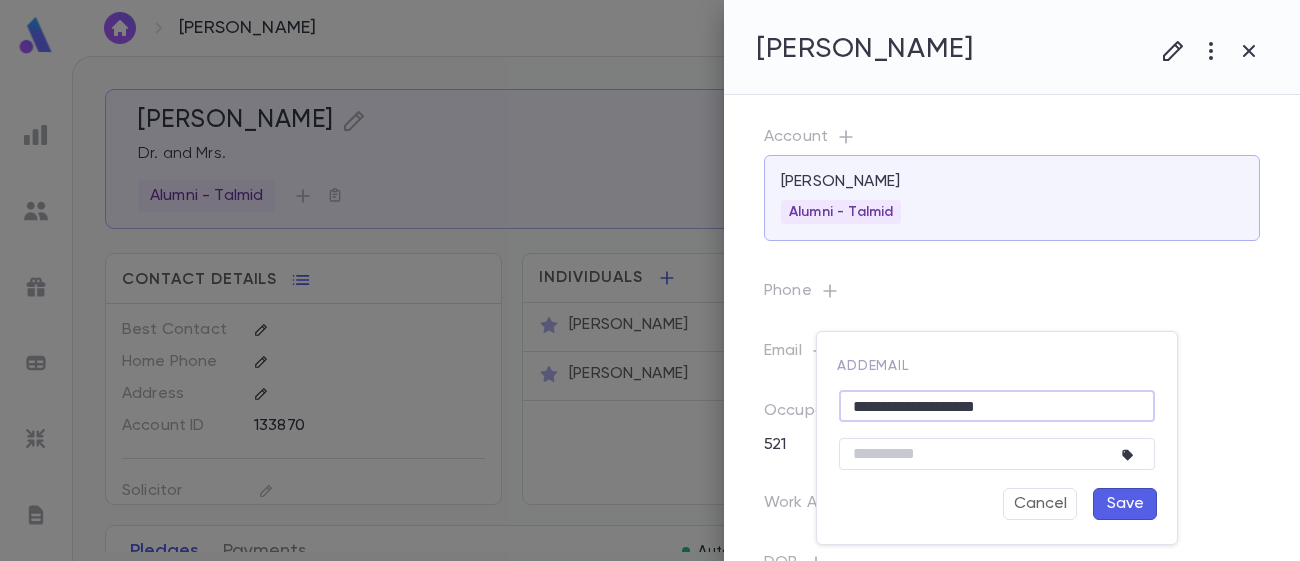 type on "**********" 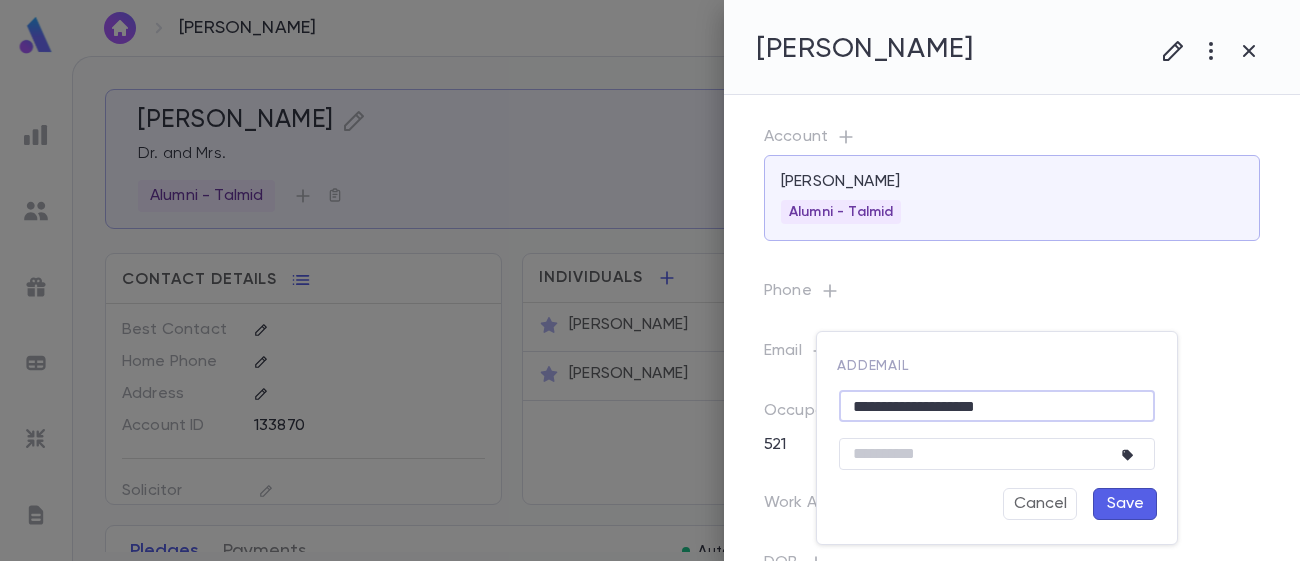 click on "Save" at bounding box center [1125, 504] 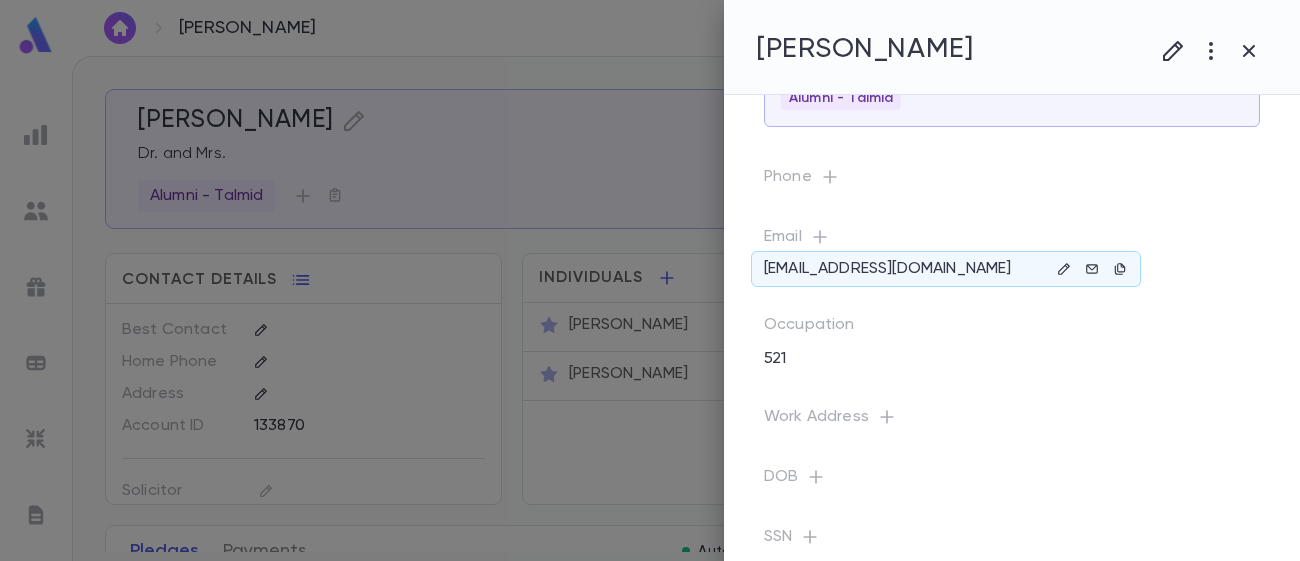 scroll, scrollTop: 111, scrollLeft: 0, axis: vertical 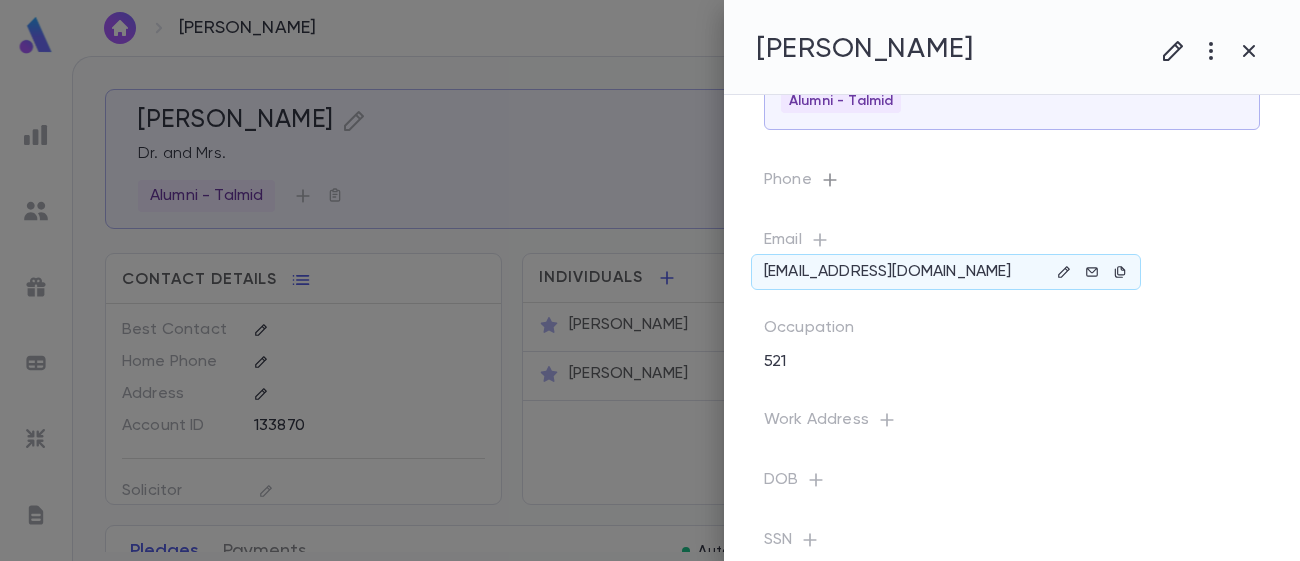 click 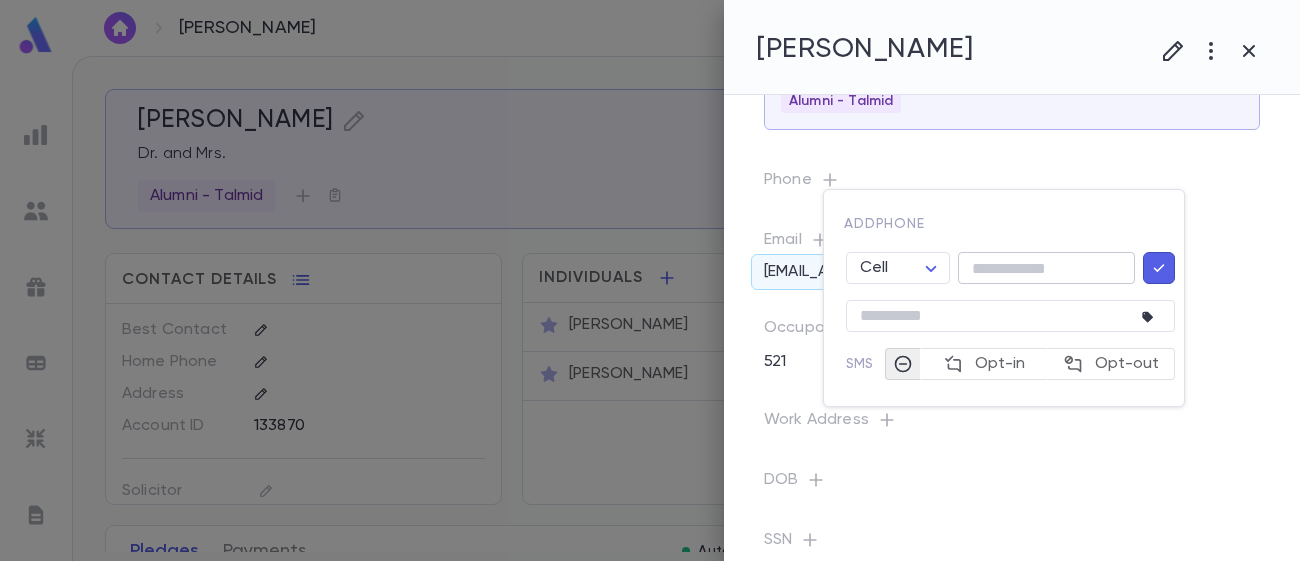 click at bounding box center (1046, 268) 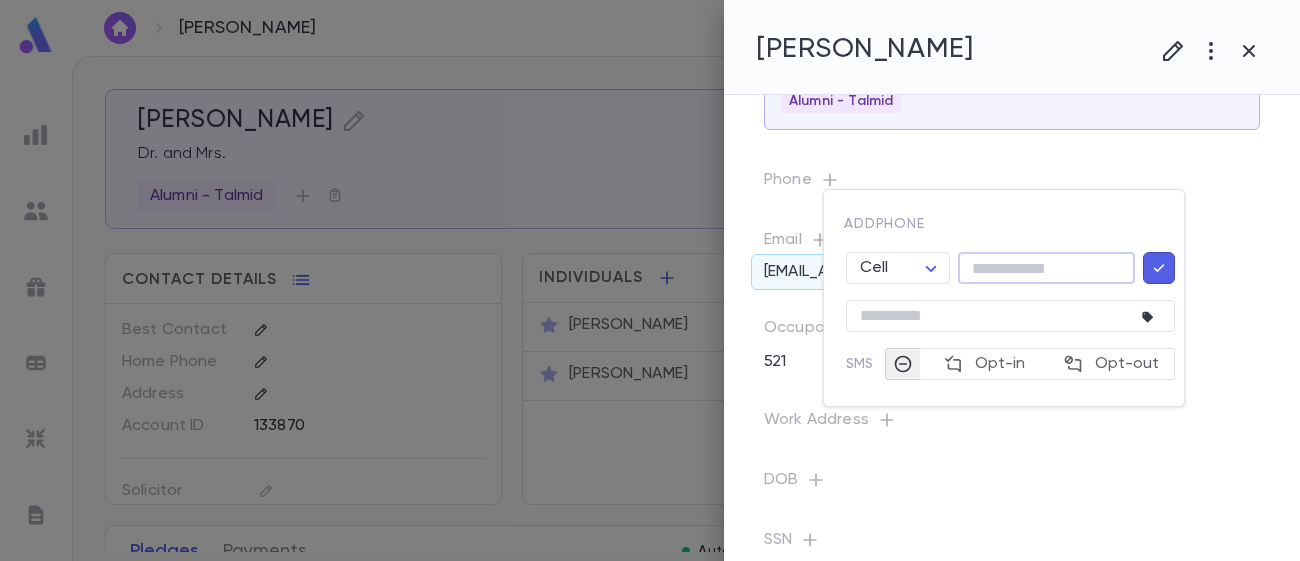 paste on "**********" 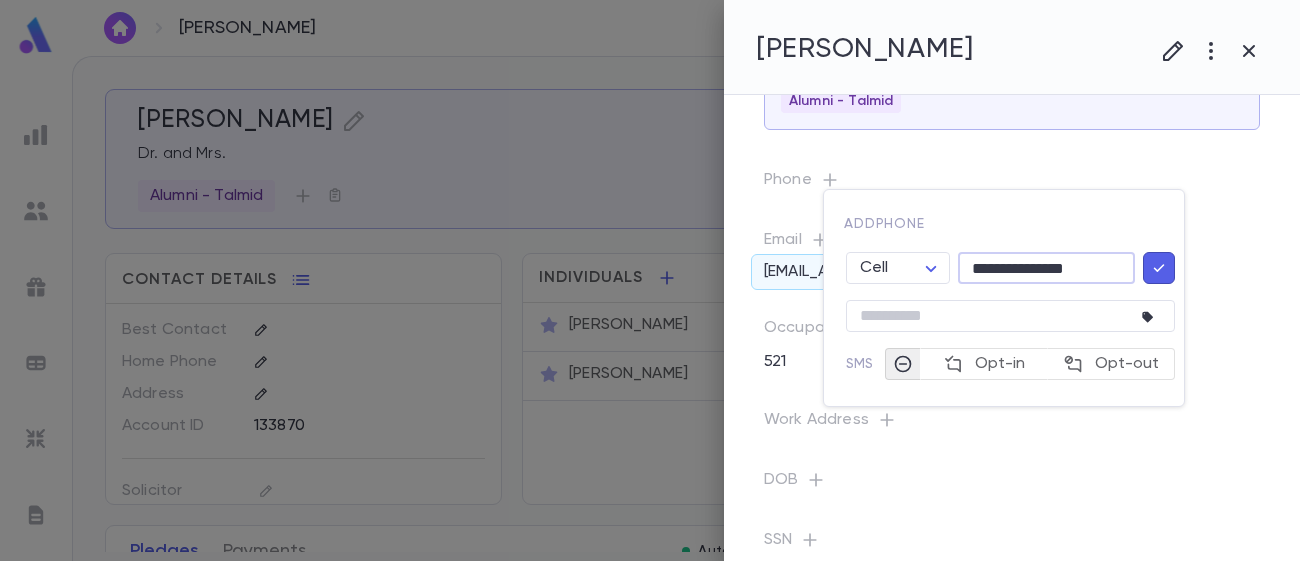 type on "**********" 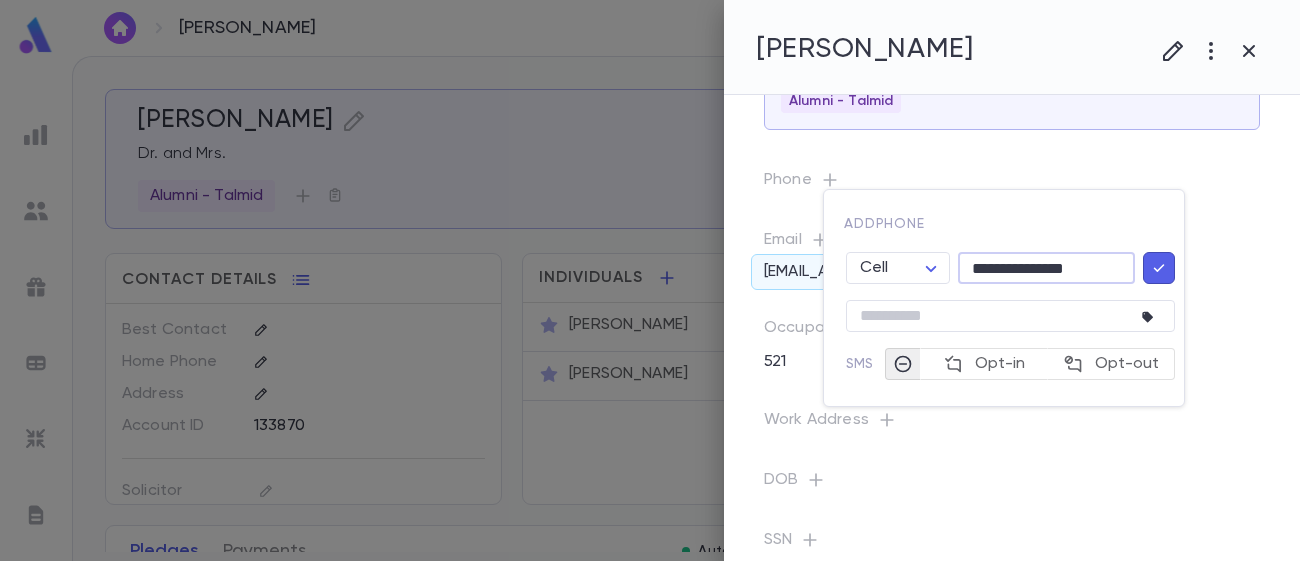 click 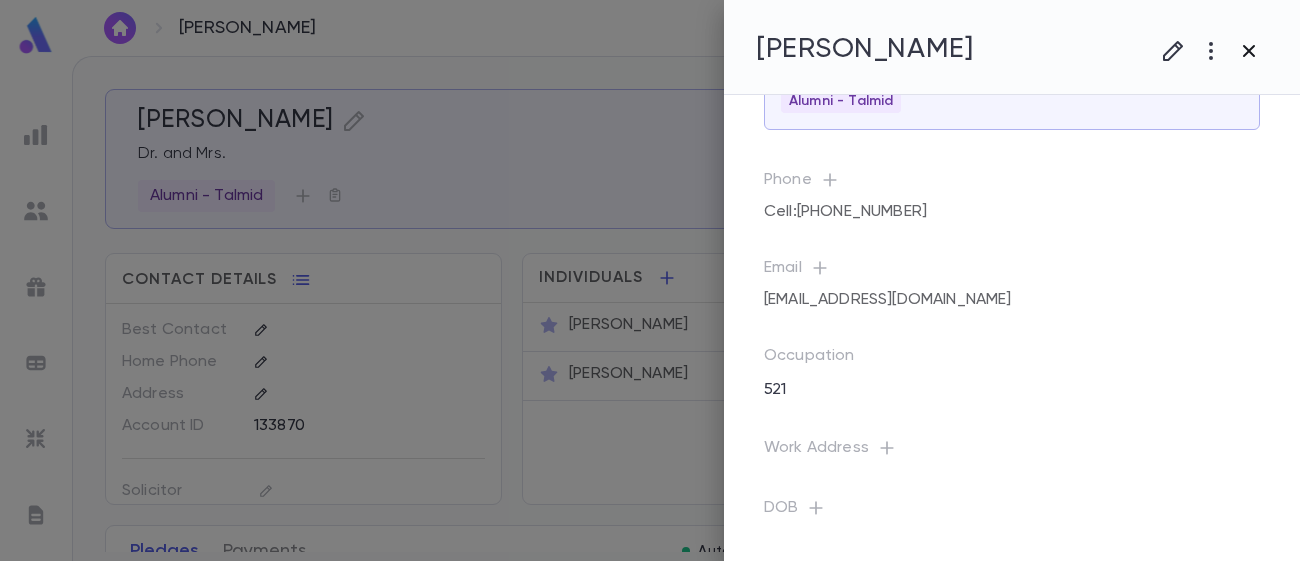 click 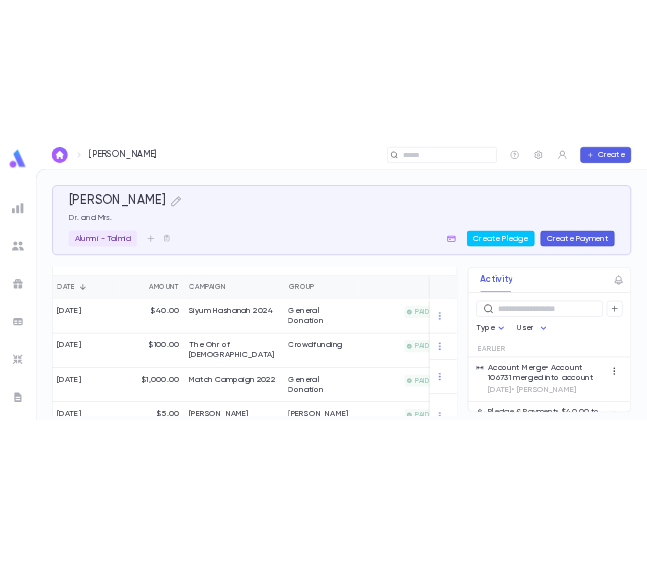 scroll, scrollTop: 0, scrollLeft: 0, axis: both 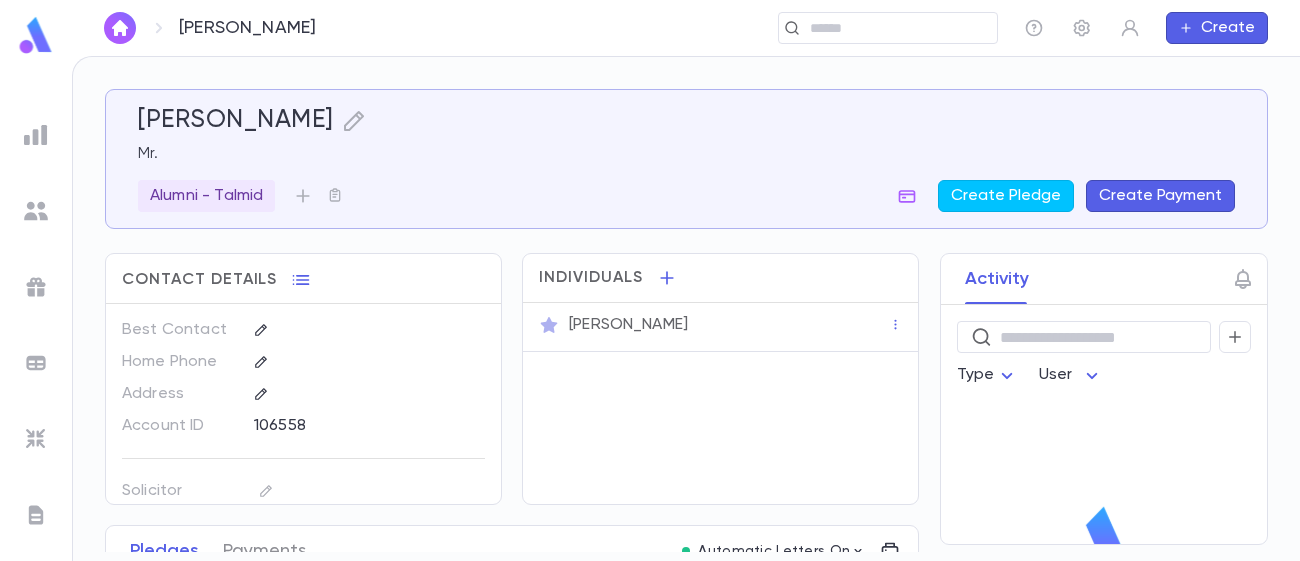 click on "[PERSON_NAME]" at bounding box center (628, 325) 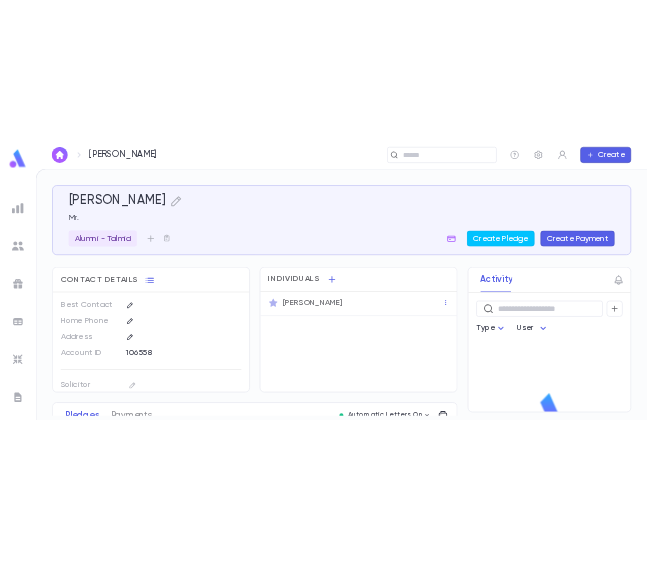 scroll, scrollTop: 0, scrollLeft: 0, axis: both 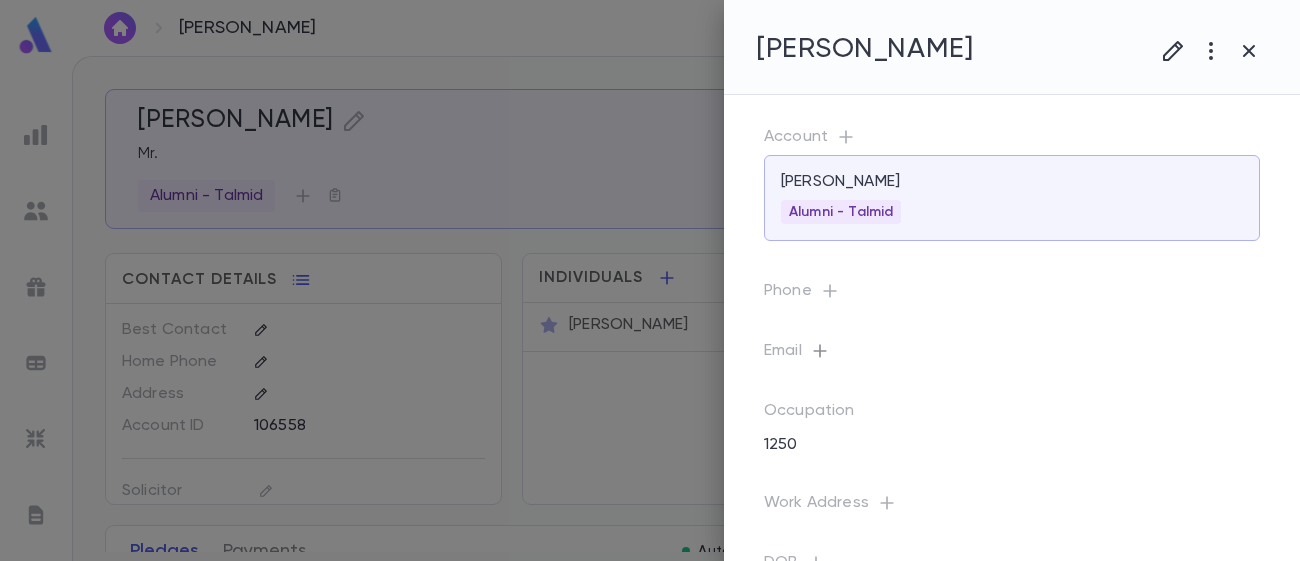 click 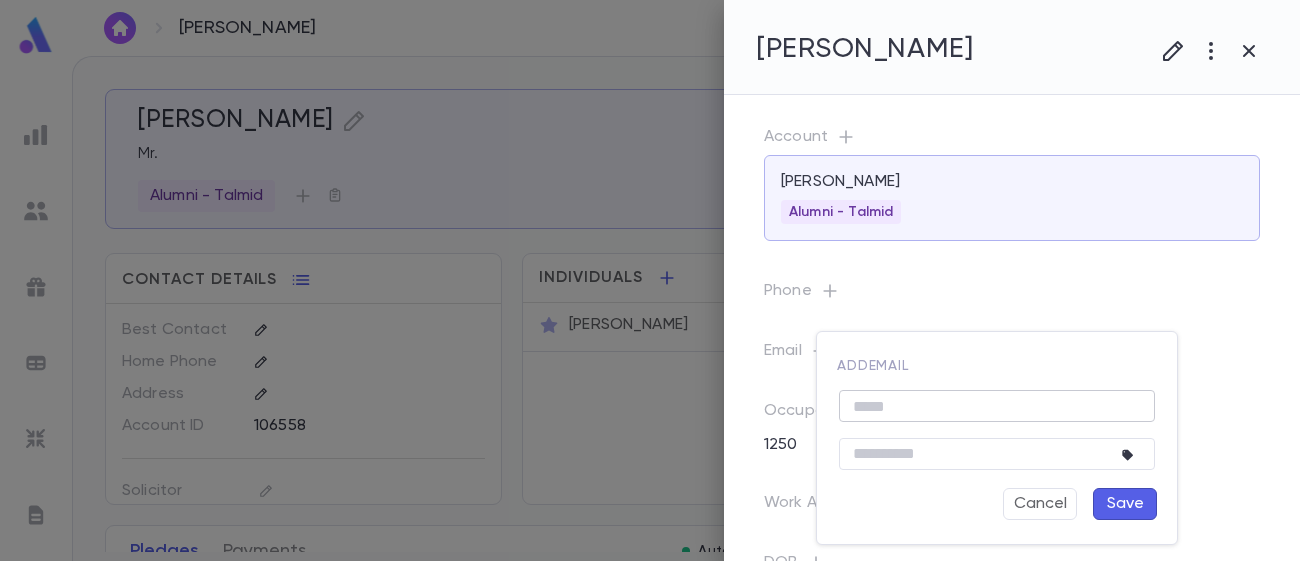 click at bounding box center (997, 406) 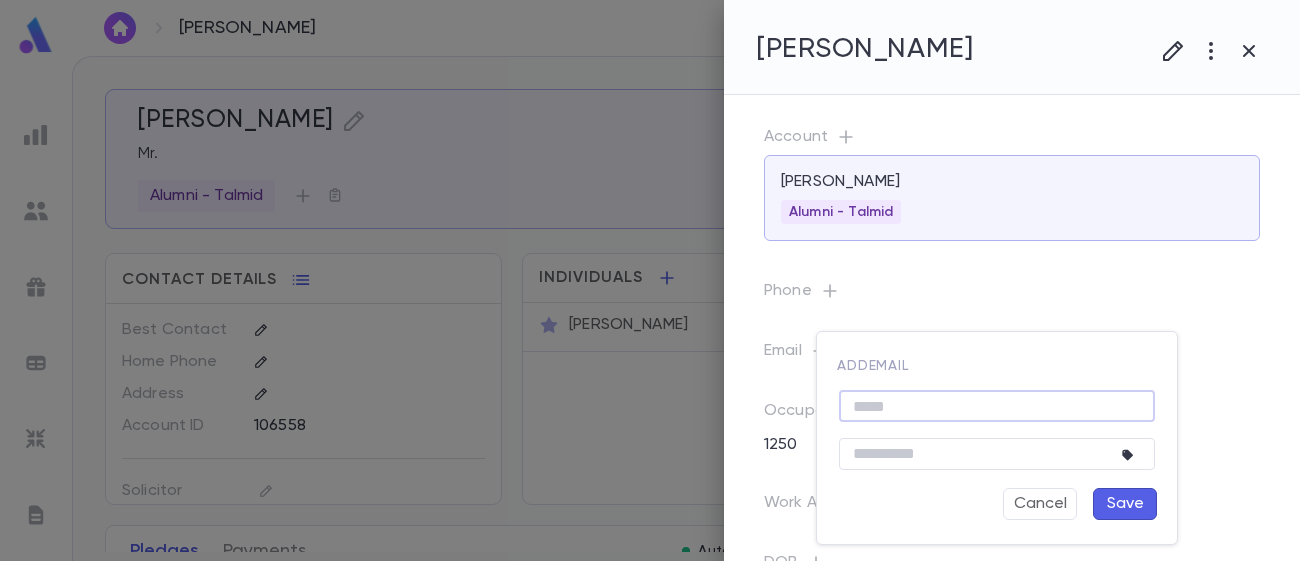 paste on "**********" 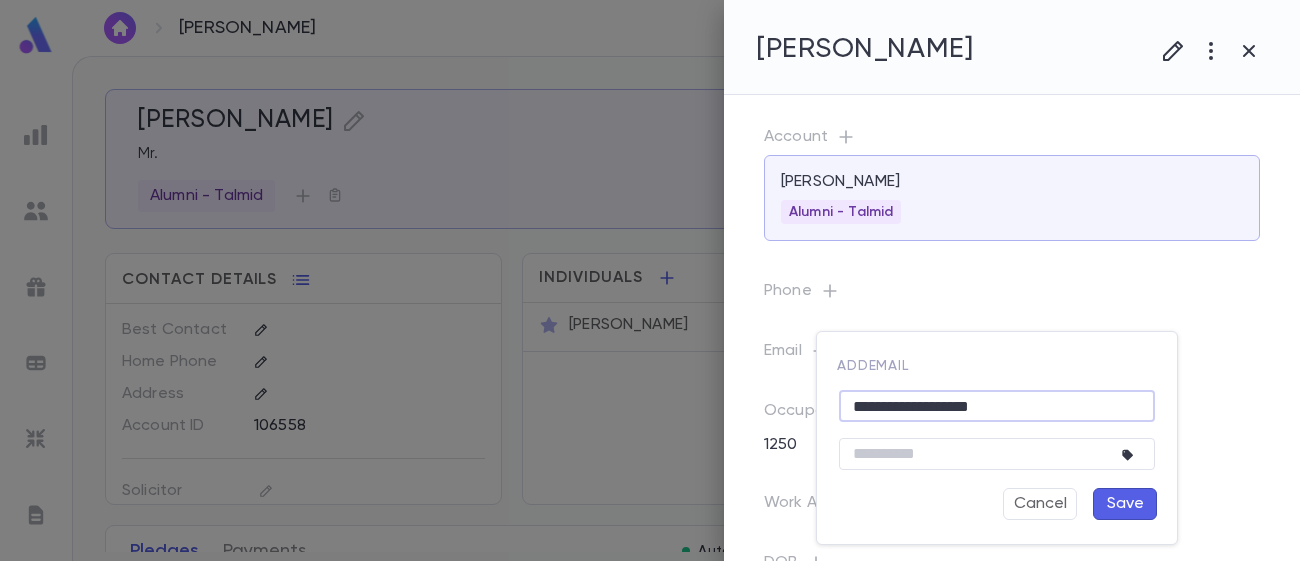 type on "**********" 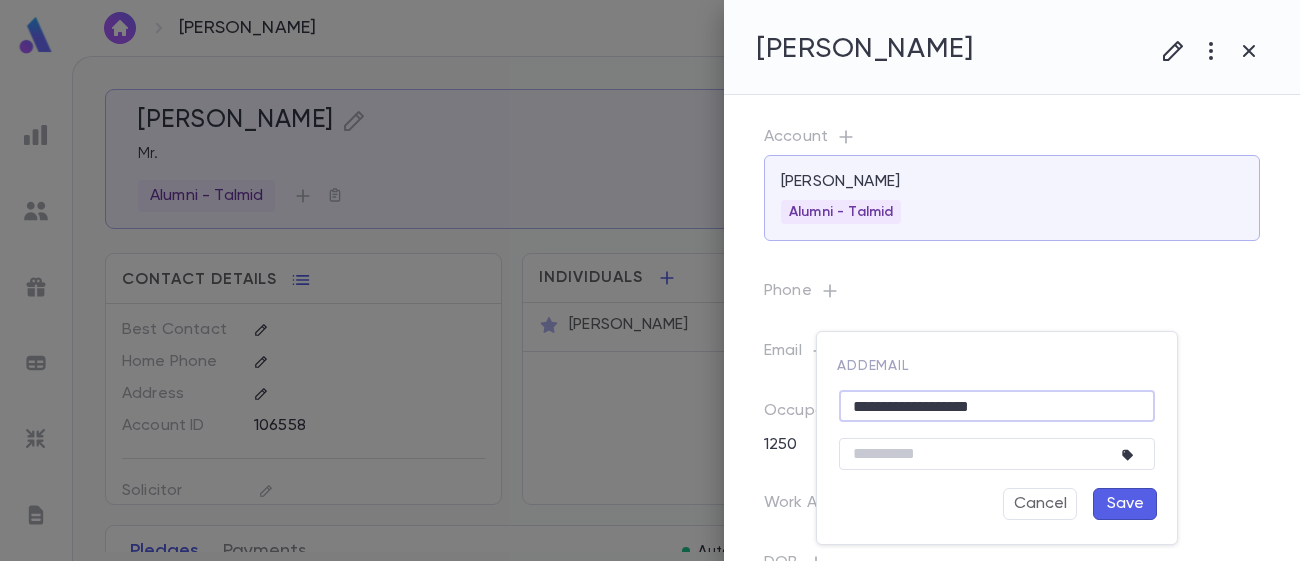 click on "Save" at bounding box center [1125, 504] 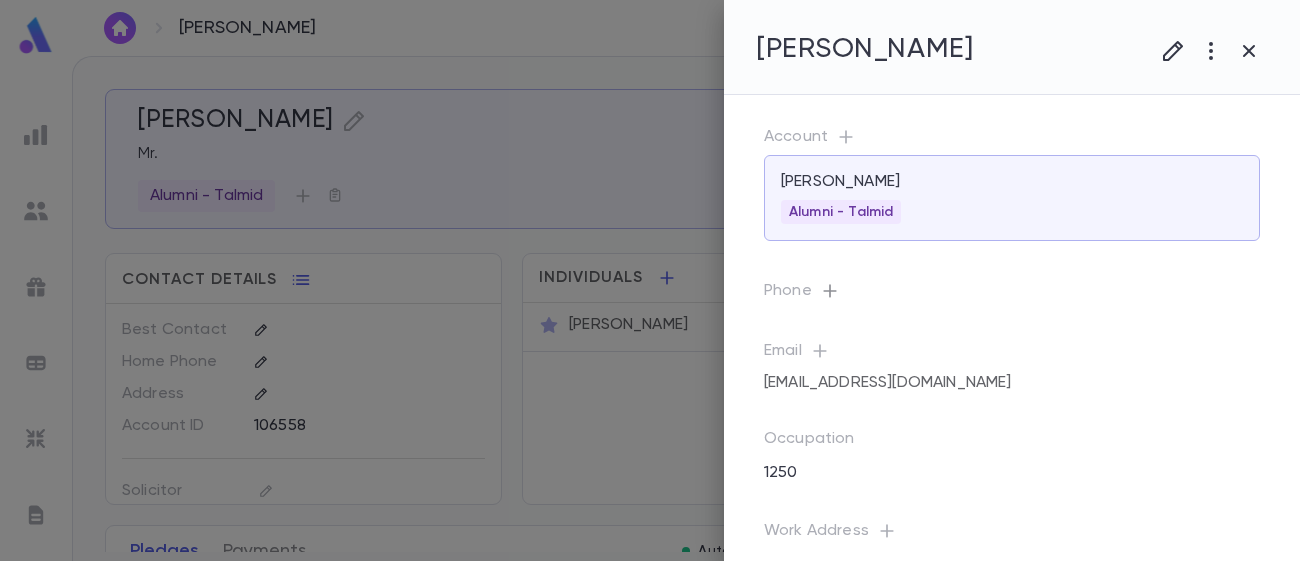 click 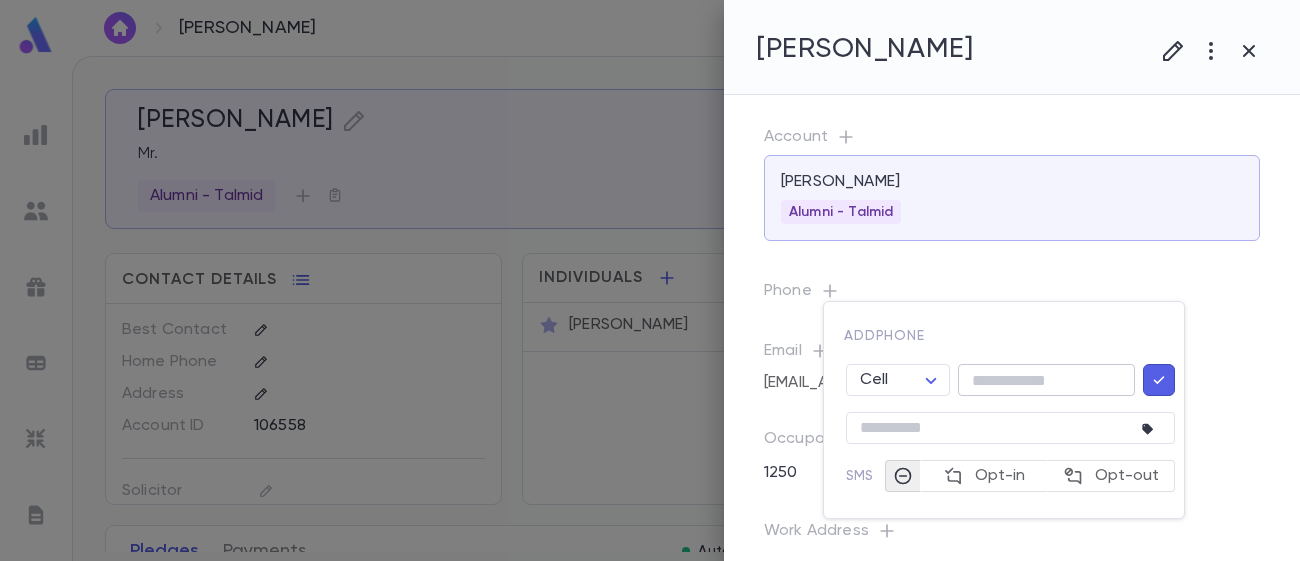 click at bounding box center [1046, 380] 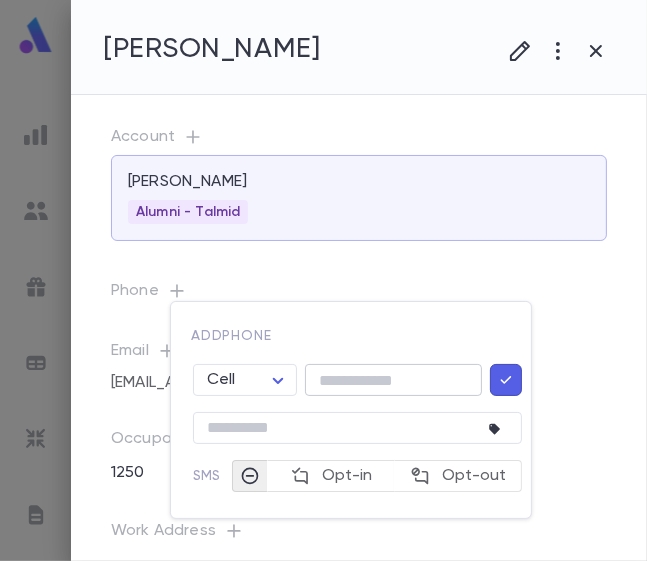 click at bounding box center [393, 380] 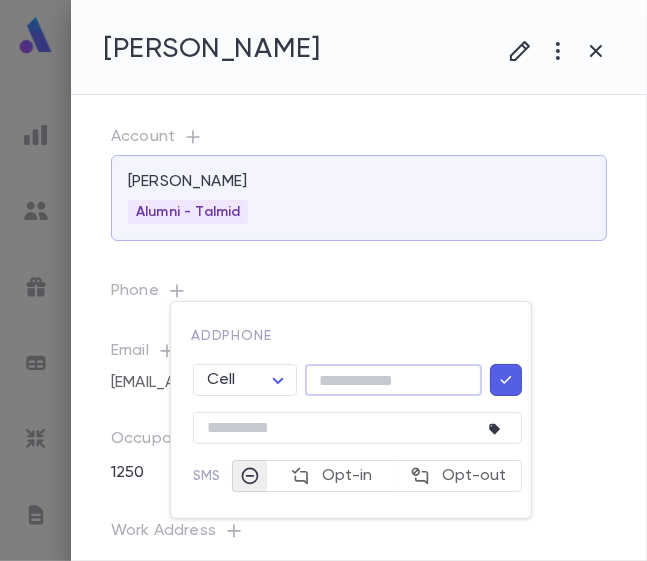 paste on "**********" 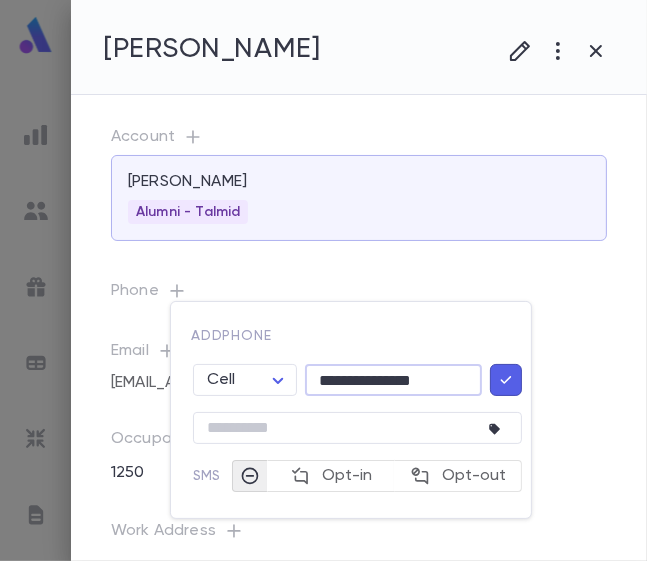 type on "**********" 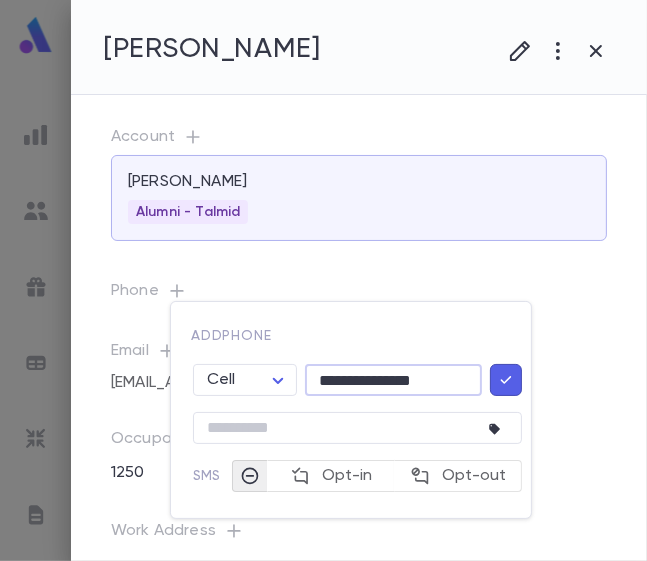 click 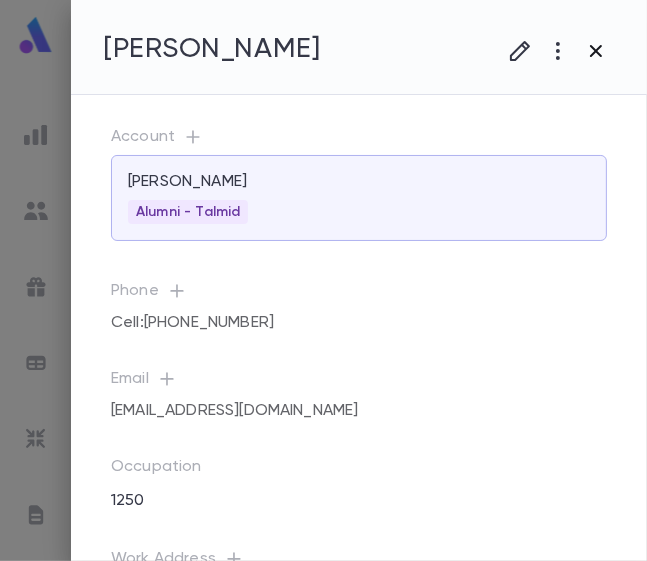 click 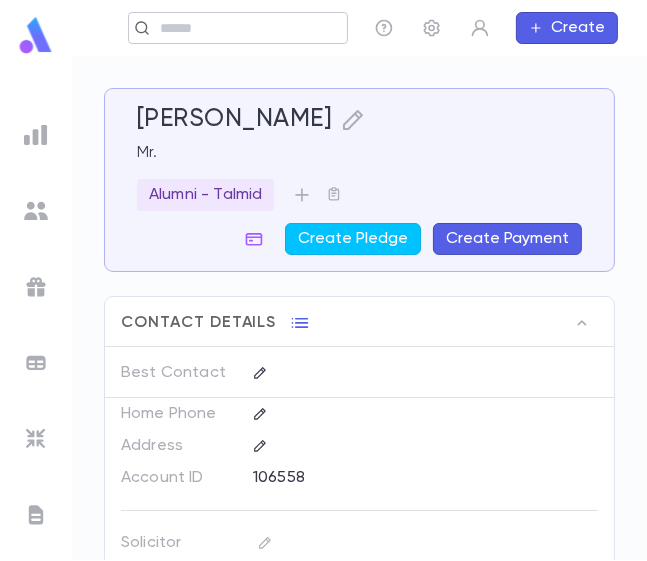 click at bounding box center (246, 28) 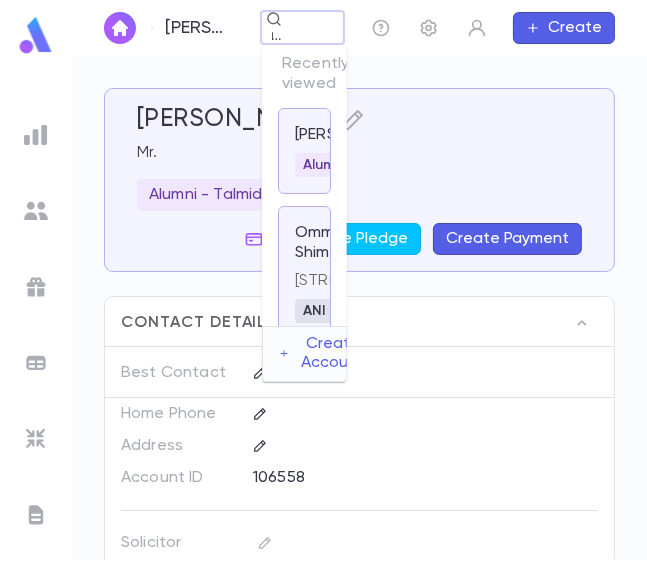 scroll, scrollTop: 0, scrollLeft: 36, axis: horizontal 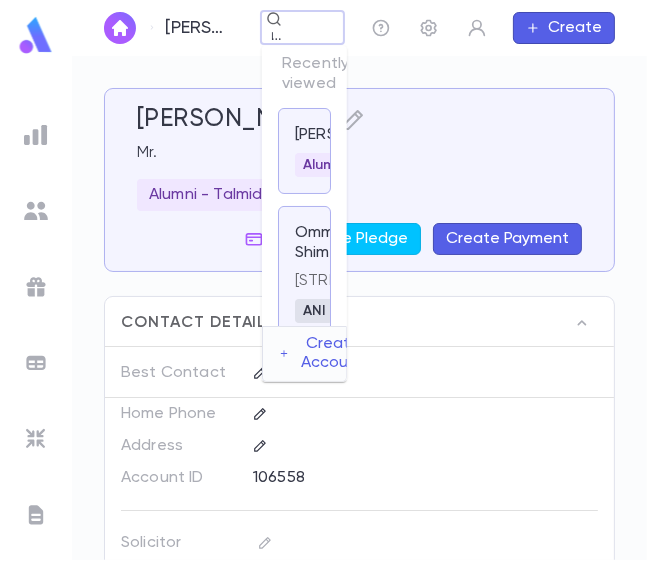 type on "*********" 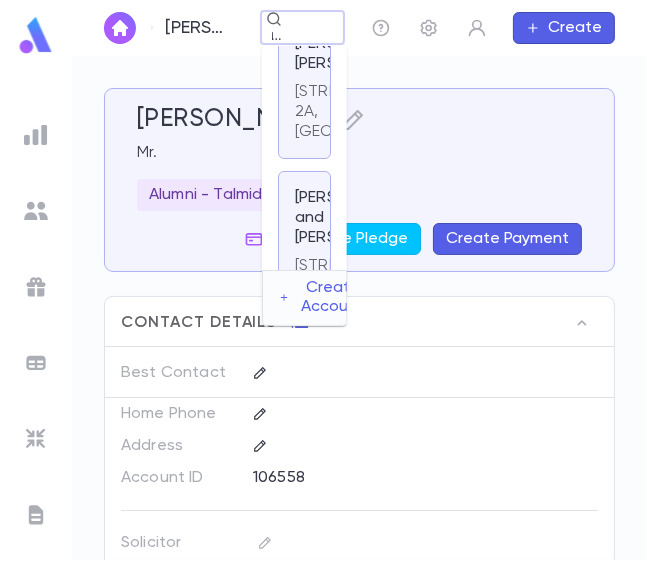 scroll, scrollTop: 661, scrollLeft: 0, axis: vertical 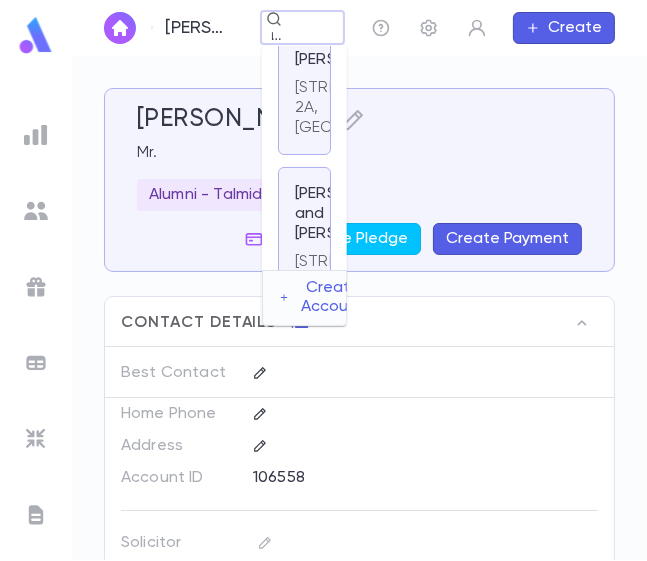 click on "3700 Bancroft Road, Baltimore MD 21215" at bounding box center (304, -108) 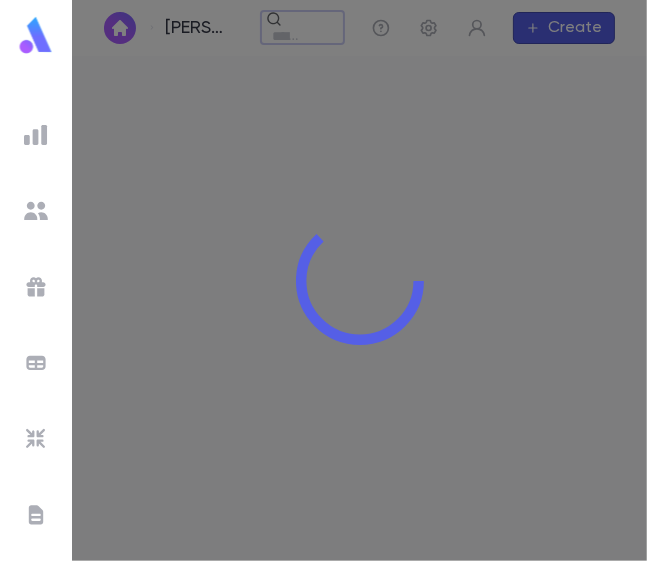 scroll, scrollTop: 0, scrollLeft: 0, axis: both 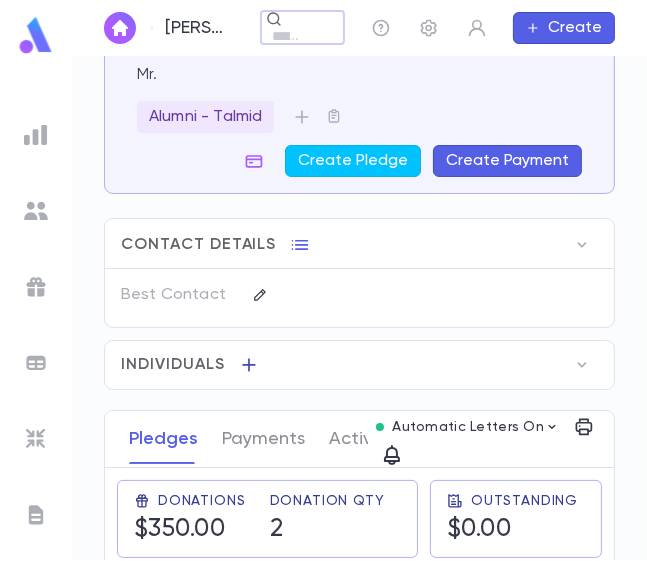 click 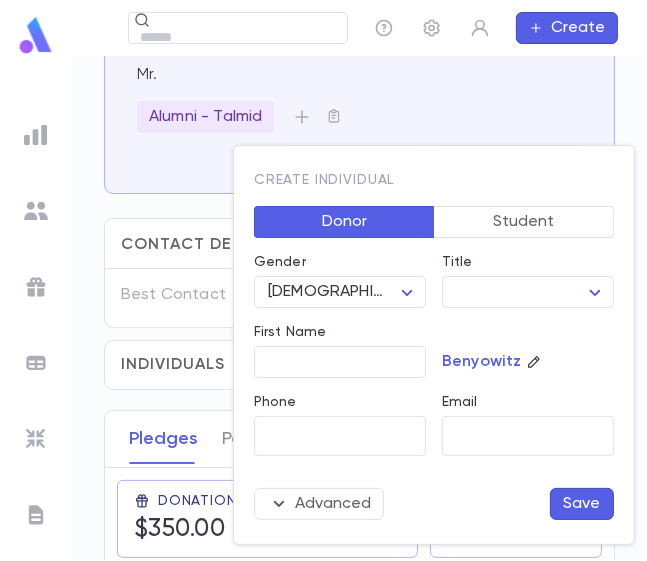 click at bounding box center (323, 280) 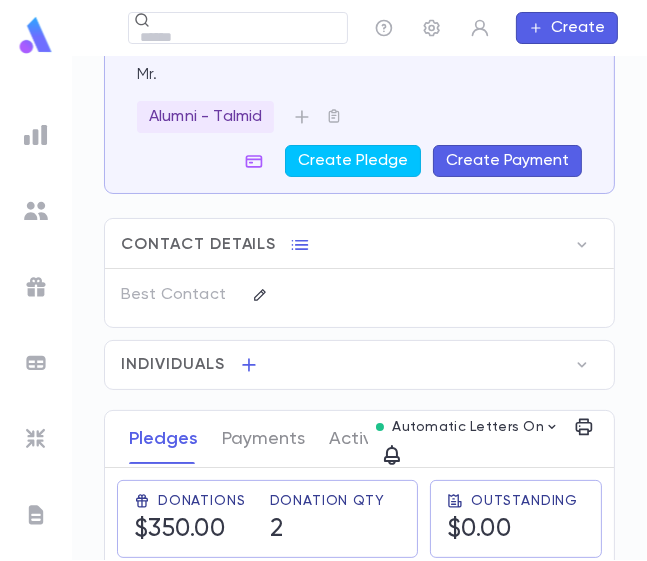 click on "Individuals" at bounding box center [173, 365] 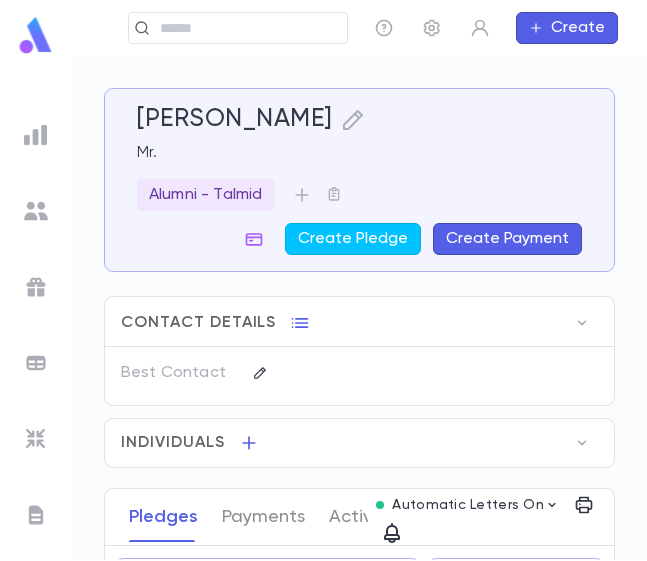 scroll, scrollTop: 0, scrollLeft: 0, axis: both 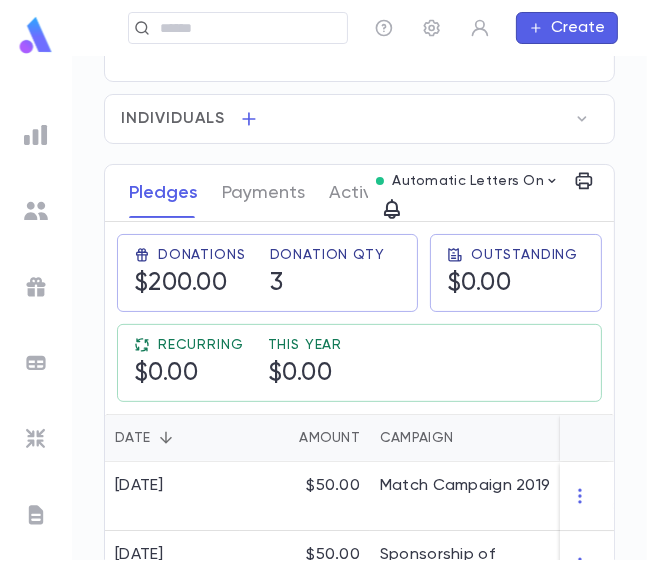 click on "Individuals" at bounding box center (173, 119) 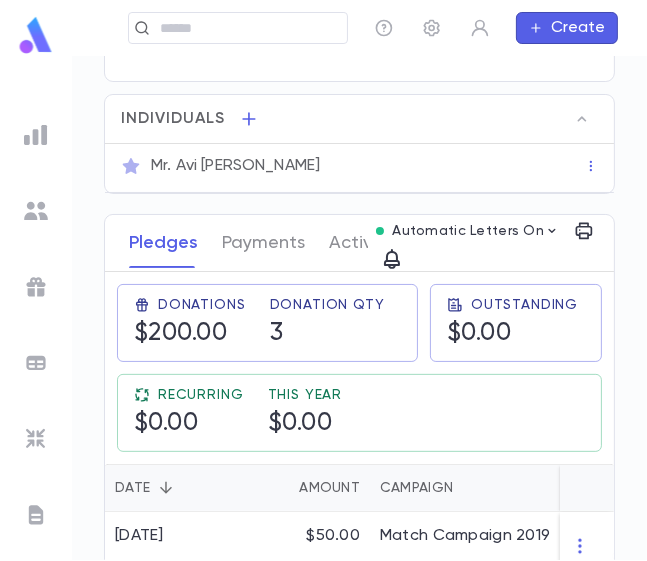click on "Mr. Avi Bienstock" at bounding box center [367, 166] 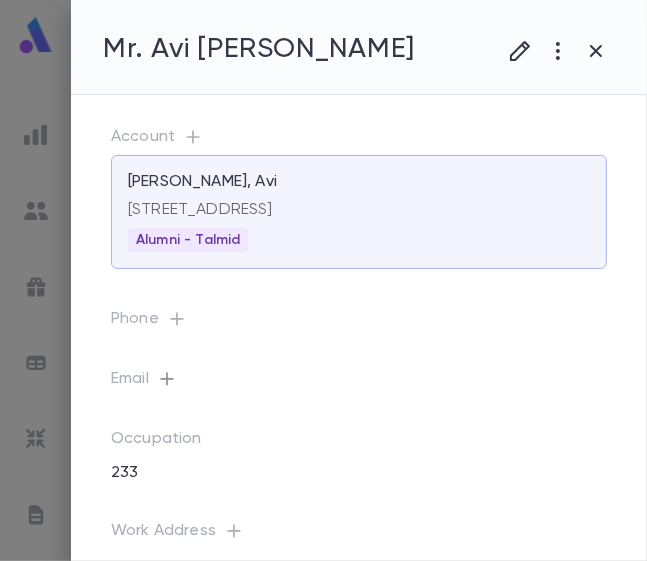 click 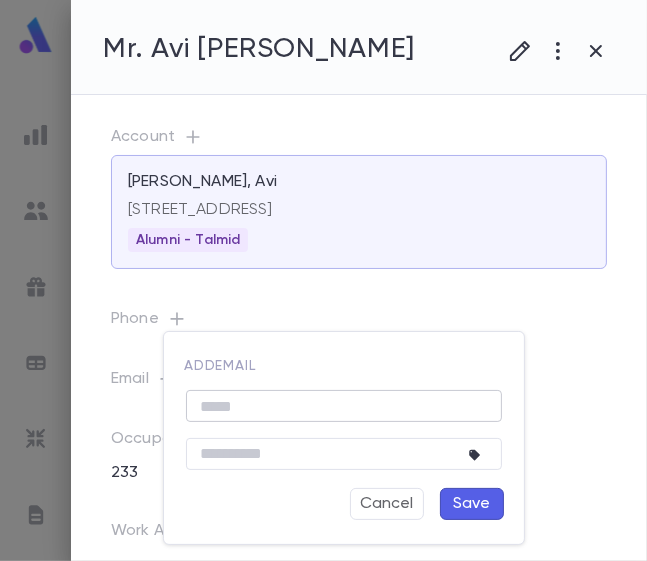 click at bounding box center (344, 406) 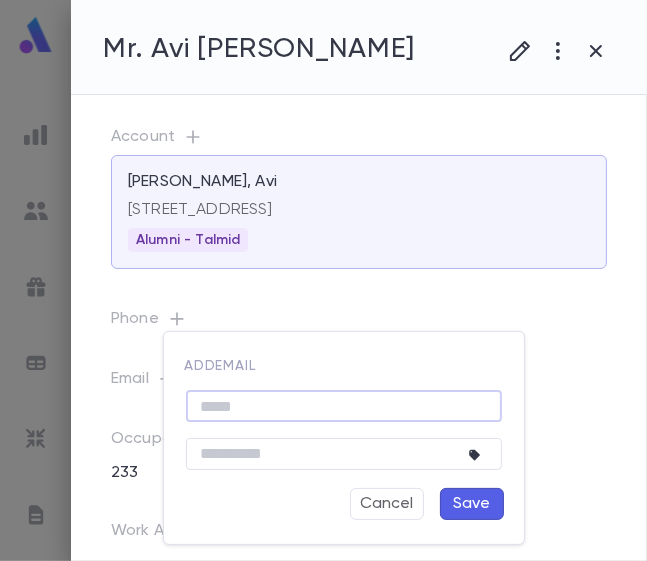 paste on "**********" 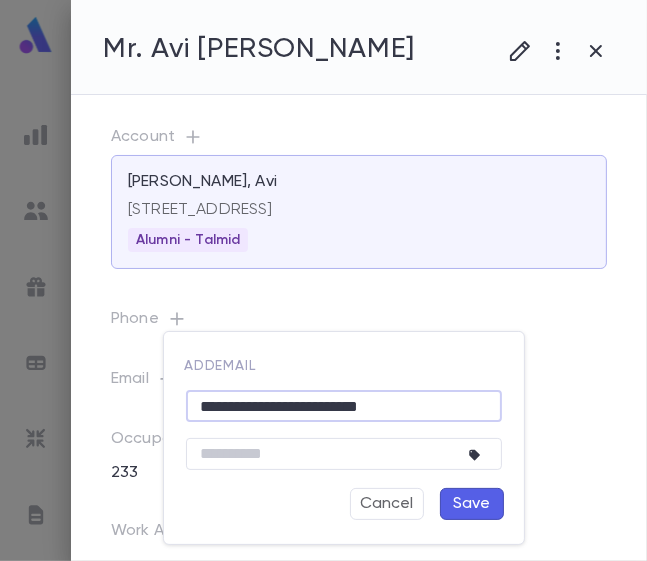 type on "**********" 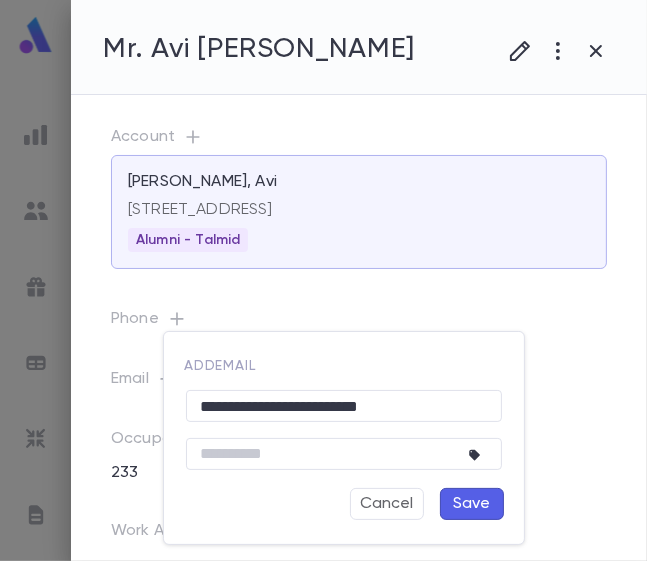 click on "Save" at bounding box center [472, 504] 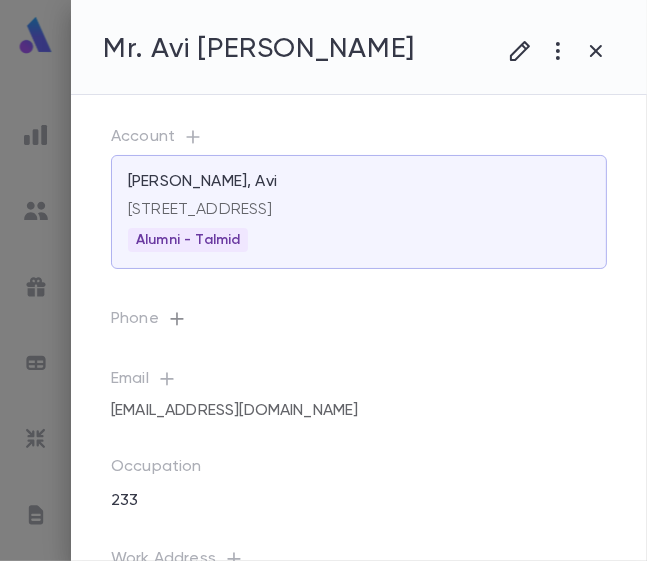 click 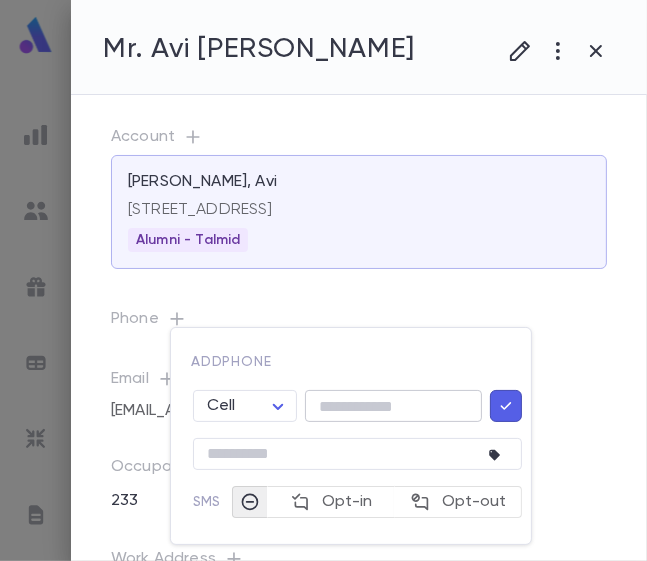 click at bounding box center [393, 406] 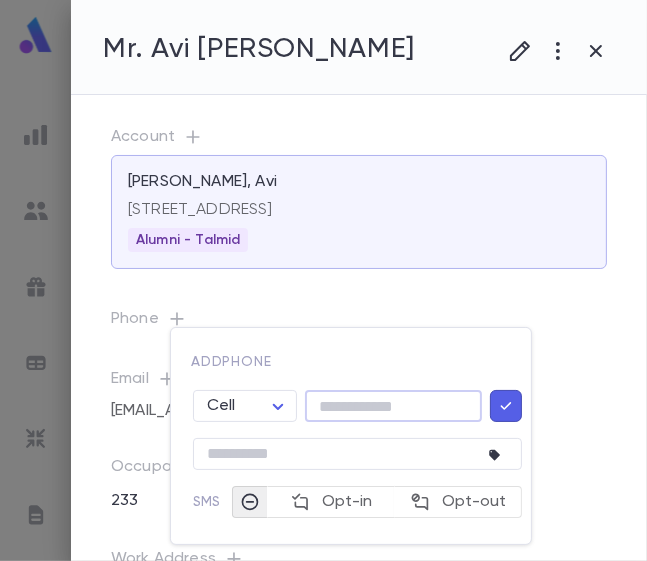 paste on "**********" 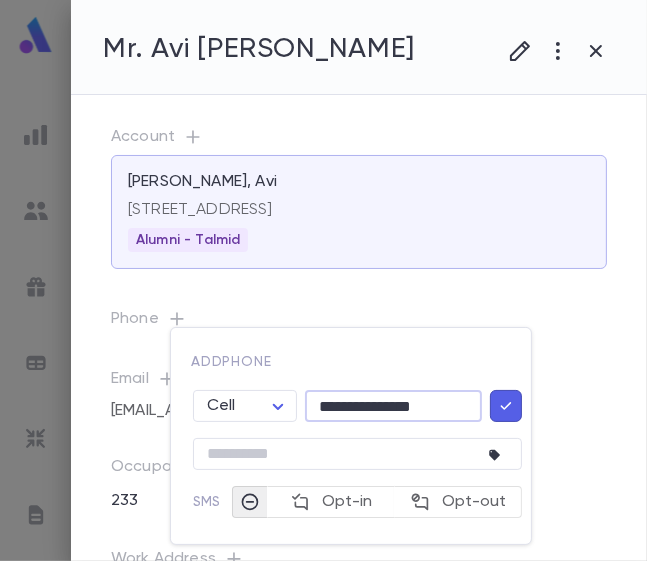 type on "**********" 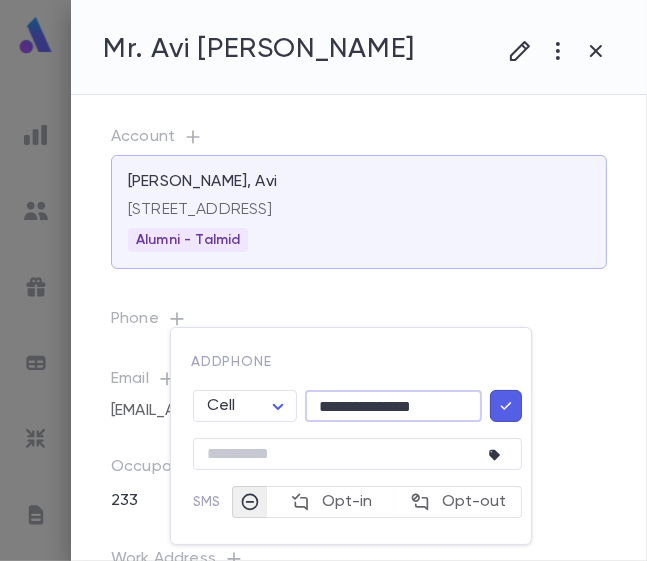 click at bounding box center [506, 406] 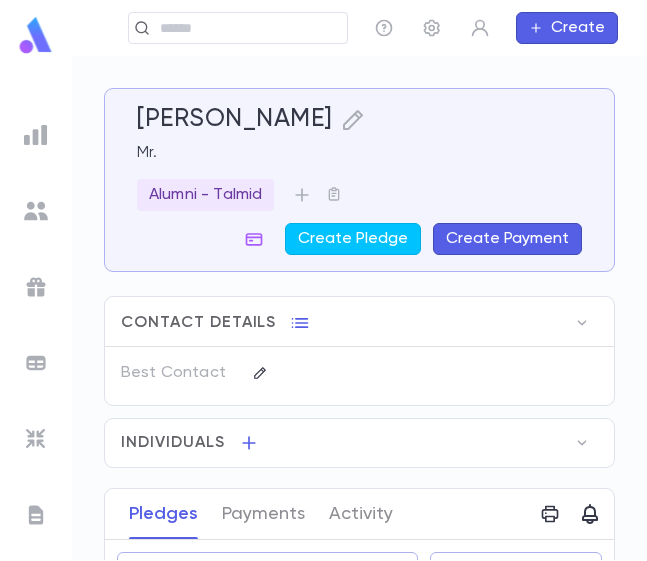 scroll, scrollTop: 0, scrollLeft: 0, axis: both 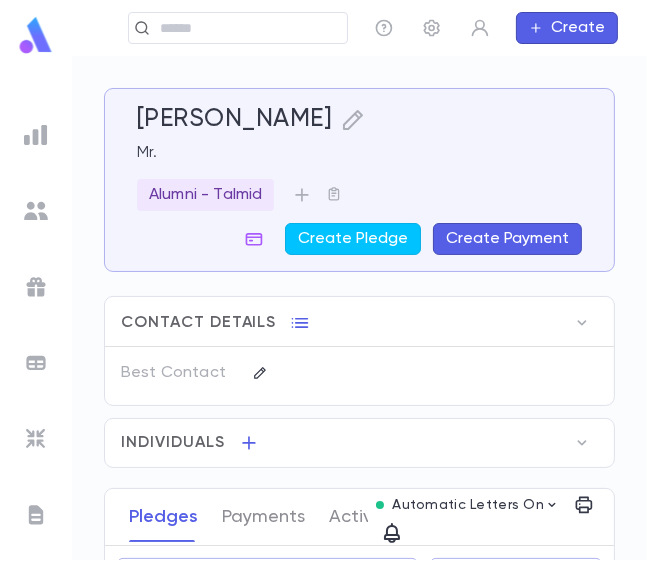 click on "Individuals" at bounding box center (173, 443) 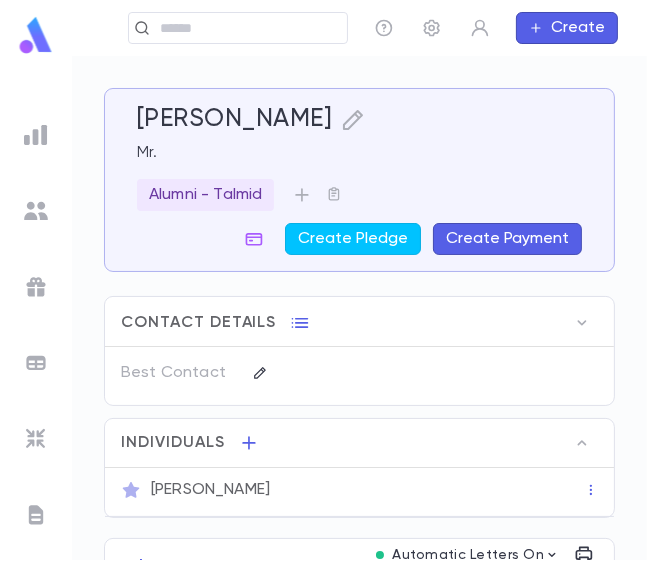 click on "[PERSON_NAME]" at bounding box center [367, 490] 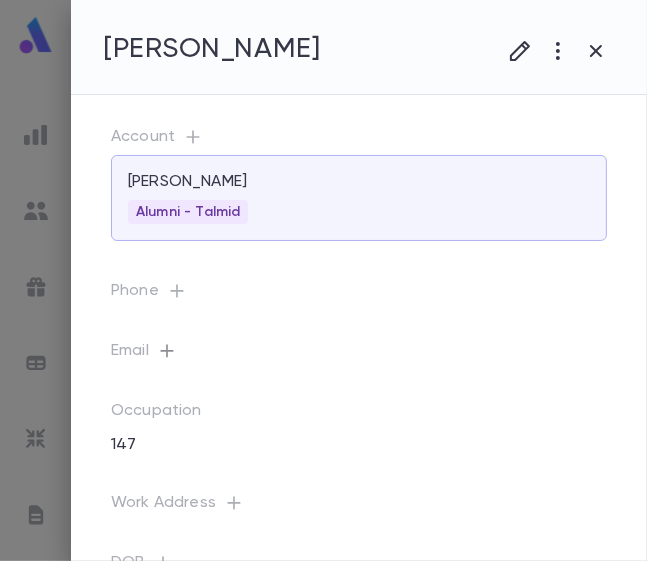 click 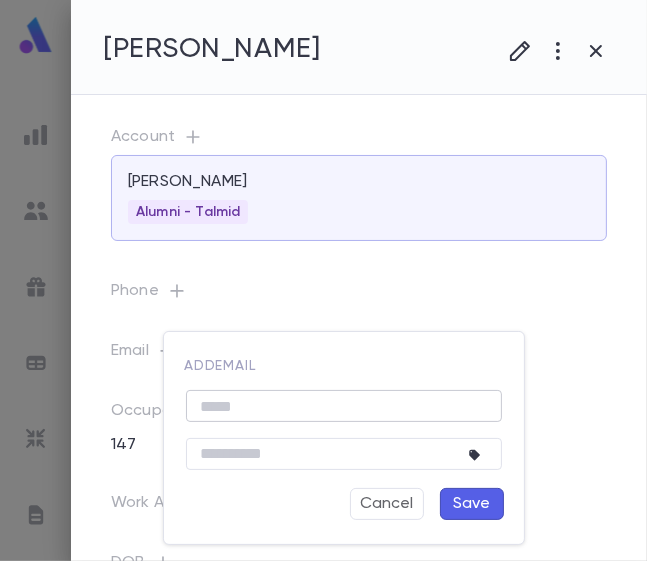 click at bounding box center [344, 406] 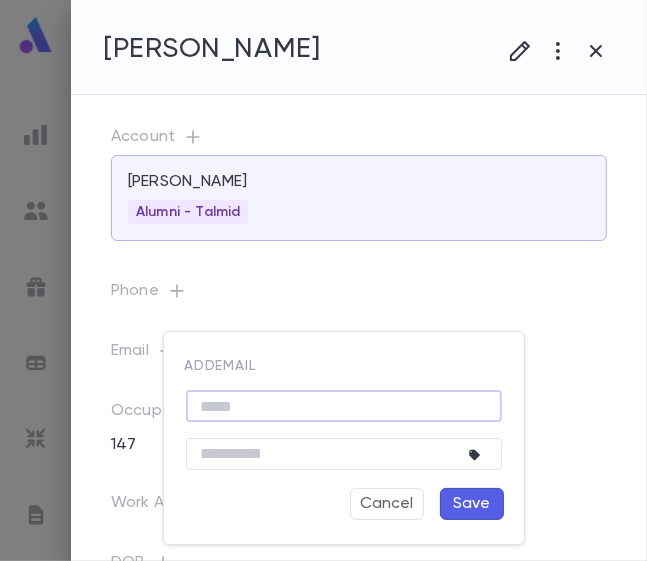 paste on "**********" 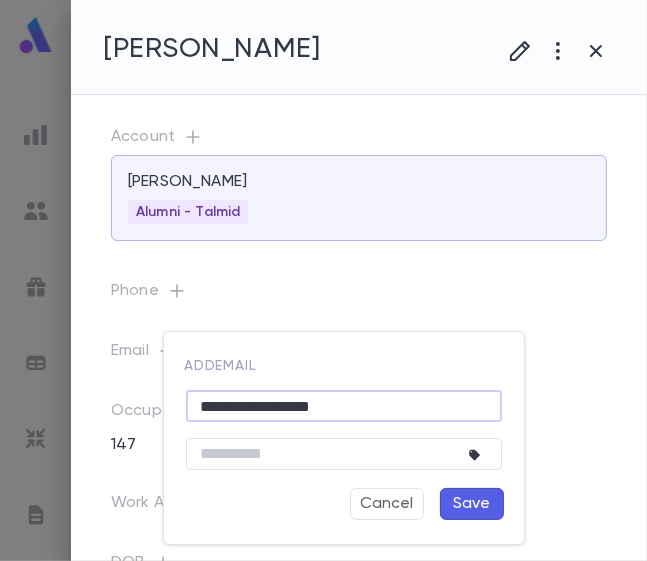 type on "**********" 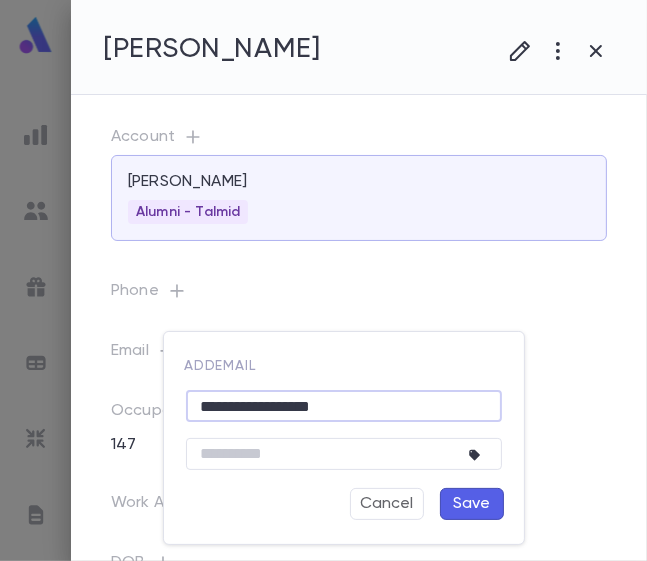 click on "Save" at bounding box center (472, 504) 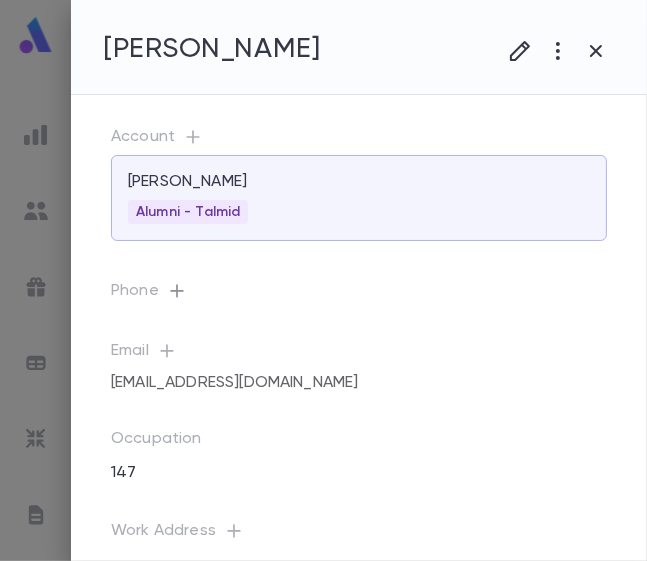 click 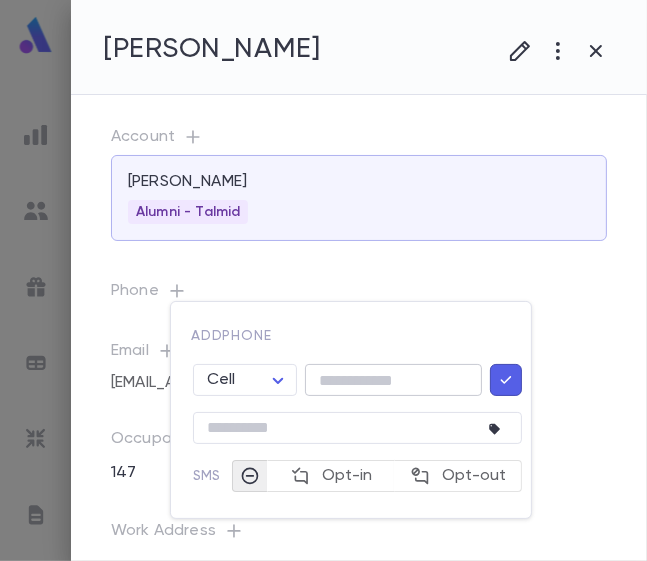 click at bounding box center [393, 380] 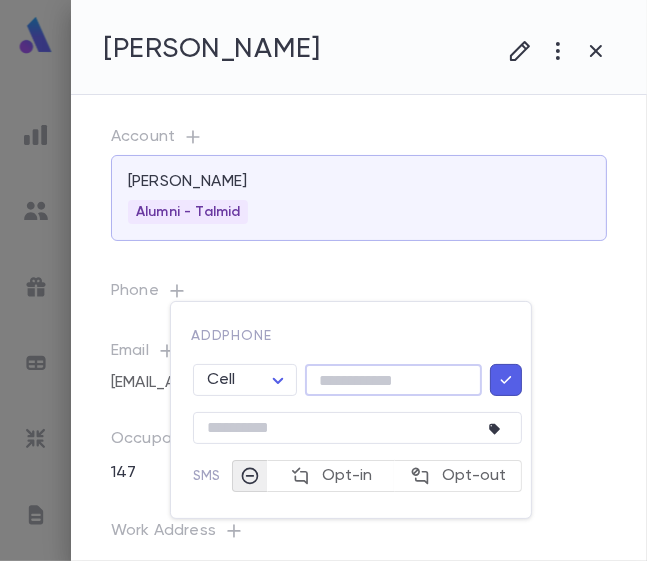 paste on "**********" 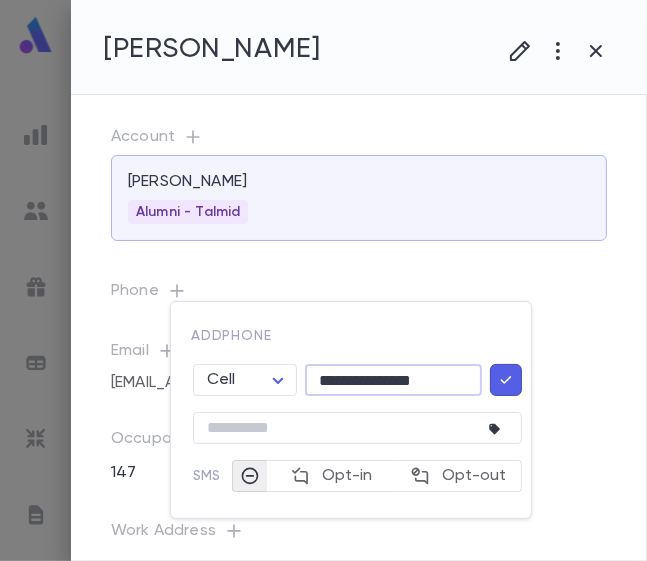 type on "**********" 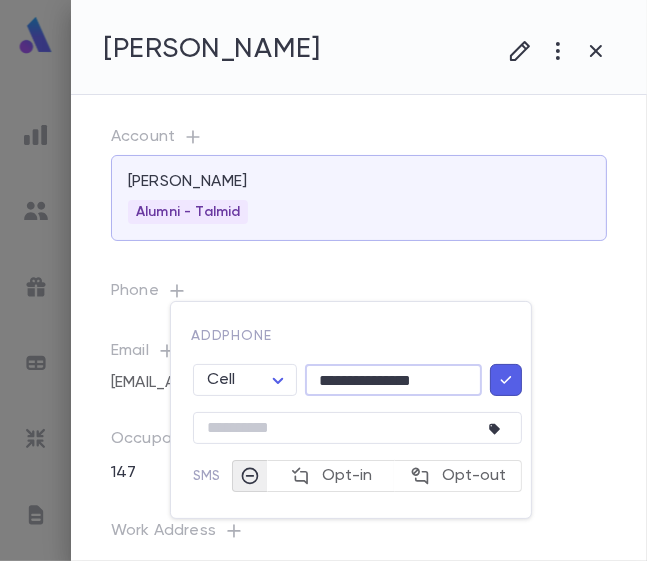 click 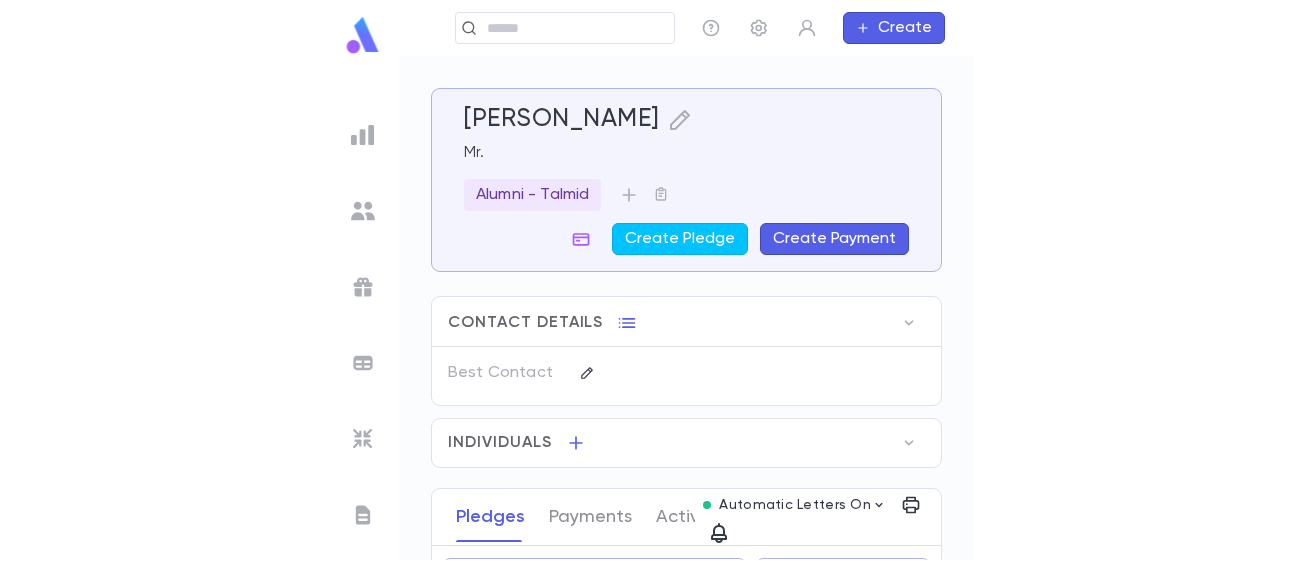scroll, scrollTop: 0, scrollLeft: 0, axis: both 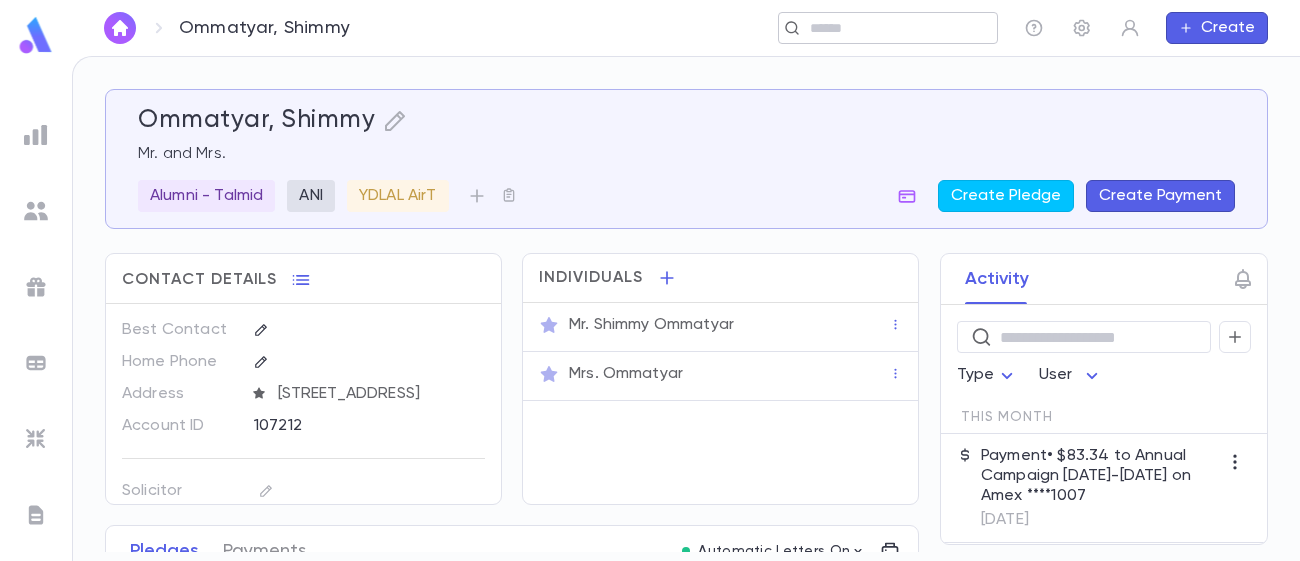 click at bounding box center (896, 28) 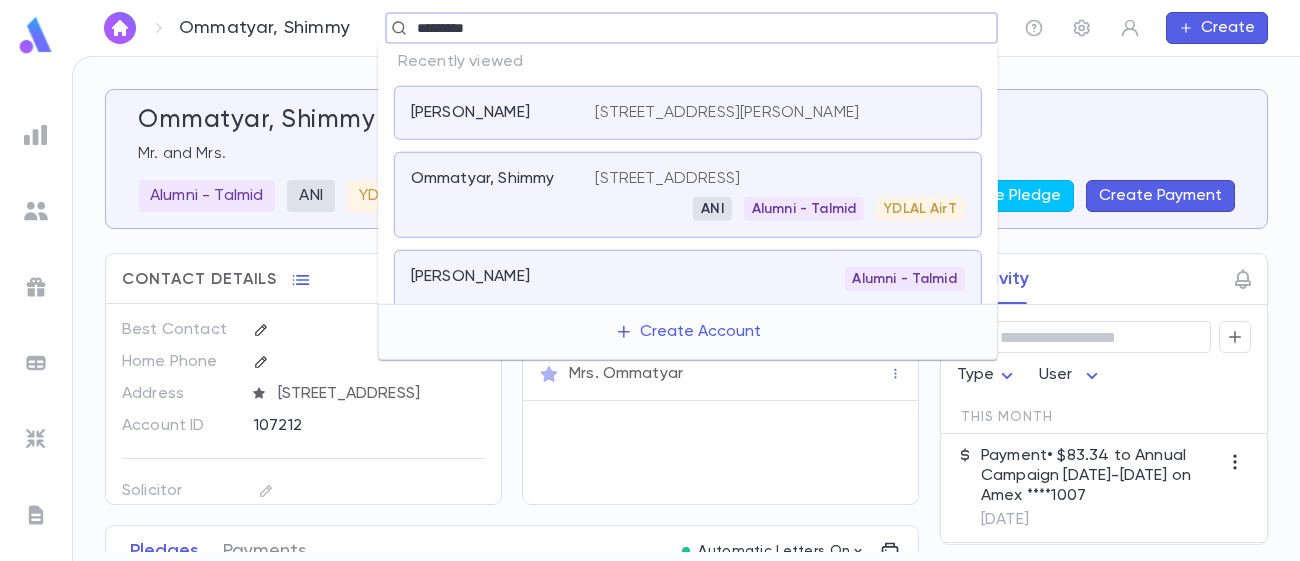 type on "*********" 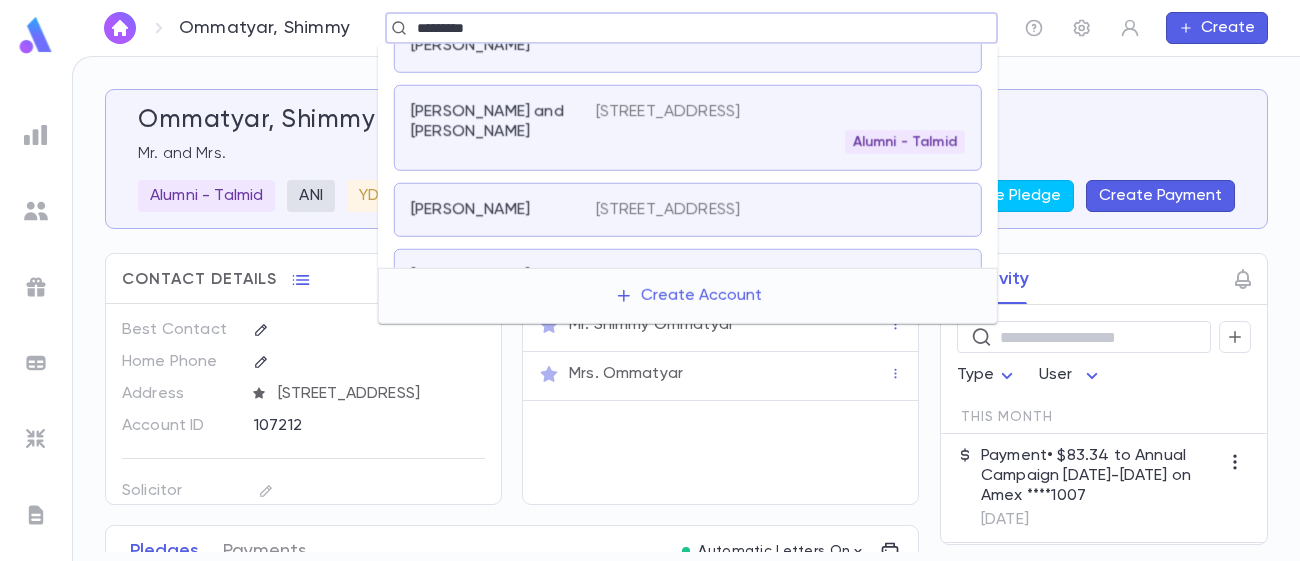 scroll, scrollTop: 154, scrollLeft: 0, axis: vertical 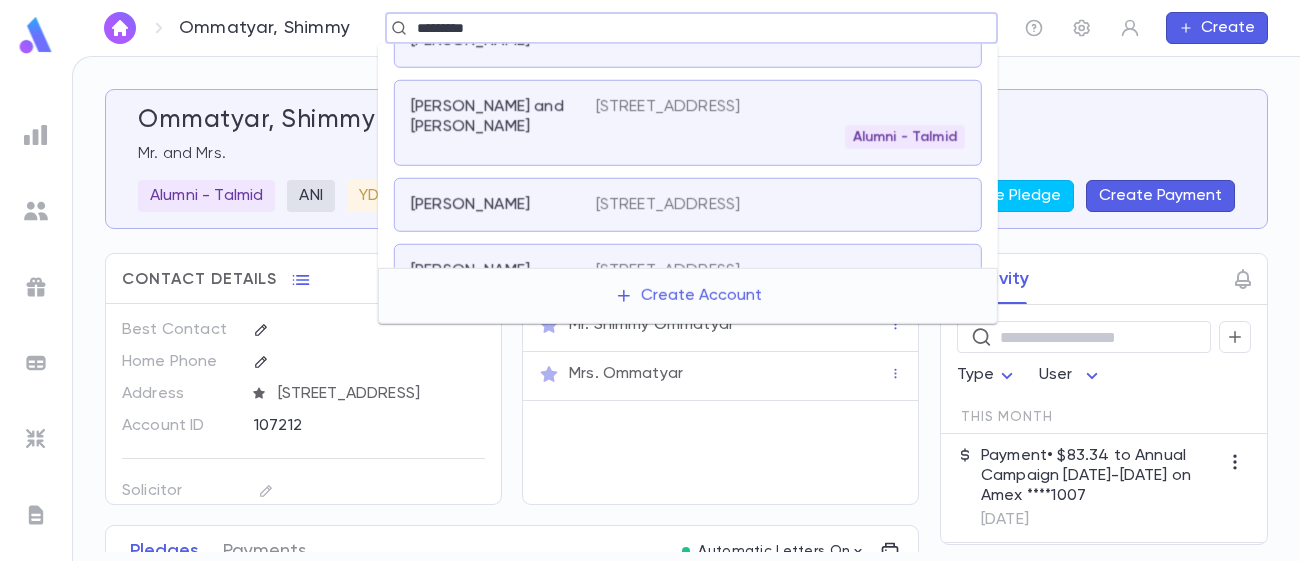 click on "3329 C Clarks Lane, Baltimore MD 21215 Alumni - Talmid" at bounding box center [779, 123] 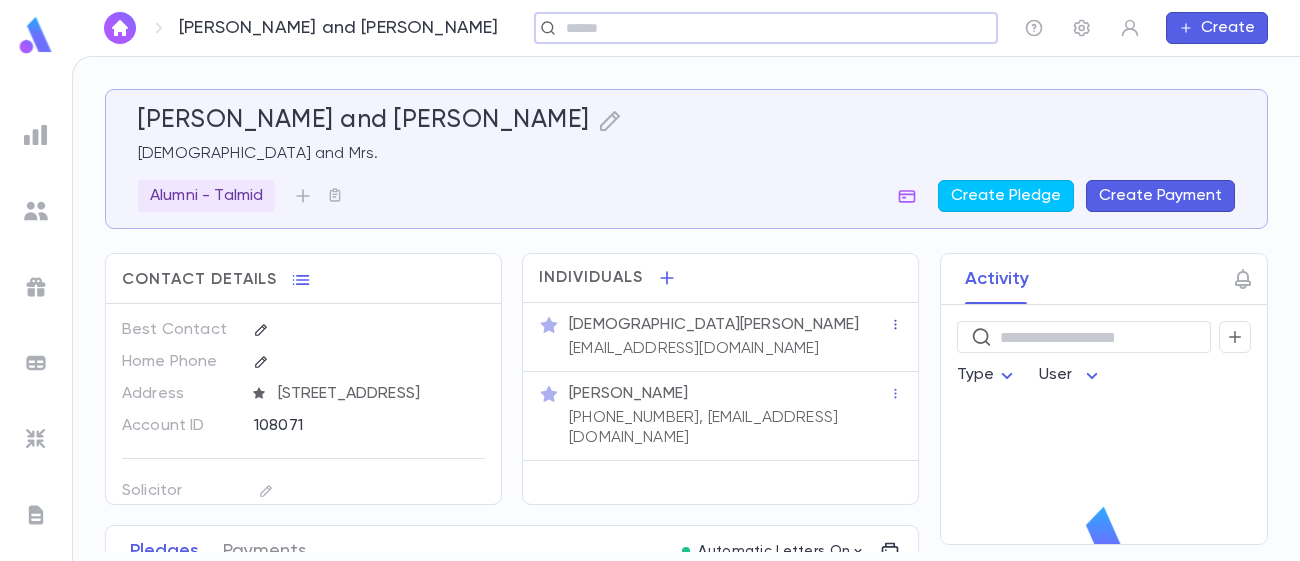 click 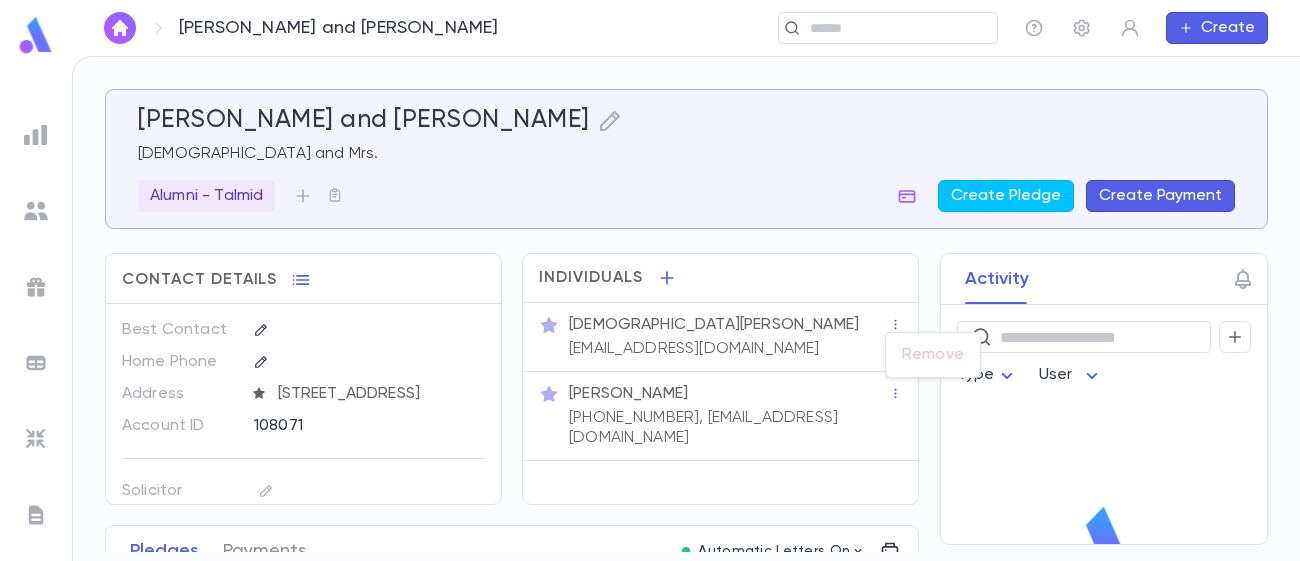 click at bounding box center (650, 280) 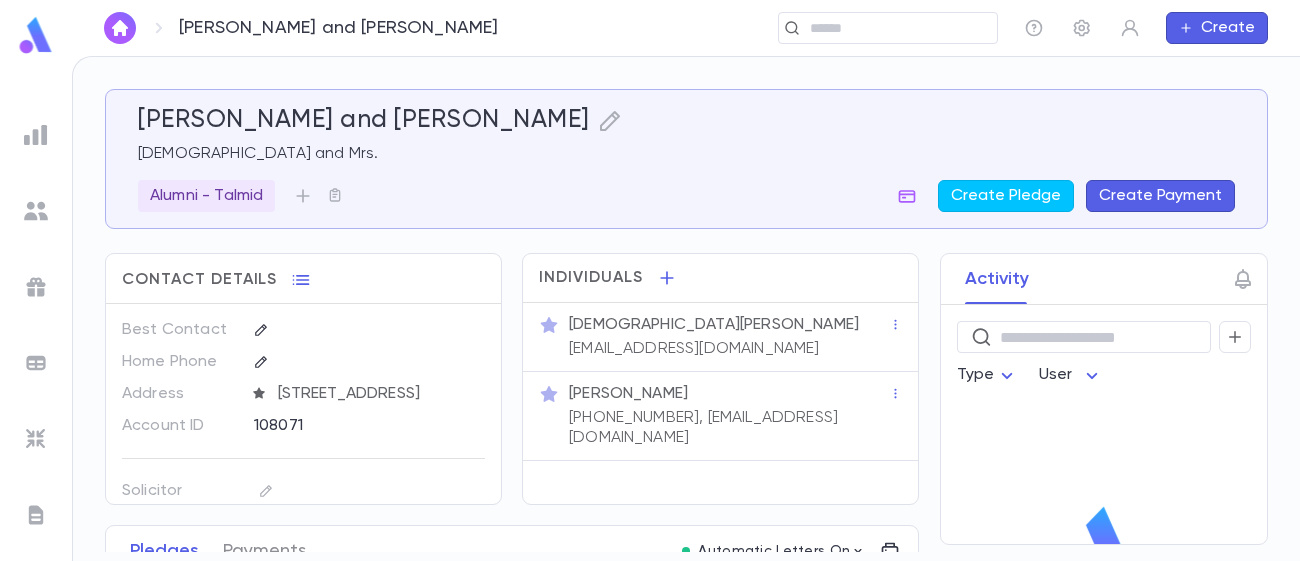 click on "Rabbi Yehuda Tenenbaum y10nbaum@gmail.gmail" at bounding box center [727, 335] 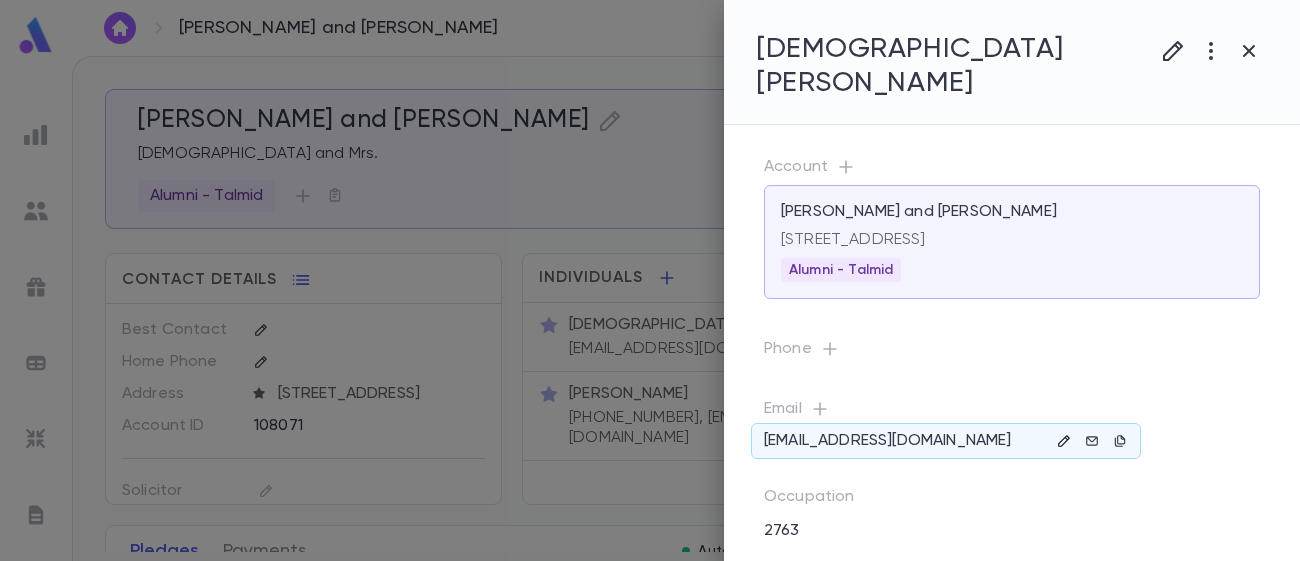 click 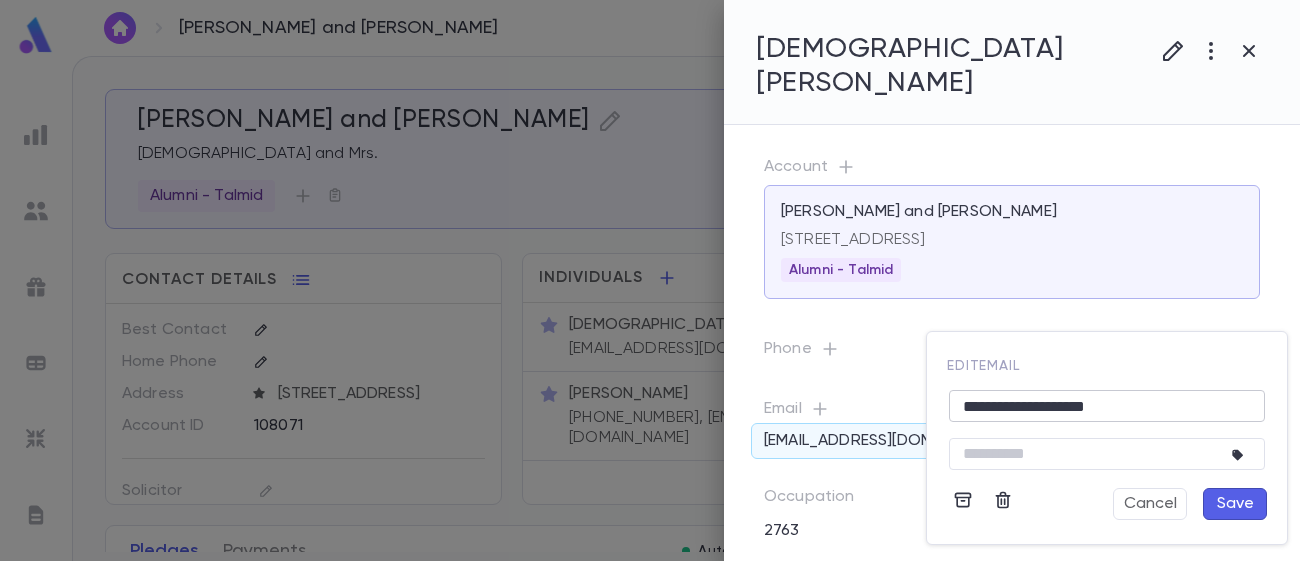 click on "**********" at bounding box center (1107, 406) 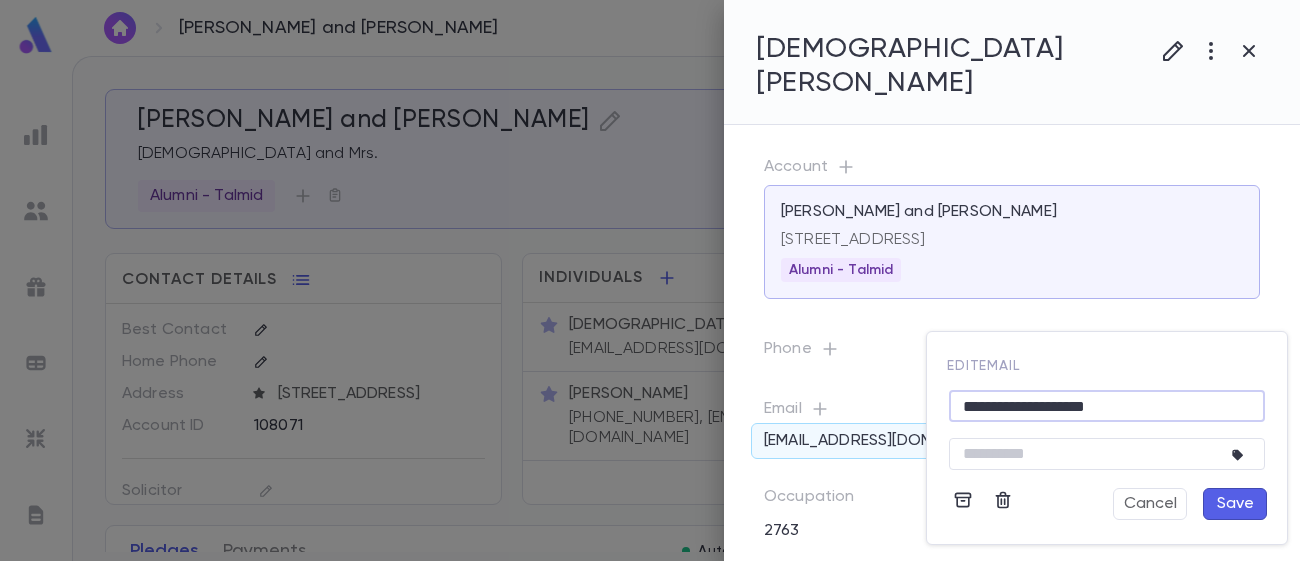 click on "**********" at bounding box center [1107, 406] 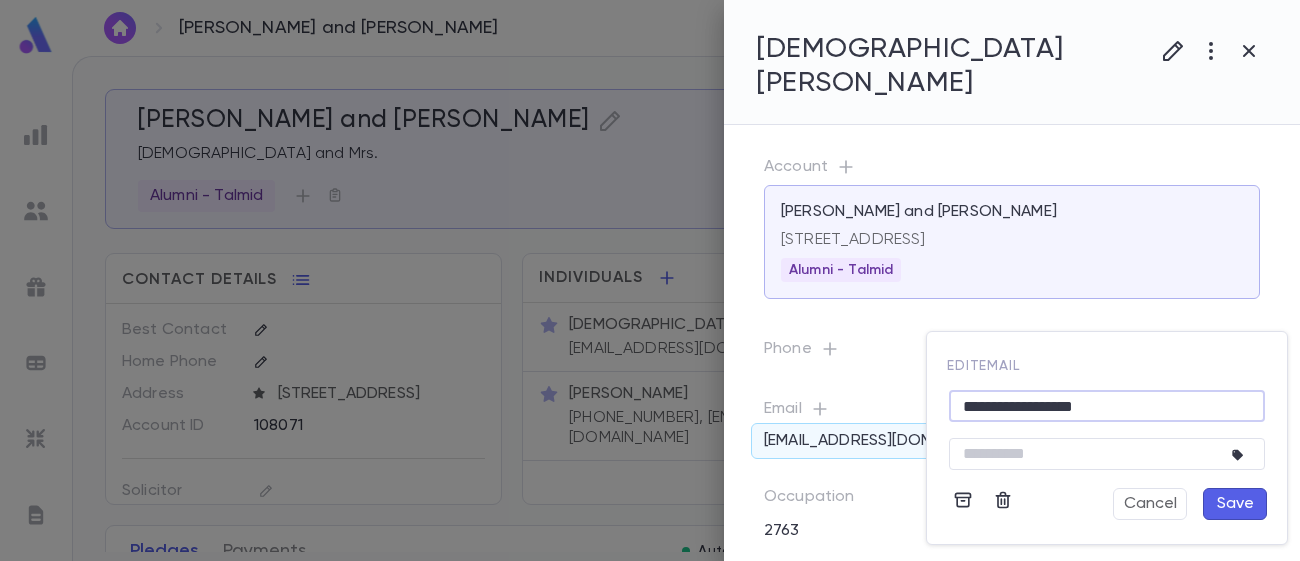 type on "**********" 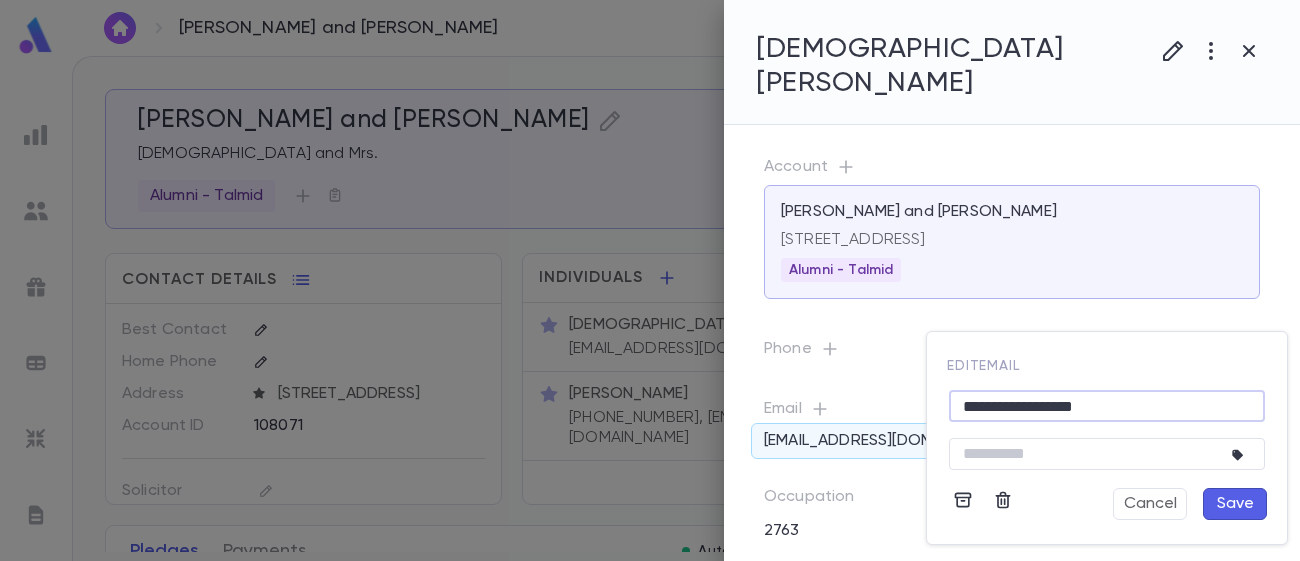 click on "Save" at bounding box center [1235, 504] 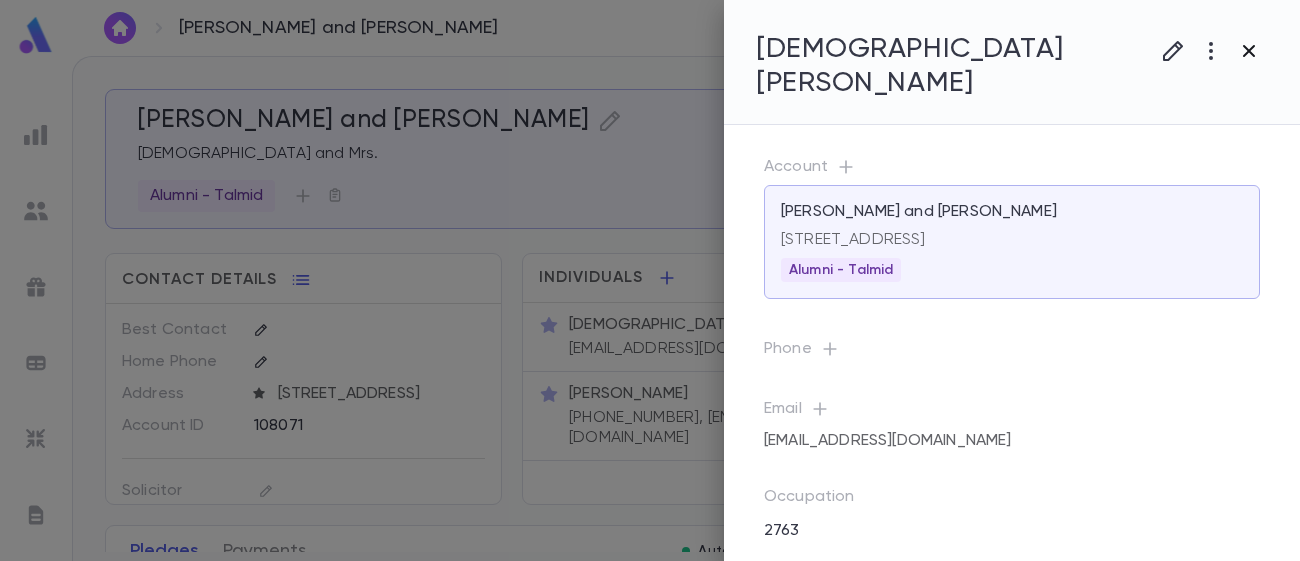 click 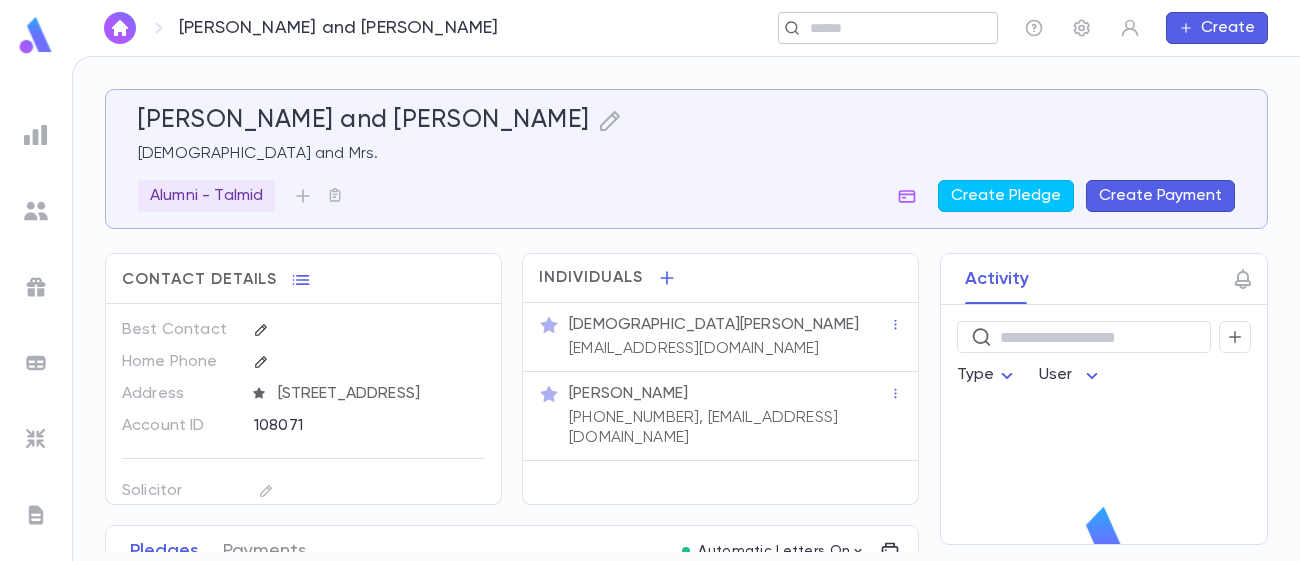 click at bounding box center (881, 28) 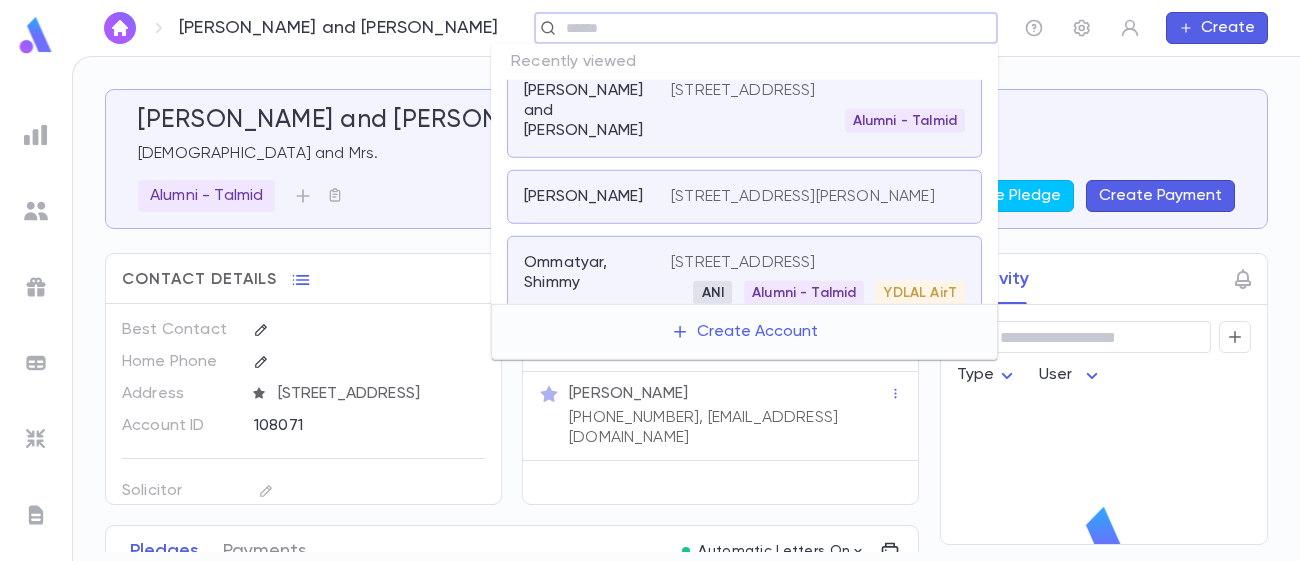 scroll, scrollTop: 0, scrollLeft: 0, axis: both 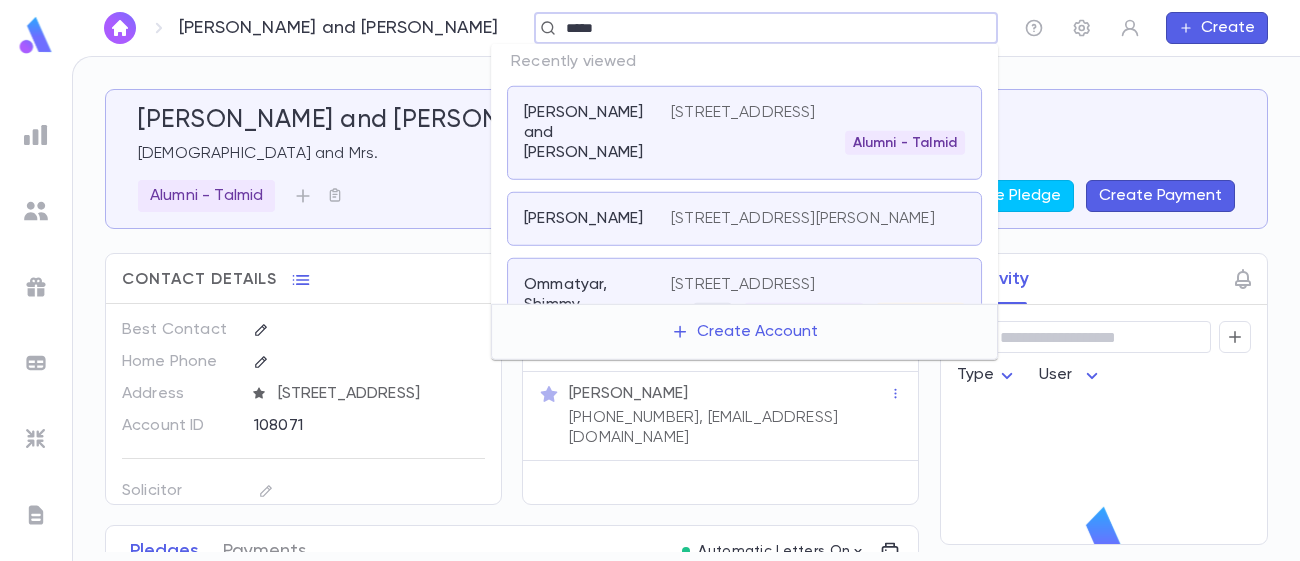 type on "*****" 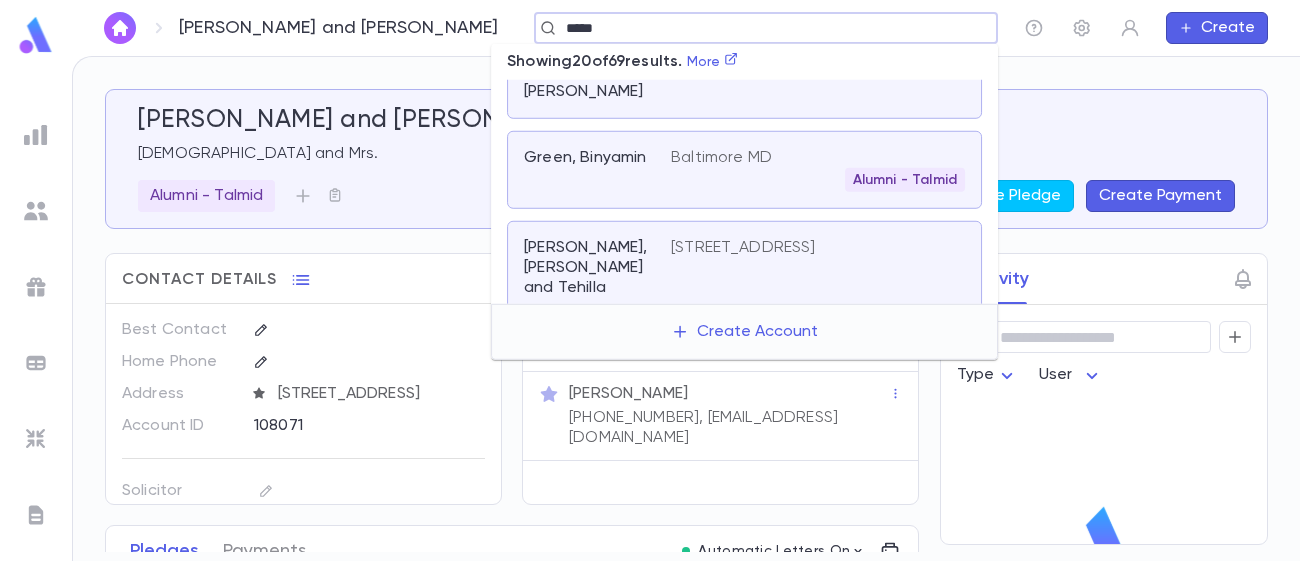 scroll, scrollTop: 482, scrollLeft: 0, axis: vertical 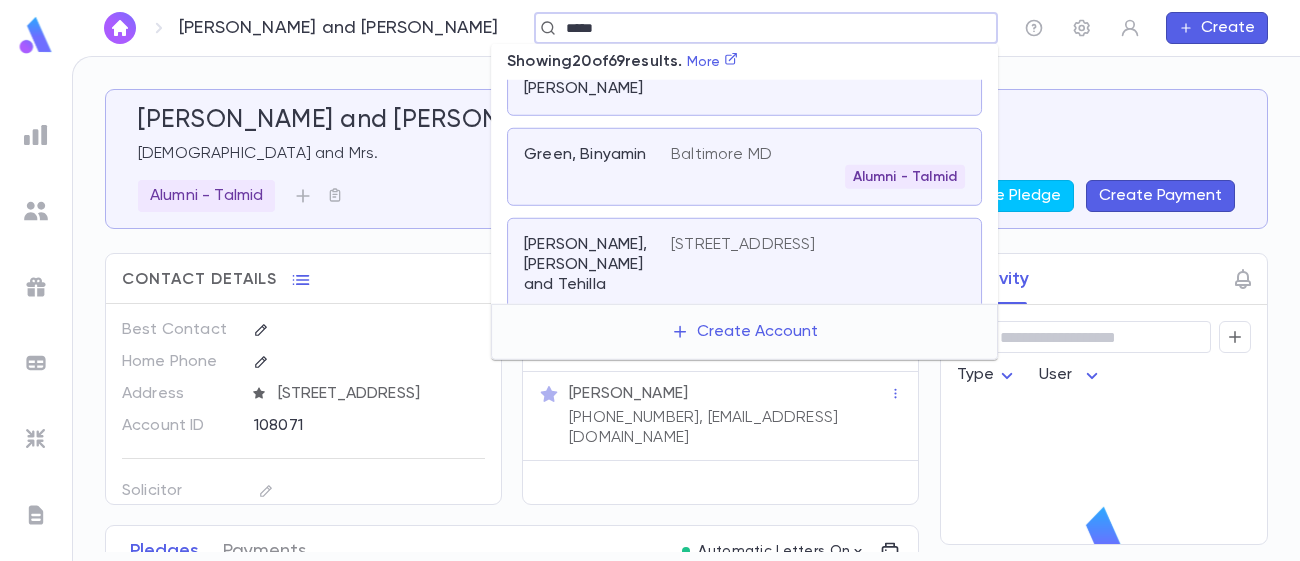 click on "Green, Binyamin" at bounding box center (597, 167) 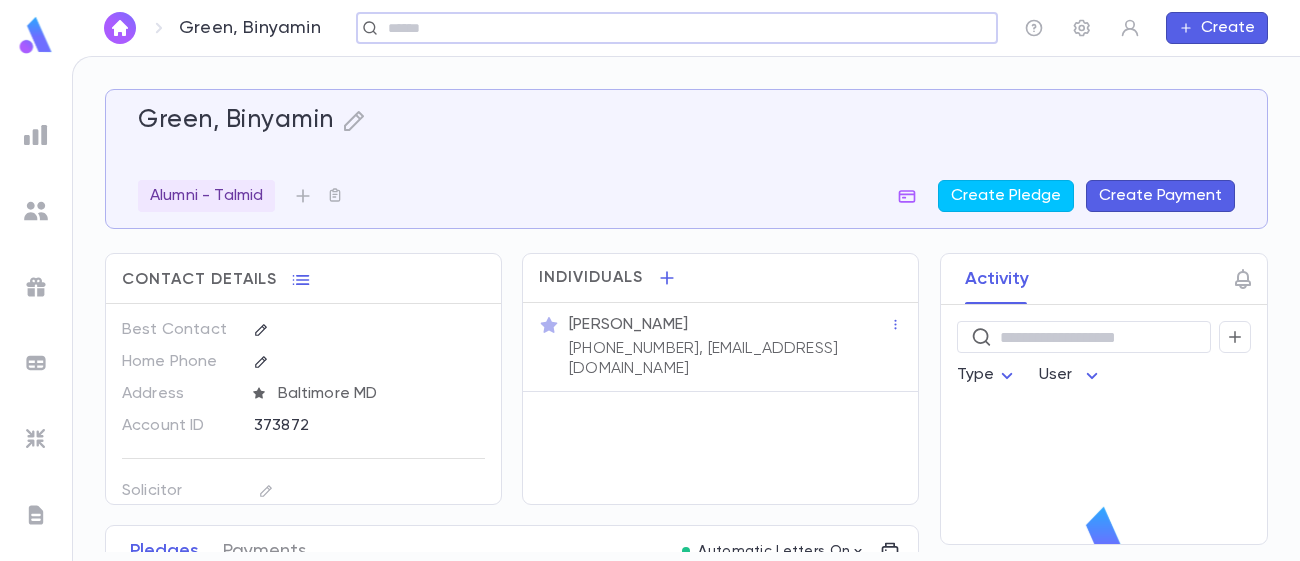 click on "Binyamin Green (443) 803-9499, binyaminagreen@gmail.com" at bounding box center [720, 347] 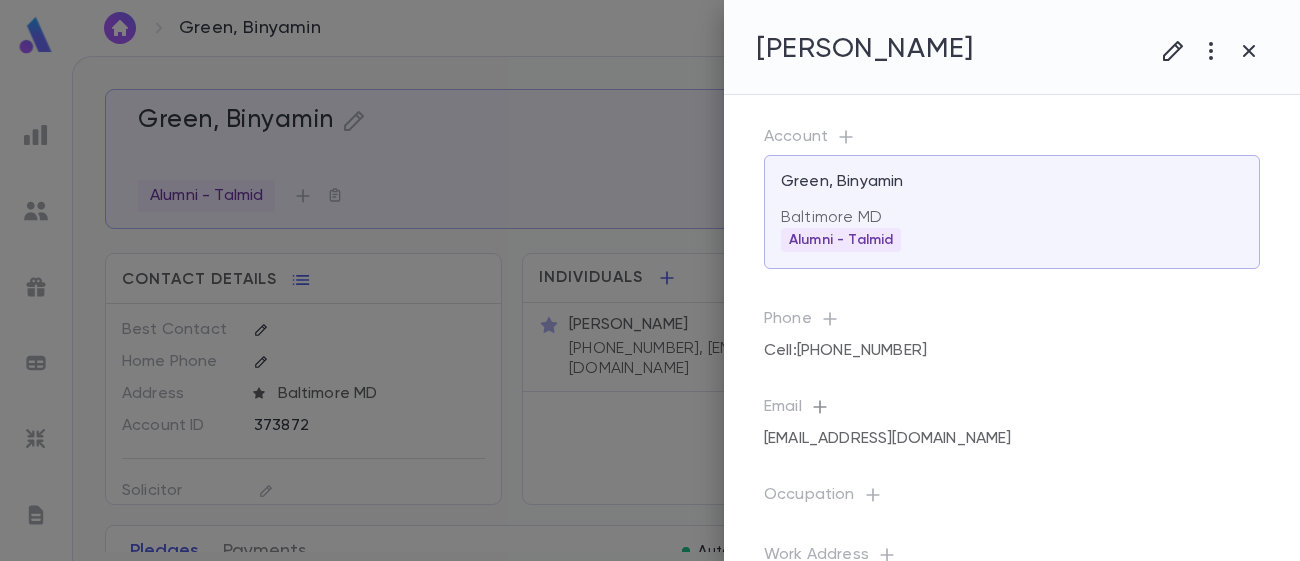 click 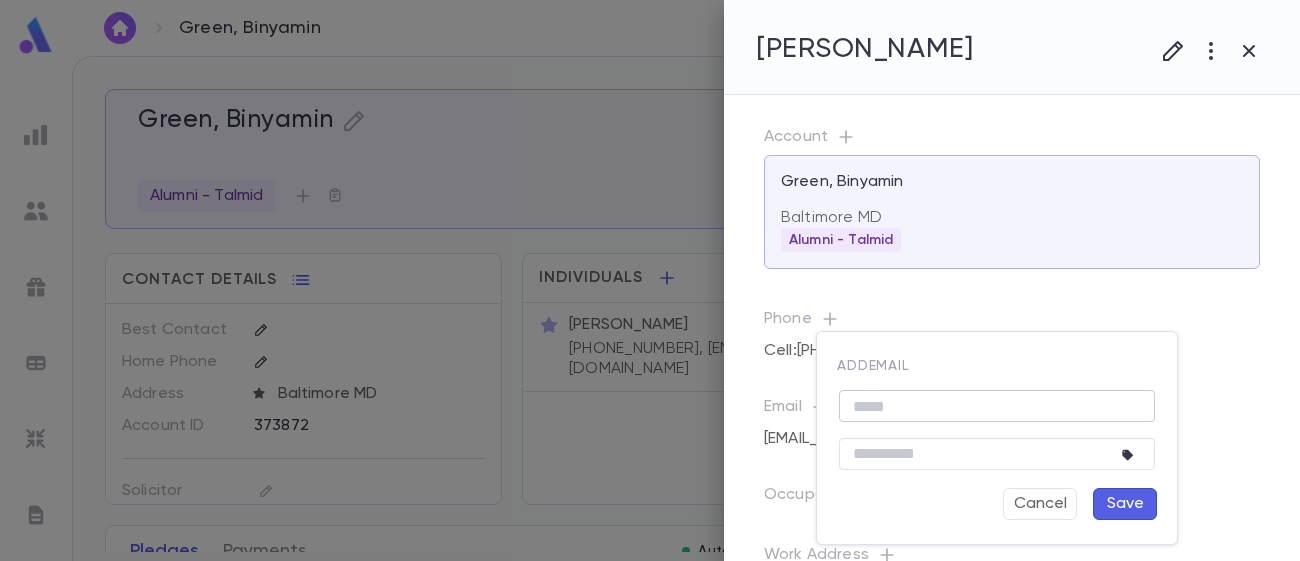 click at bounding box center [997, 406] 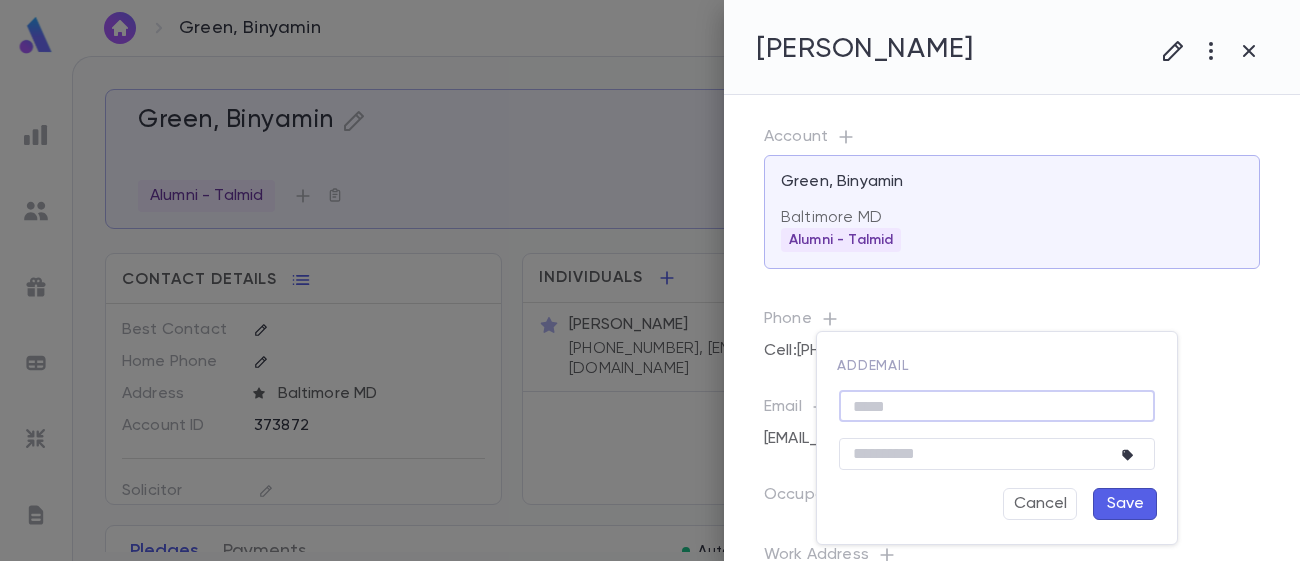 paste on "**********" 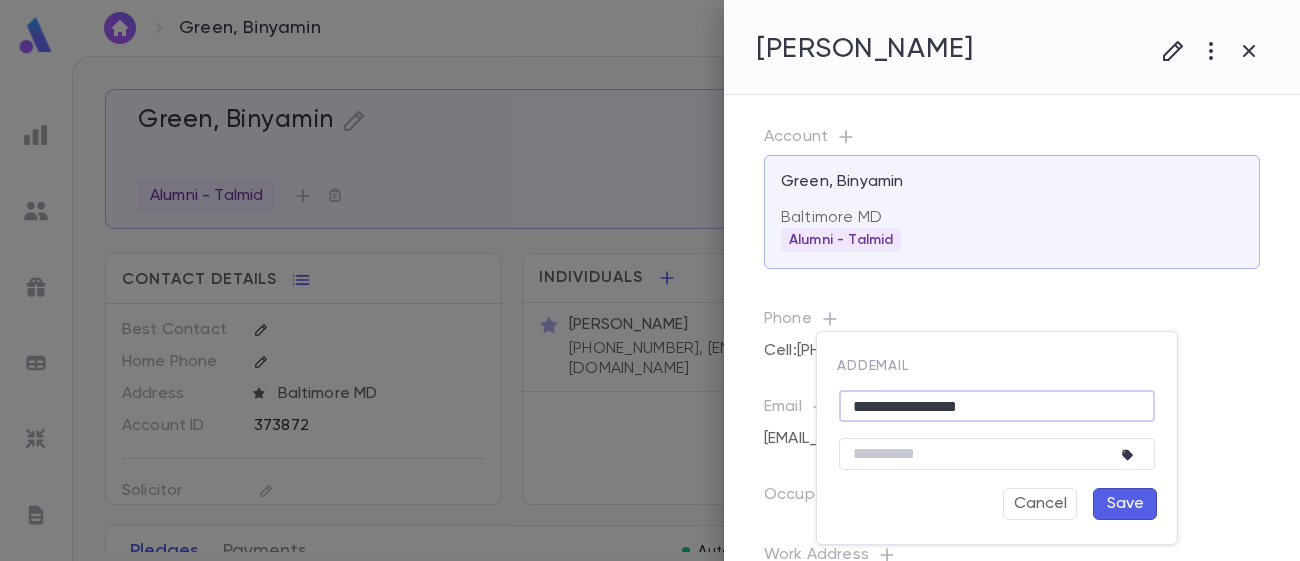 type on "**********" 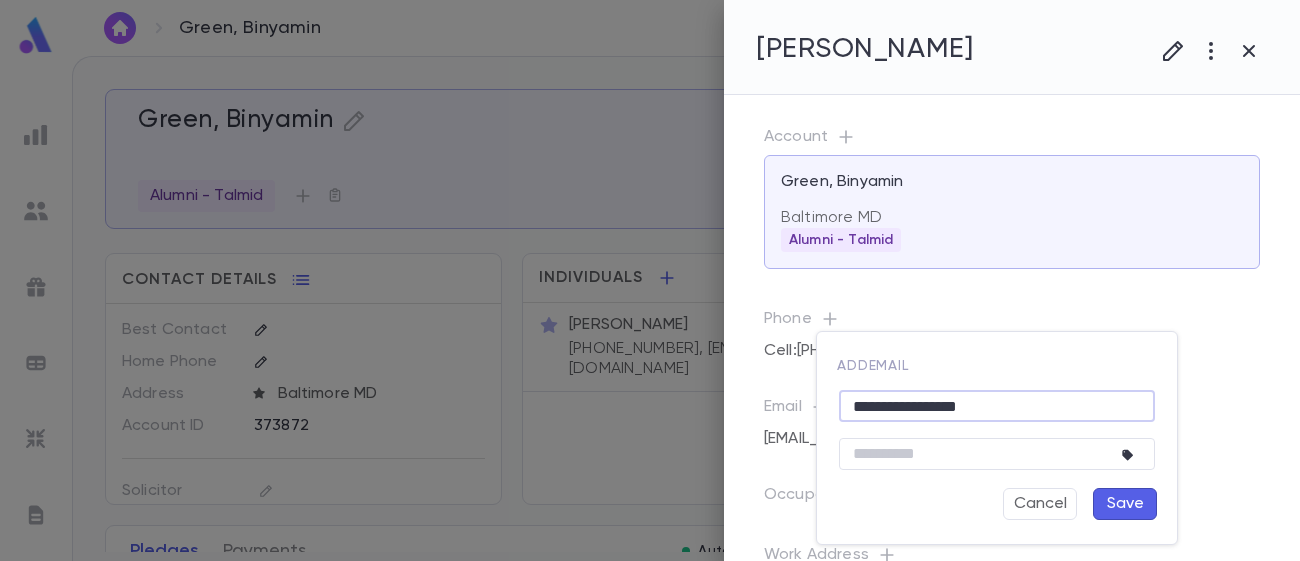 click on "Save" at bounding box center (1125, 504) 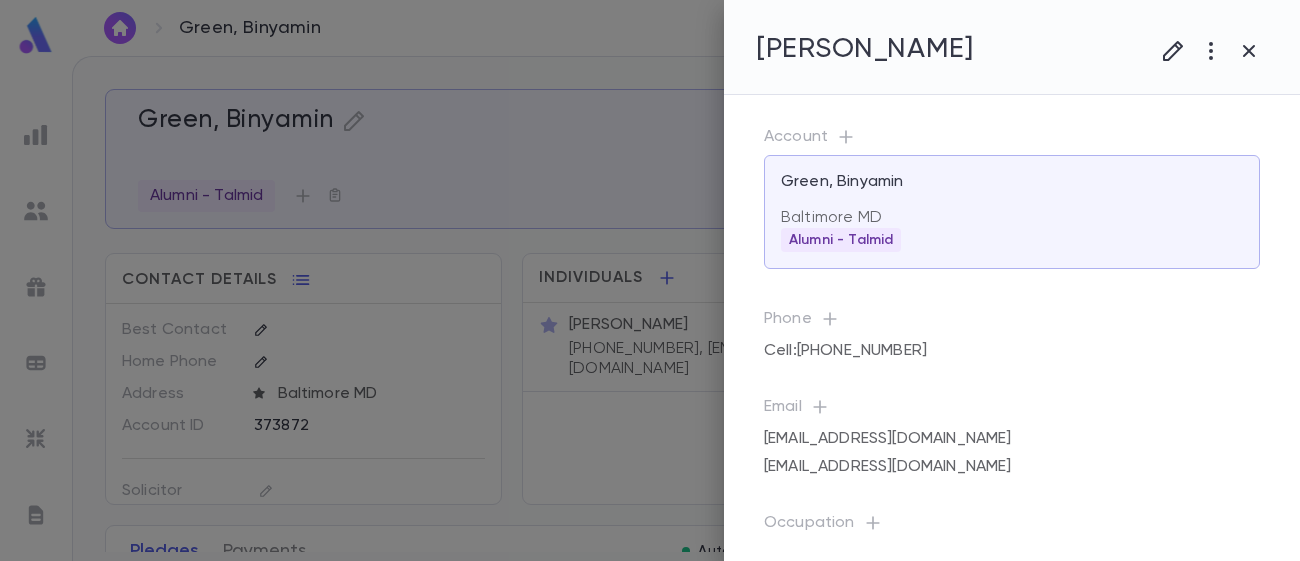 click at bounding box center [650, 280] 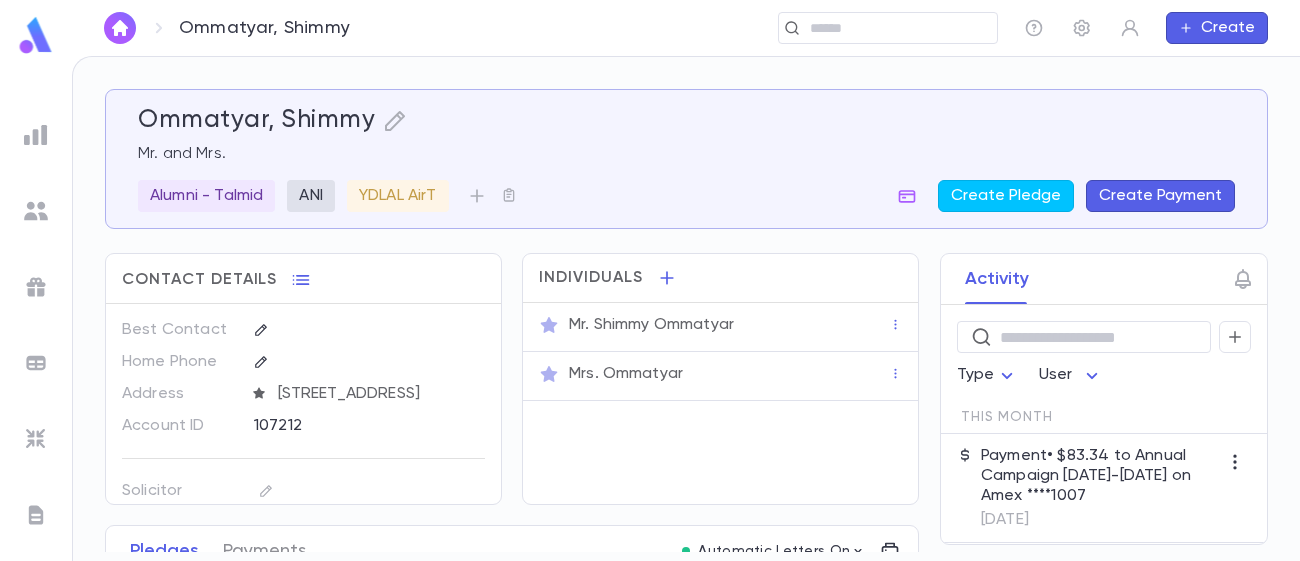scroll, scrollTop: 0, scrollLeft: 0, axis: both 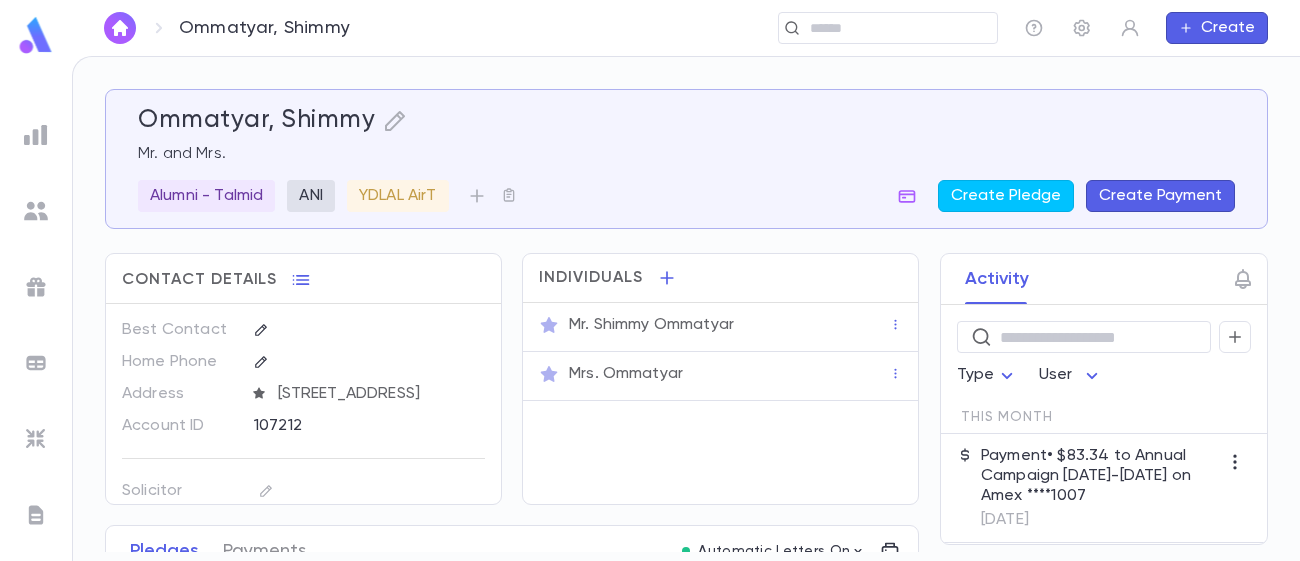 click at bounding box center [36, 135] 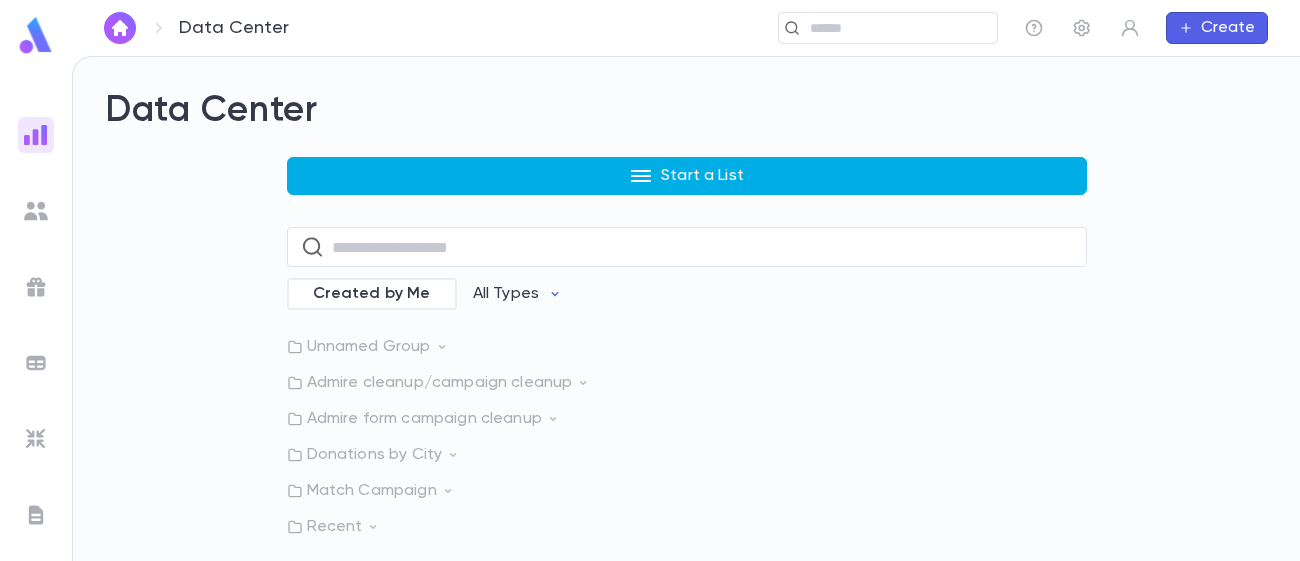 click on "Start a List" at bounding box center [687, 176] 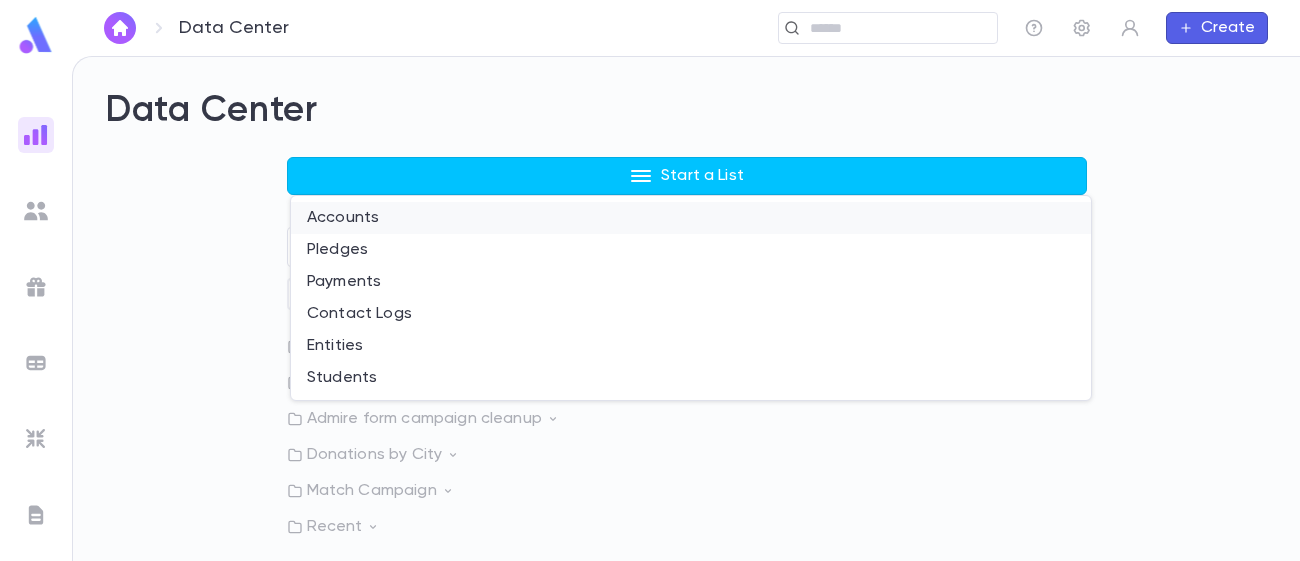click on "Accounts" at bounding box center [691, 218] 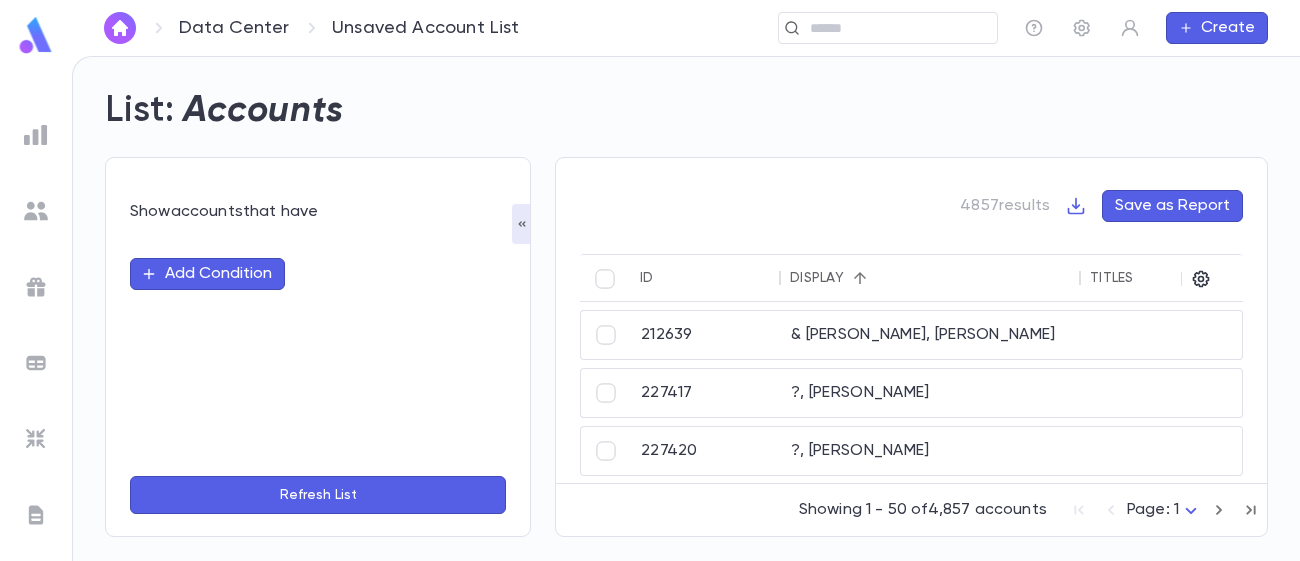 click on "Add Condition" at bounding box center (207, 274) 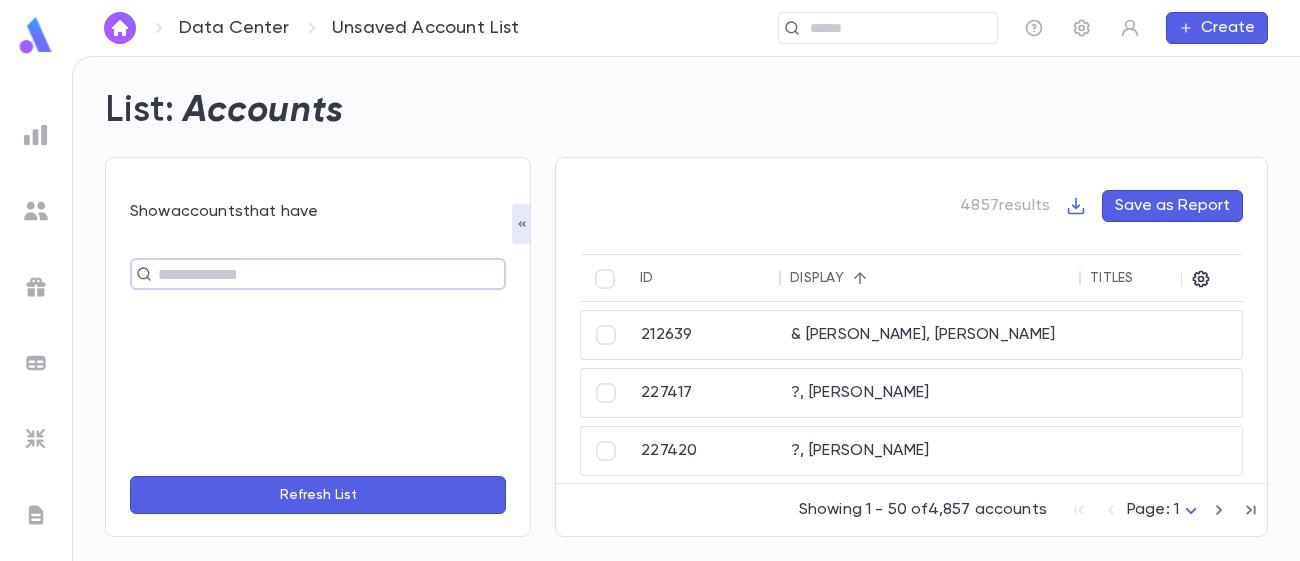 click at bounding box center [309, 274] 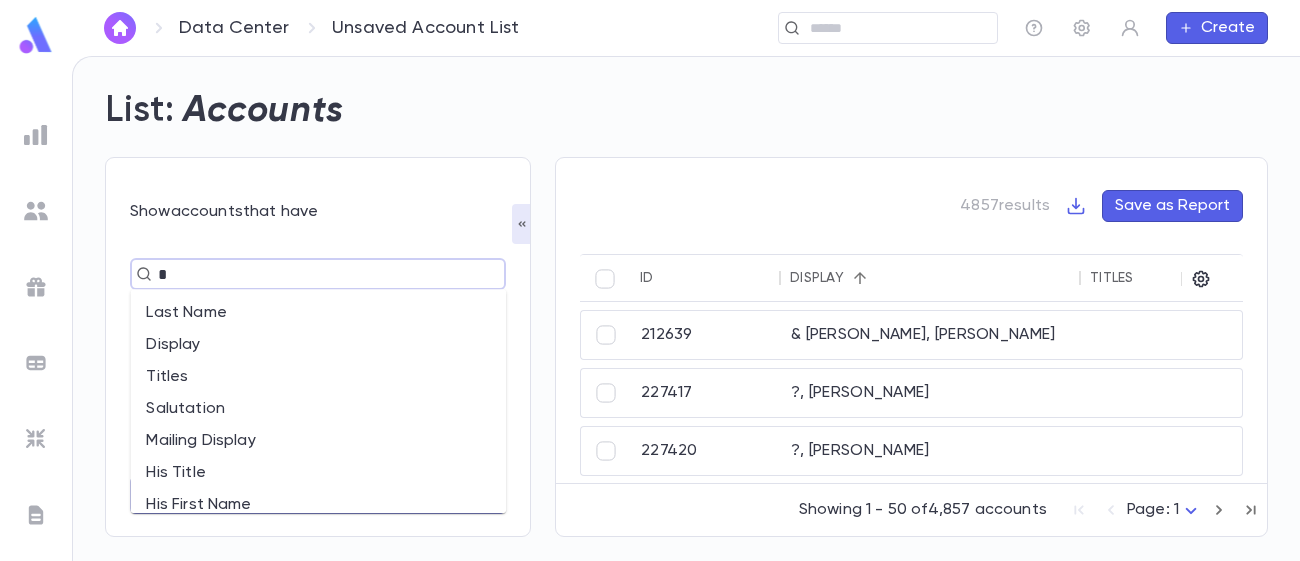type on "**" 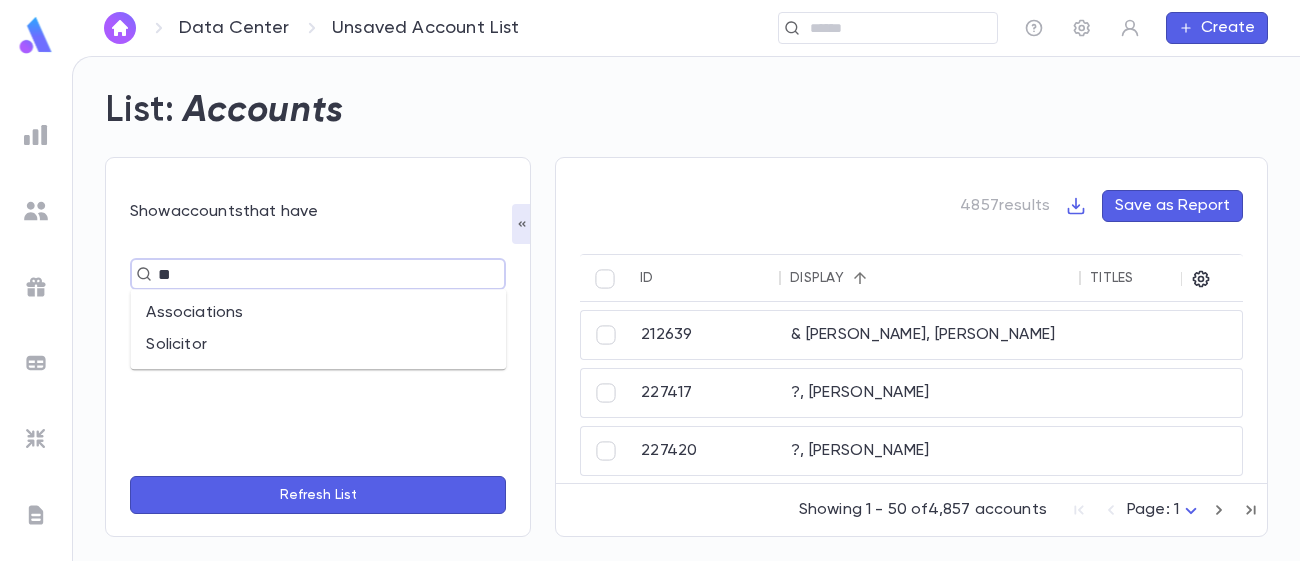 click on "Associations" at bounding box center (318, 313) 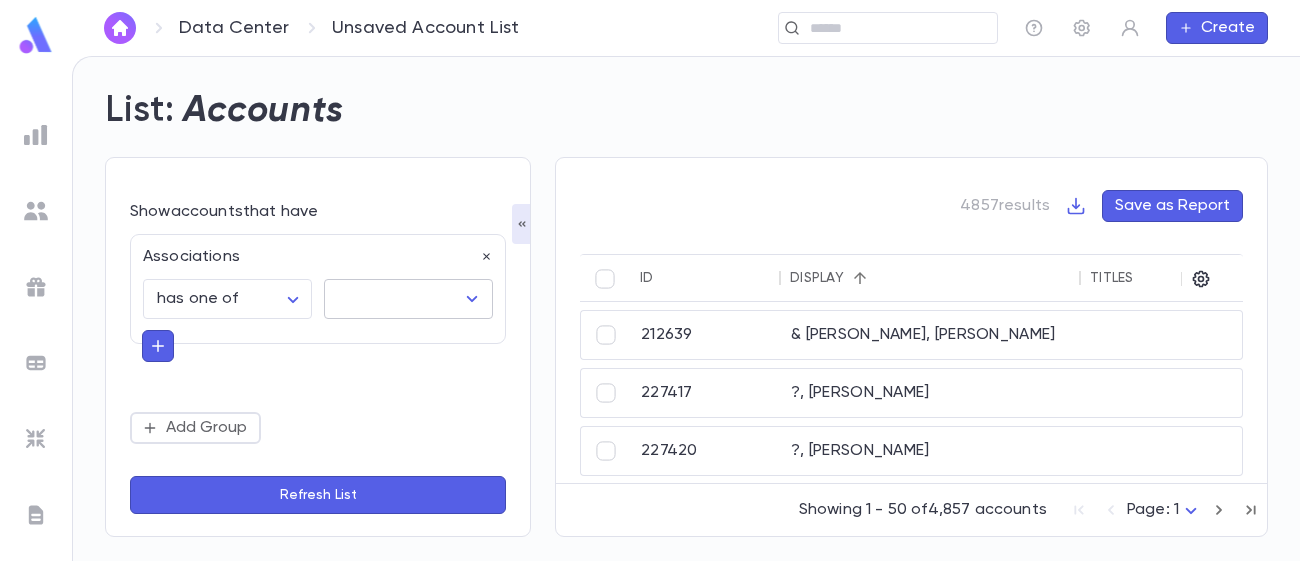 click at bounding box center (393, 299) 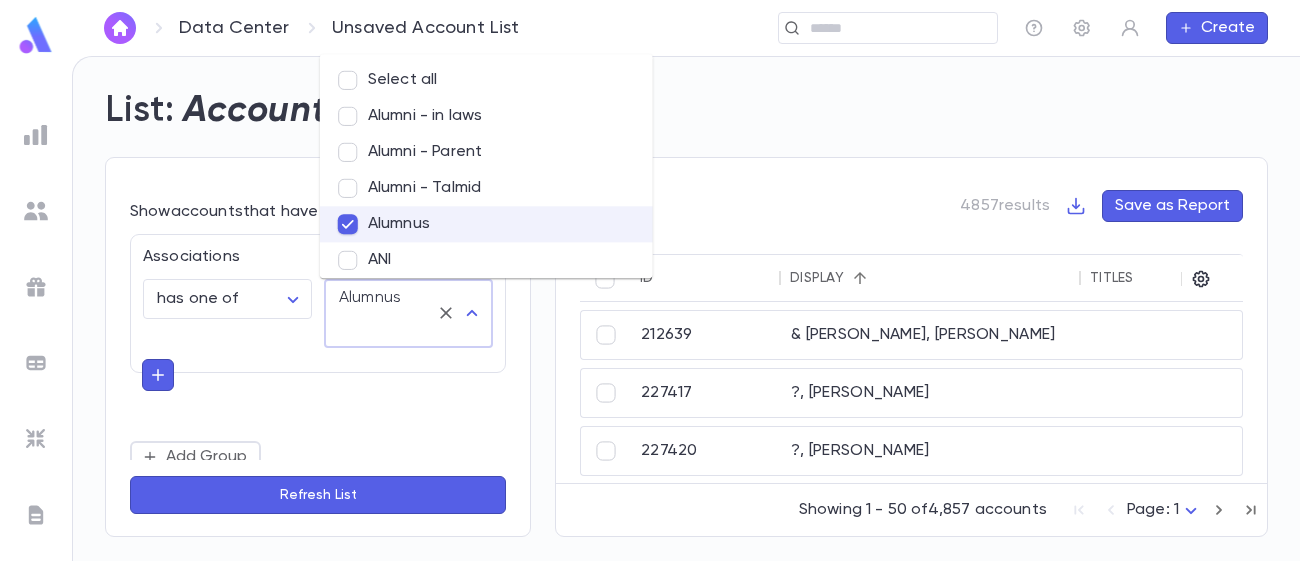 click on "Refresh List" at bounding box center [318, 495] 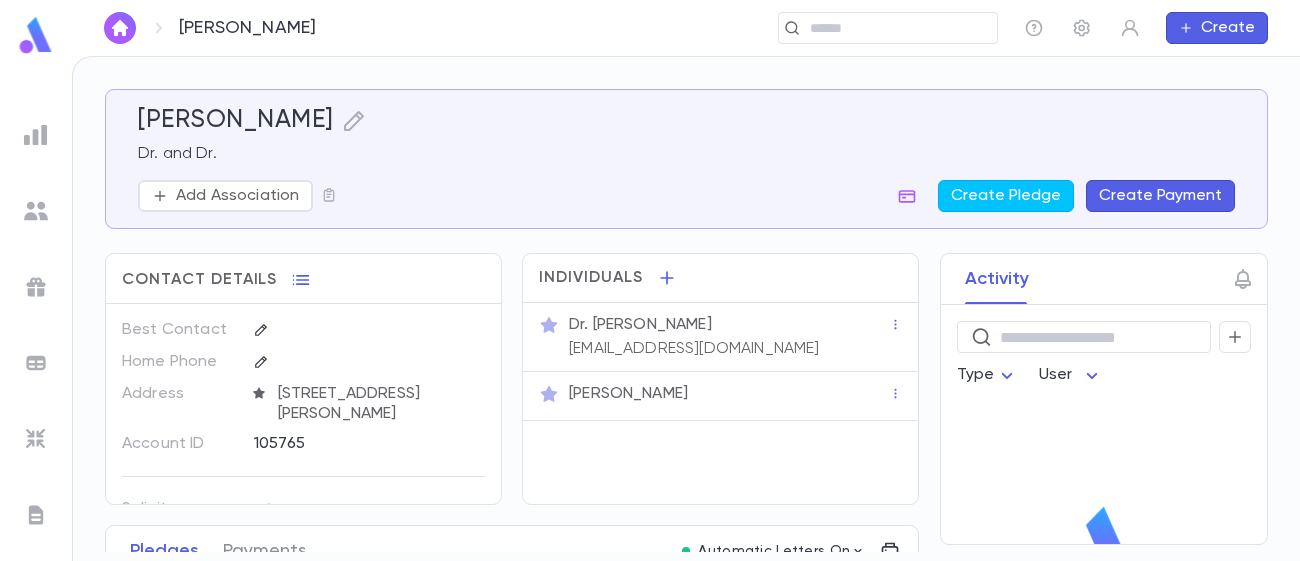 scroll, scrollTop: 0, scrollLeft: 0, axis: both 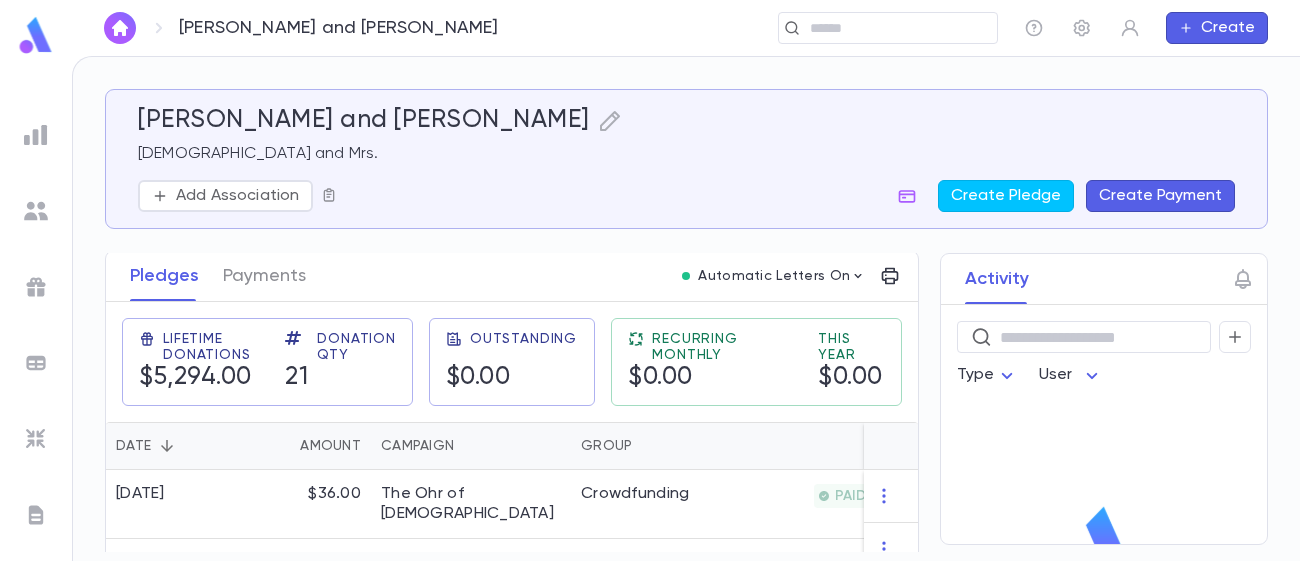 click 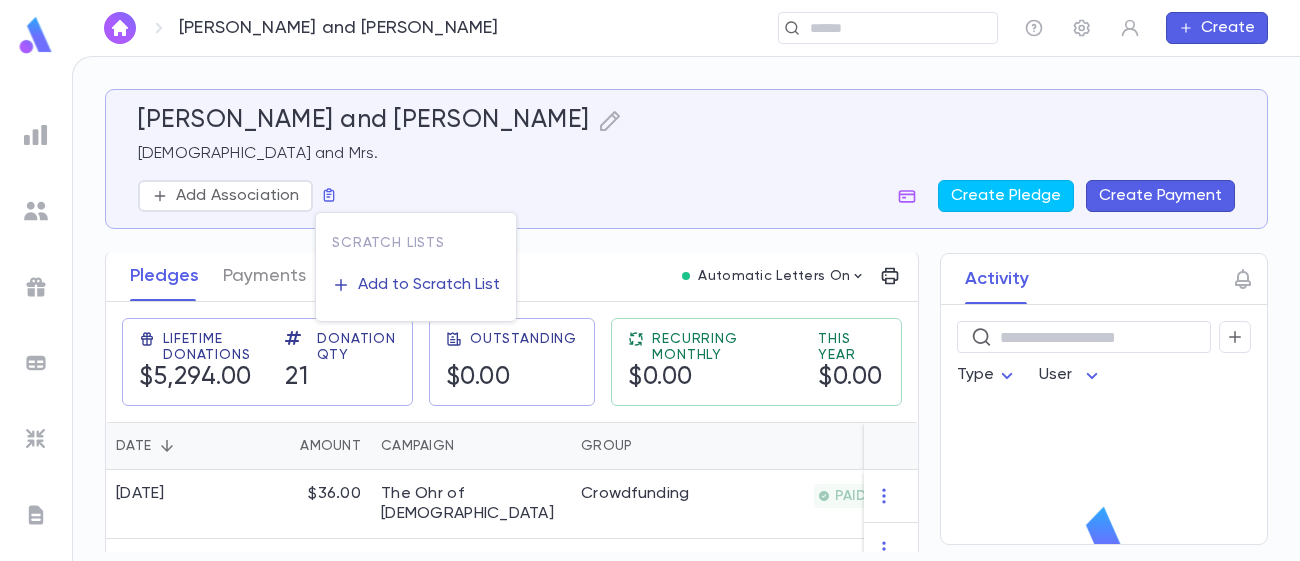 click on "Add to Scratch List" at bounding box center [429, 285] 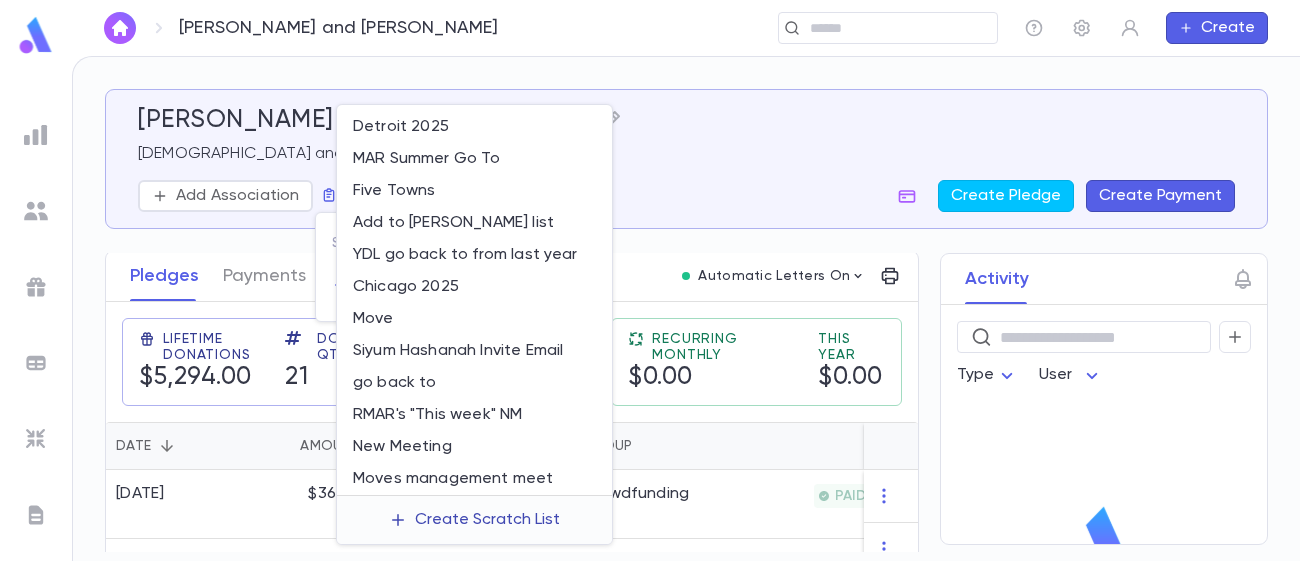 click on "Create Scratch List" at bounding box center (487, 520) 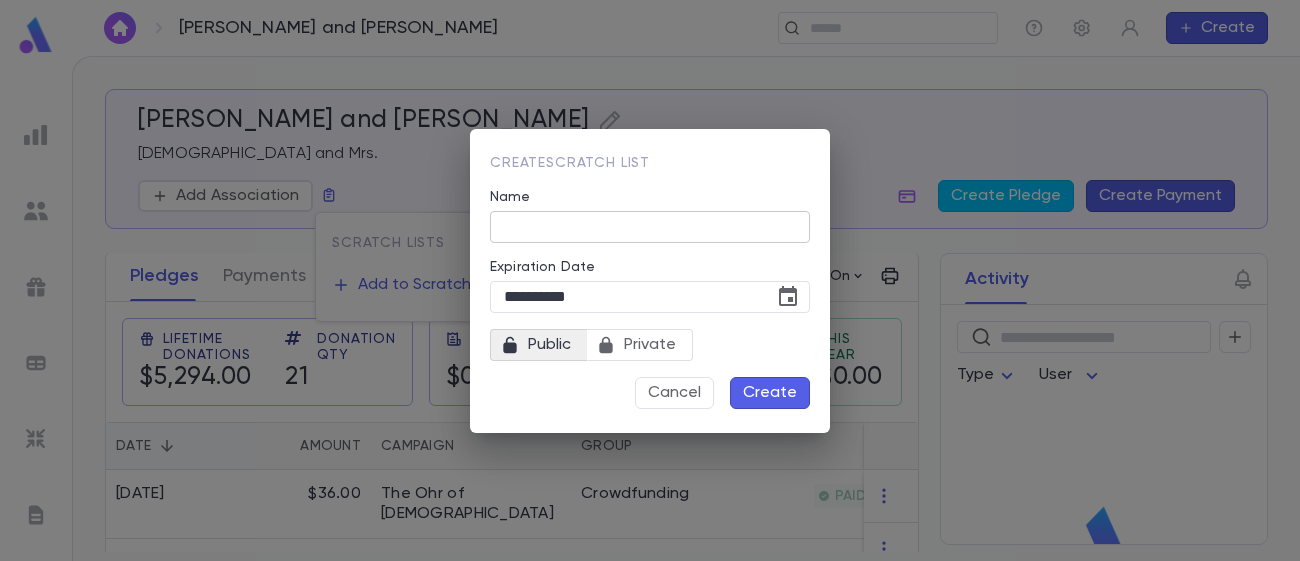 click on "Name" at bounding box center [650, 226] 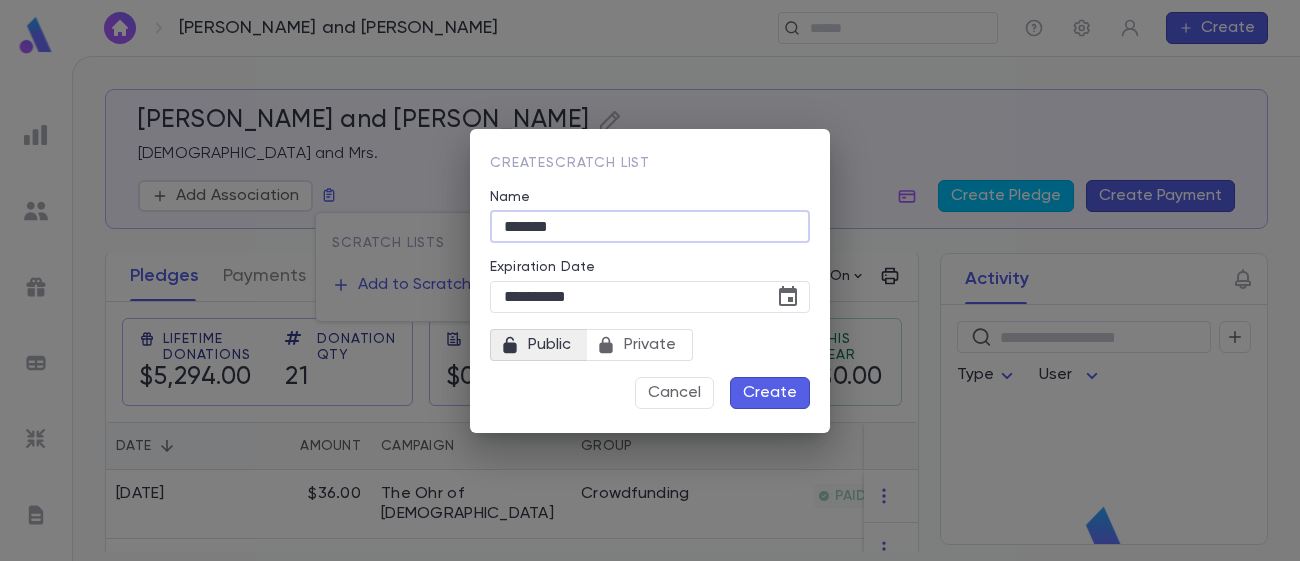 type on "*******" 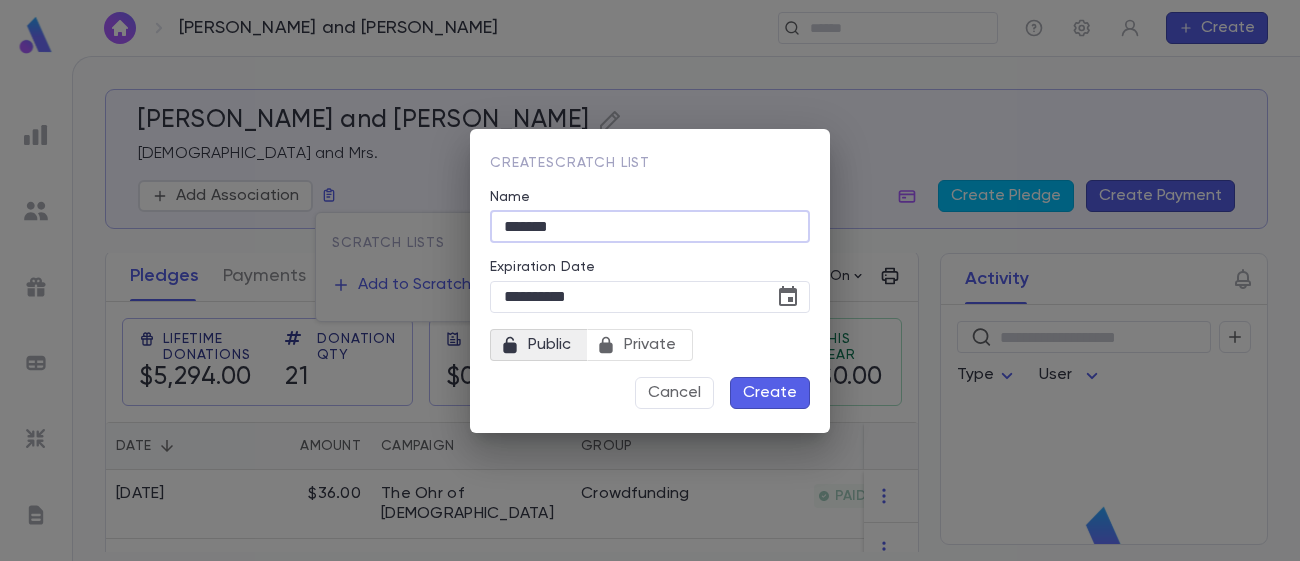 click on "Create" at bounding box center (770, 393) 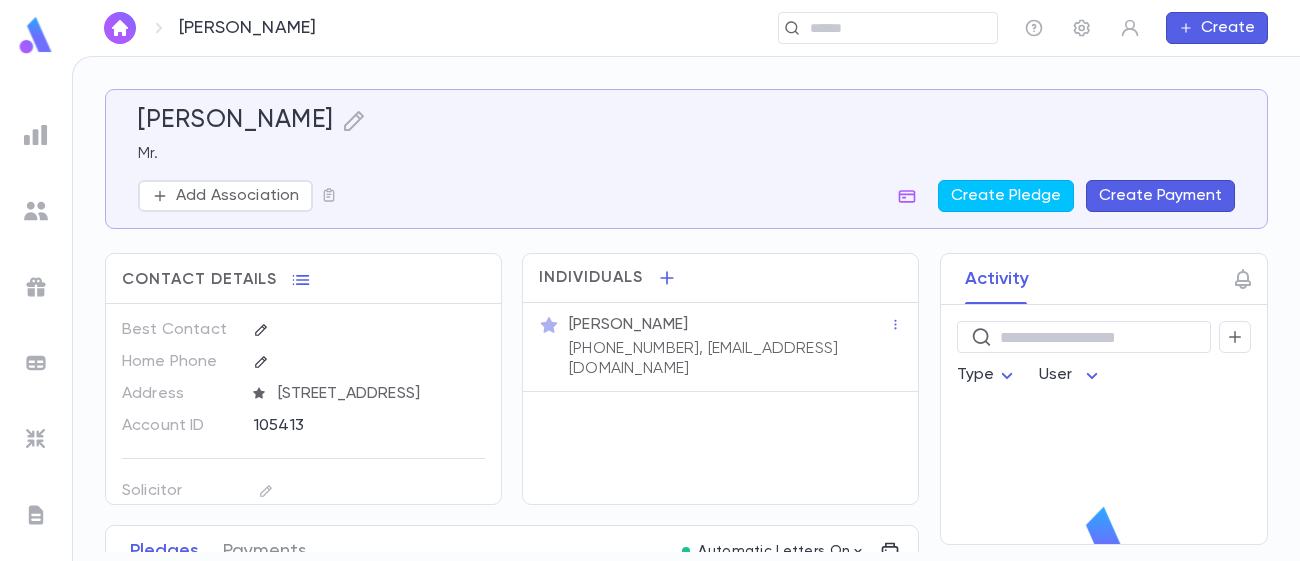 scroll, scrollTop: 0, scrollLeft: 0, axis: both 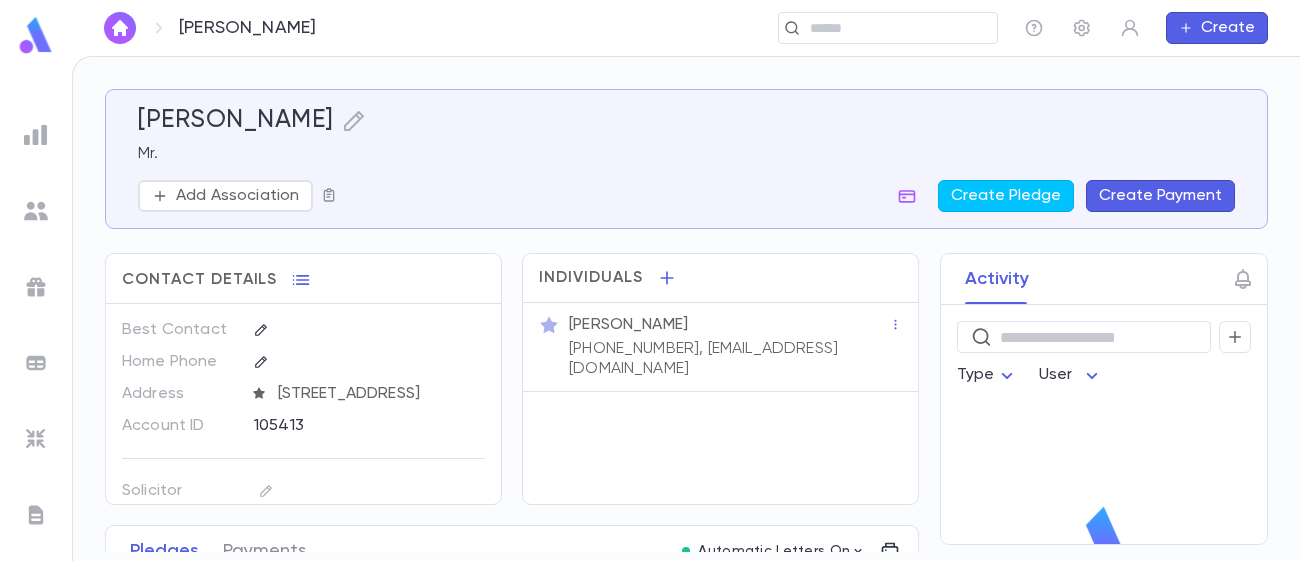 click 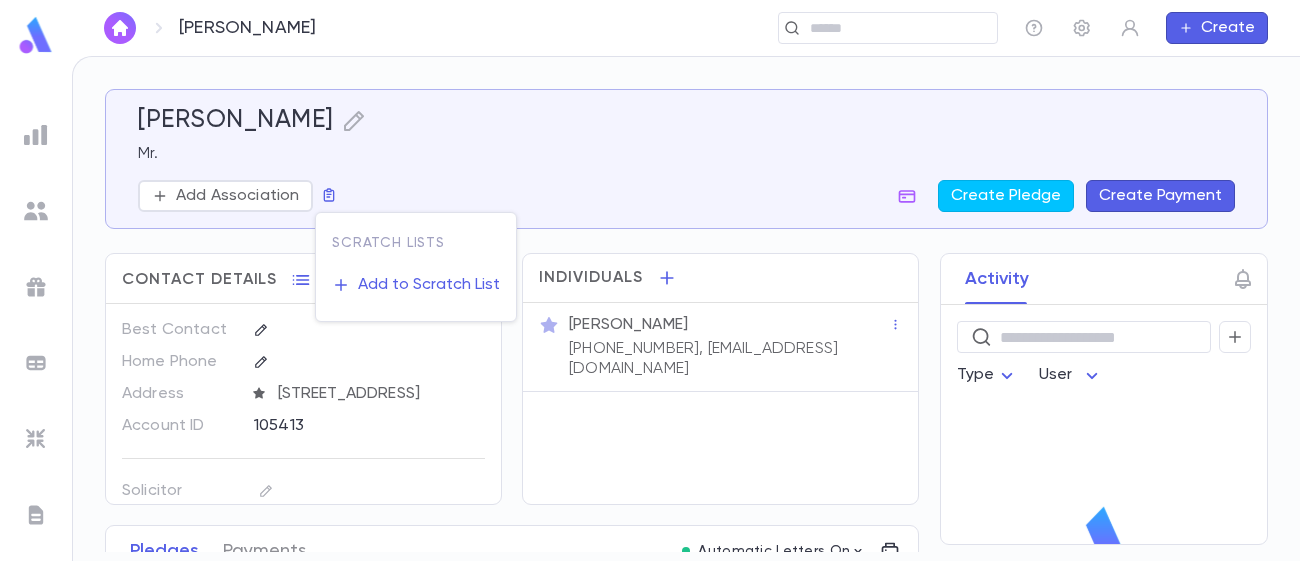 click at bounding box center (650, 280) 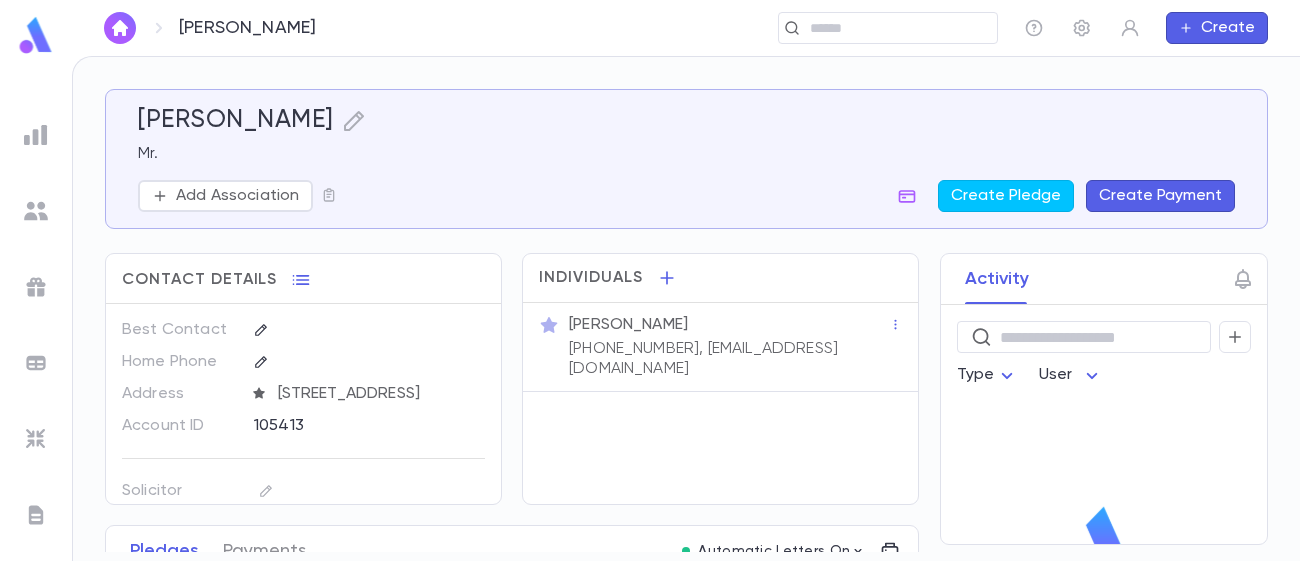 click on "Add Association" at bounding box center (237, 196) 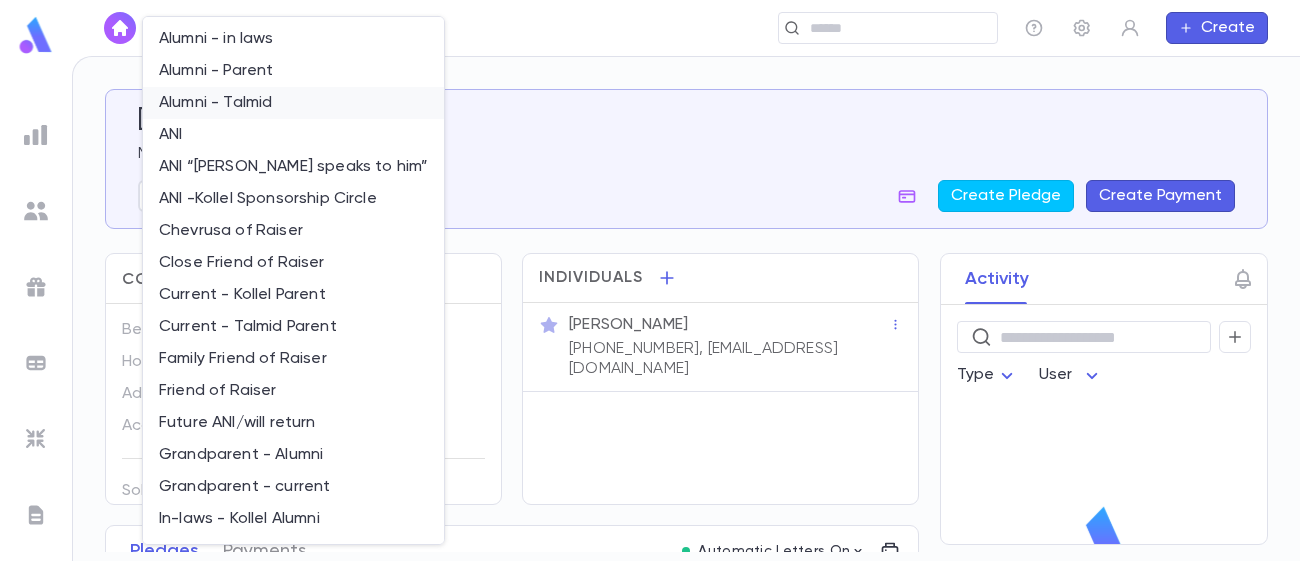 click on "Alumni - Talmid" at bounding box center [293, 103] 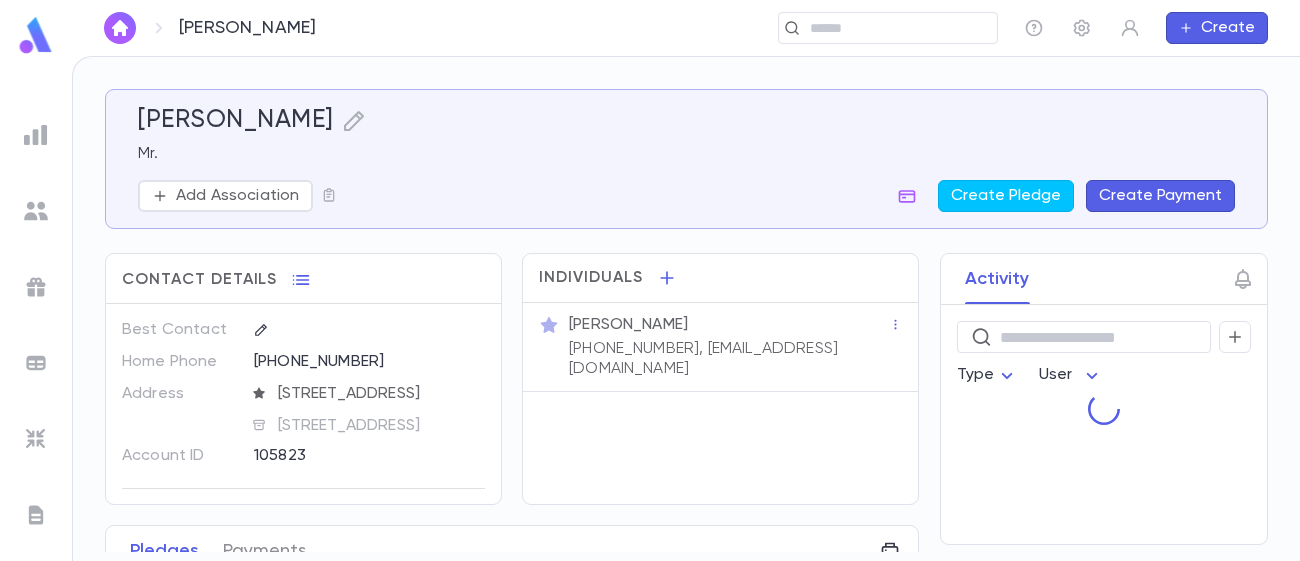 scroll, scrollTop: 0, scrollLeft: 0, axis: both 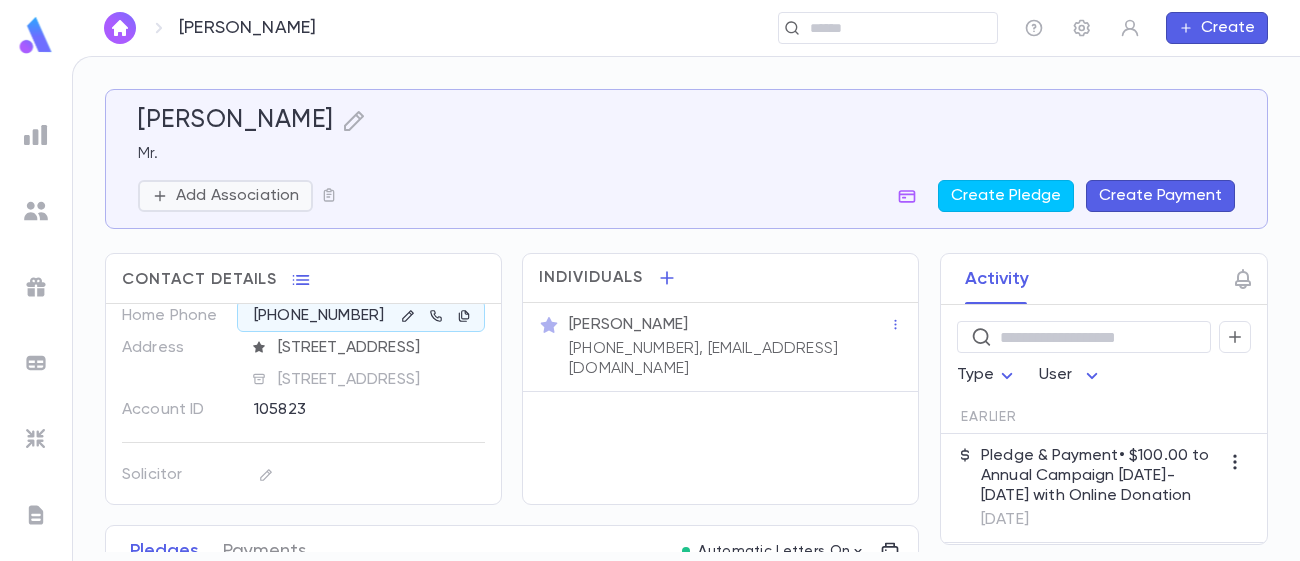 click on "Add Association" at bounding box center (237, 196) 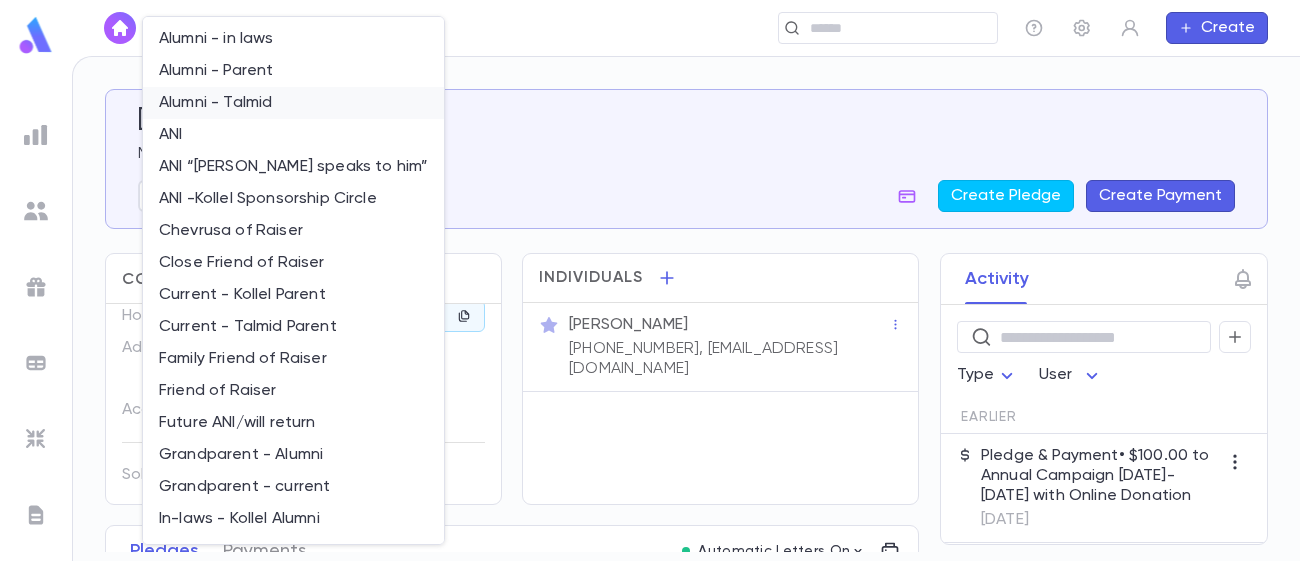 click on "Alumni - Talmid" at bounding box center [293, 103] 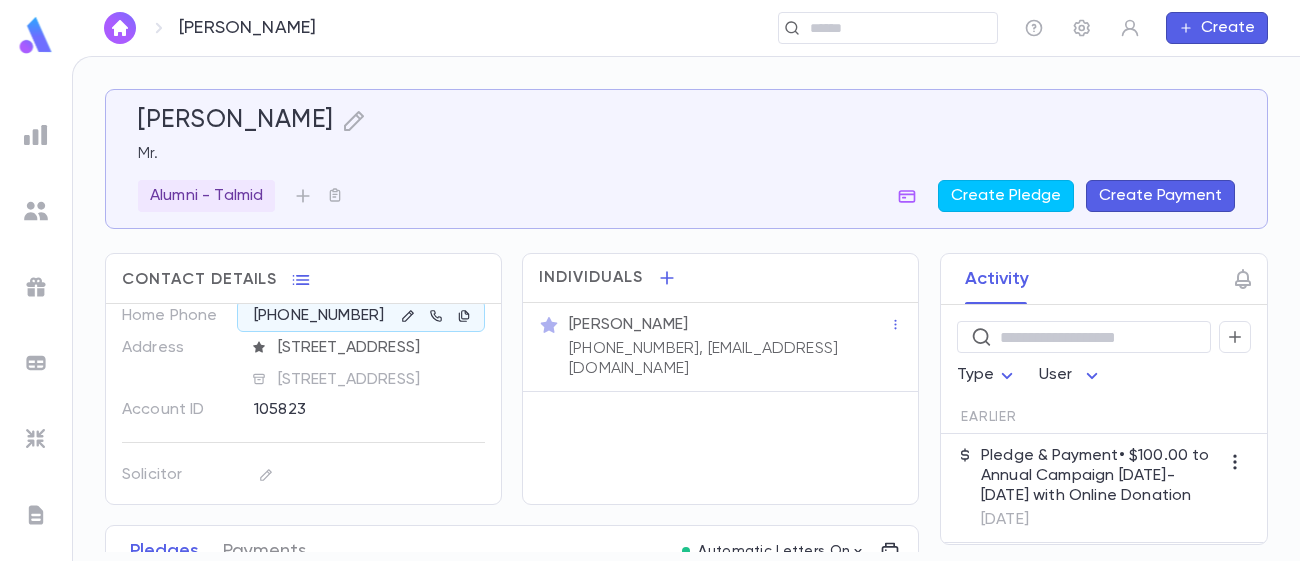 click at bounding box center (36, 135) 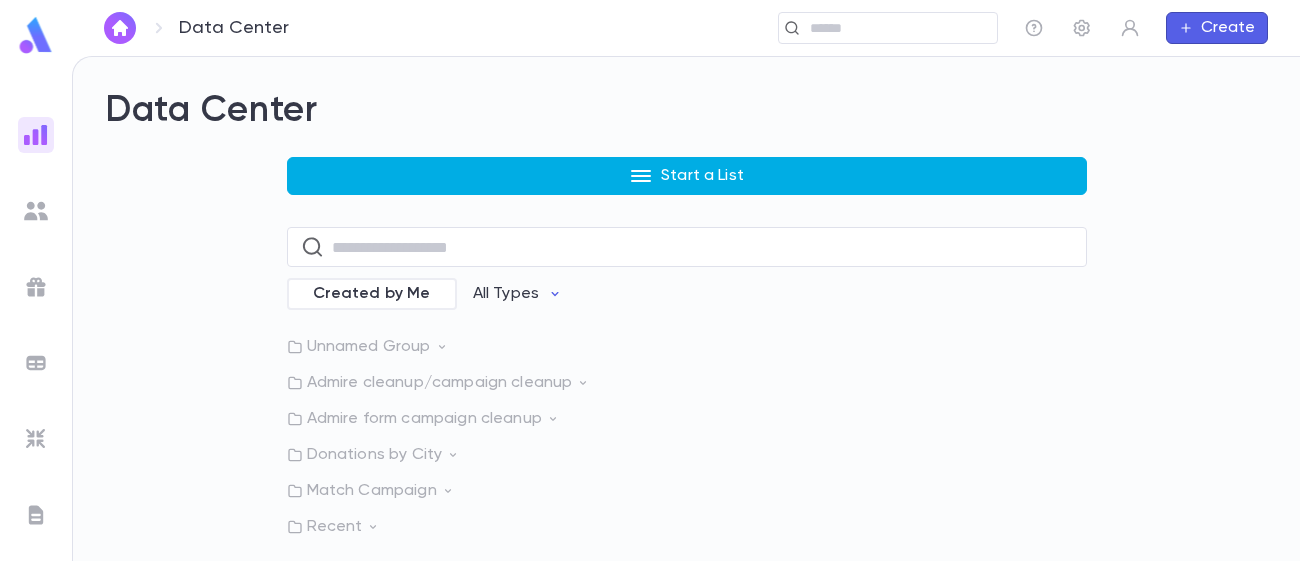click on "Start a List" at bounding box center (687, 176) 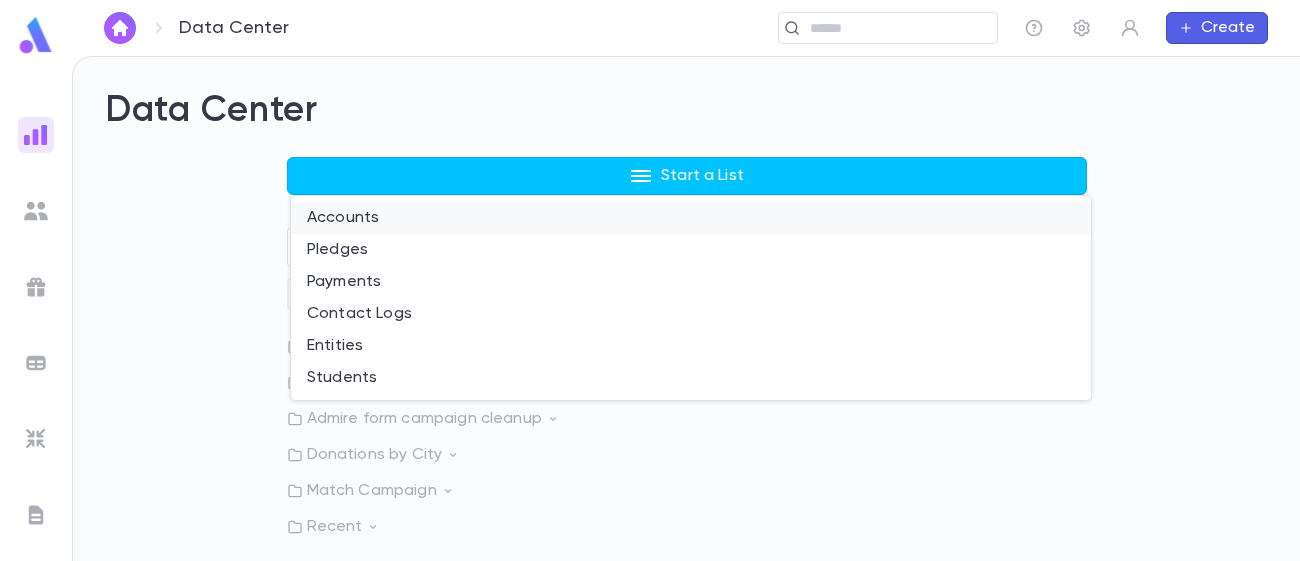 click on "Accounts" at bounding box center (691, 218) 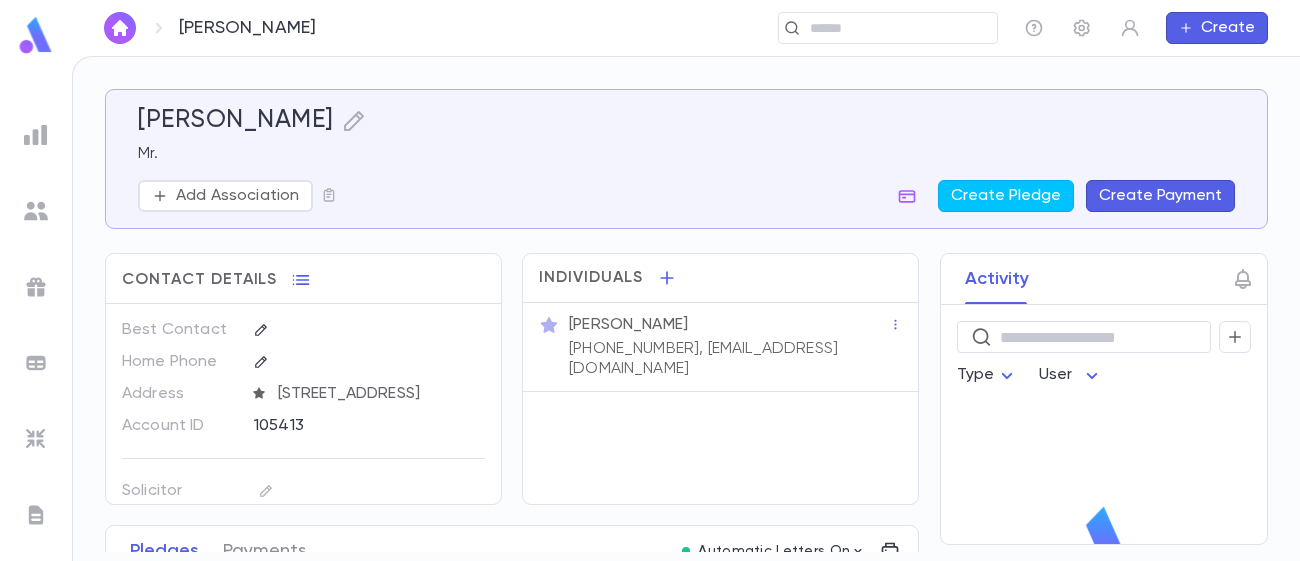 scroll, scrollTop: 0, scrollLeft: 0, axis: both 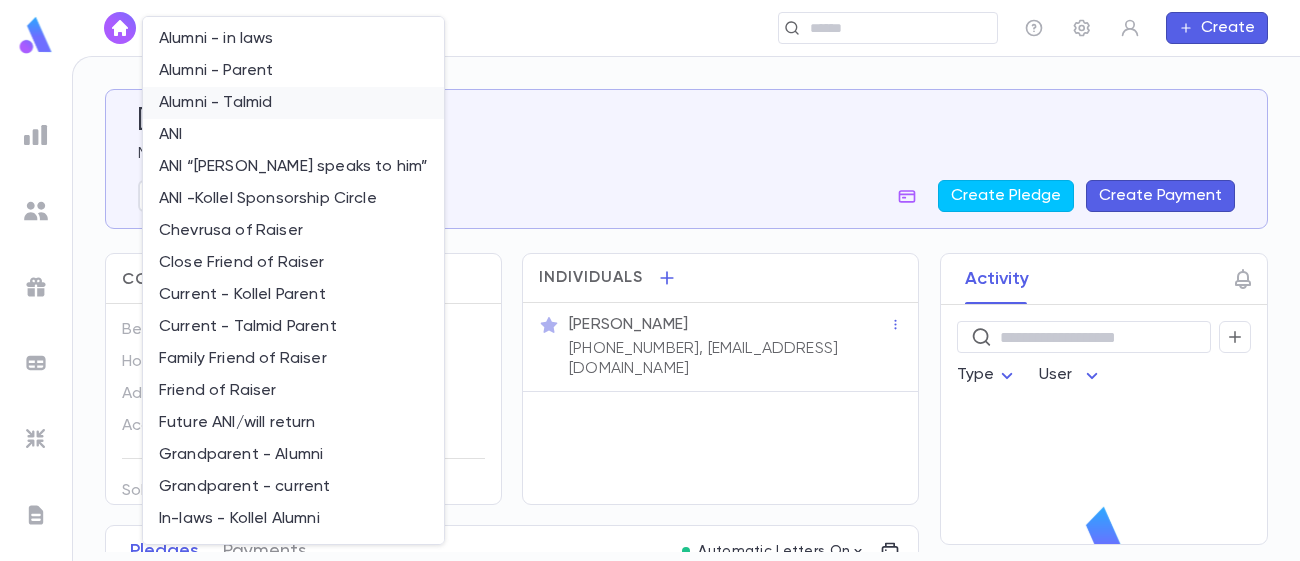 click on "Alumni - Talmid" at bounding box center (293, 103) 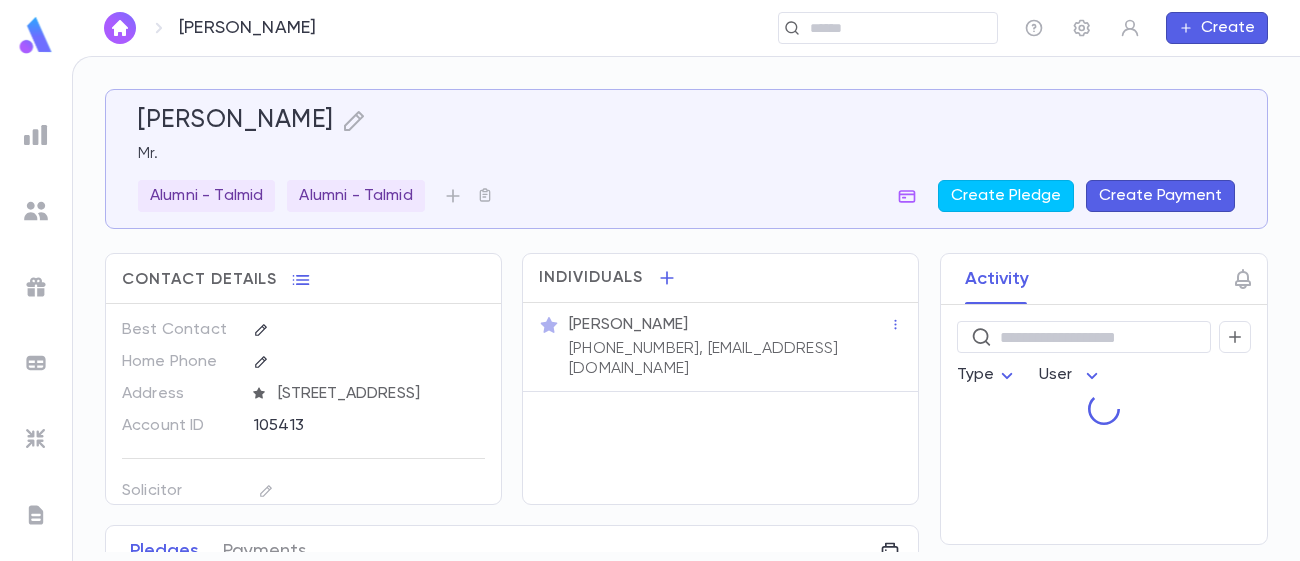 scroll, scrollTop: 0, scrollLeft: 0, axis: both 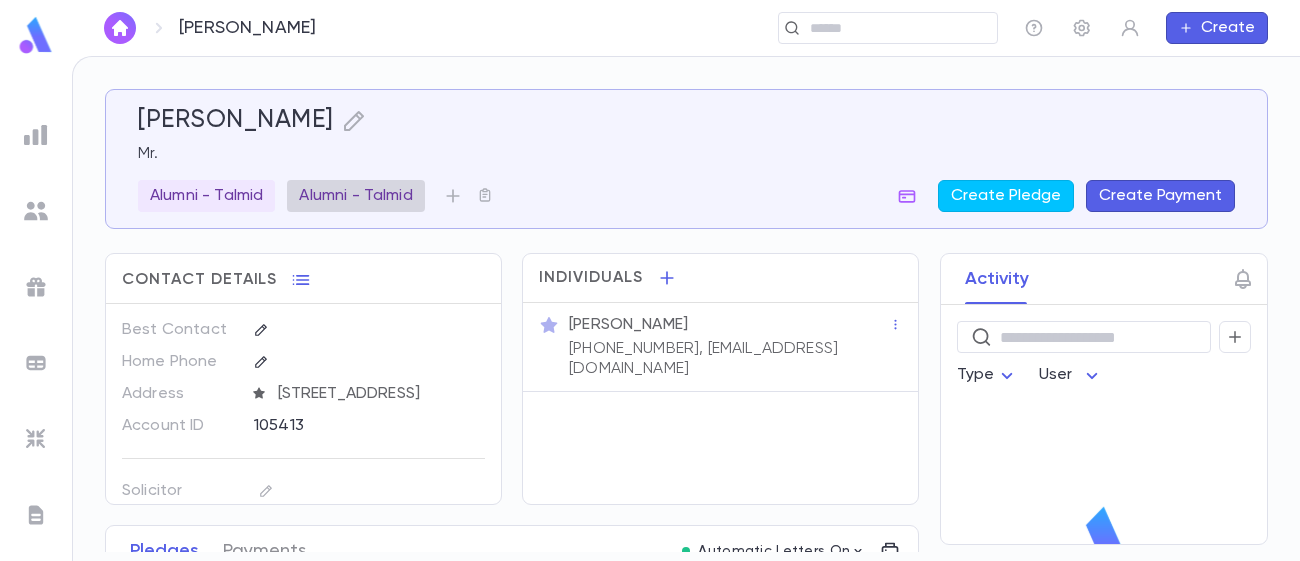 click on "Alumni - Talmid" at bounding box center [355, 196] 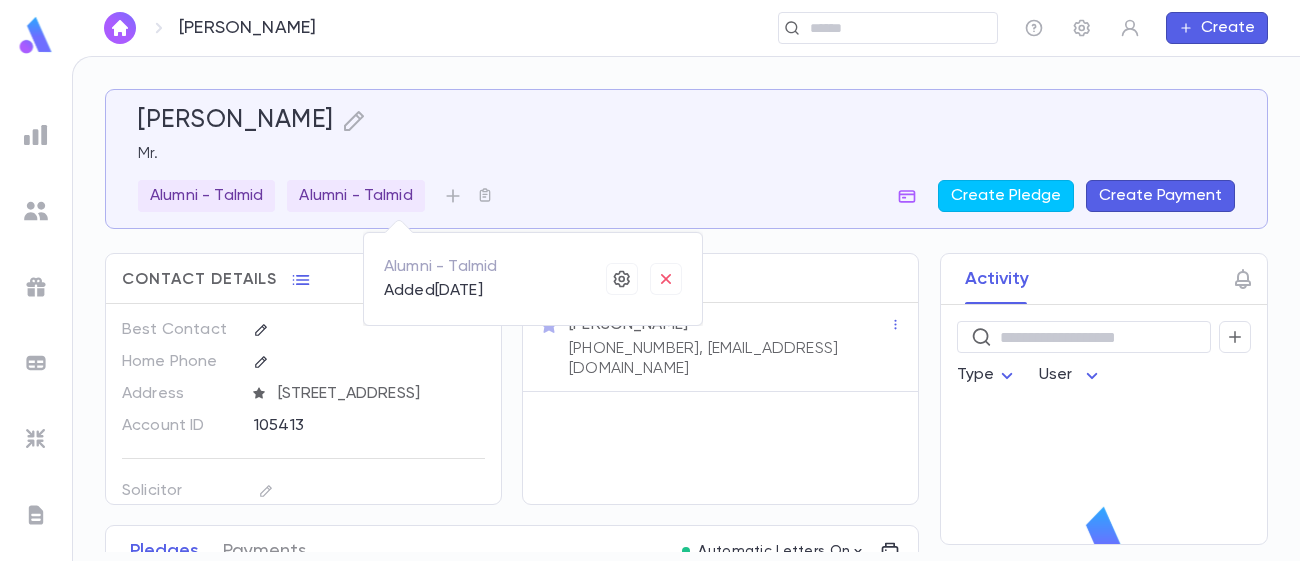click at bounding box center [650, 280] 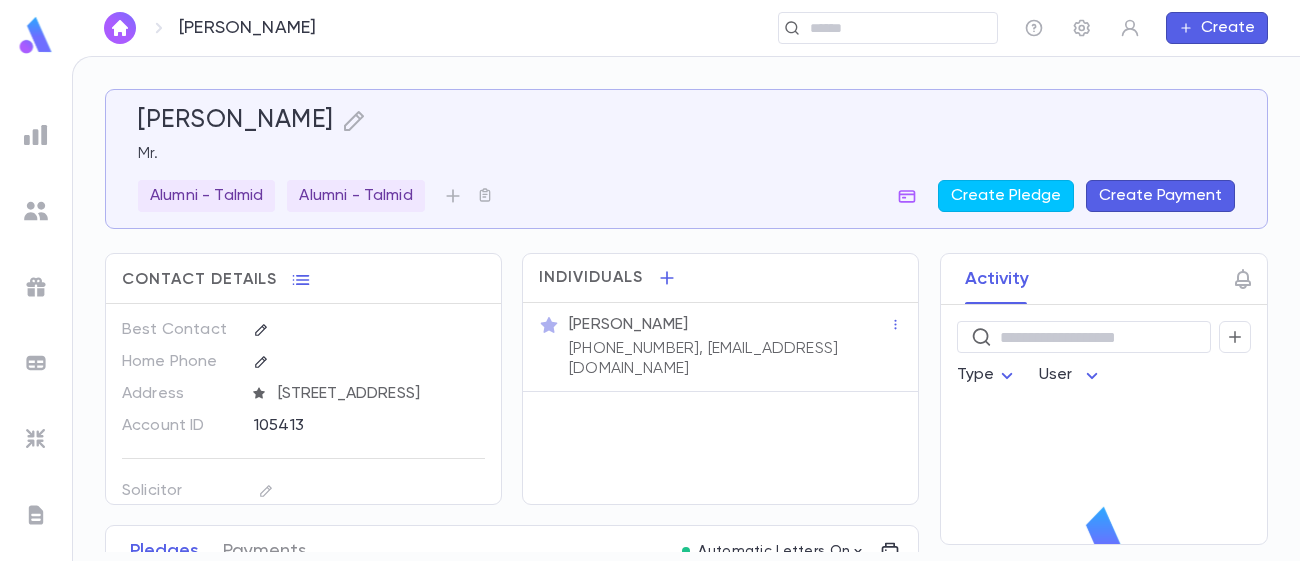 click 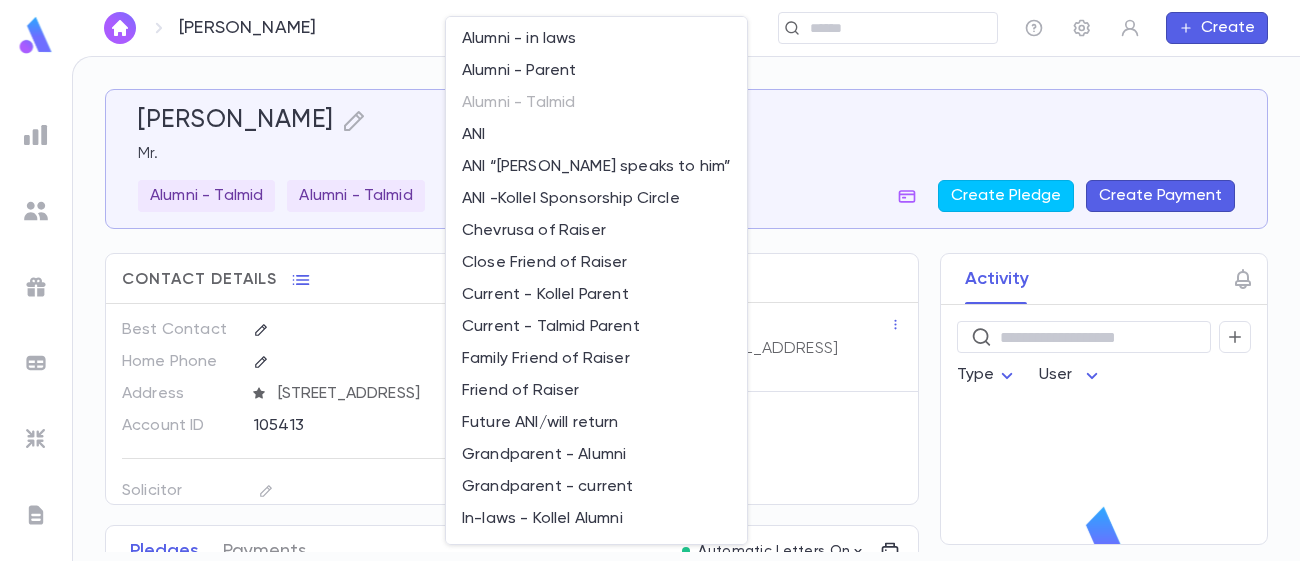 click on "Alumni - in laws Alumni - Parent Alumni - Talmid ANI ANI “[PERSON_NAME] speaks to him” ANI -Kollel Sponsorship Circle Chevrusa of Raiser Close Friend of Raiser Current - Kollel Parent Current - Talmid Parent Family Friend of Raiser Friend of Raiser Future ANI/will return Grandparent - Alumni Grandparent - current In-laws  - Kollel Alumni In-laws  - Kollel Current Keep anonymous Kollel - Alumni Kollel - Current Parents - Kollel Alumni Relative of DE Relative of RDH Relative of RMAR Relative of YF Relative of YL Scholarship Fund [PERSON_NAME] by DE Solicited by RDH Solicited by RMAR Solicited by YF Solicited by YL Special Occasion Donor Talmid - Current Tier 1 Moves Management Tier 2 Moves Management Tier 3 Moves Management Yahrtzeit [PERSON_NAME] AirT" at bounding box center (596, 663) 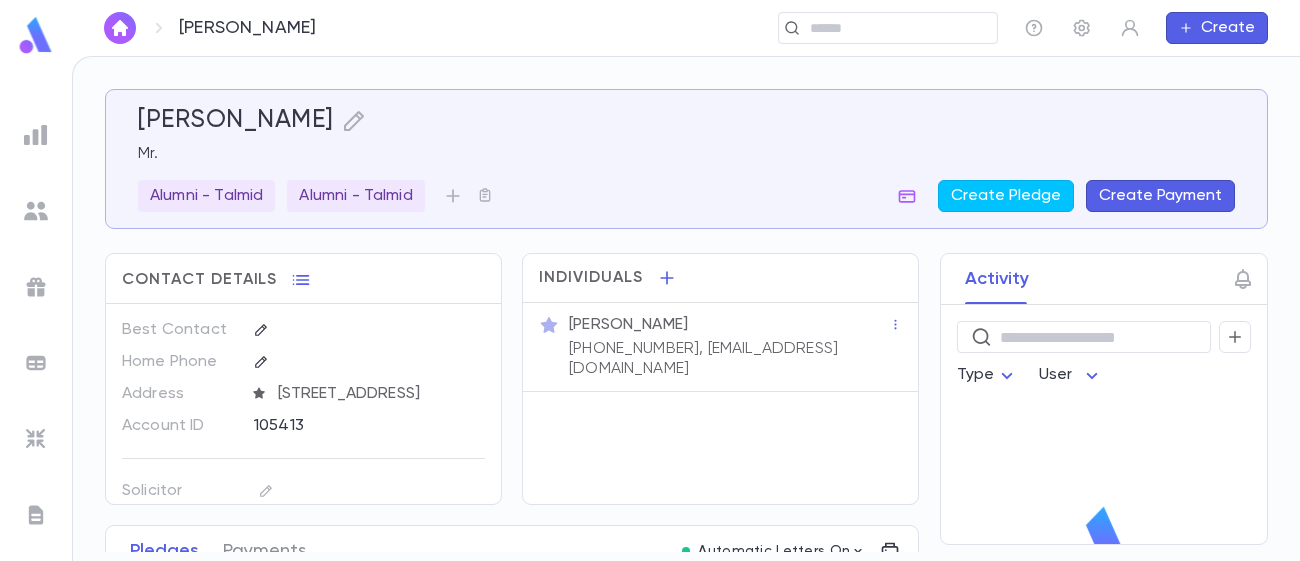click on "Alumni - Talmid" at bounding box center [355, 196] 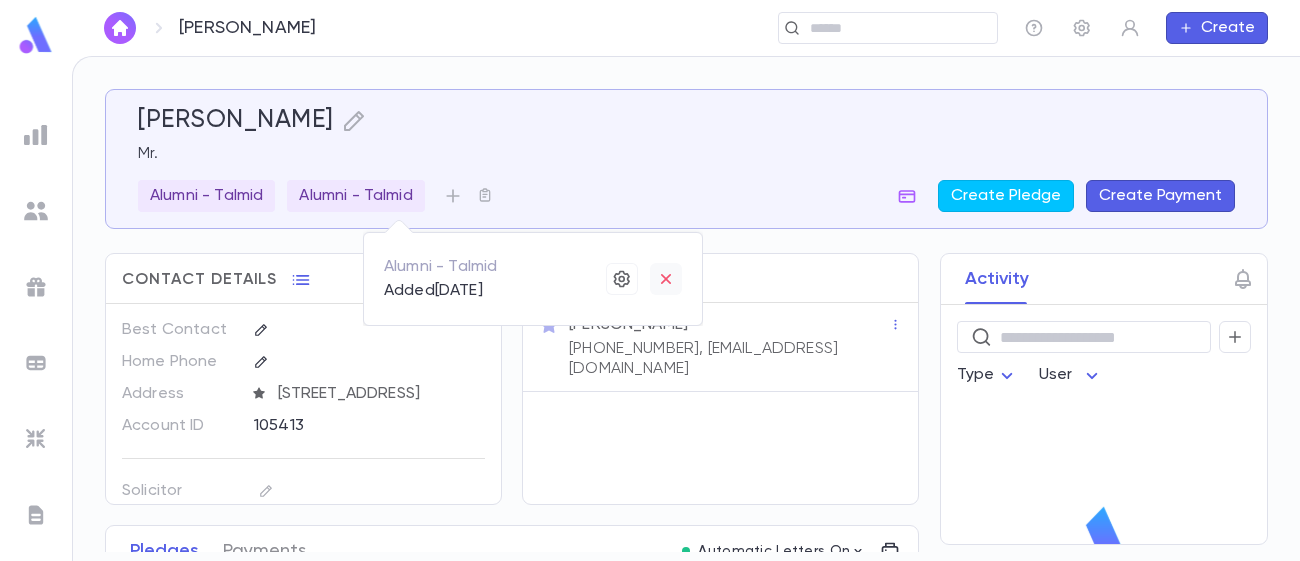 click 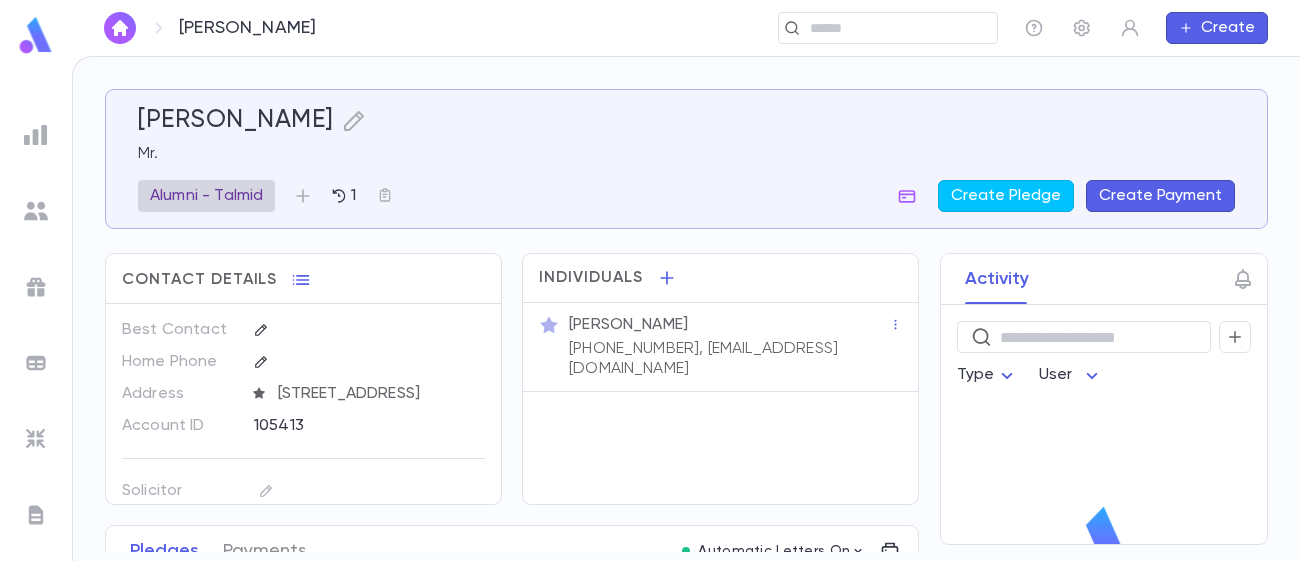 click on "Alumni - Talmid" at bounding box center [206, 196] 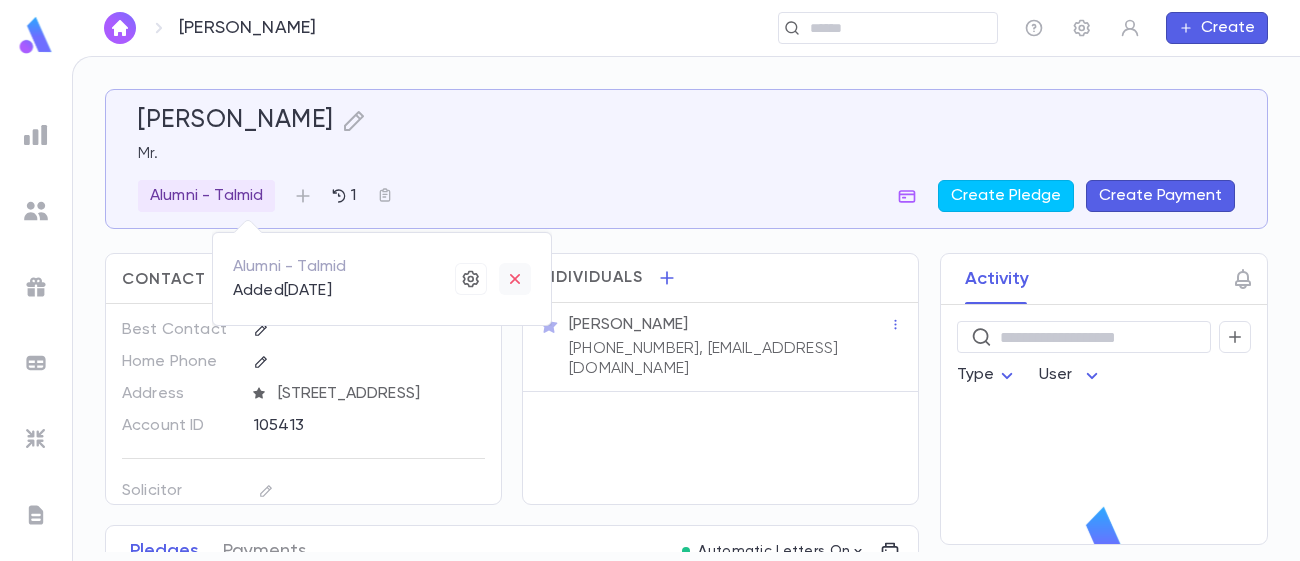 click 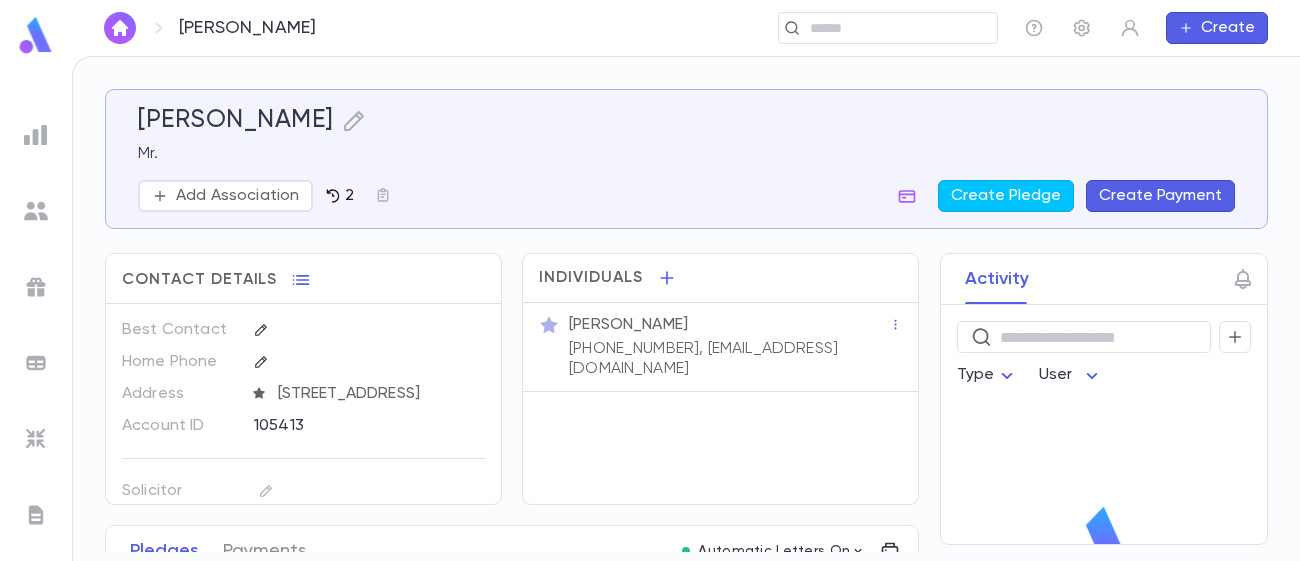 click on "2" at bounding box center (347, 196) 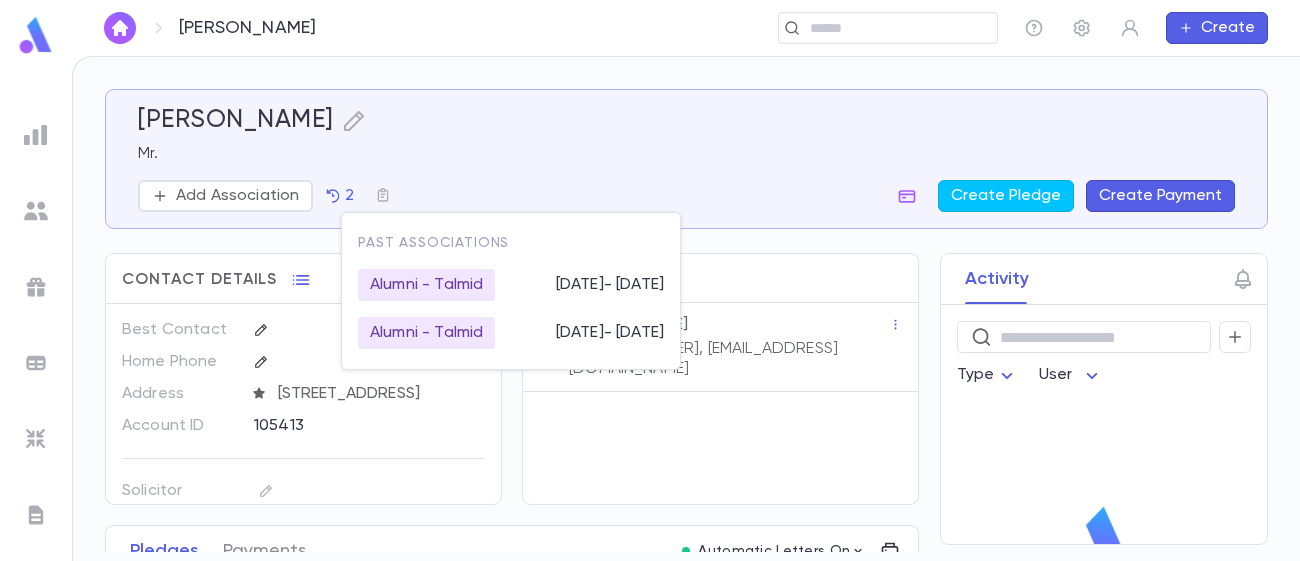 click at bounding box center (650, 280) 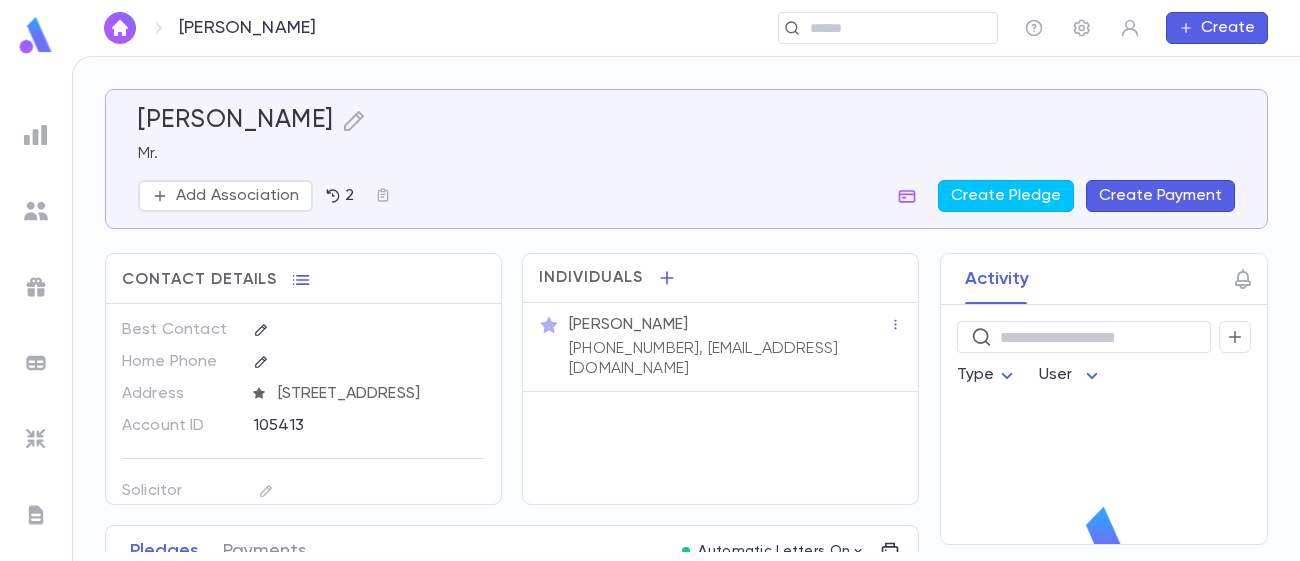 click on "Add Association" at bounding box center [237, 196] 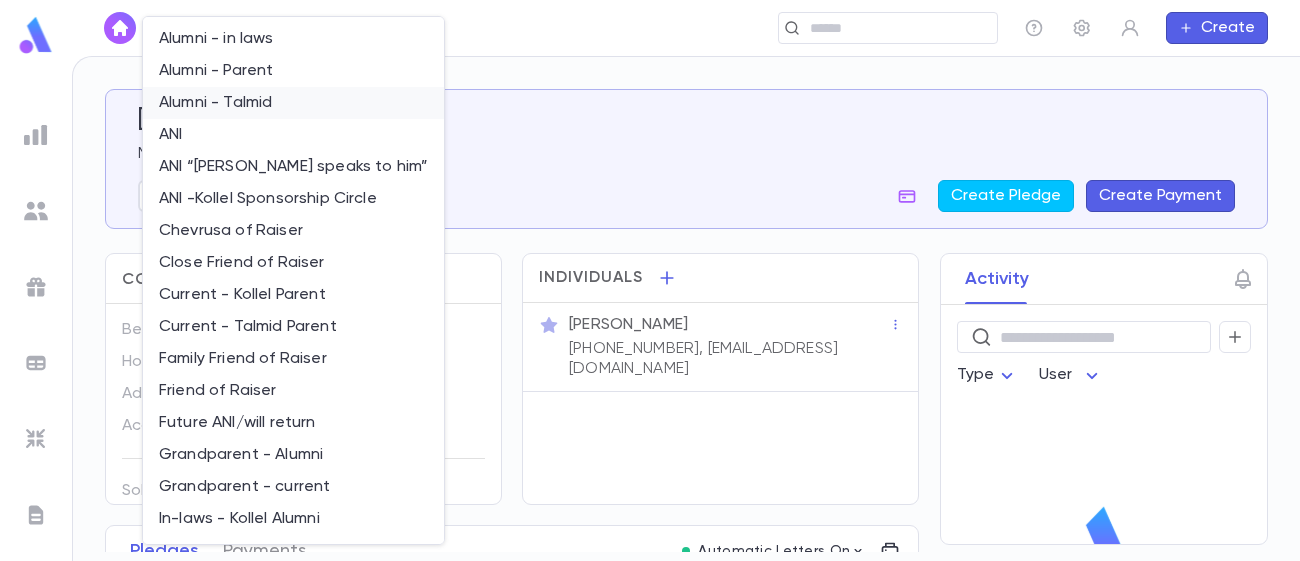 click on "Alumni - Talmid" at bounding box center [293, 103] 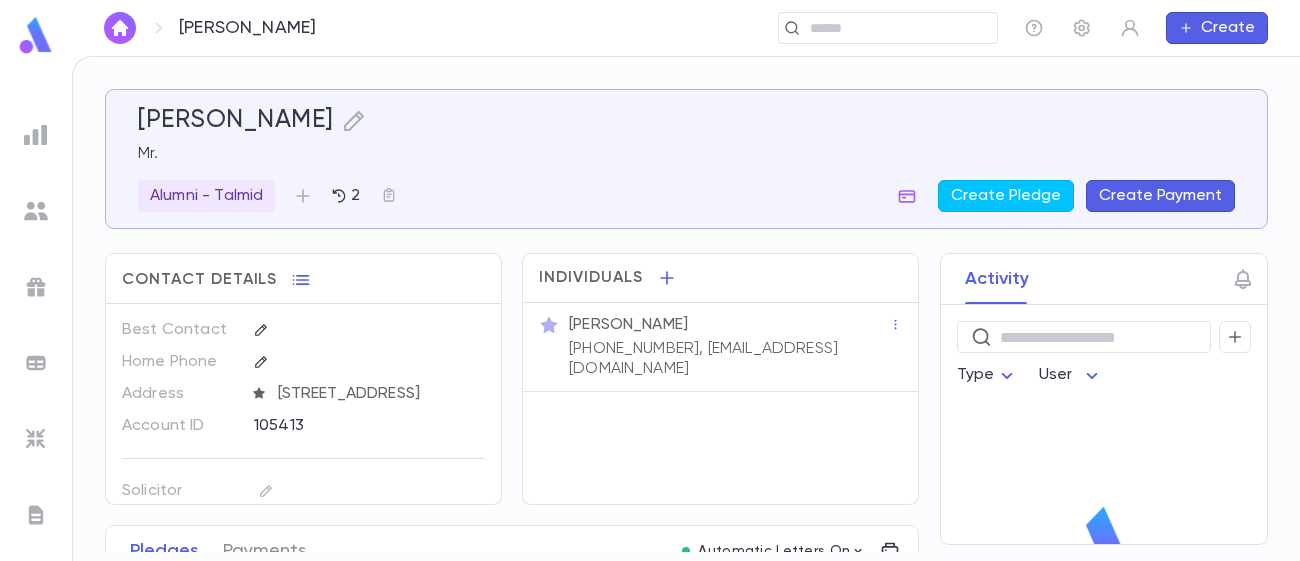 click on "Bakst, Dovid Mr. Alumni - Talmid 2 Create Pledge Create Payment" at bounding box center (686, 159) 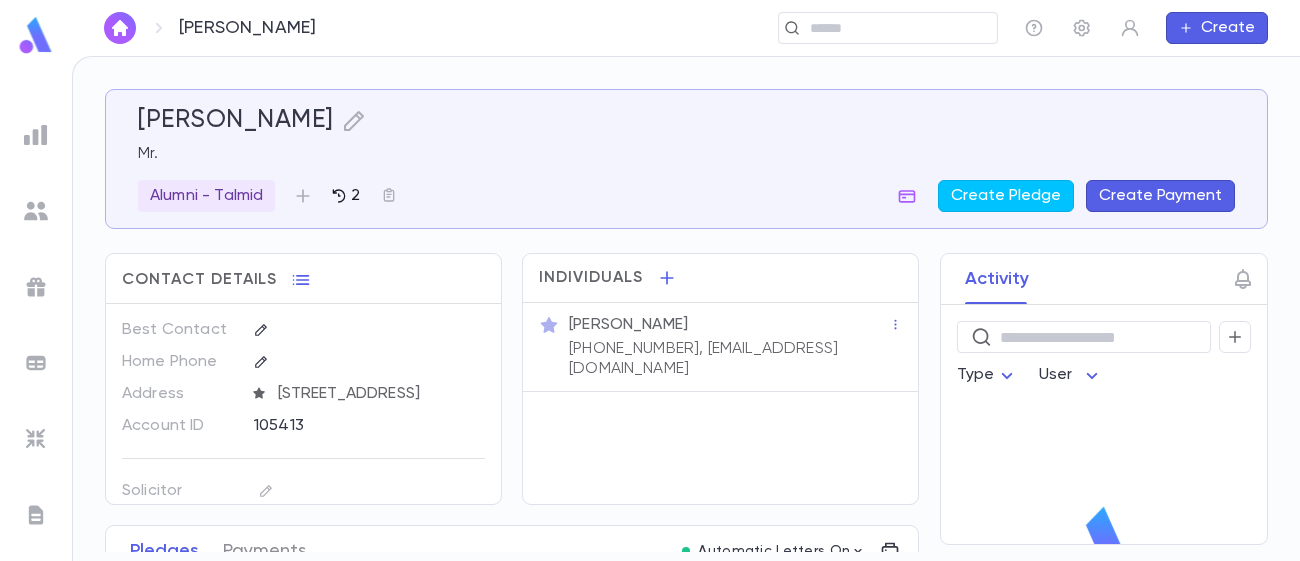 click on "2" at bounding box center (353, 196) 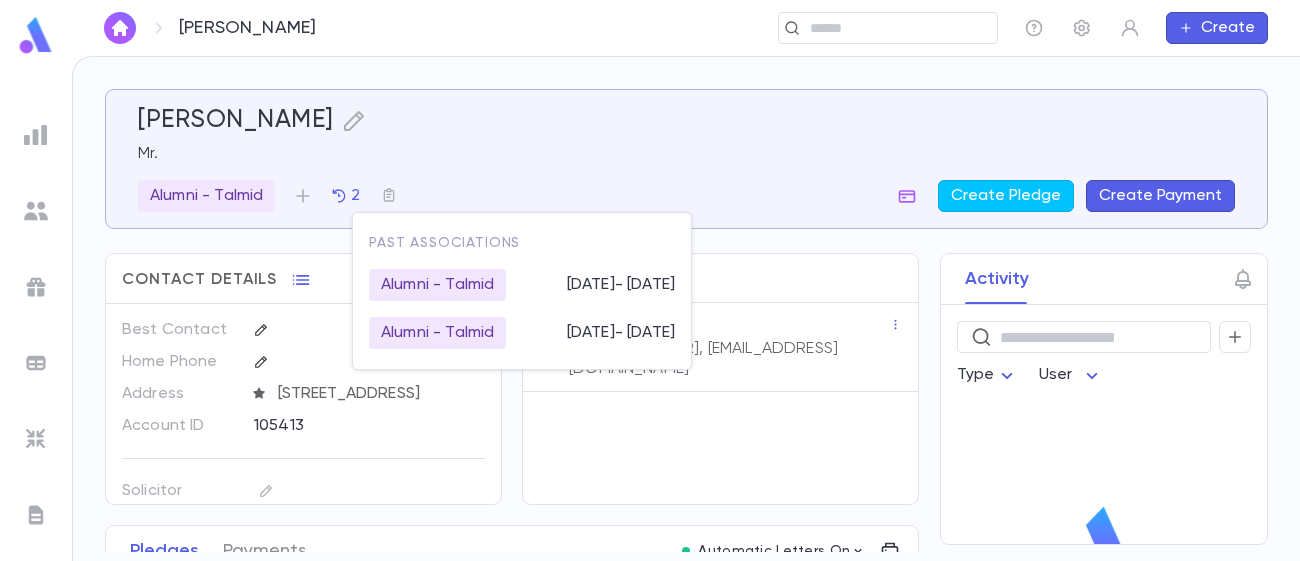 click on "Alumni - Talmid" at bounding box center (437, 285) 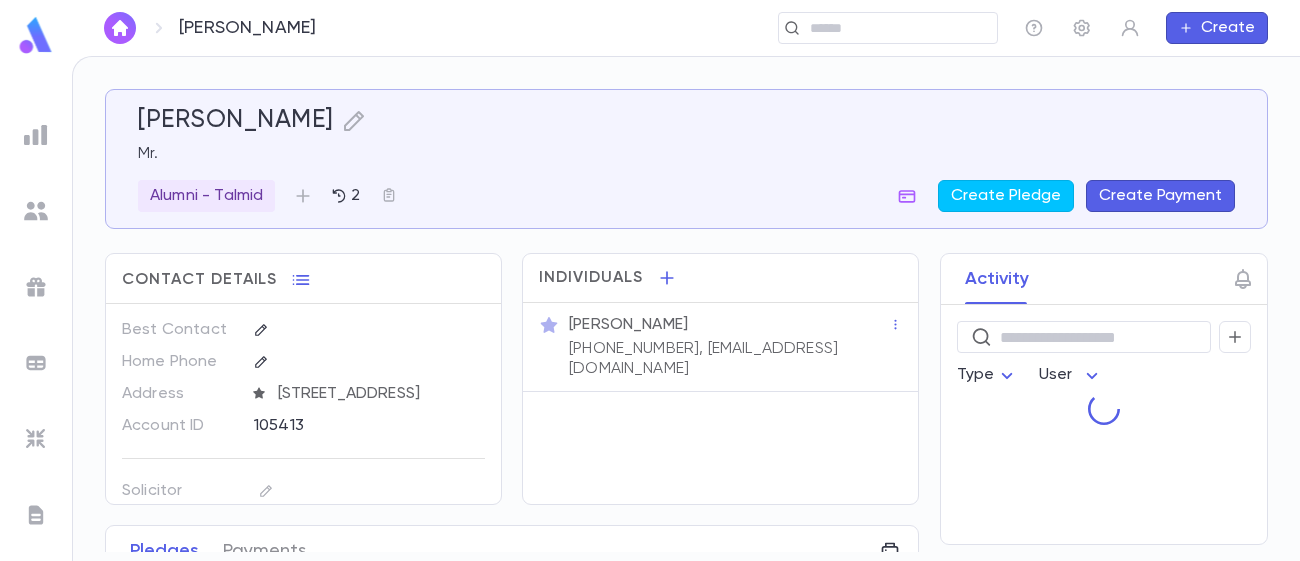 scroll, scrollTop: 0, scrollLeft: 0, axis: both 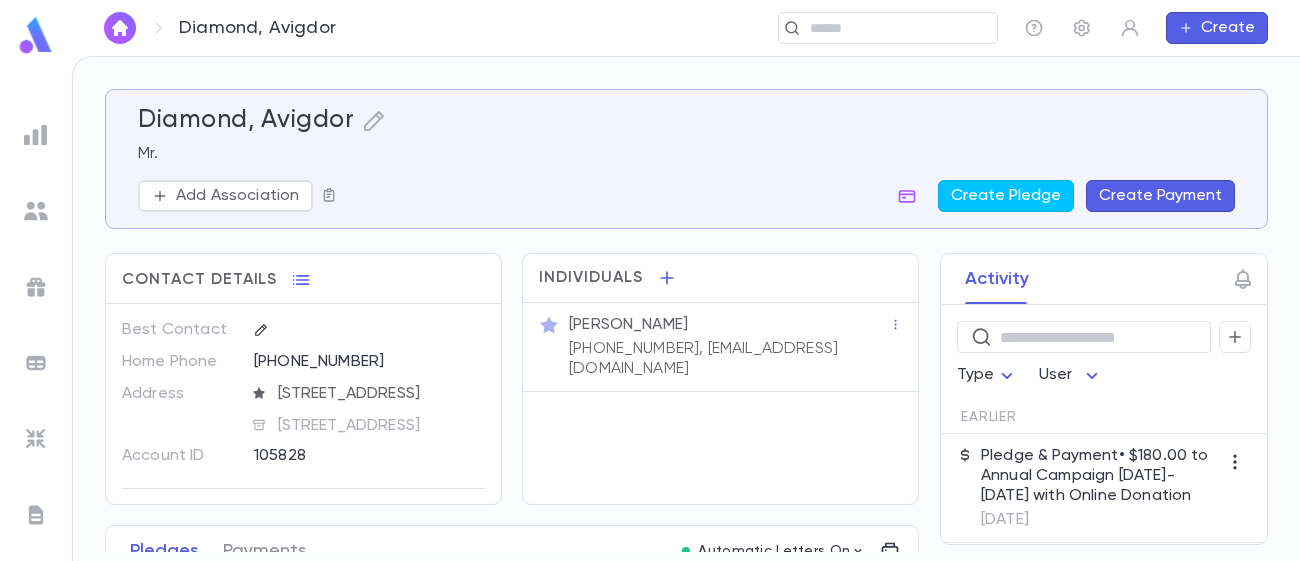 click 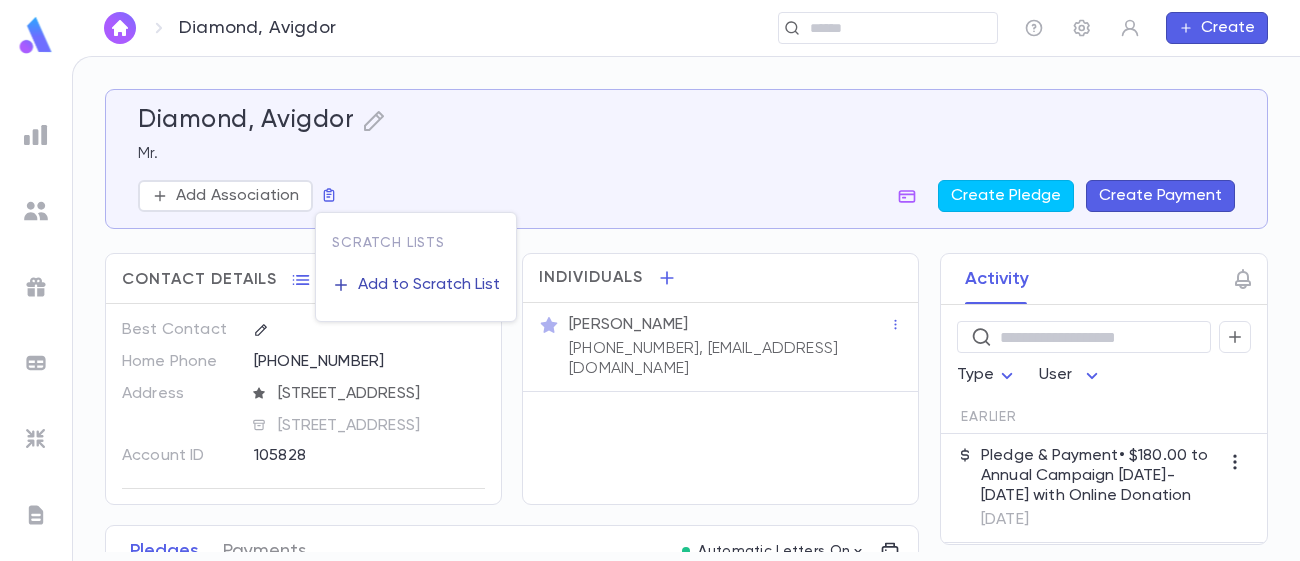 click on "Add to Scratch List" at bounding box center (429, 285) 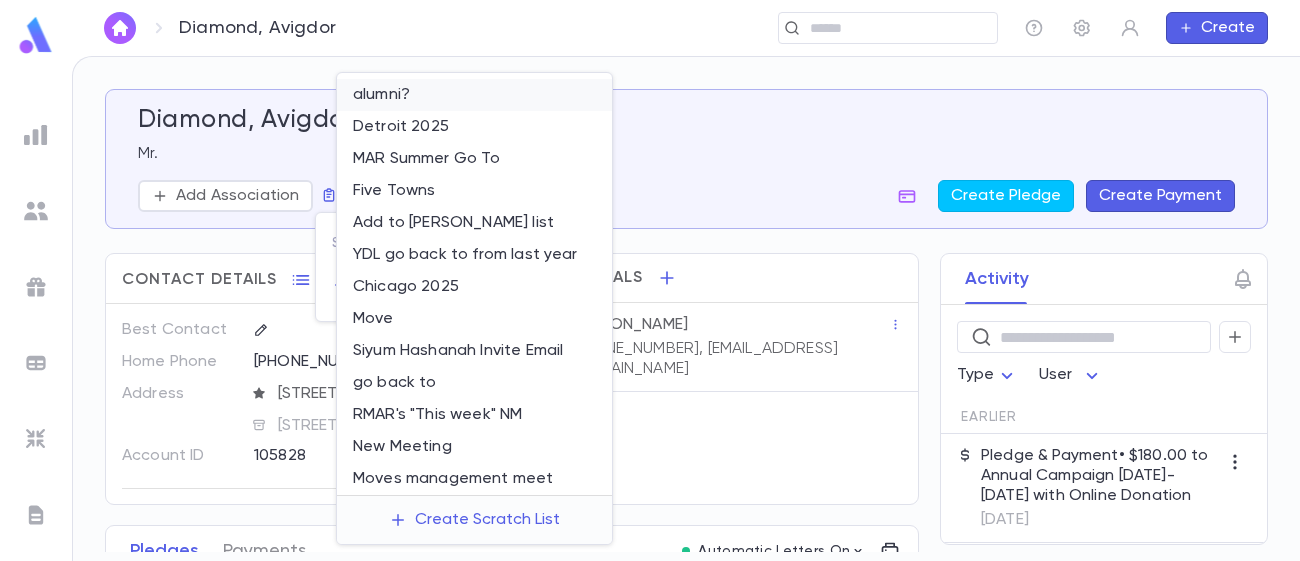 click on "alumni?" at bounding box center (474, 95) 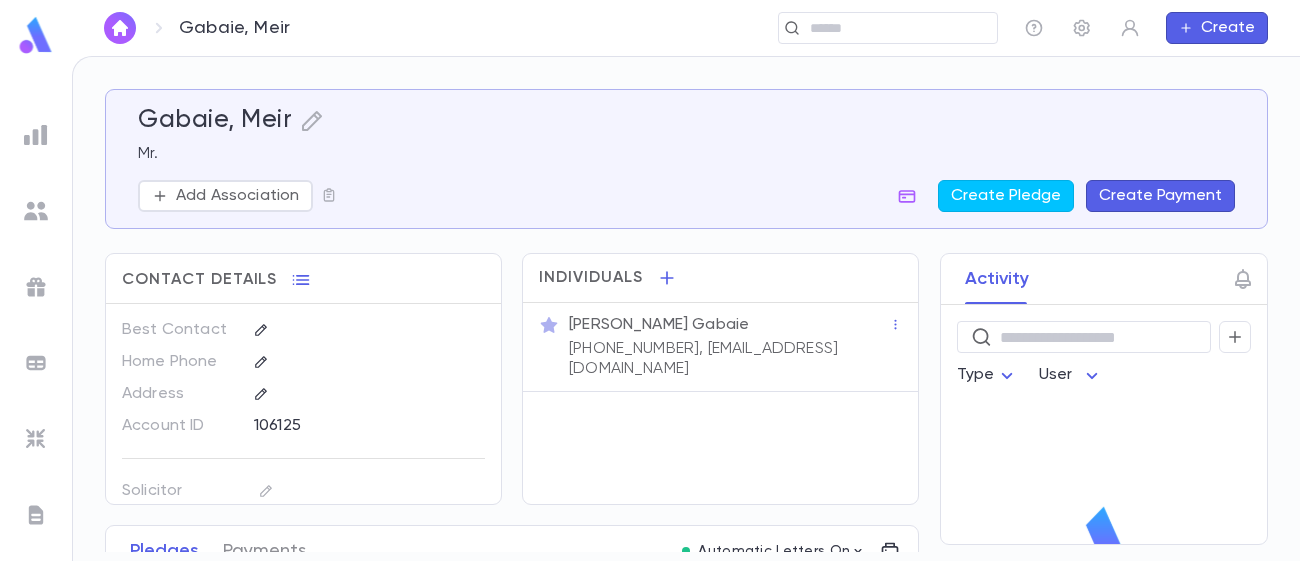 scroll, scrollTop: 0, scrollLeft: 0, axis: both 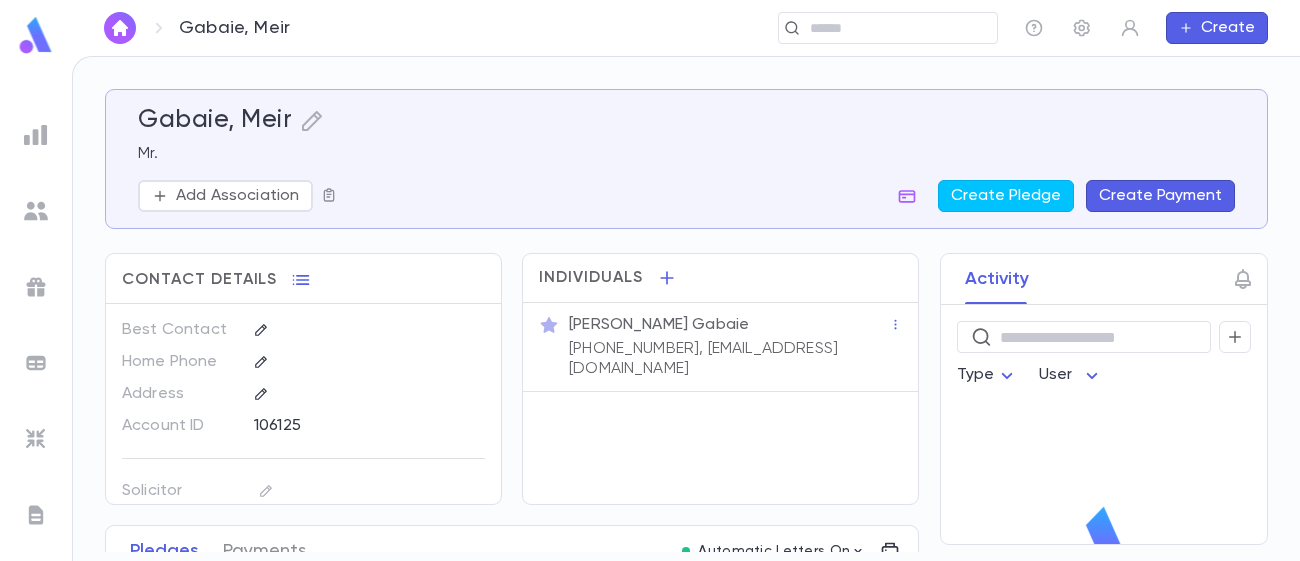 click 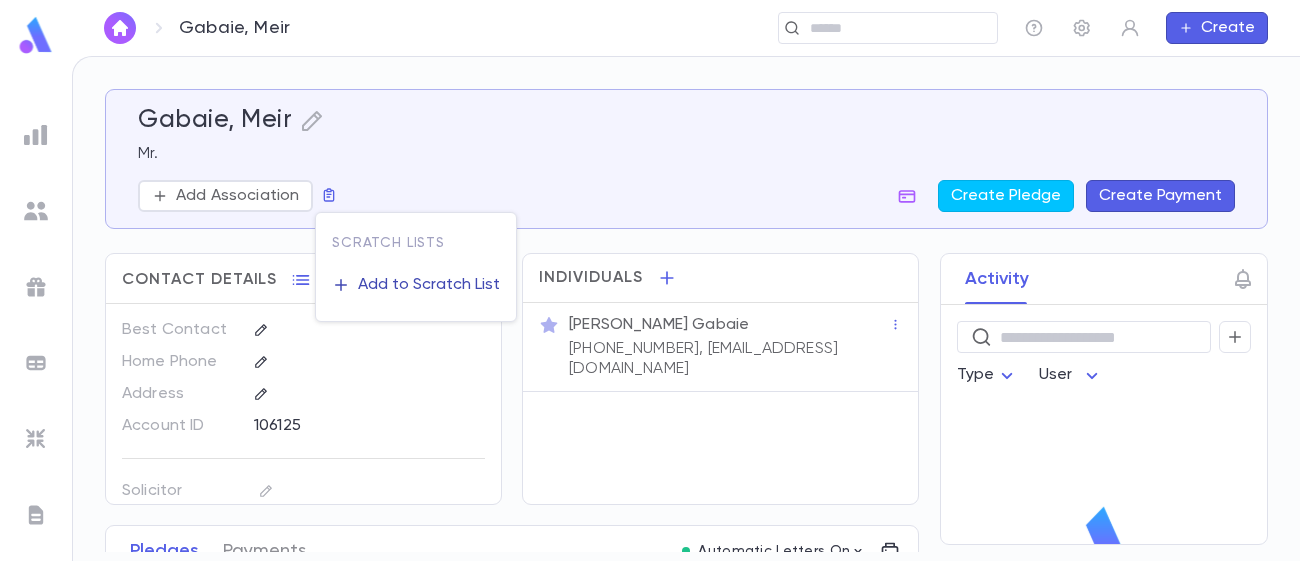 click on "Add to Scratch List" at bounding box center (429, 285) 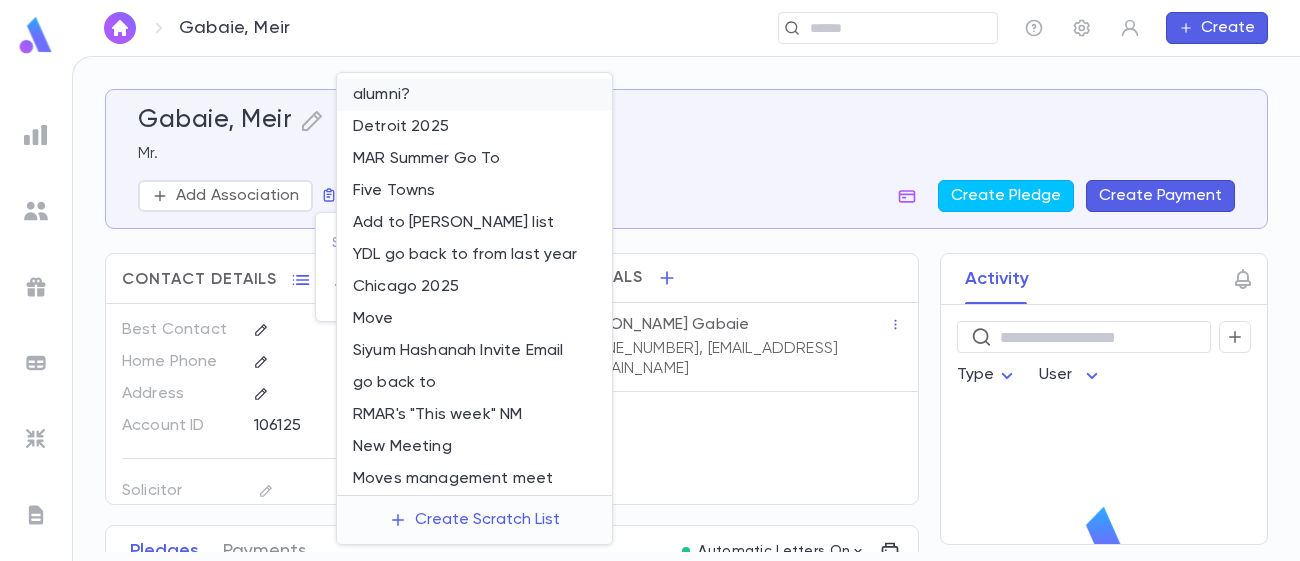 click on "alumni?" at bounding box center (474, 95) 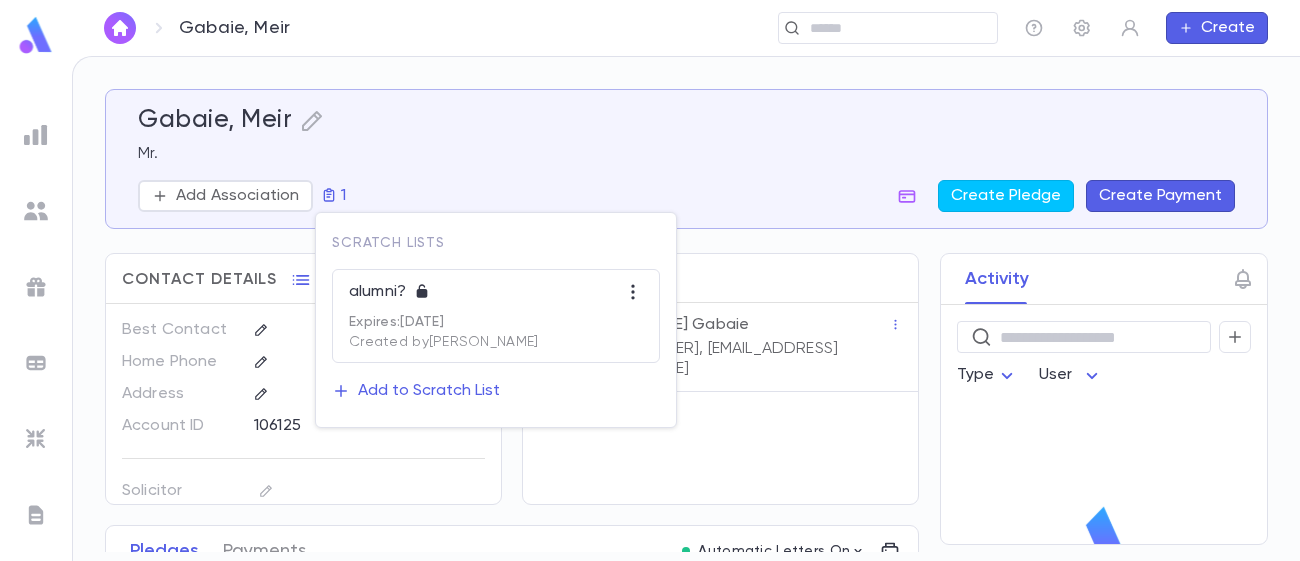 click at bounding box center (650, 280) 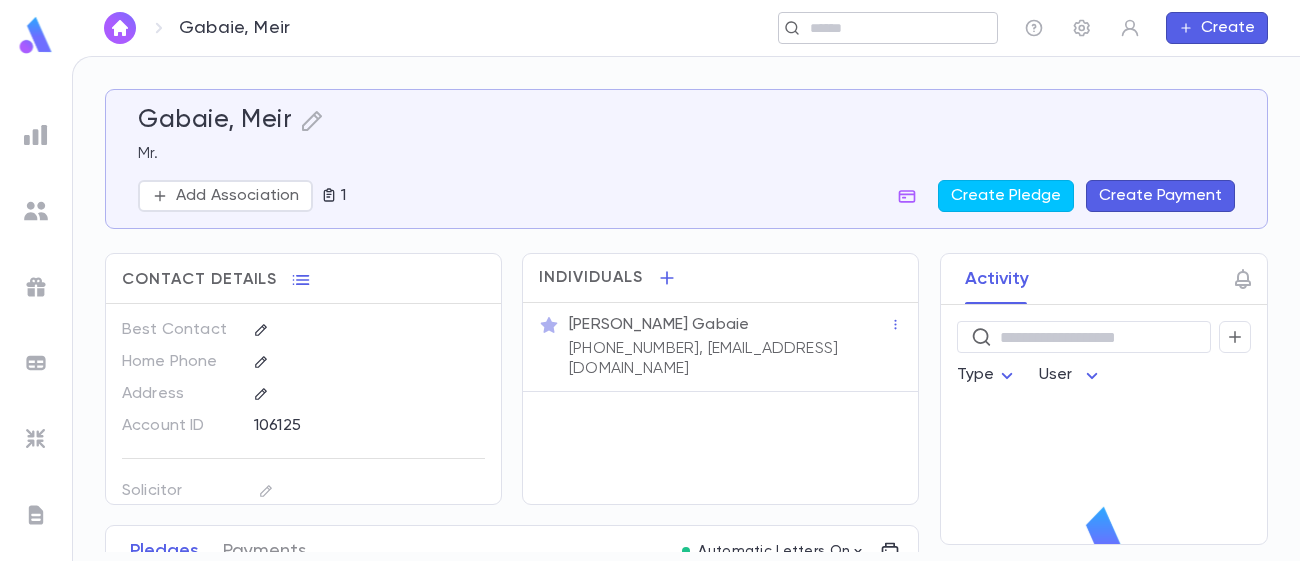 click at bounding box center [896, 28] 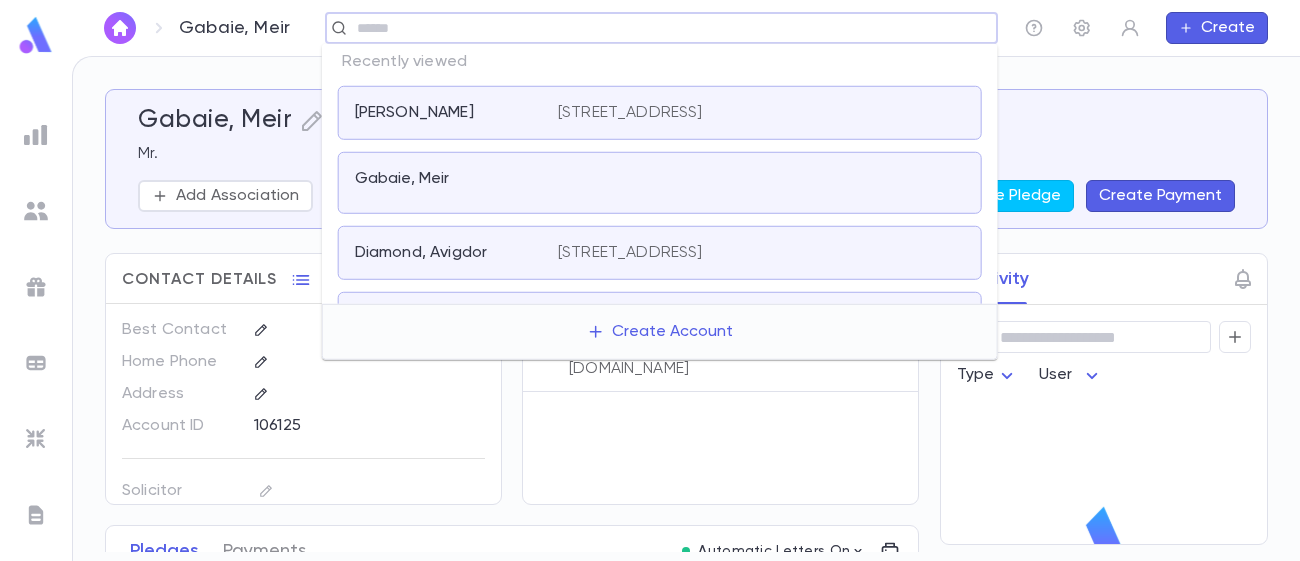 click on "Hazan, Daniel 10 Garden of Eden, Lakewood NJ 08701" at bounding box center (660, 113) 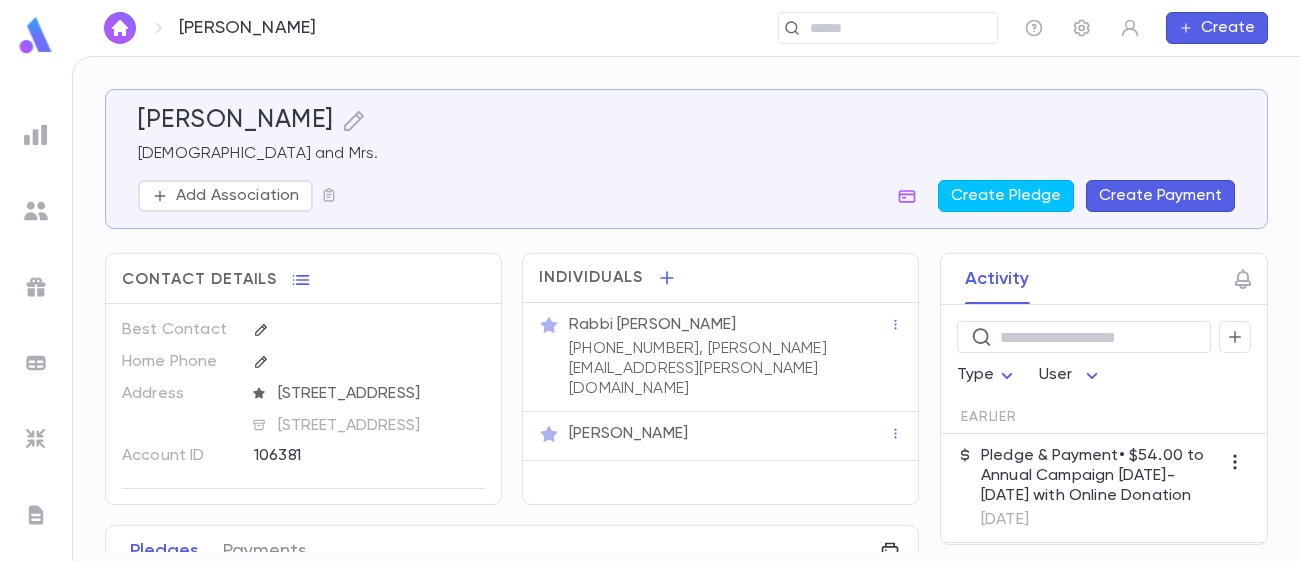 scroll, scrollTop: 0, scrollLeft: 0, axis: both 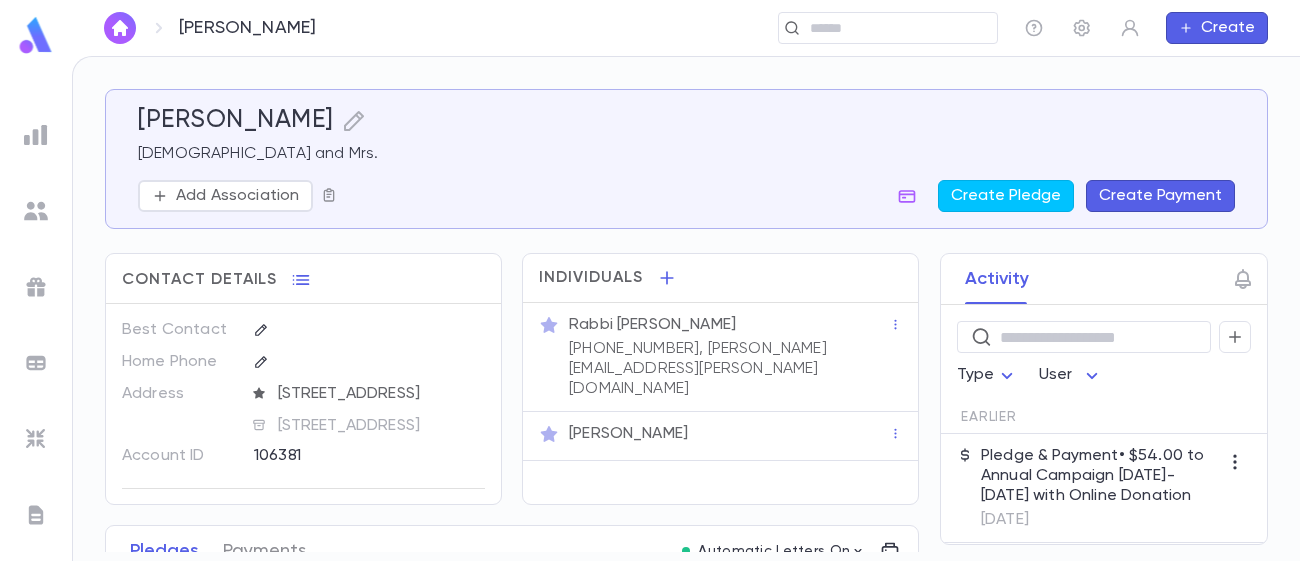 click 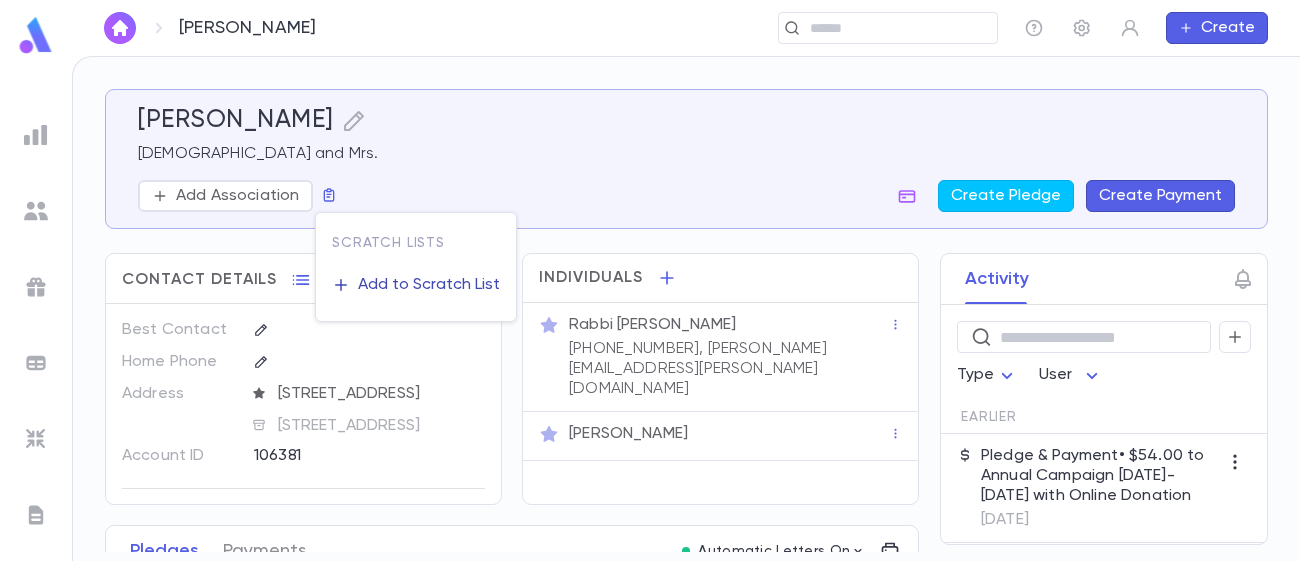 click on "Add to Scratch List" at bounding box center [429, 285] 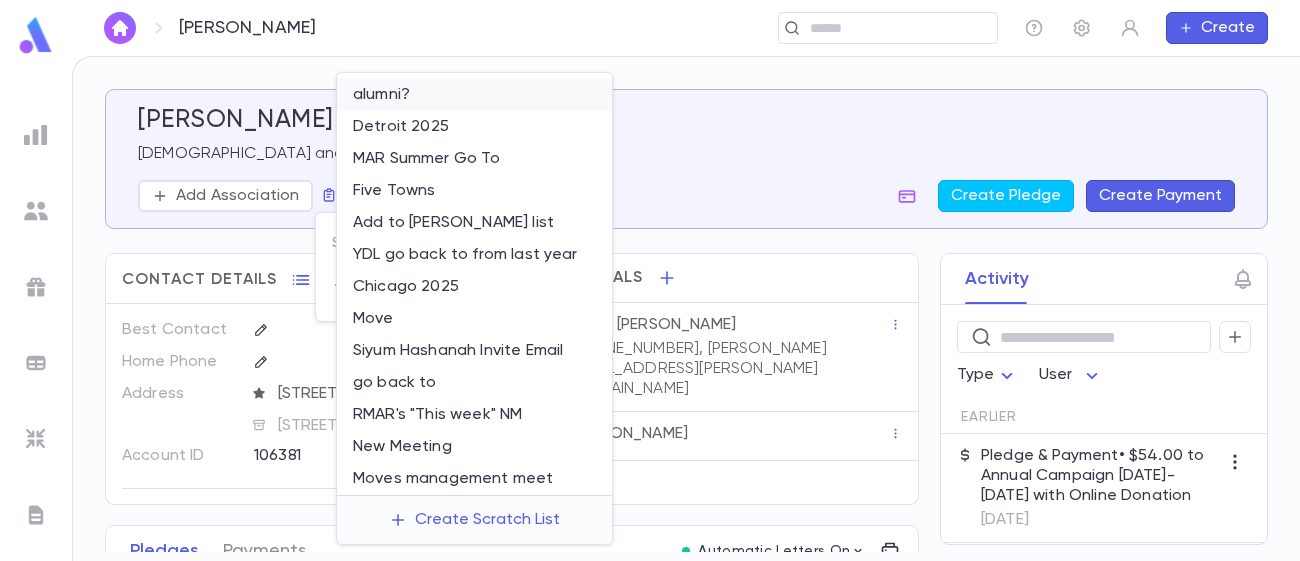 click on "alumni?" at bounding box center (474, 95) 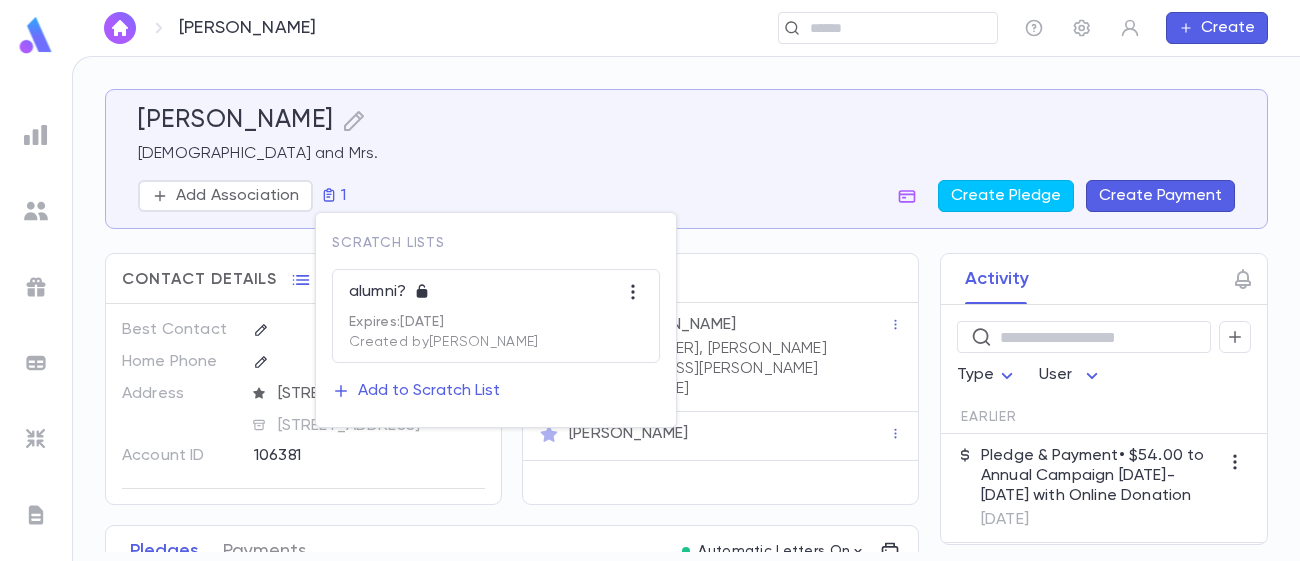 click at bounding box center [650, 280] 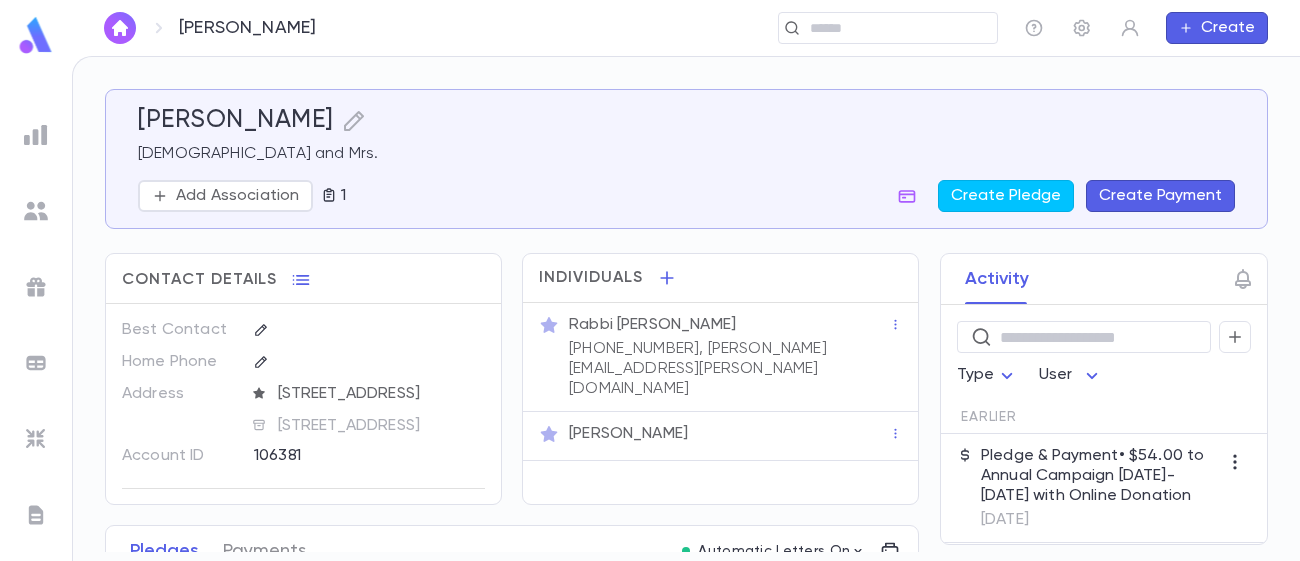 click at bounding box center [36, 135] 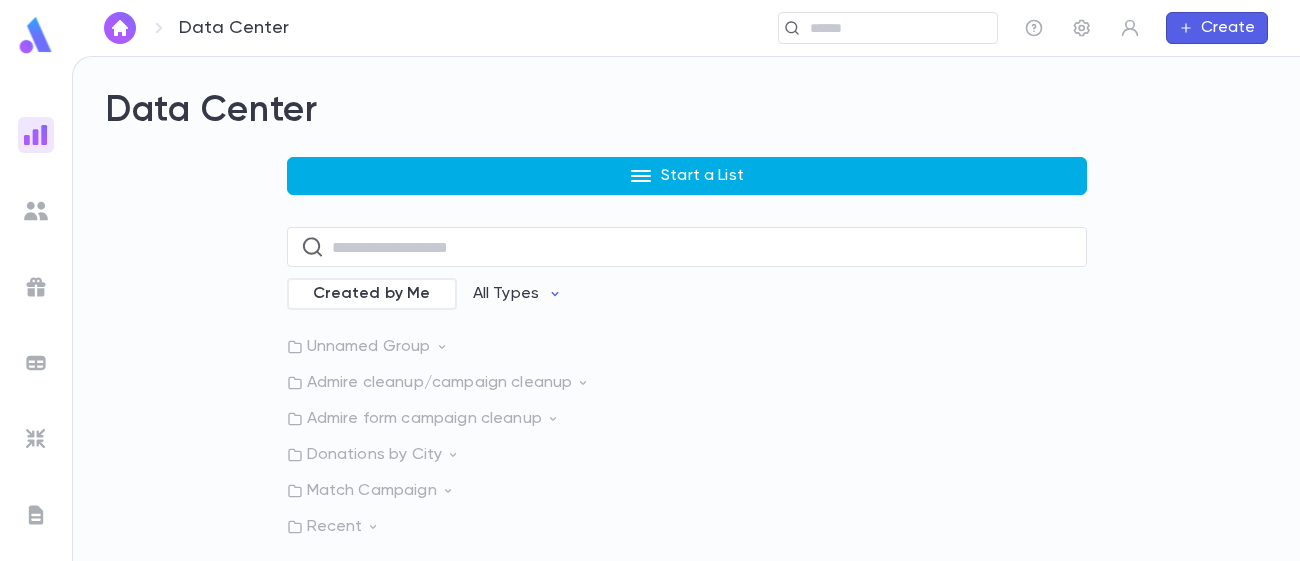 click on "Start a List" at bounding box center [687, 176] 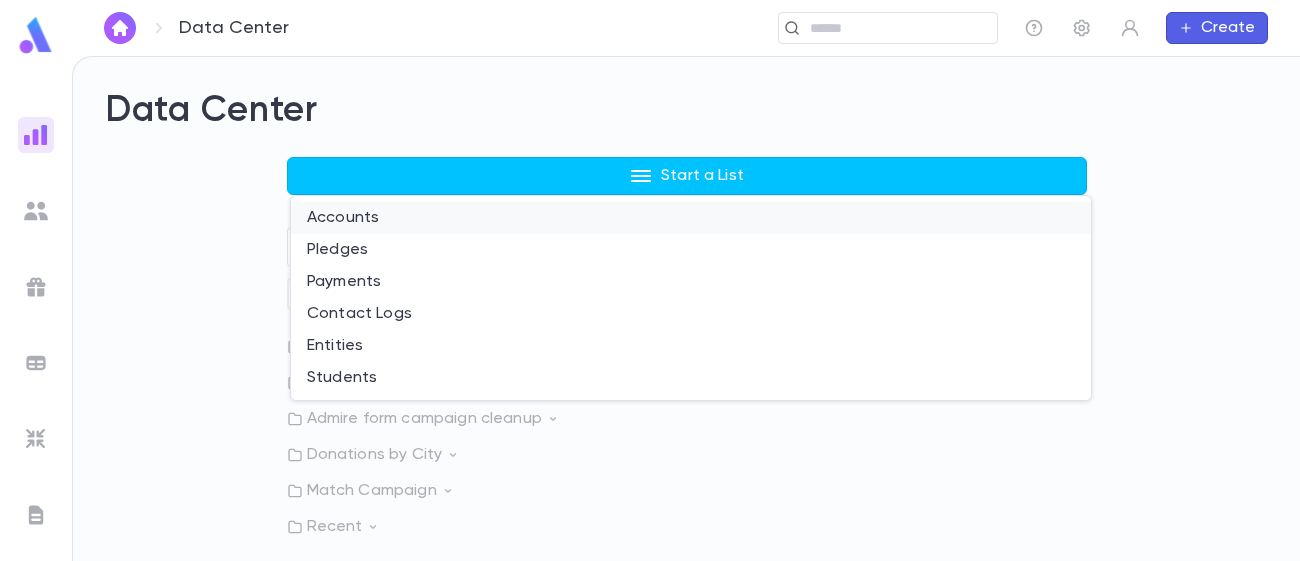click on "Accounts" at bounding box center (691, 218) 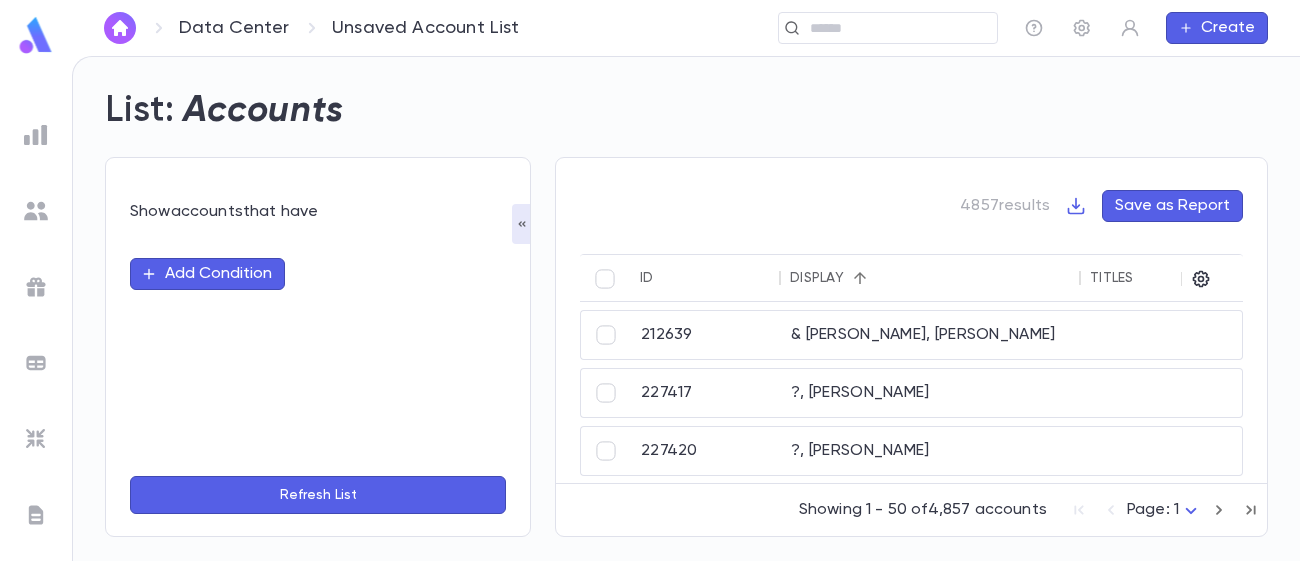 click on "Add Condition" at bounding box center [207, 274] 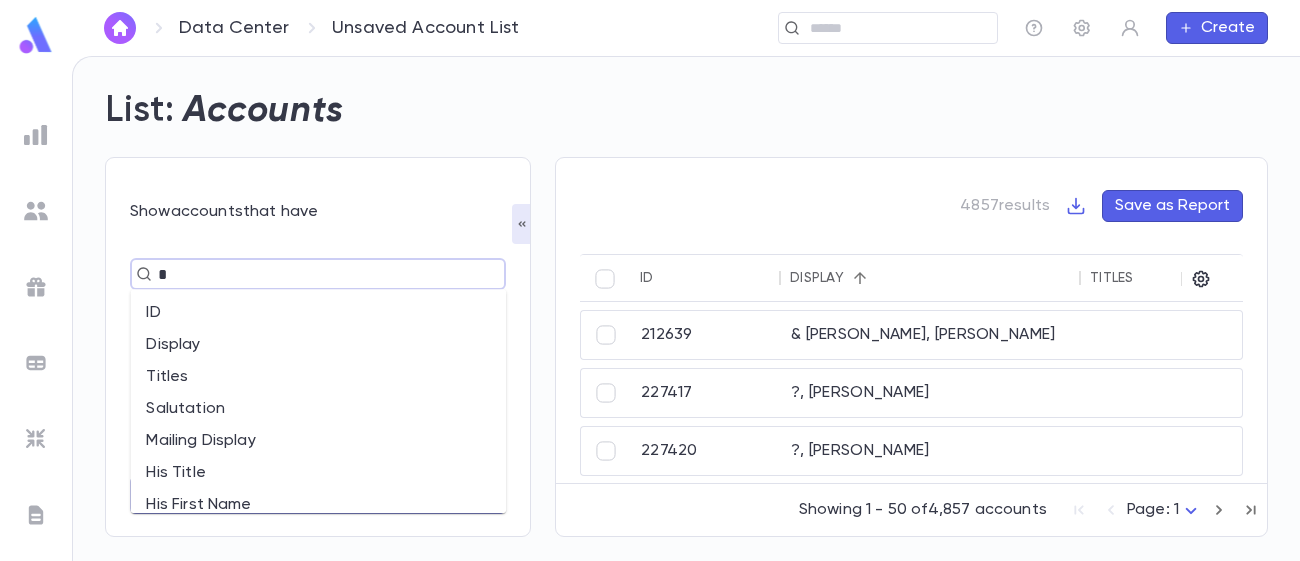 type on "**" 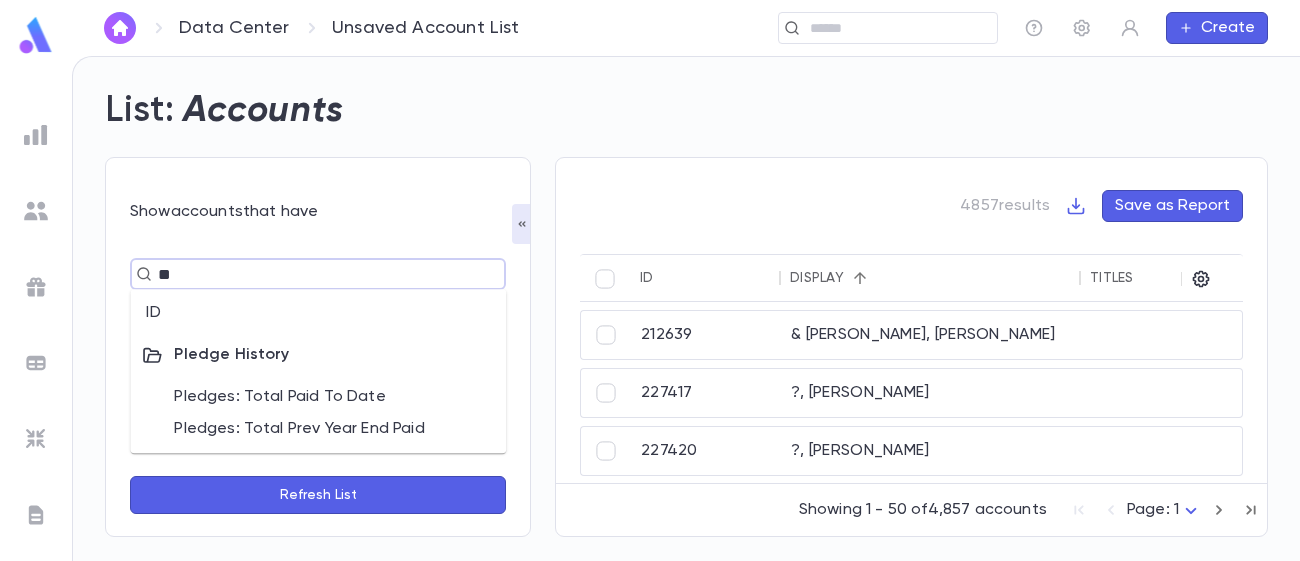 click on "ID" at bounding box center [318, 313] 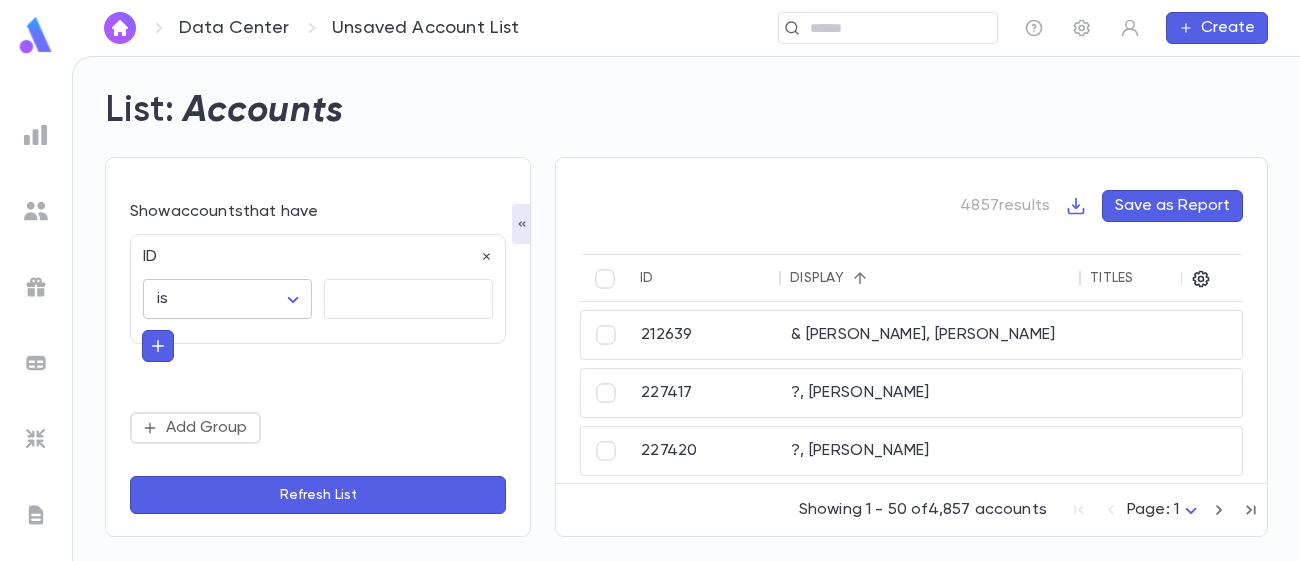 click on "Data Center Unsaved Account List ​  Create List:  Accounts Show  accounts  that have ID is ****** ​ ​ Add Group Refresh List 4857  results Save as Report ID Display Titles Associations Street Address City State Zip Best Phone Number His Cell Numbers Her Cell Numbers 212639 & Shuky, [PERSON_NAME] [STREET_ADDRESS] (732) 732-1732 227417 ?, [PERSON_NAME] 227420 ?, [PERSON_NAME] 227419 ?, [PERSON_NAME] 227607 A [PERSON_NAME] [STREET_ADDRESS][PERSON_NAME] (818) 395-3294 212328 Aa, Anonymous 133923 [GEOGRAPHIC_DATA][PERSON_NAME] [STREET_ADDRESS] Showing   1 - 50   of  4,857   accounts Page: 1 * Profile Log out Account Pledge Payment Download CSV Download PDF" at bounding box center (650, 308) 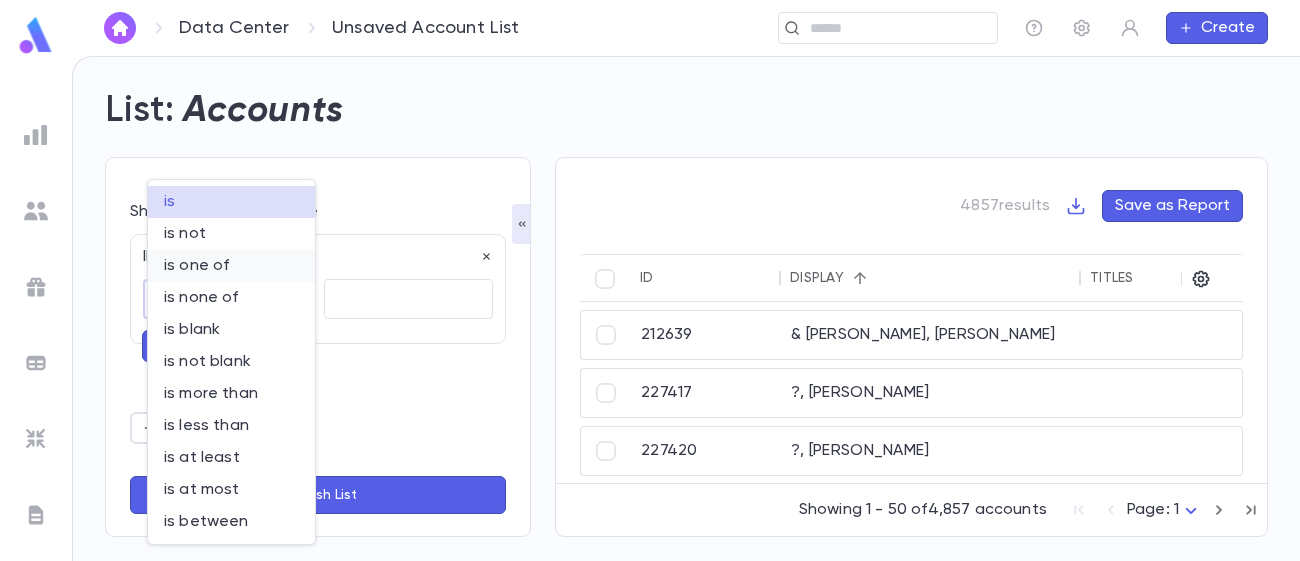click on "is one of" at bounding box center (231, 266) 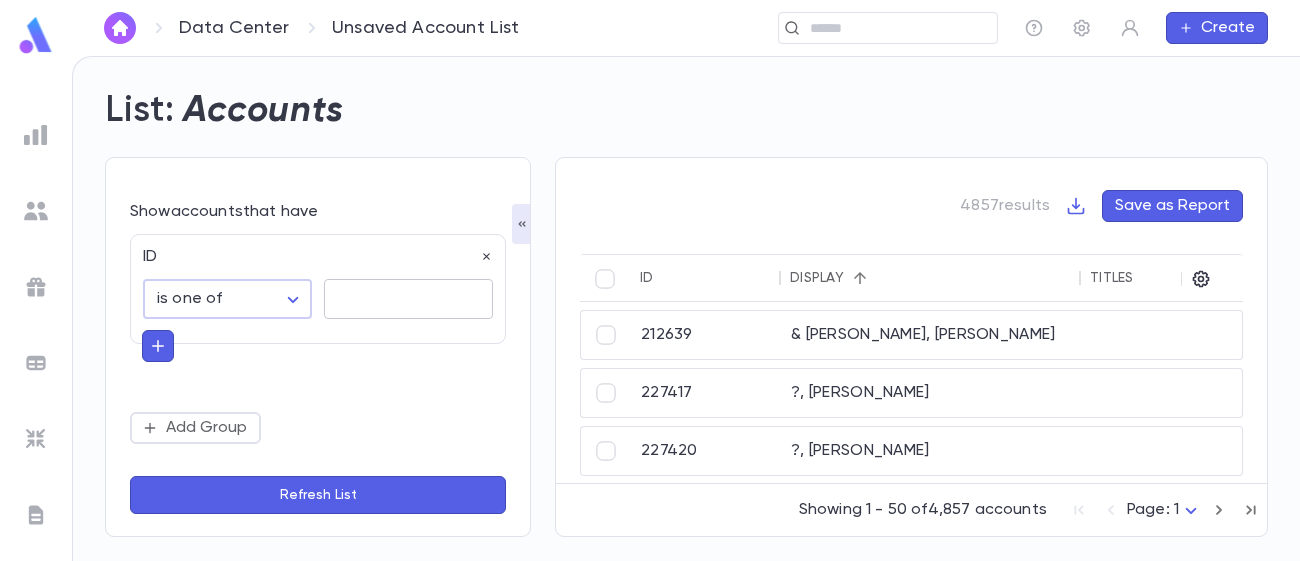 click at bounding box center [408, 299] 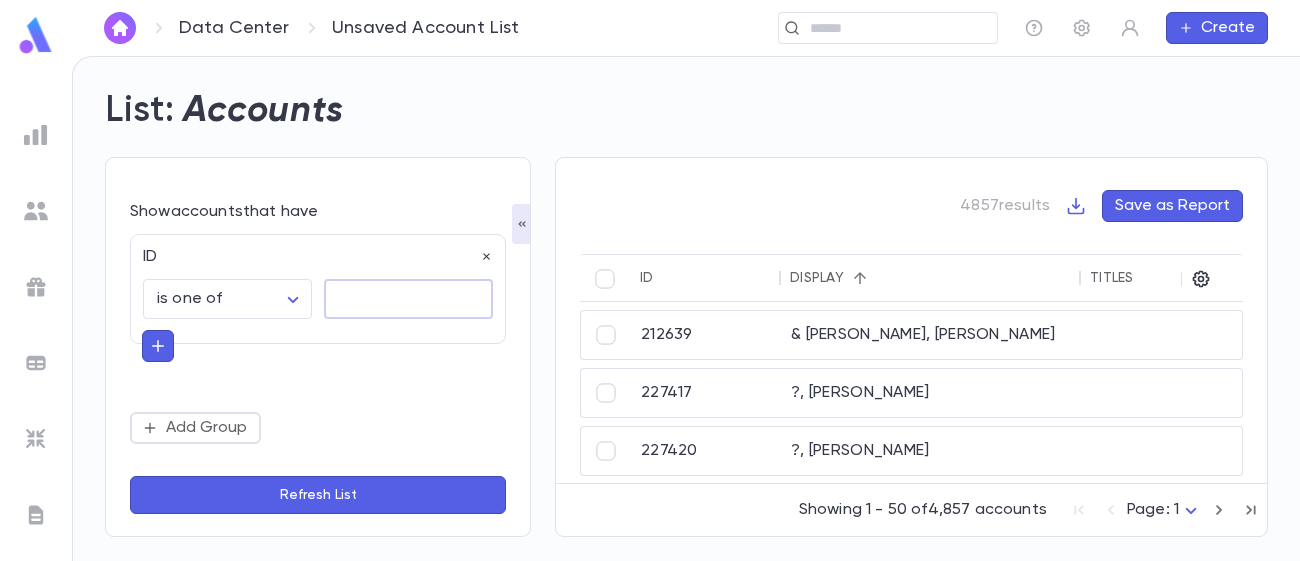 paste on "**********" 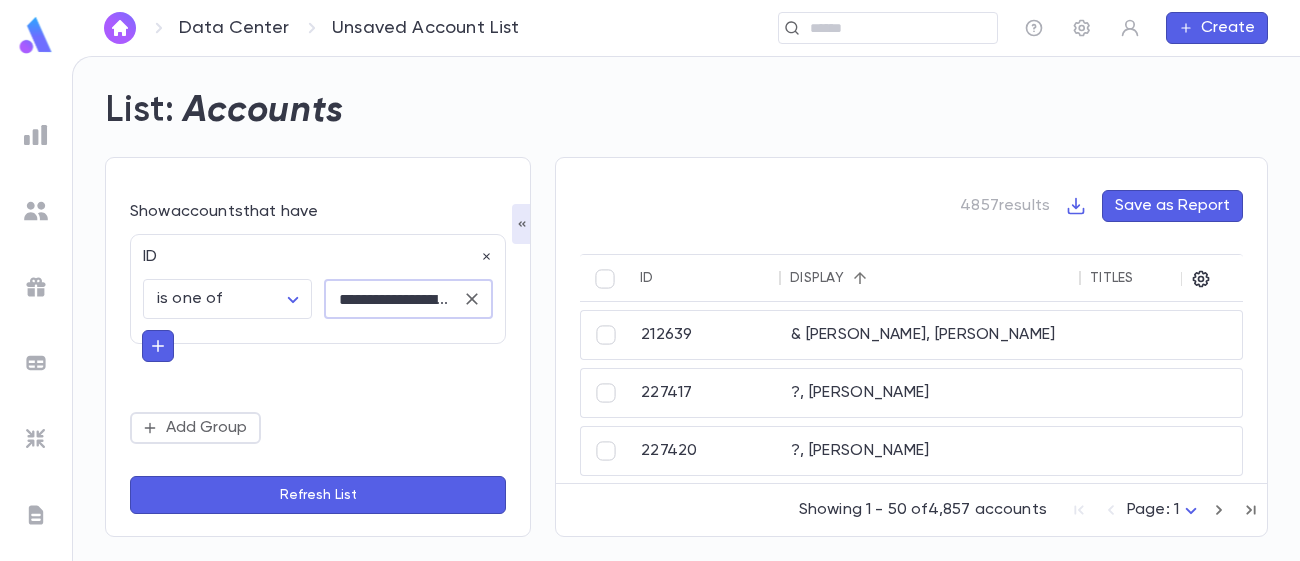 scroll, scrollTop: 0, scrollLeft: 565, axis: horizontal 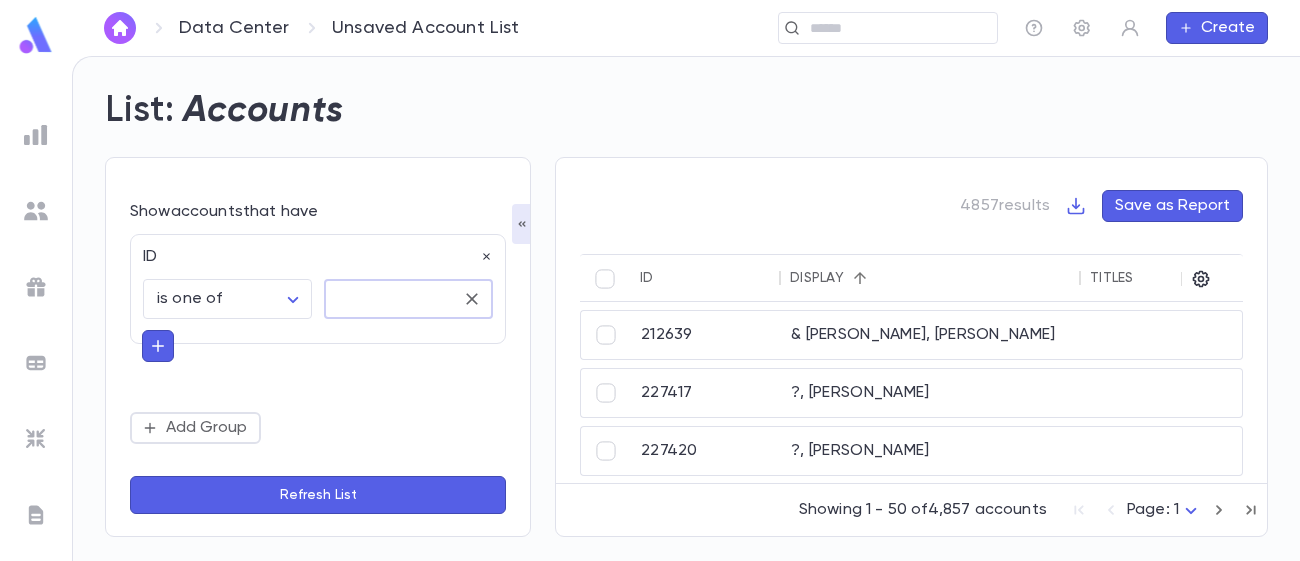 type on "**********" 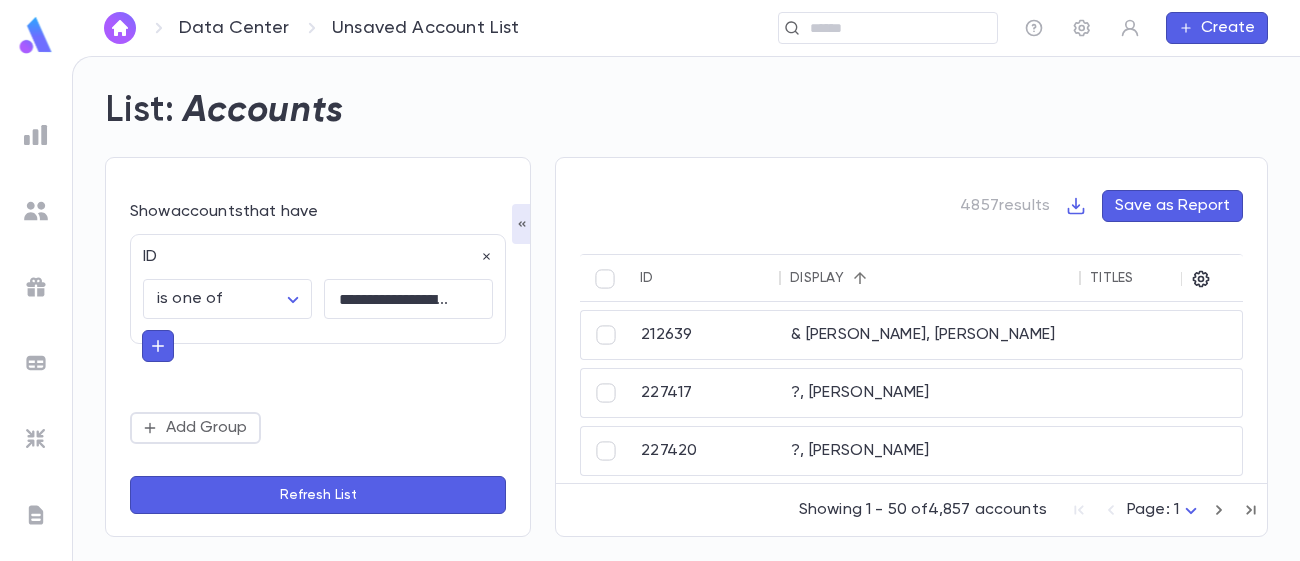 click on "Refresh List" at bounding box center (318, 495) 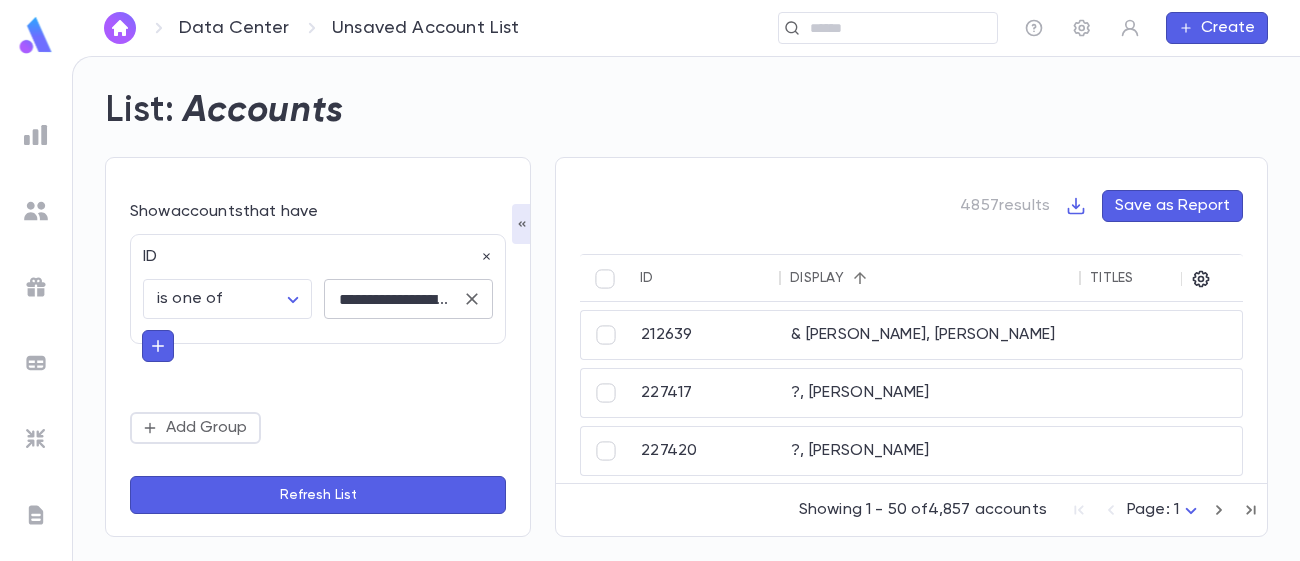 click on "**********" at bounding box center (393, 299) 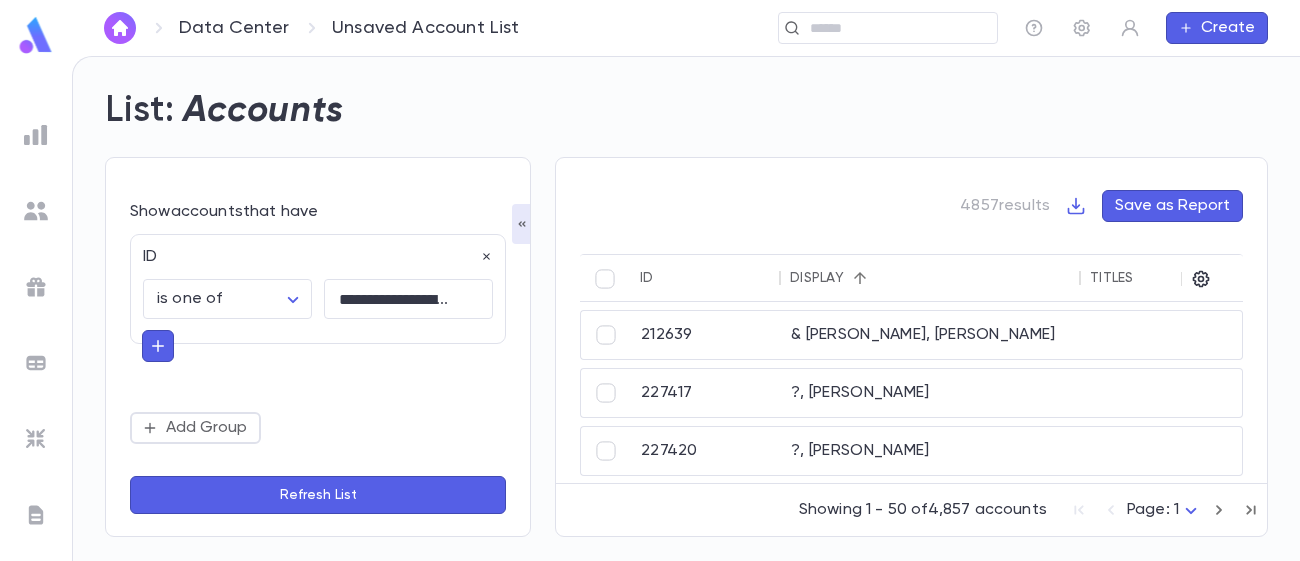 click on "Refresh List" at bounding box center [318, 495] 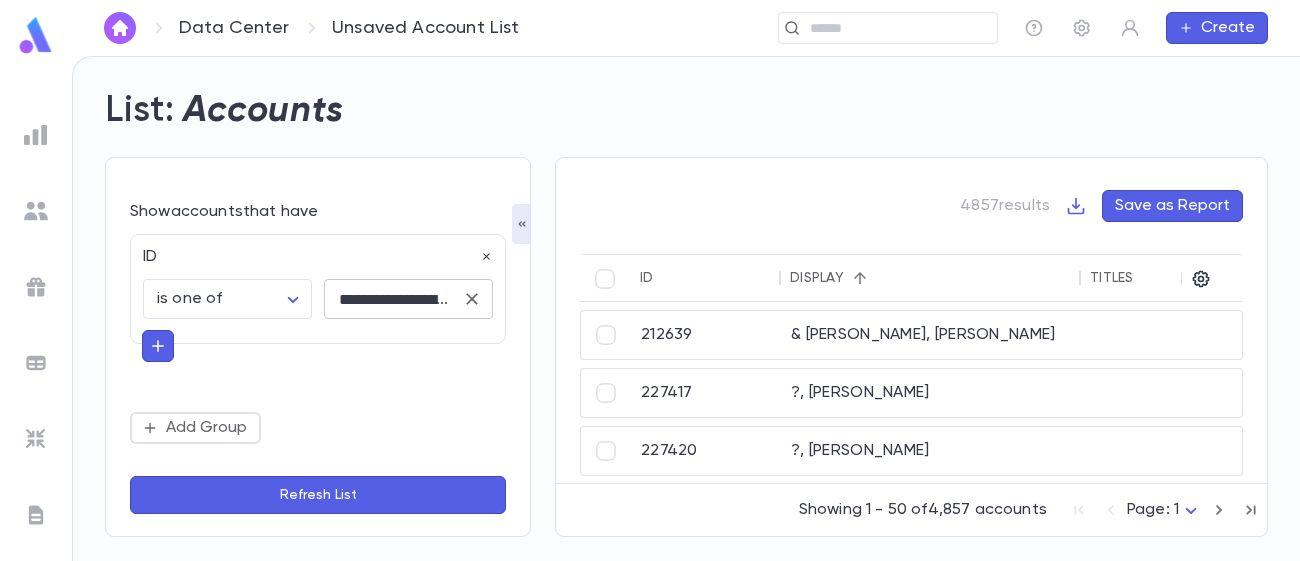 click 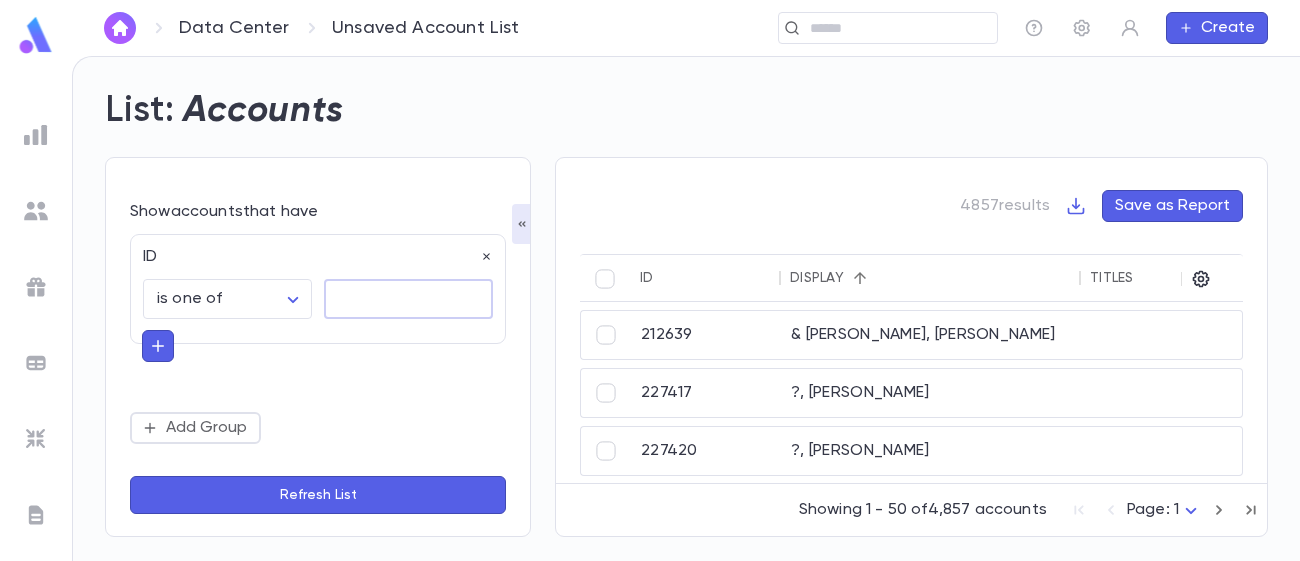 paste on "**********" 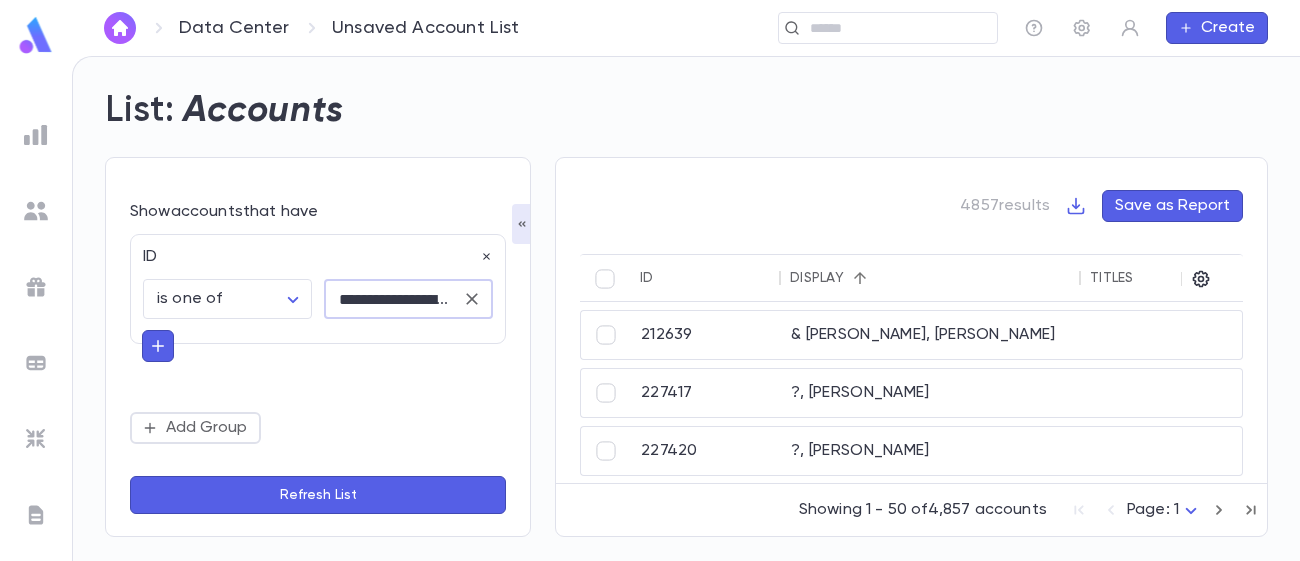 scroll, scrollTop: 0, scrollLeft: 576, axis: horizontal 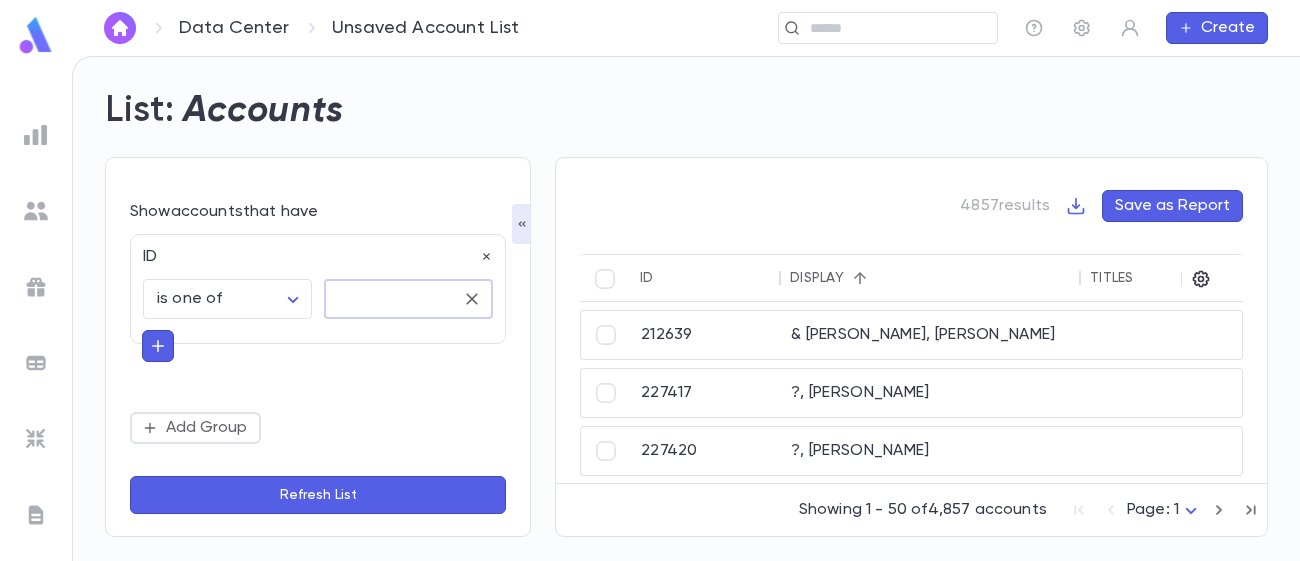 type on "**********" 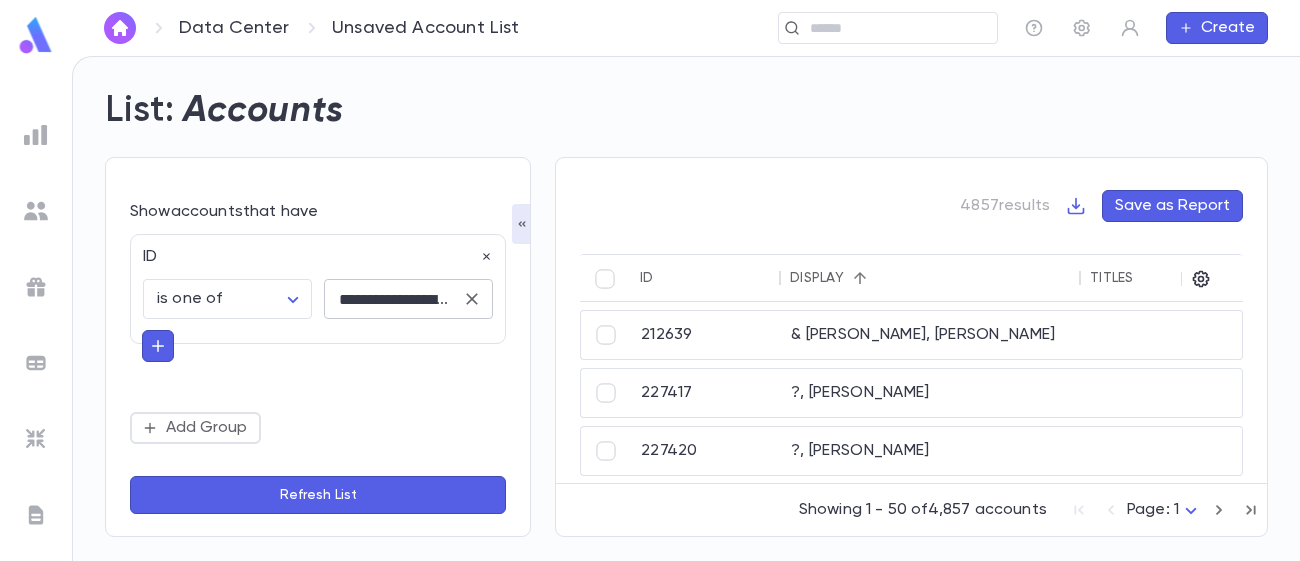 click on "Refresh List" at bounding box center (318, 495) 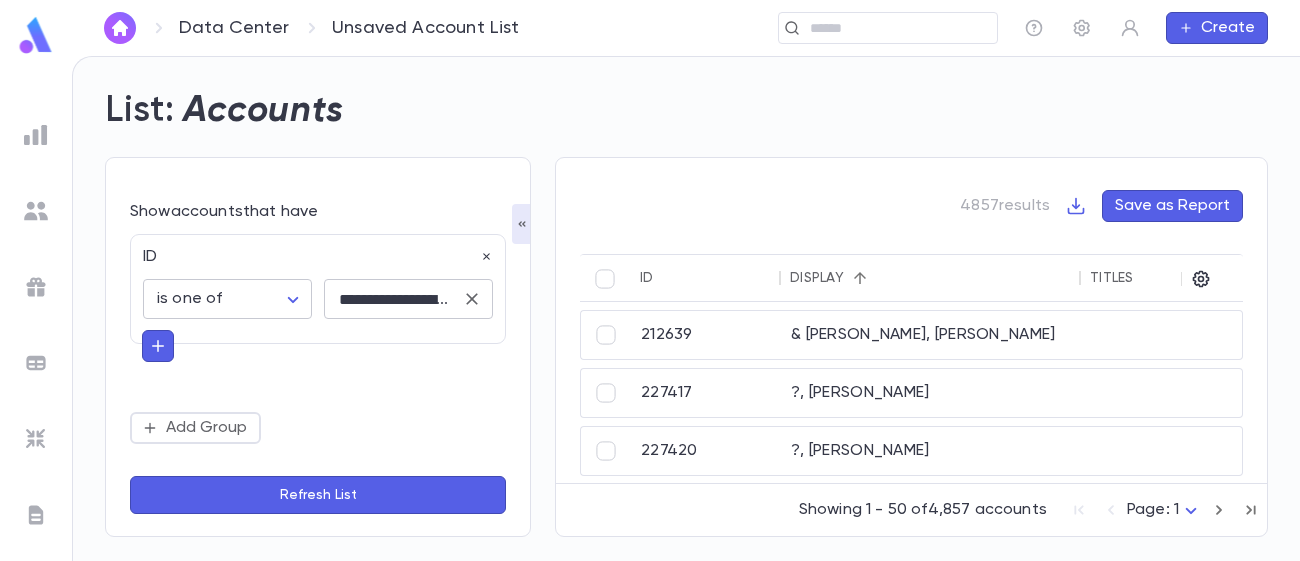 click on "**********" at bounding box center (650, 308) 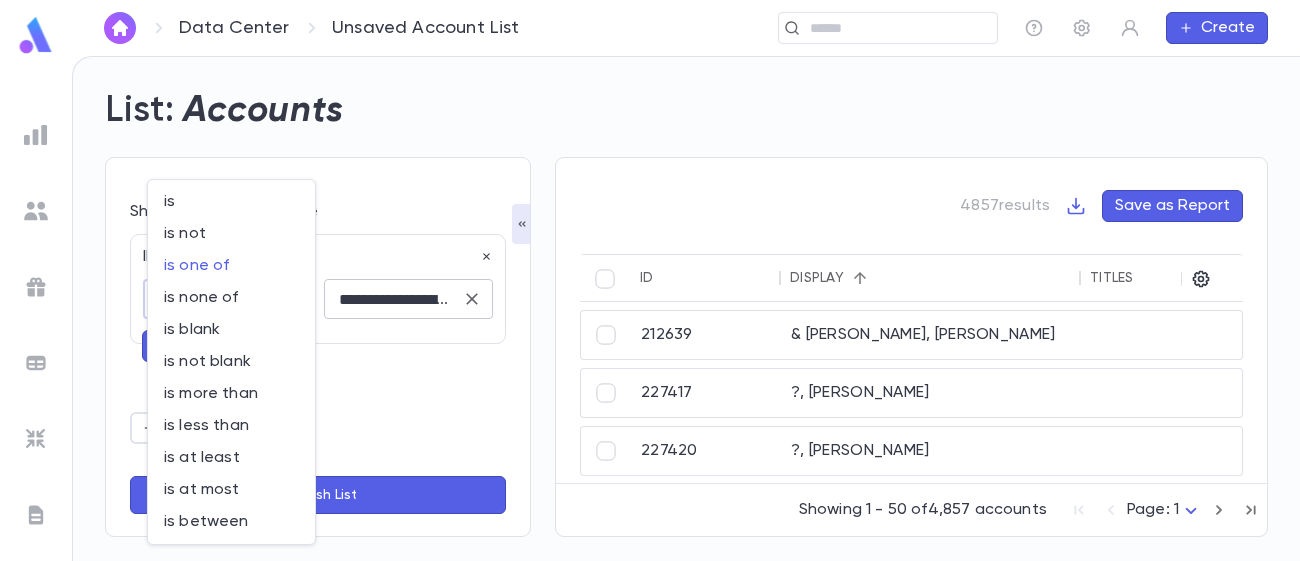 click at bounding box center [650, 280] 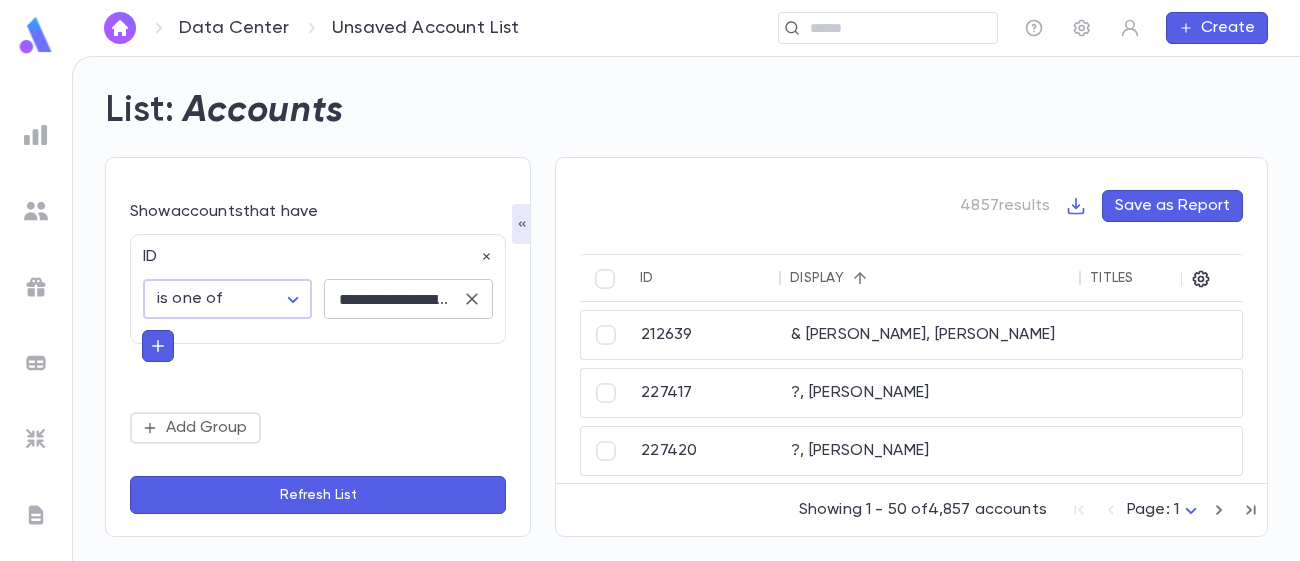 click on "**********" at bounding box center [393, 299] 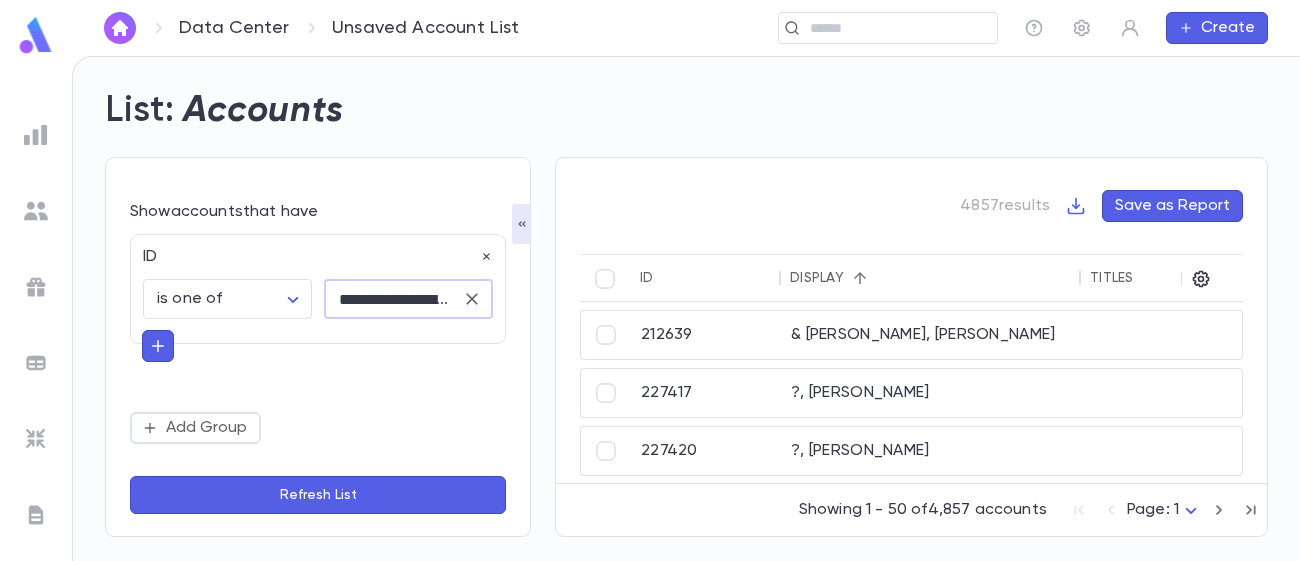 click on "**********" at bounding box center [393, 299] 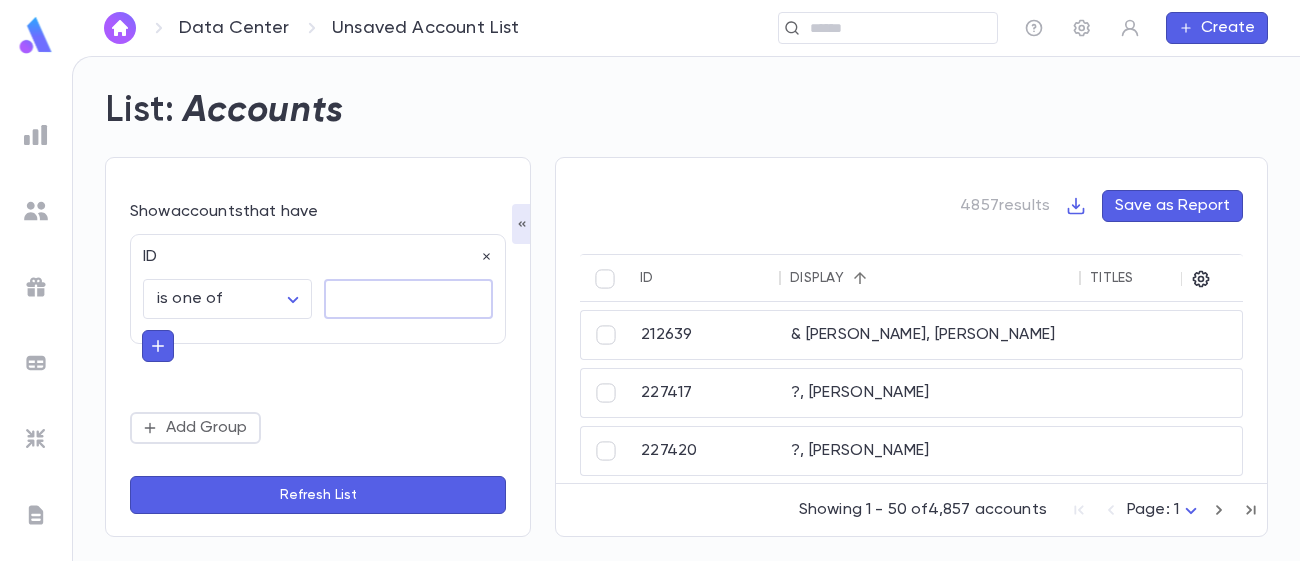 paste on "**********" 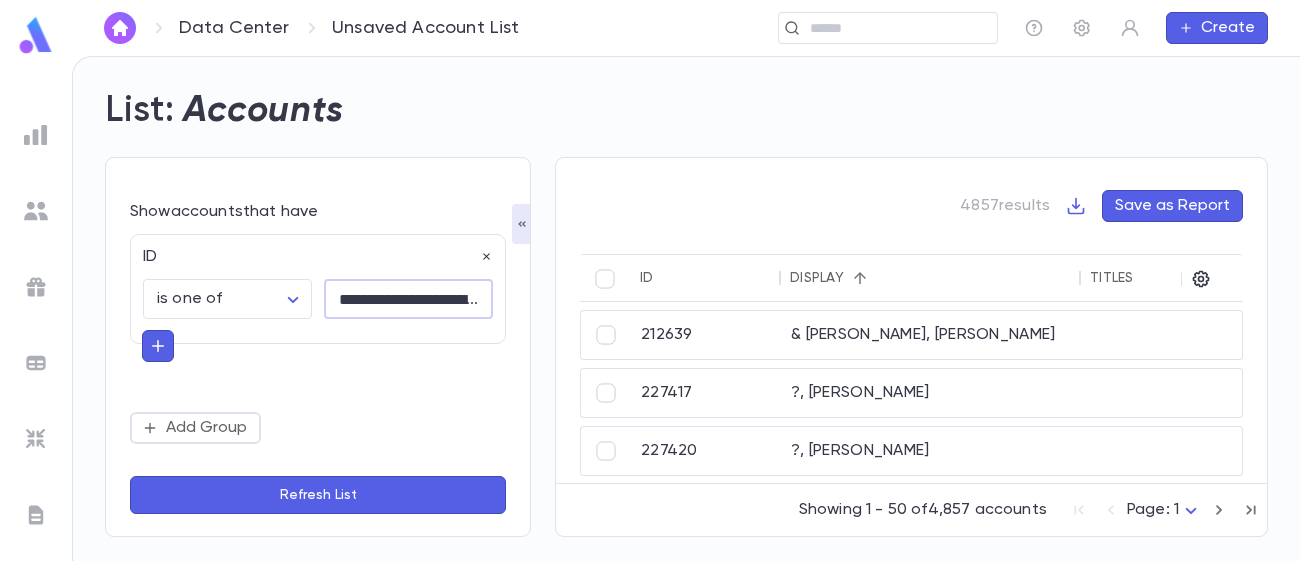 scroll, scrollTop: 0, scrollLeft: 565, axis: horizontal 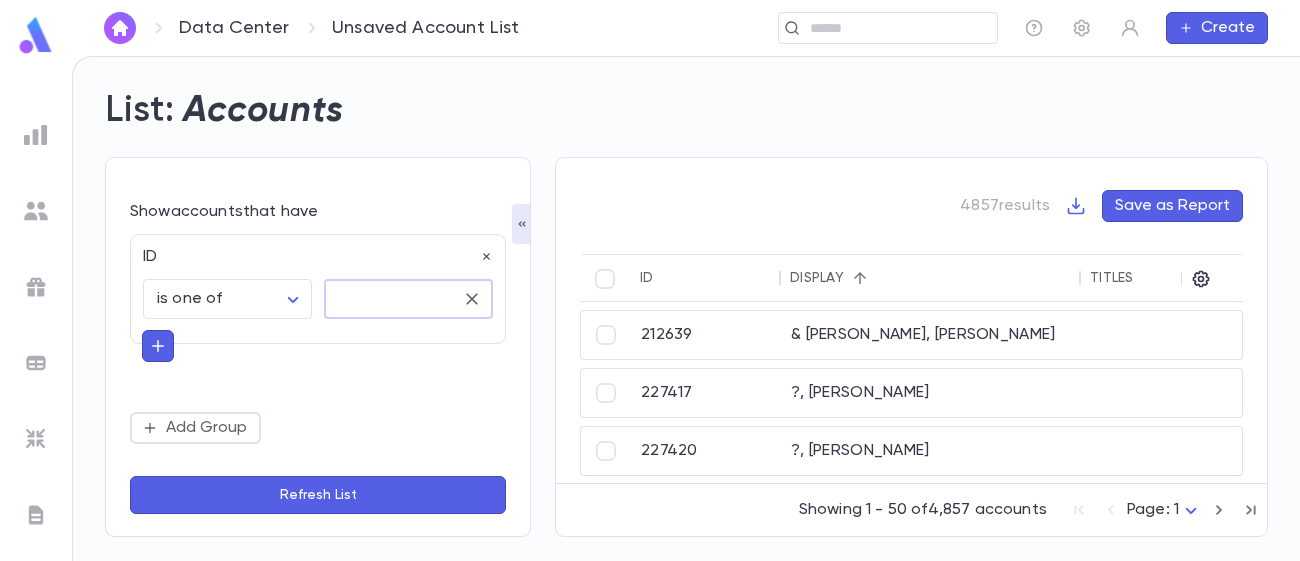 type on "**********" 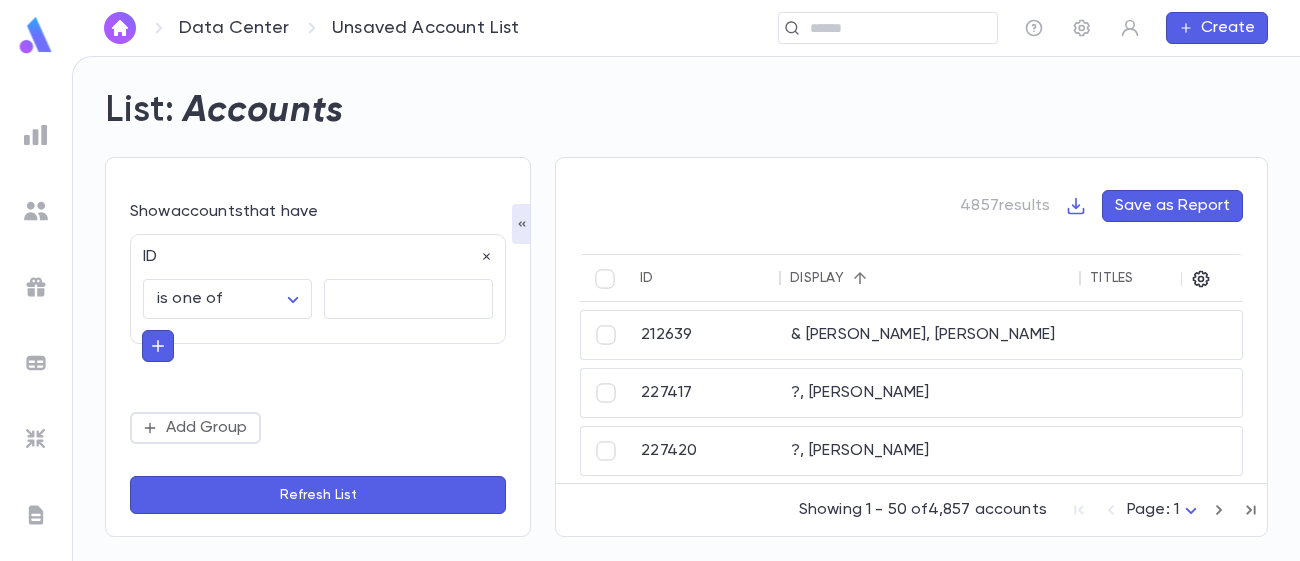 scroll, scrollTop: 0, scrollLeft: 0, axis: both 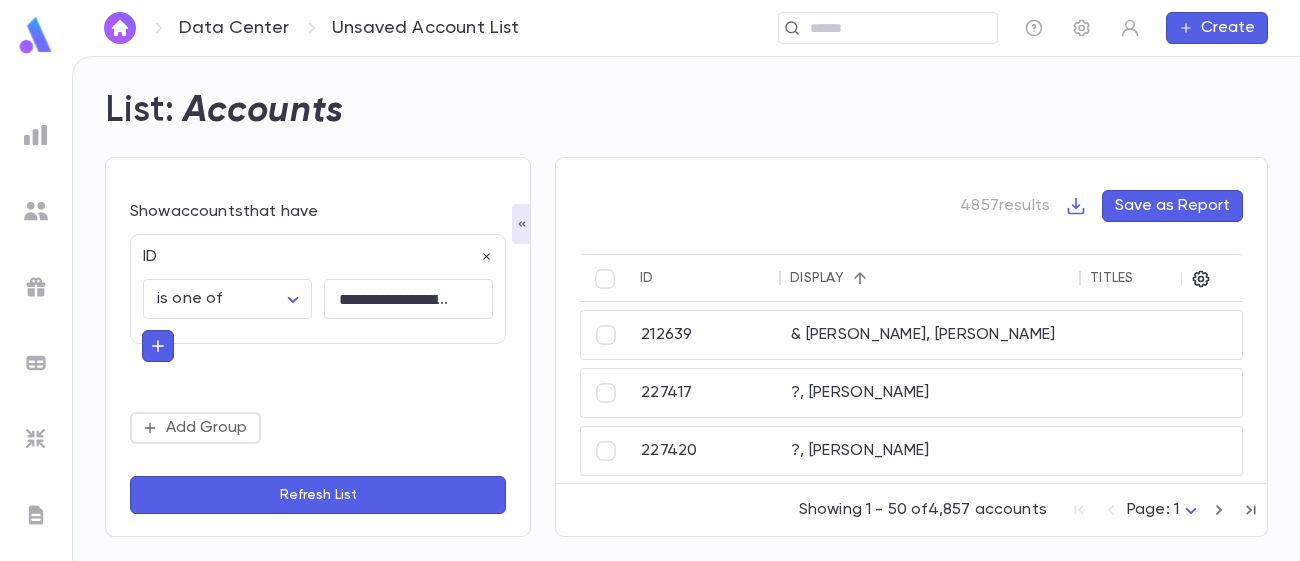 click on "Refresh List" at bounding box center [318, 495] 